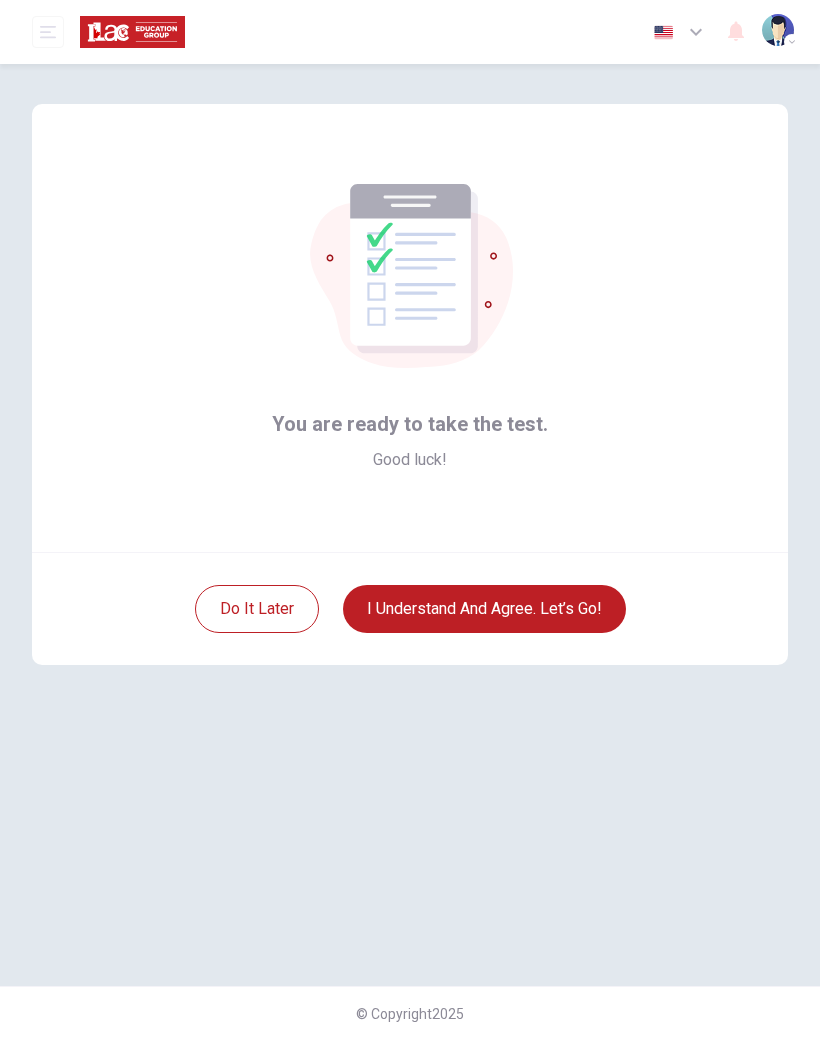 scroll, scrollTop: 0, scrollLeft: 0, axis: both 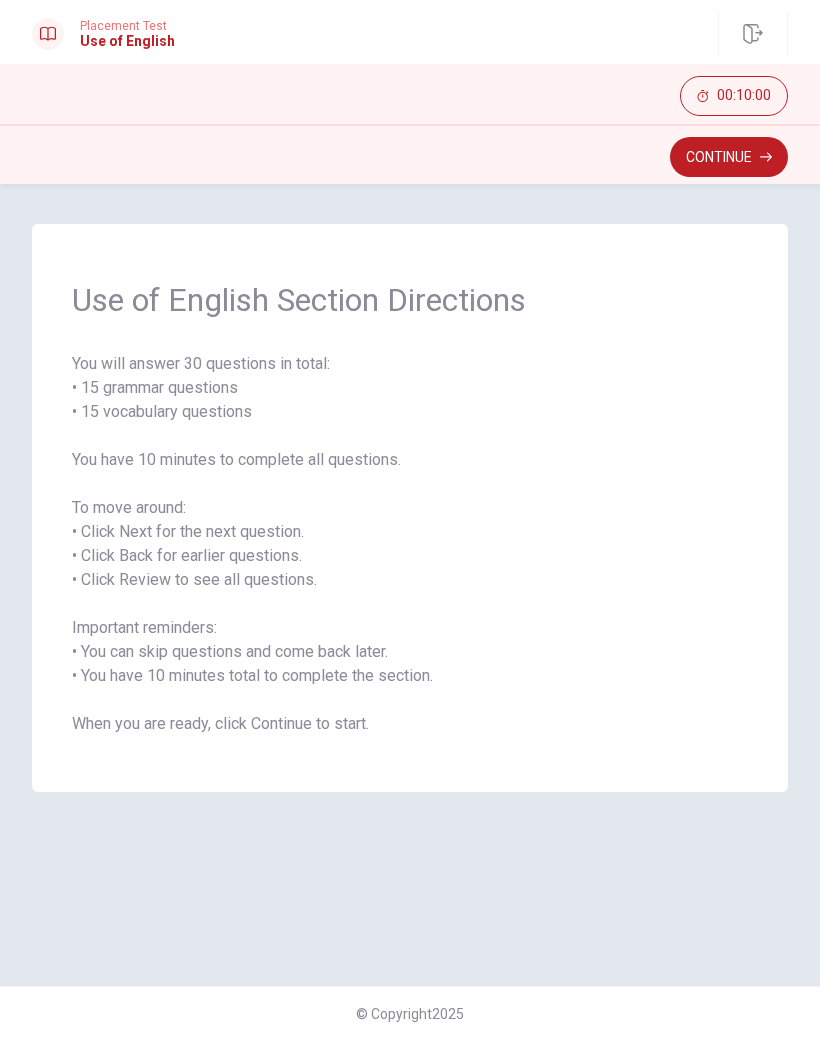click on "Continue" at bounding box center (729, 157) 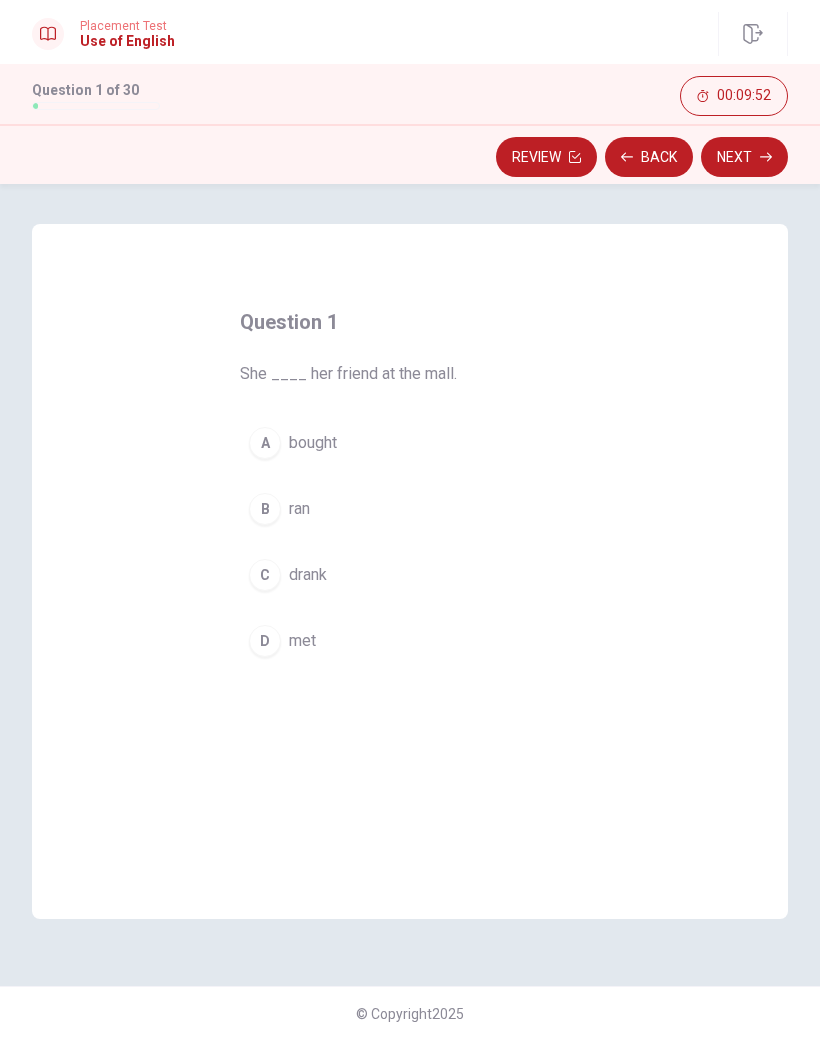 click on "D met" at bounding box center (410, 641) 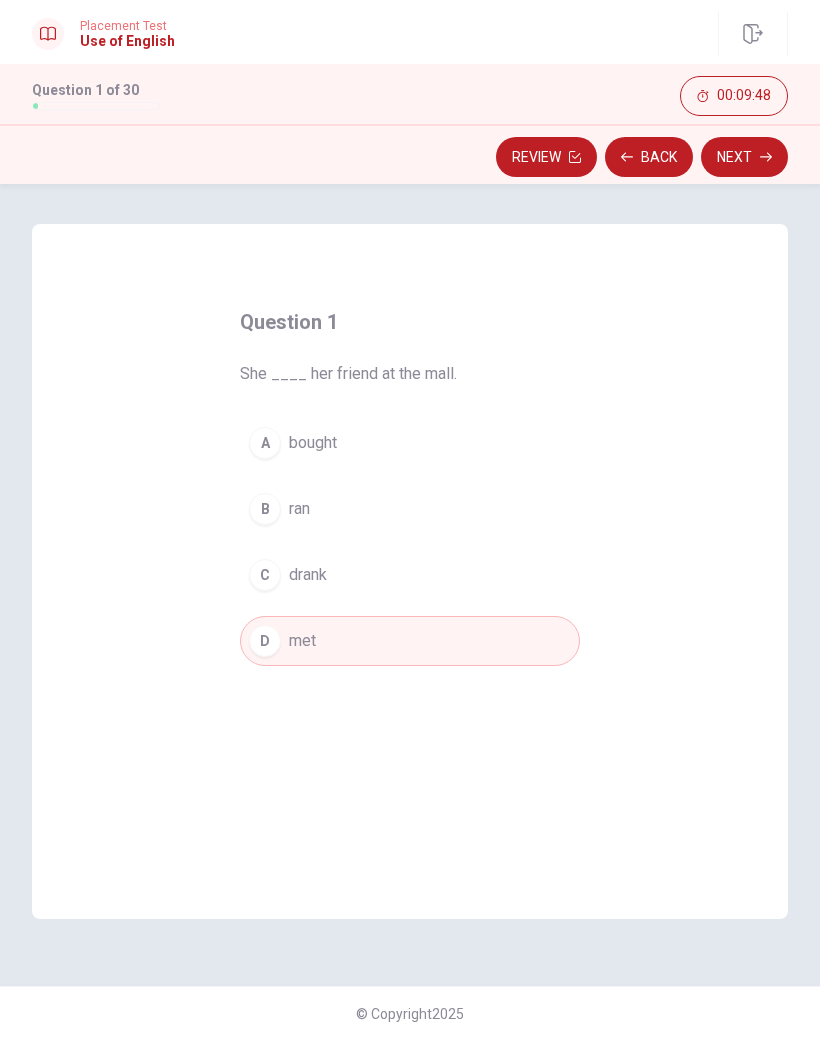 click on "Next" at bounding box center (744, 157) 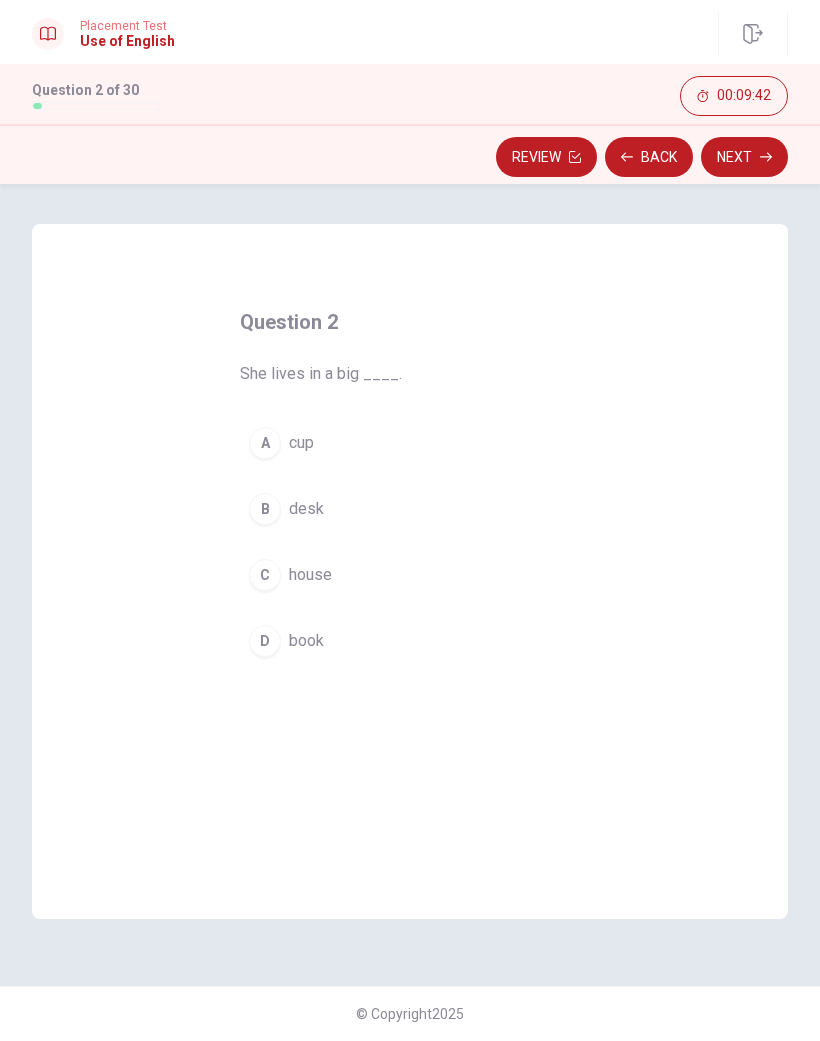 click on "C house" at bounding box center (410, 575) 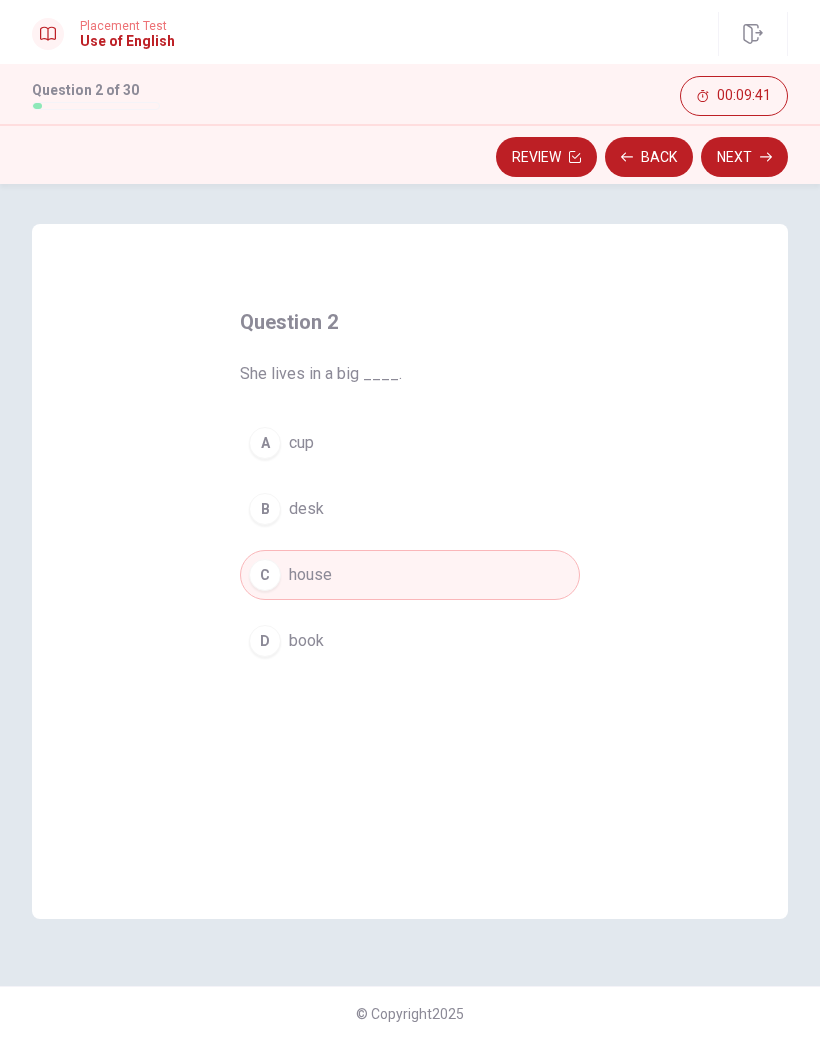 click on "Next" at bounding box center (744, 157) 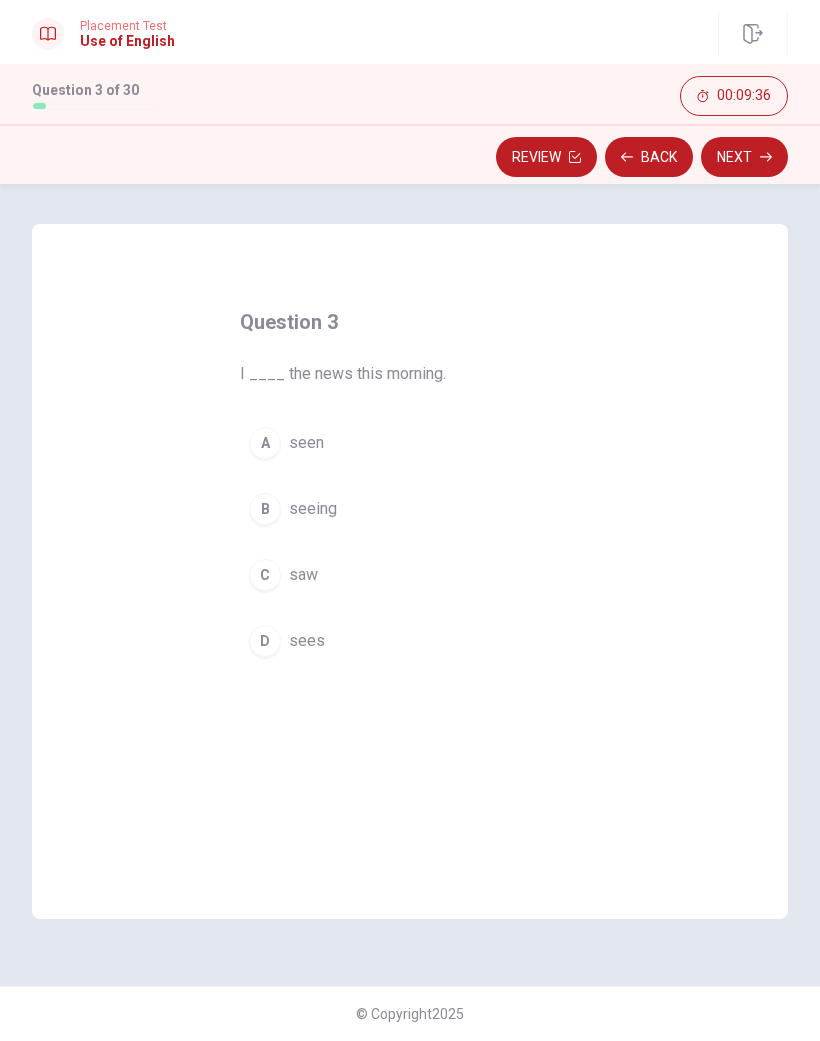 click on "C saw" at bounding box center (410, 575) 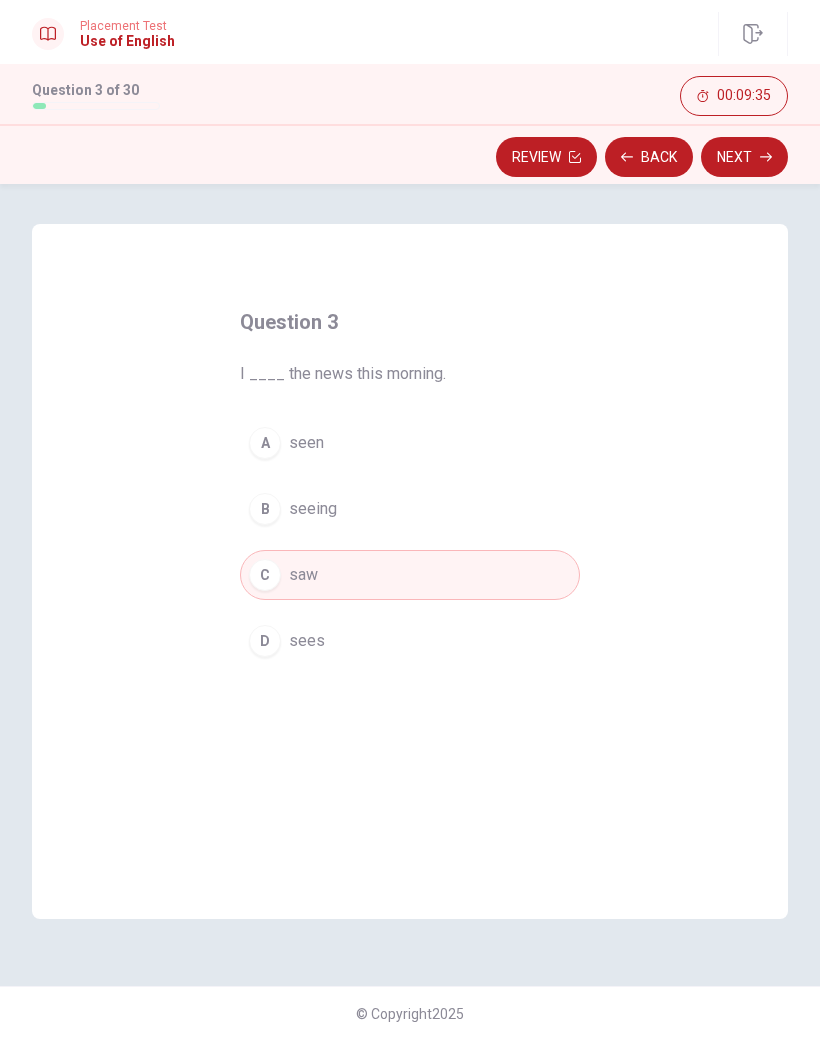 click on "Next" at bounding box center [744, 157] 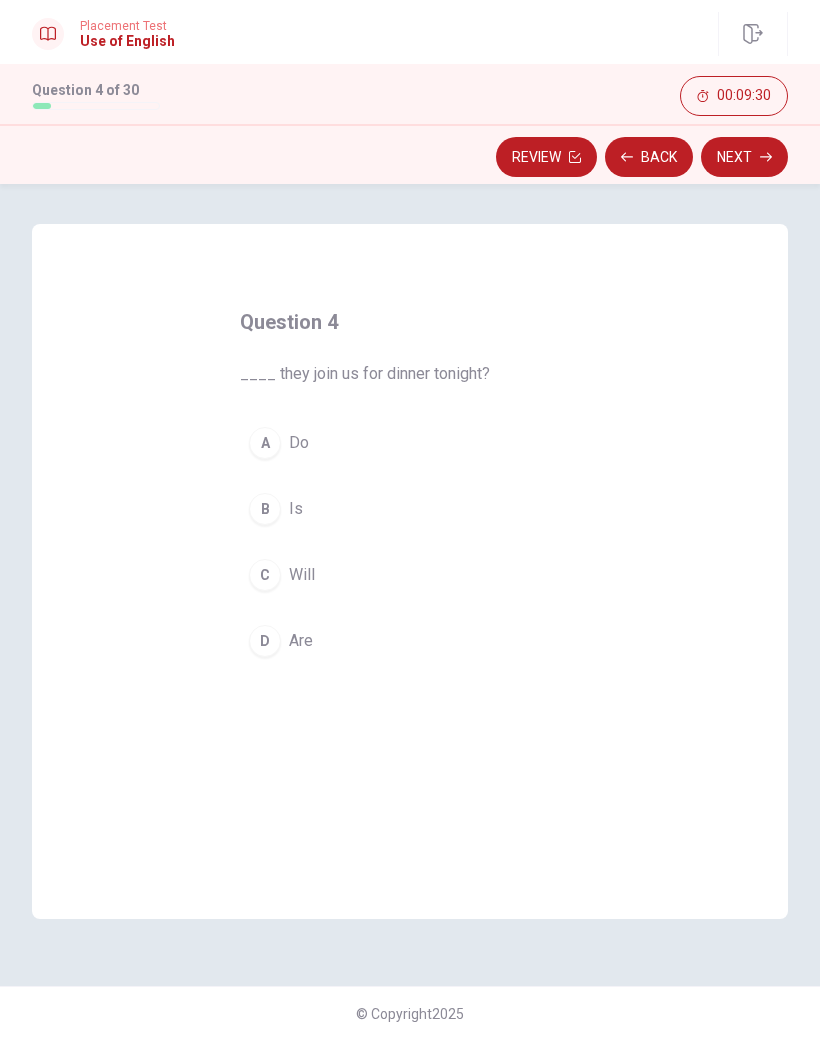 click on "A Do" at bounding box center (410, 443) 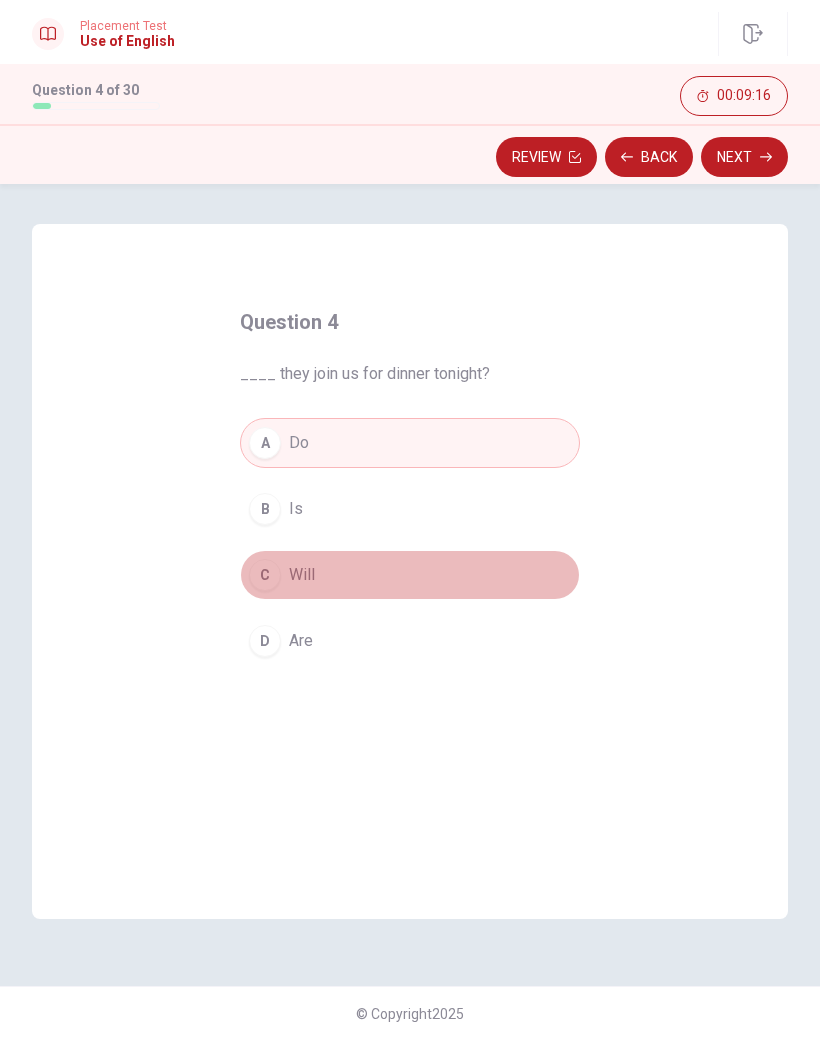 click on "C Will" at bounding box center [410, 575] 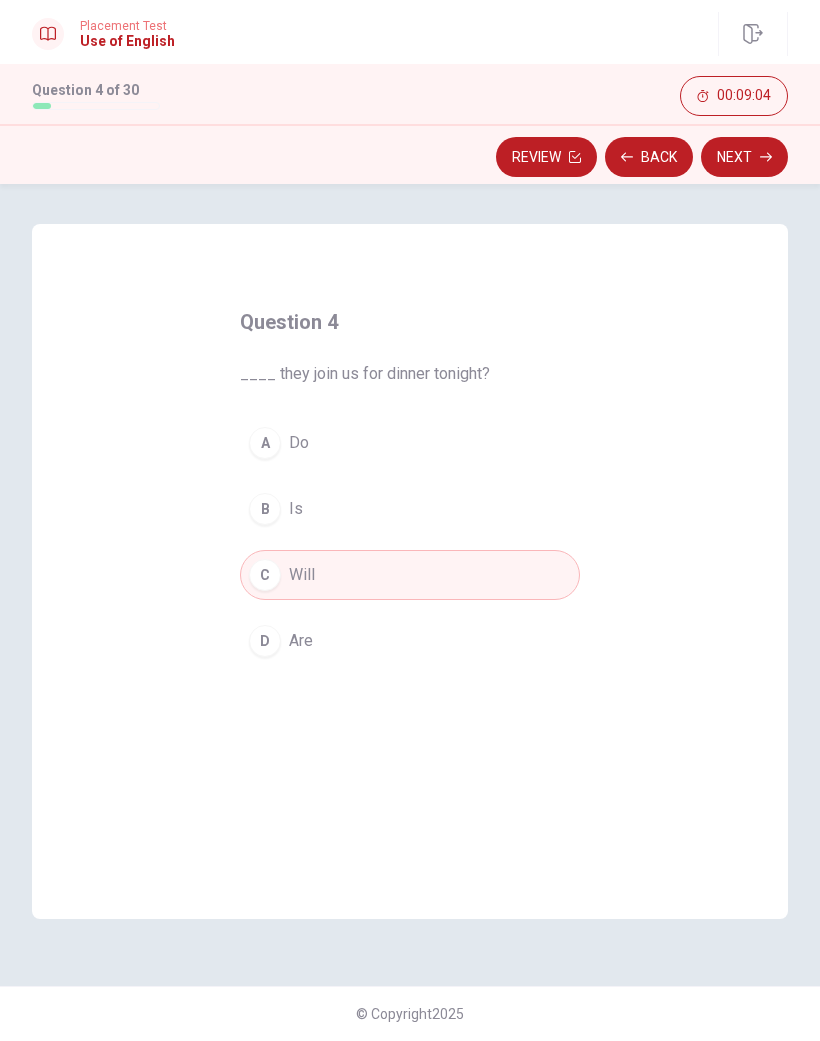 click on "A Do" at bounding box center [410, 443] 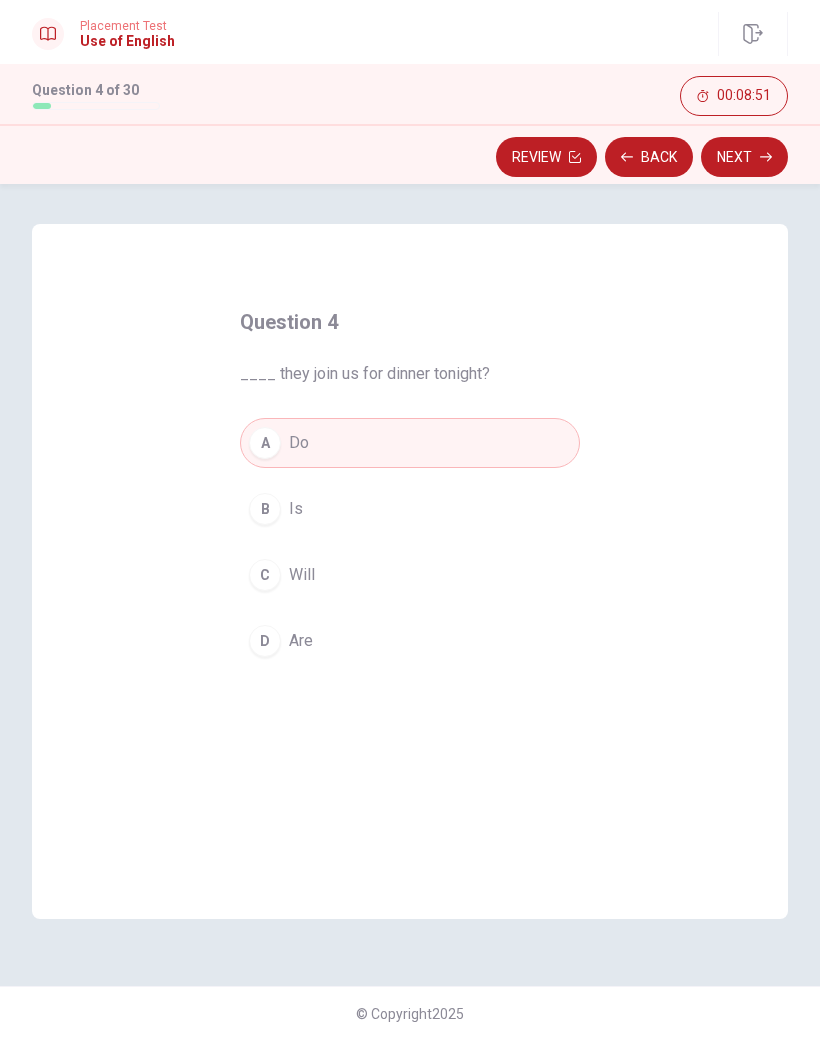 click on "Next" at bounding box center (744, 157) 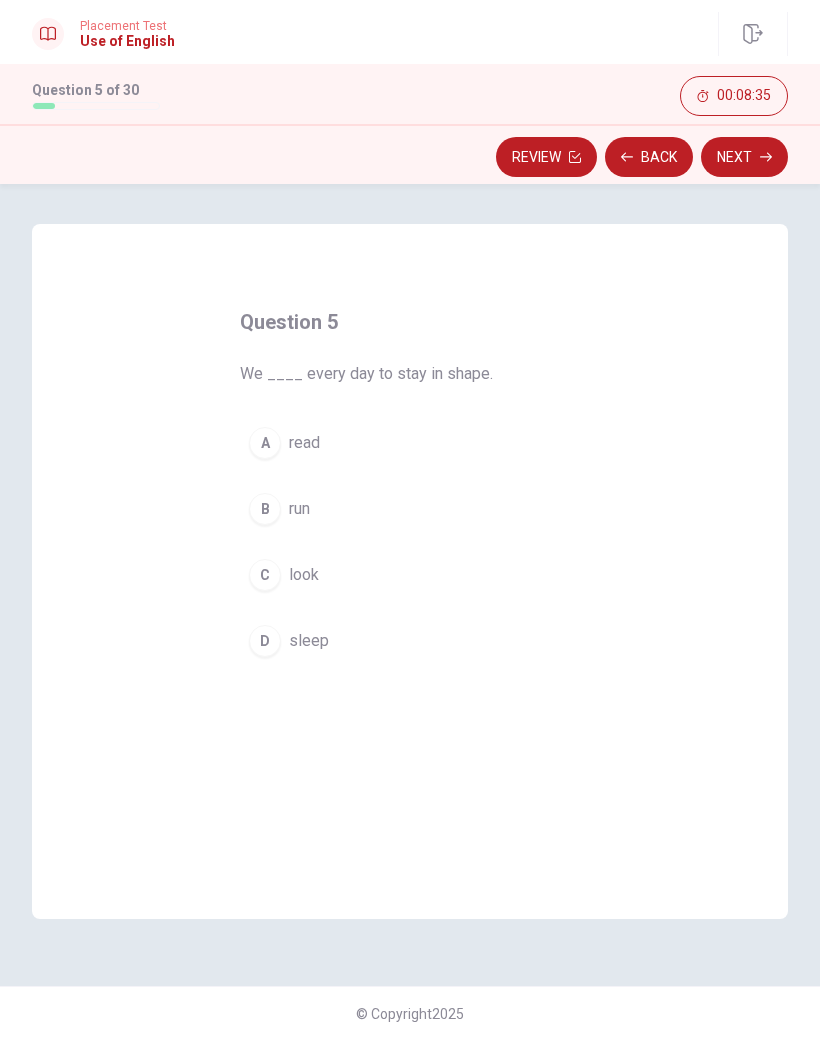 click on "B run" at bounding box center [410, 509] 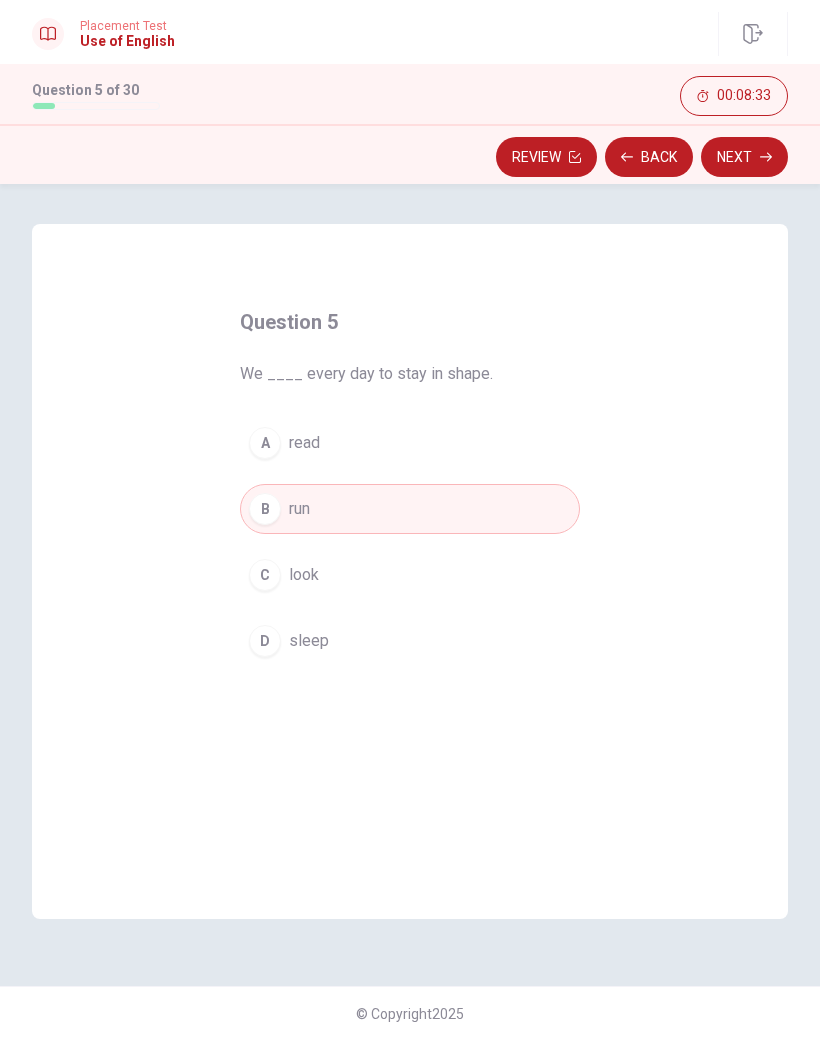 click on "Next" at bounding box center (744, 157) 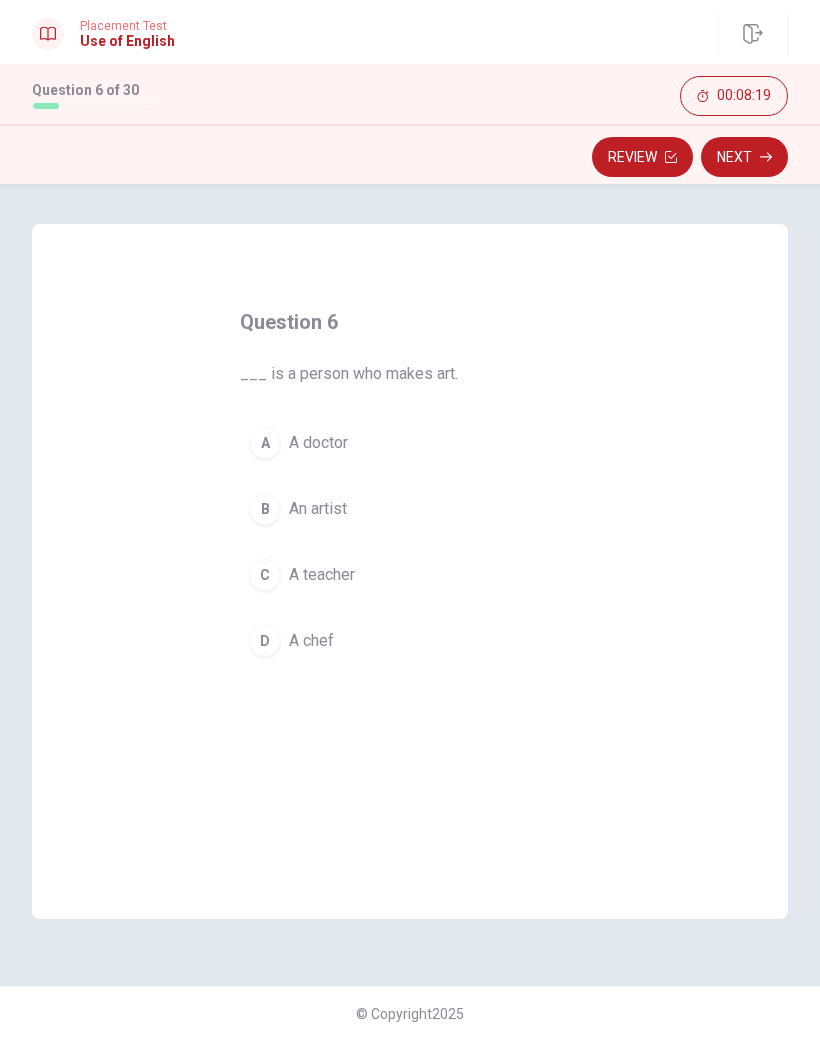 click on "B An artist" at bounding box center (410, 509) 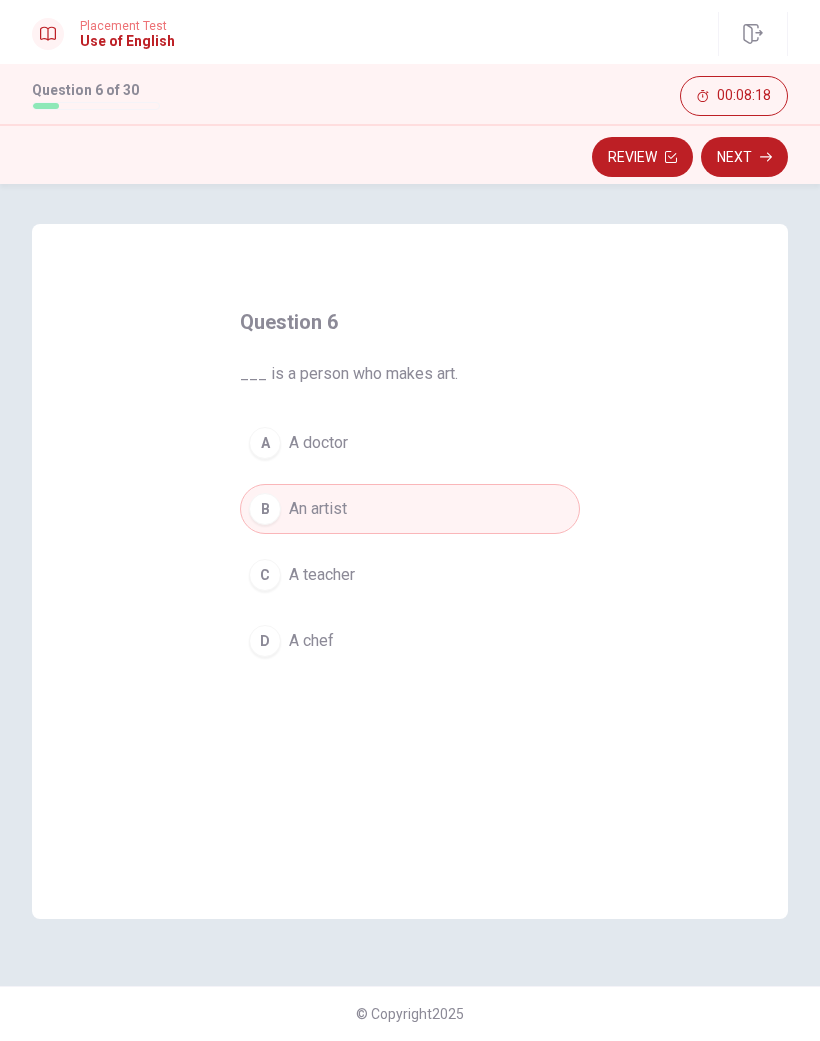 click 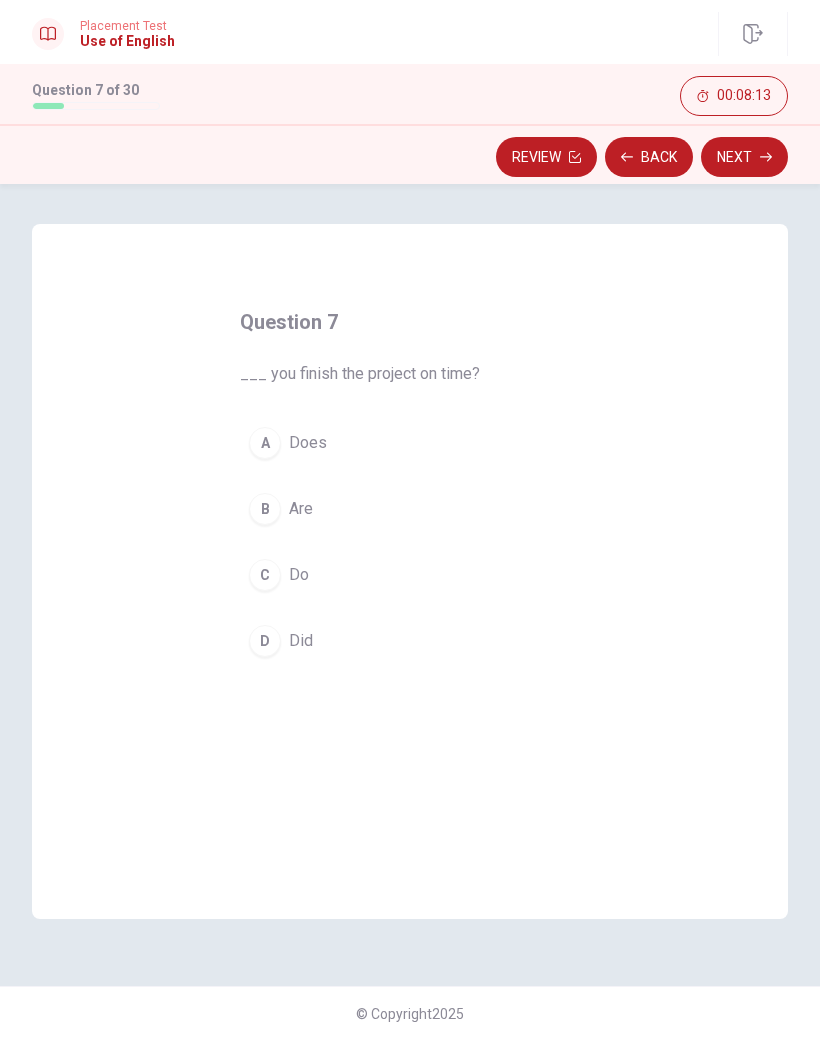 click on "D Did" at bounding box center [410, 641] 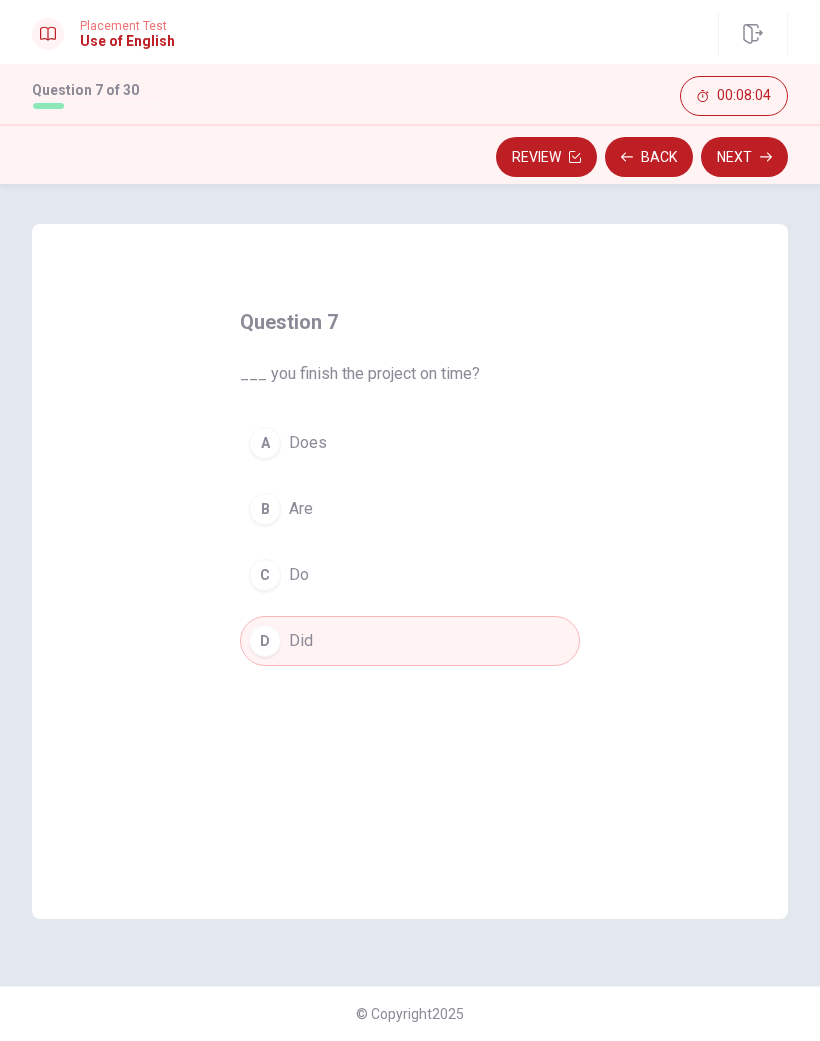 click on "Next" at bounding box center (744, 157) 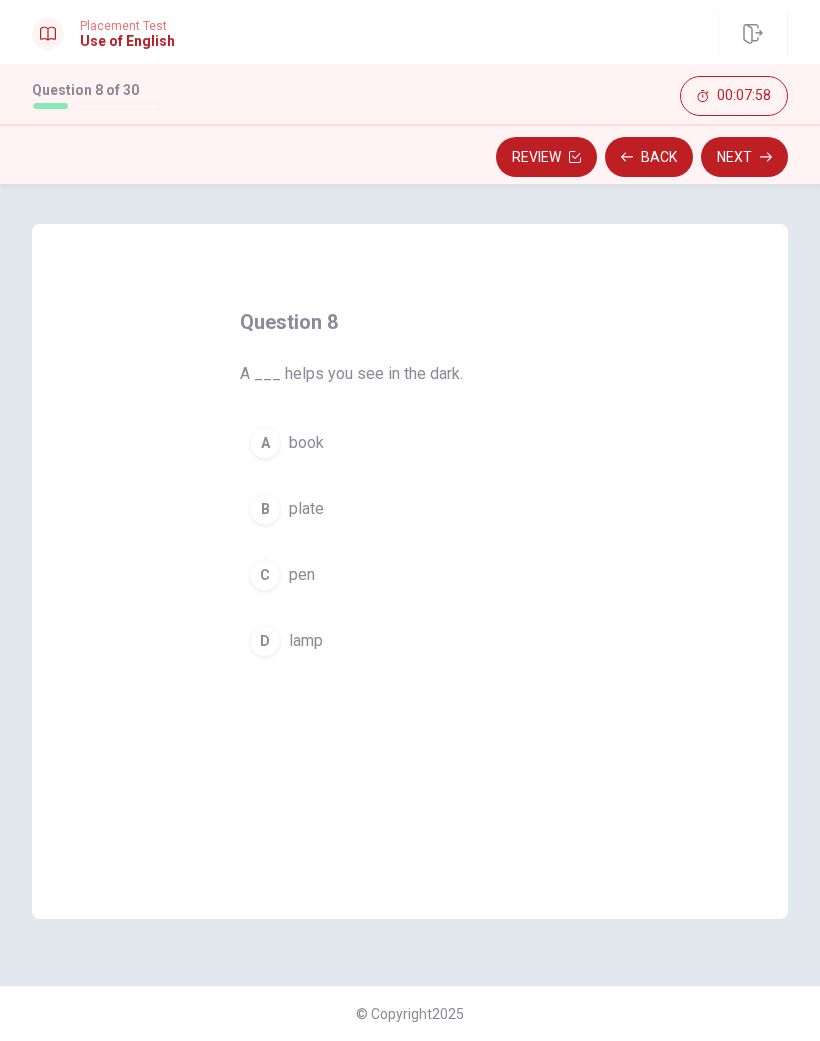 click on "D lamp" at bounding box center [410, 641] 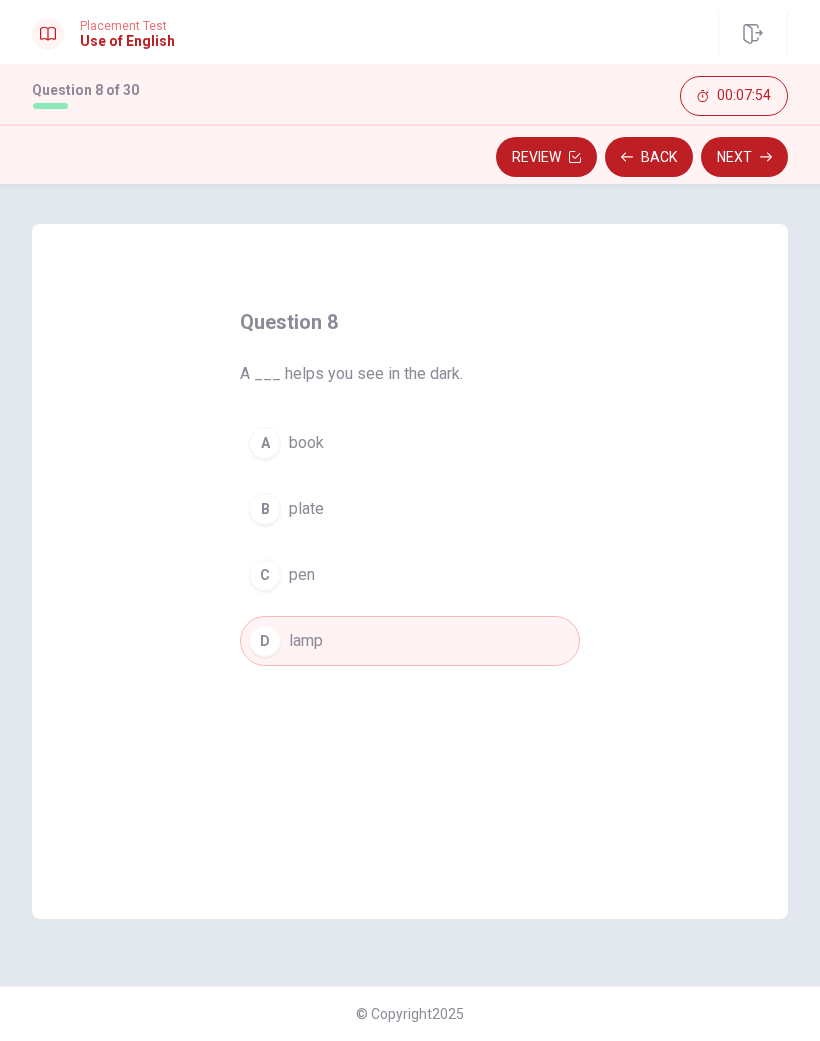 click on "Next" at bounding box center [744, 157] 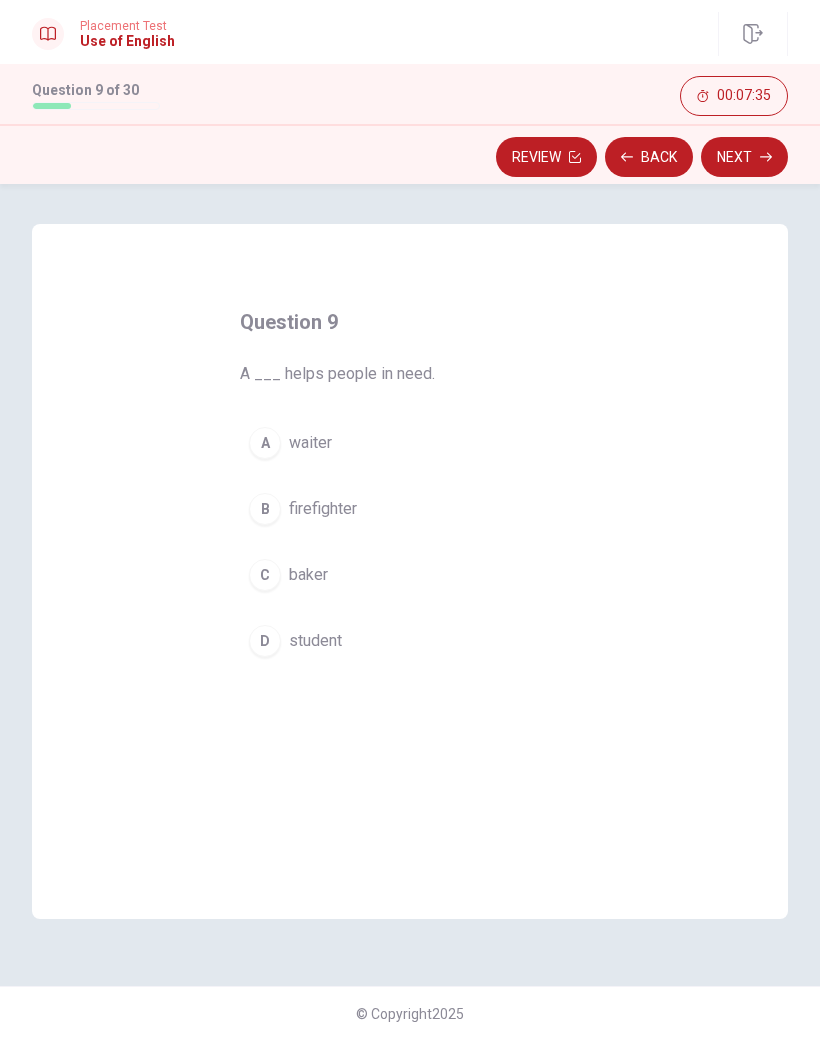 click on "A waiter" at bounding box center [410, 443] 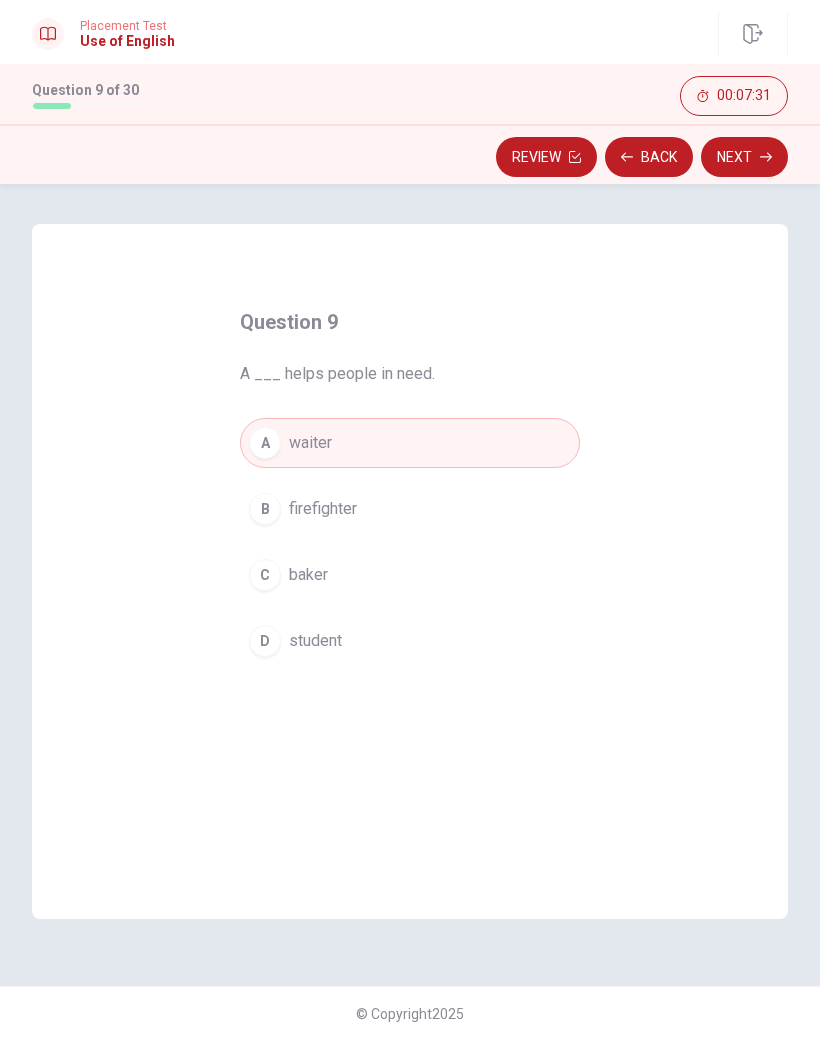 click on "Next" at bounding box center (744, 157) 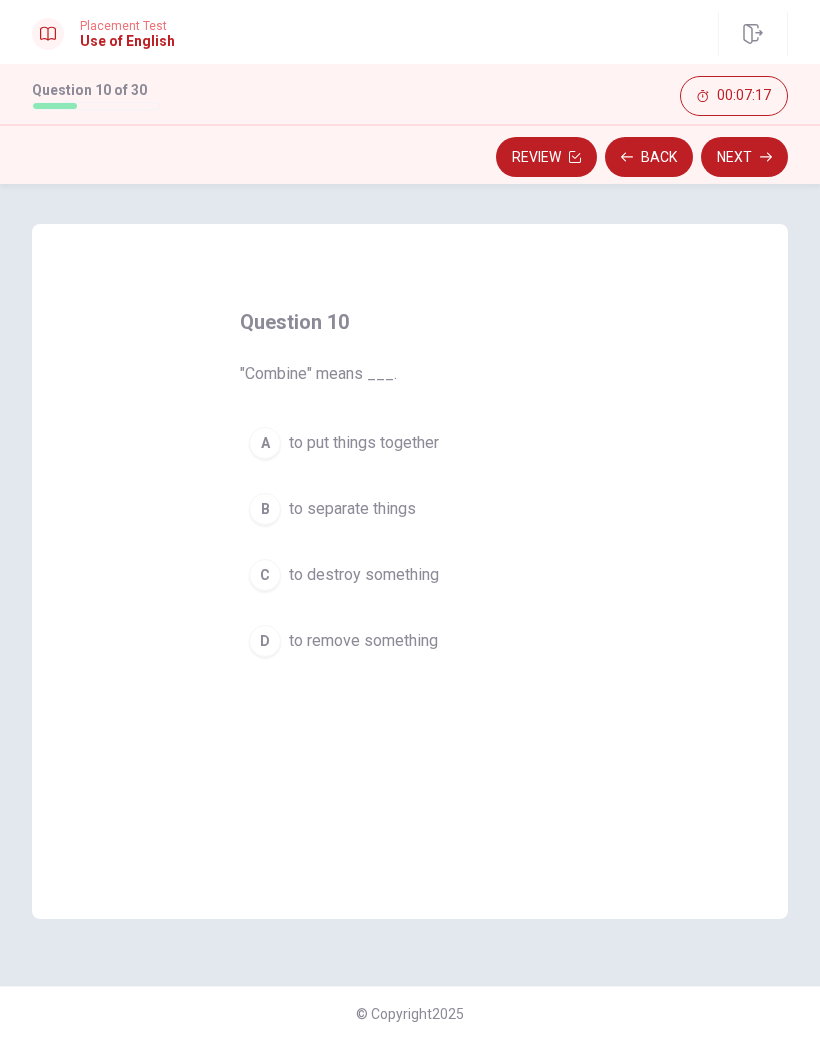 click on "to put things together" at bounding box center (364, 443) 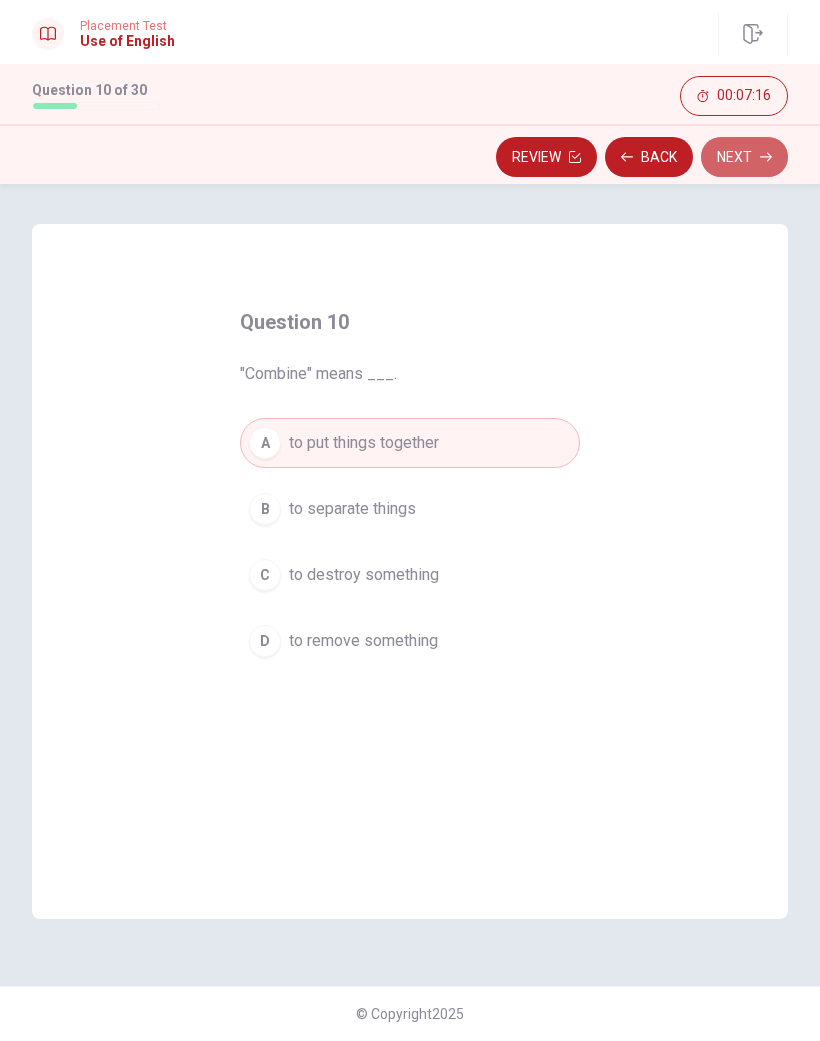 click on "Next" at bounding box center (744, 157) 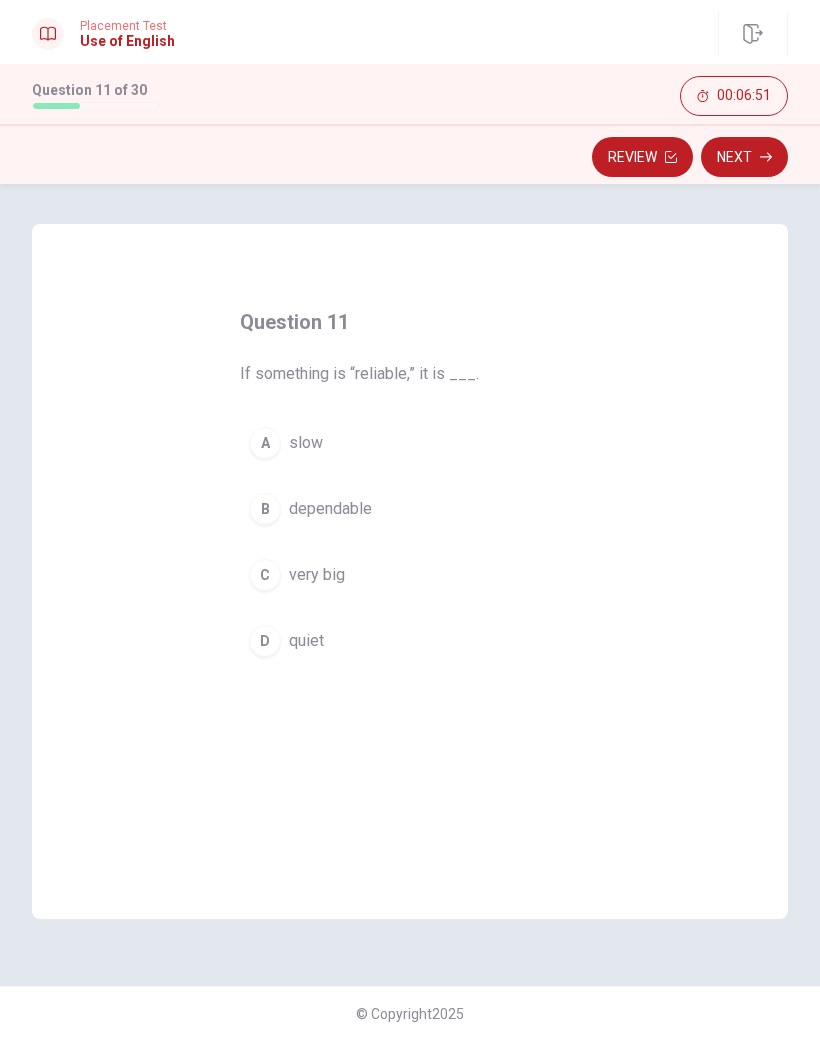 click on "B dependable" at bounding box center (410, 509) 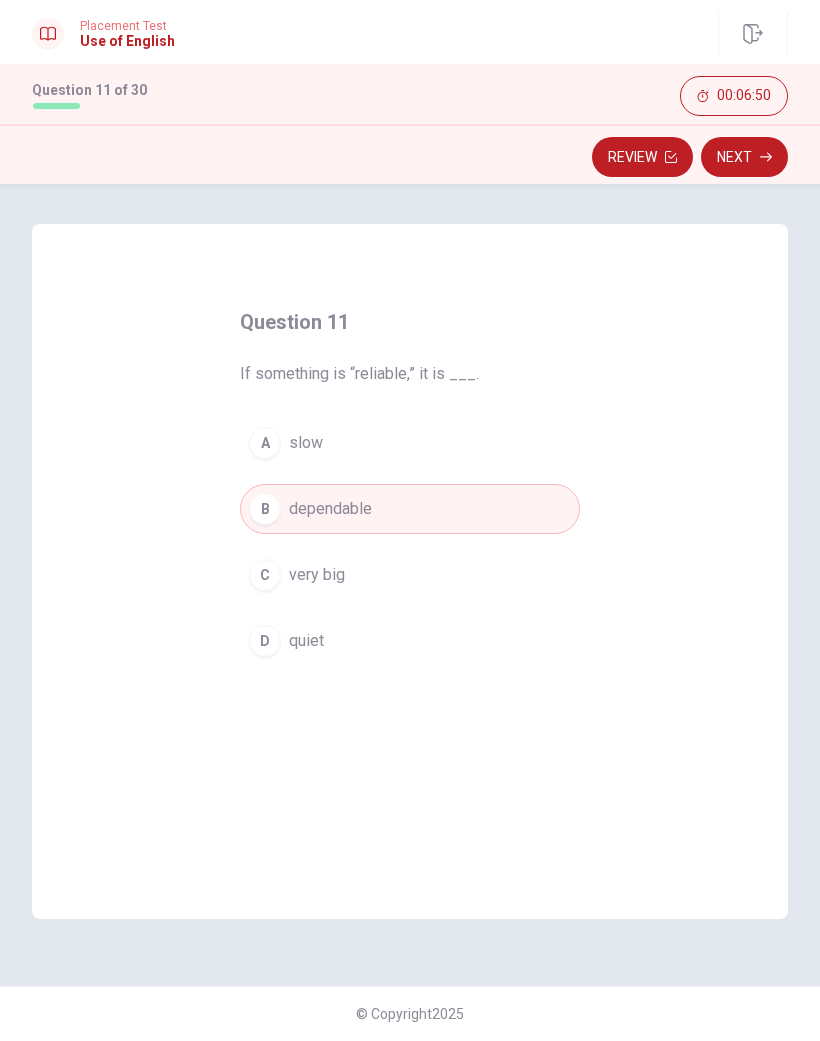 click on "Next" at bounding box center (744, 157) 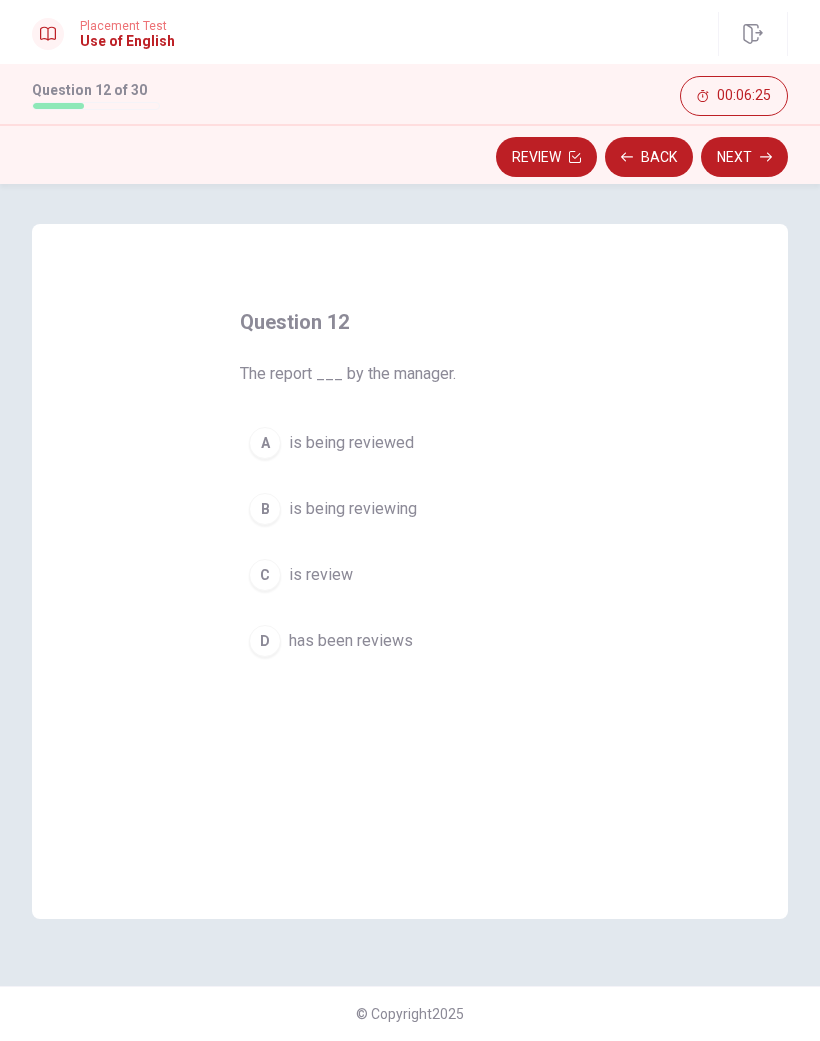 click on "D has been reviews" at bounding box center [410, 641] 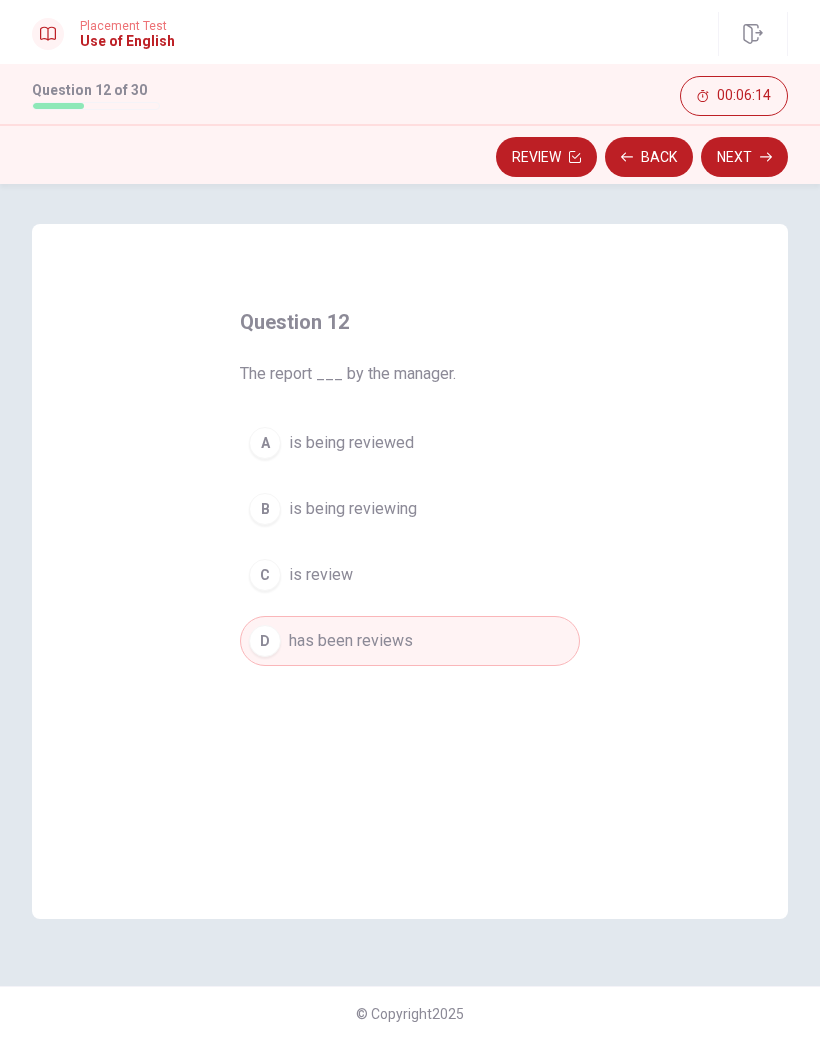 click on "Next" at bounding box center (744, 157) 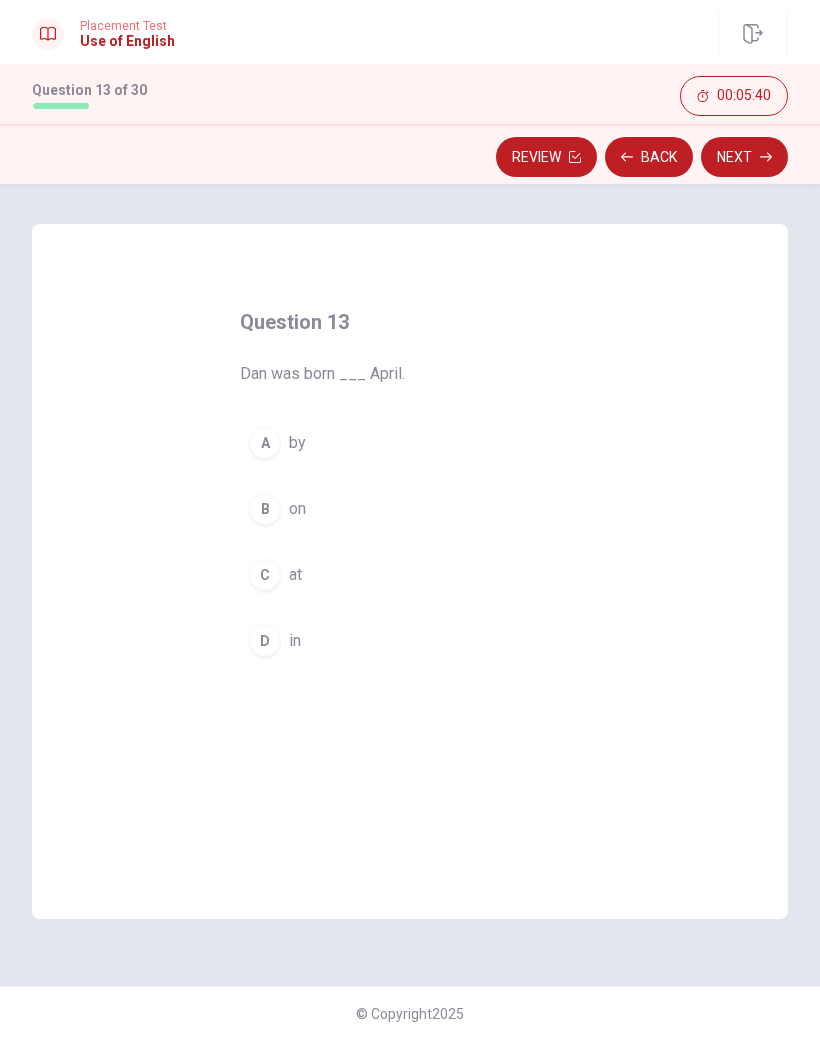 click on "D in" at bounding box center [410, 641] 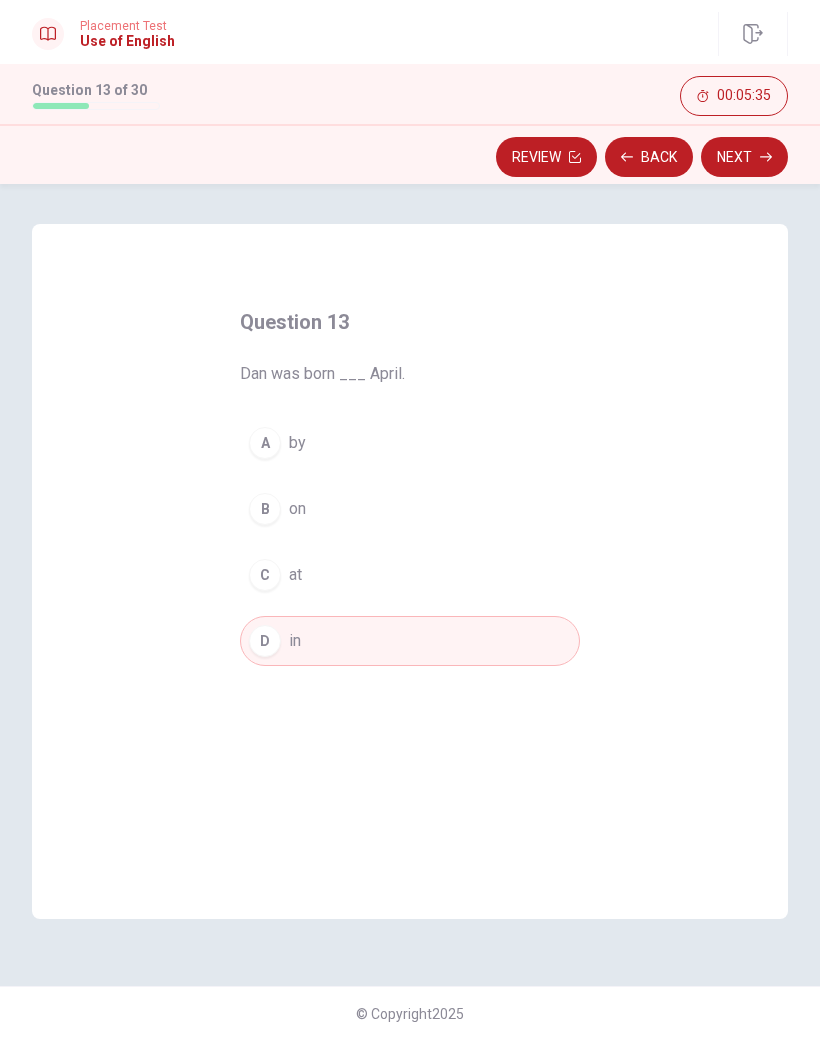 click on "B on" at bounding box center (410, 509) 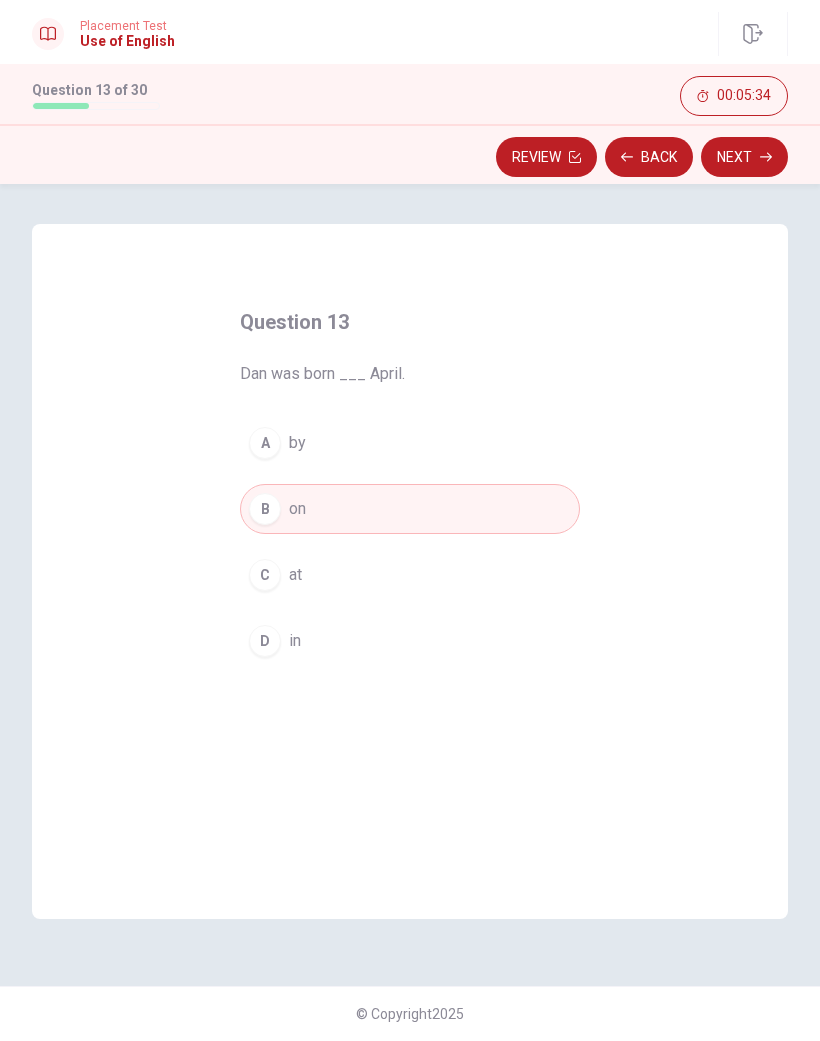 click on "Next" at bounding box center [744, 157] 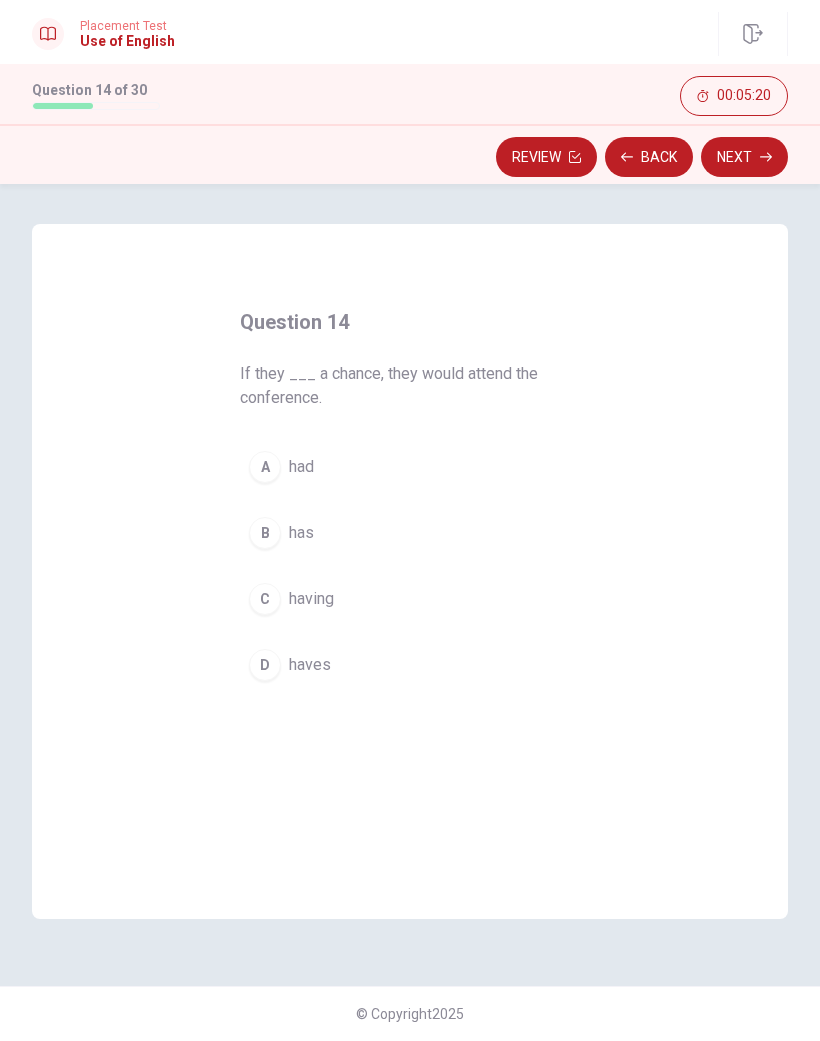 click on "A had" at bounding box center [410, 467] 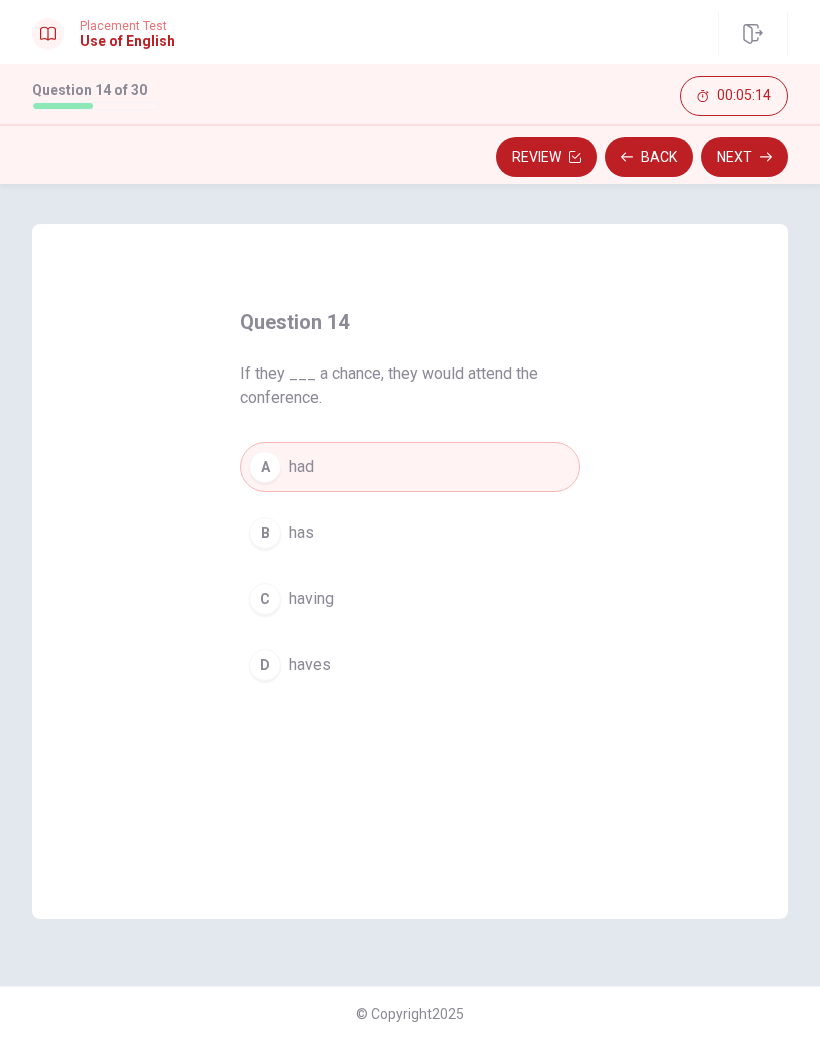 click on "Next" at bounding box center [744, 157] 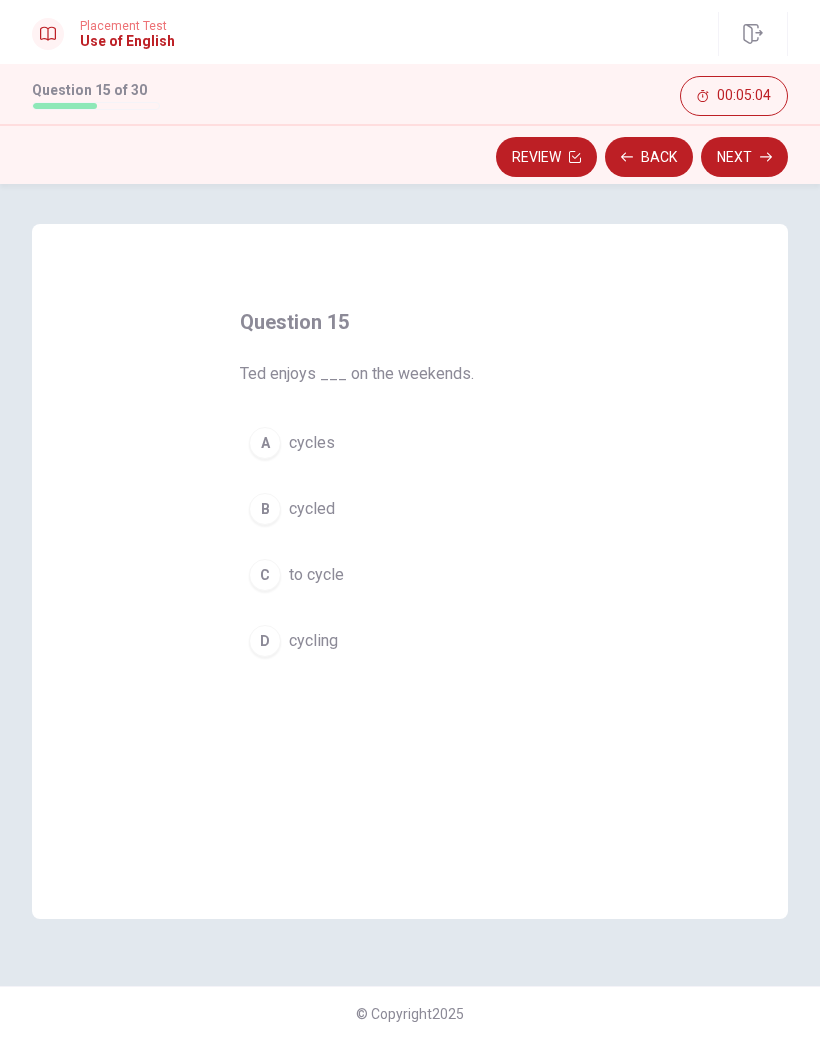click on "D cycling" at bounding box center (410, 641) 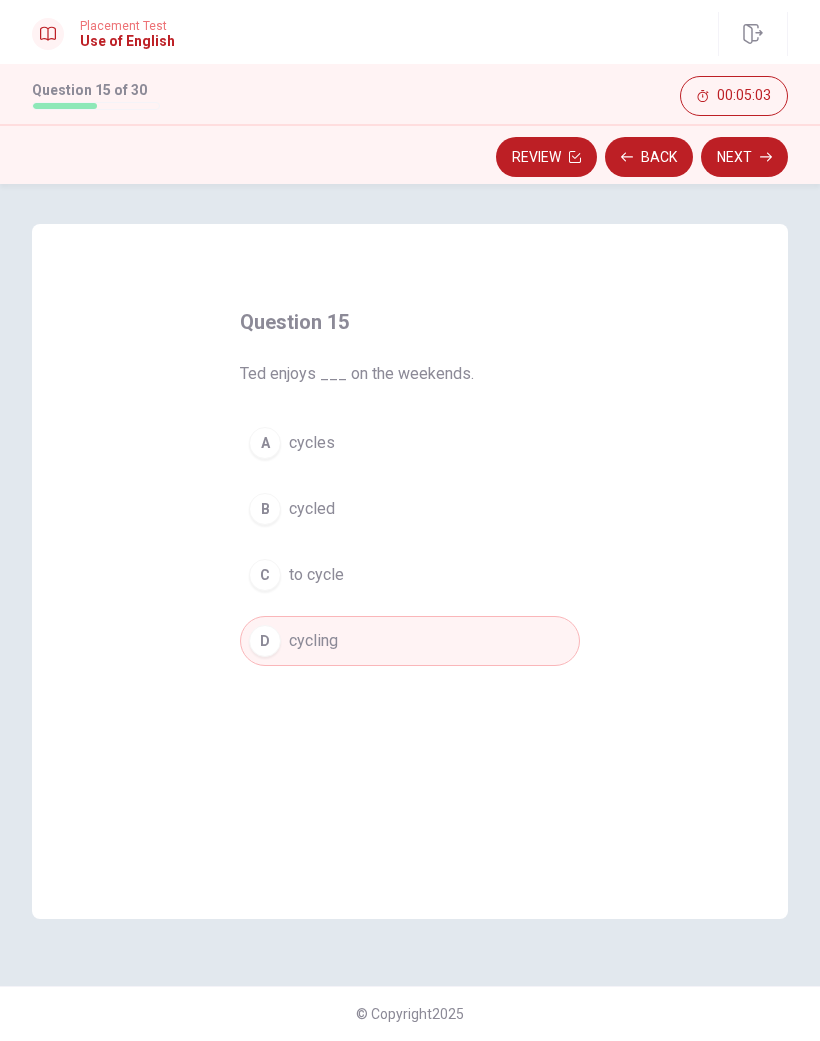 click on "Next" at bounding box center (744, 157) 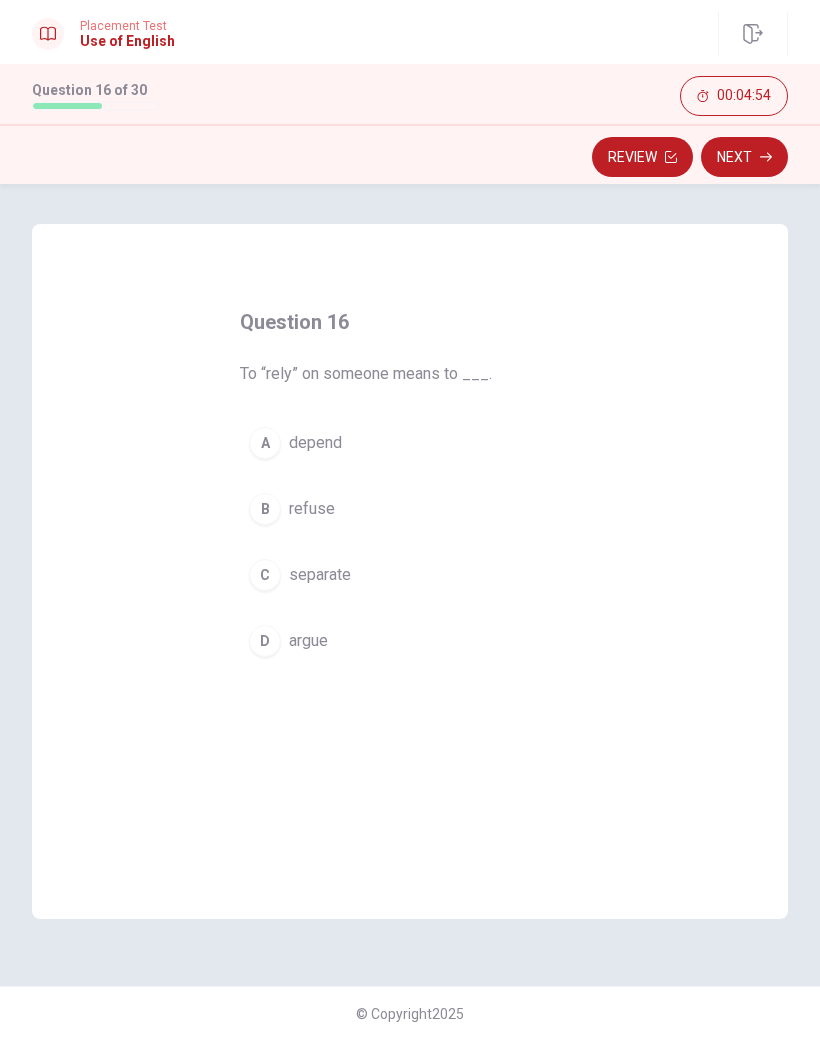 click on "A depend" at bounding box center (410, 443) 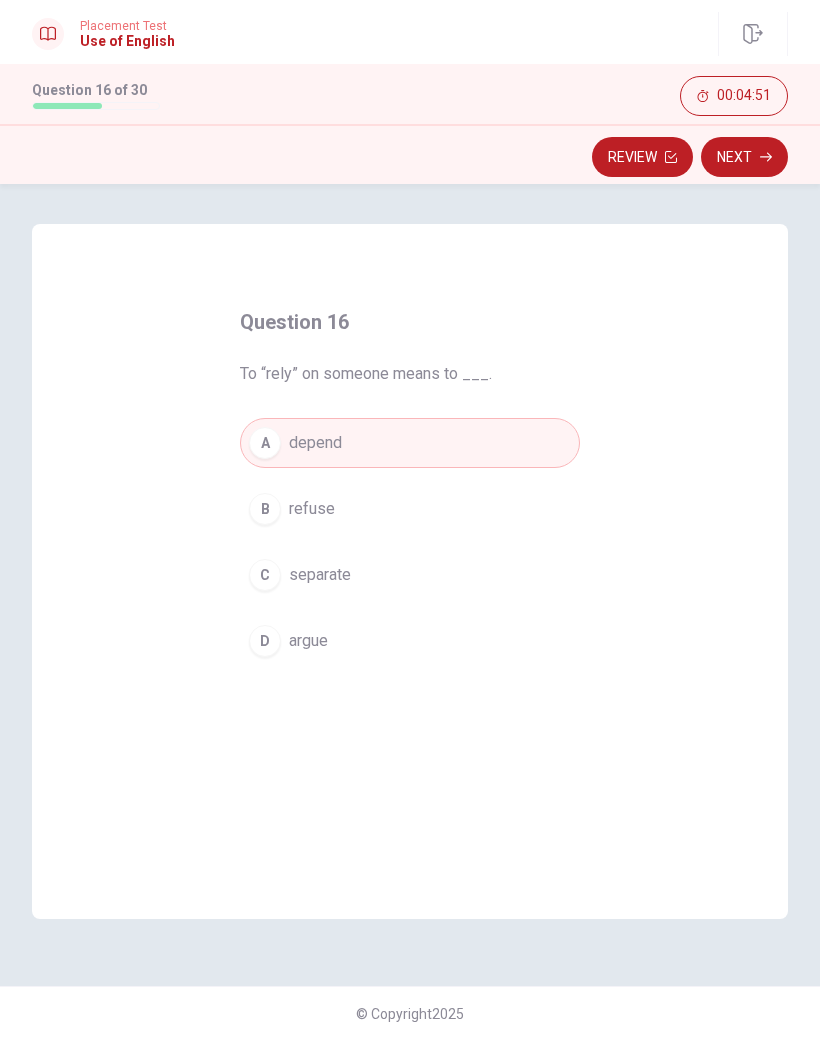 click on "Next" at bounding box center [744, 157] 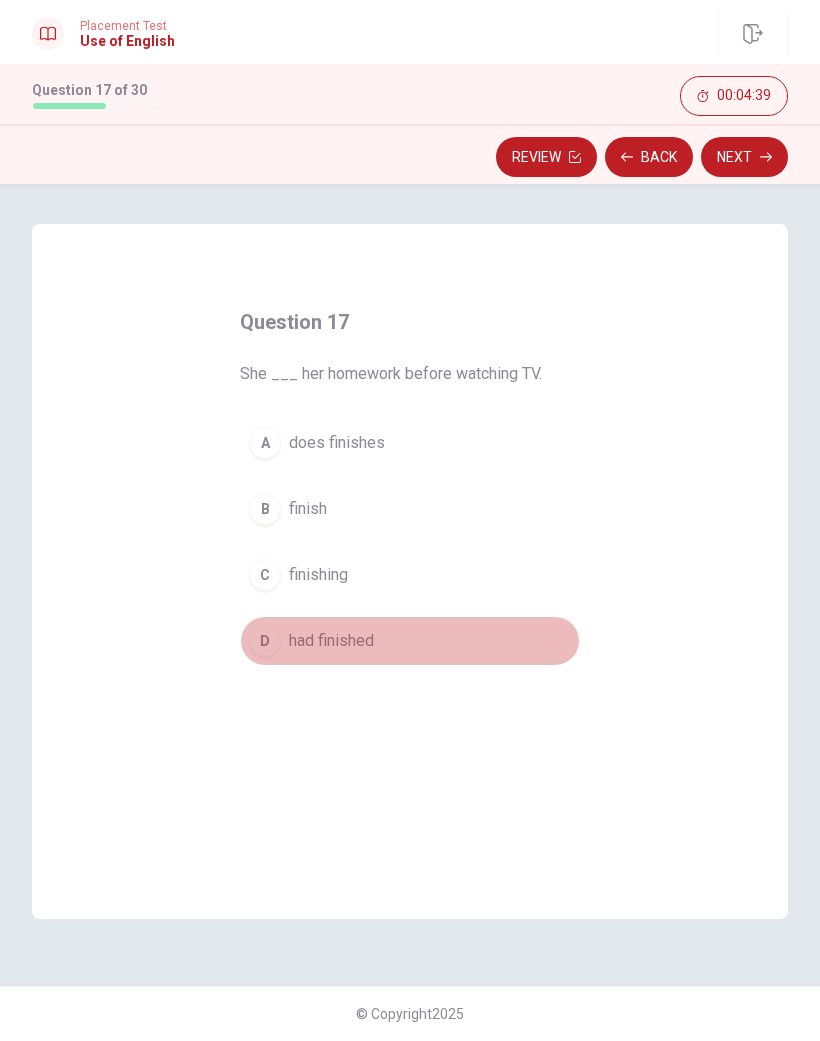 click on "had finished" at bounding box center (331, 641) 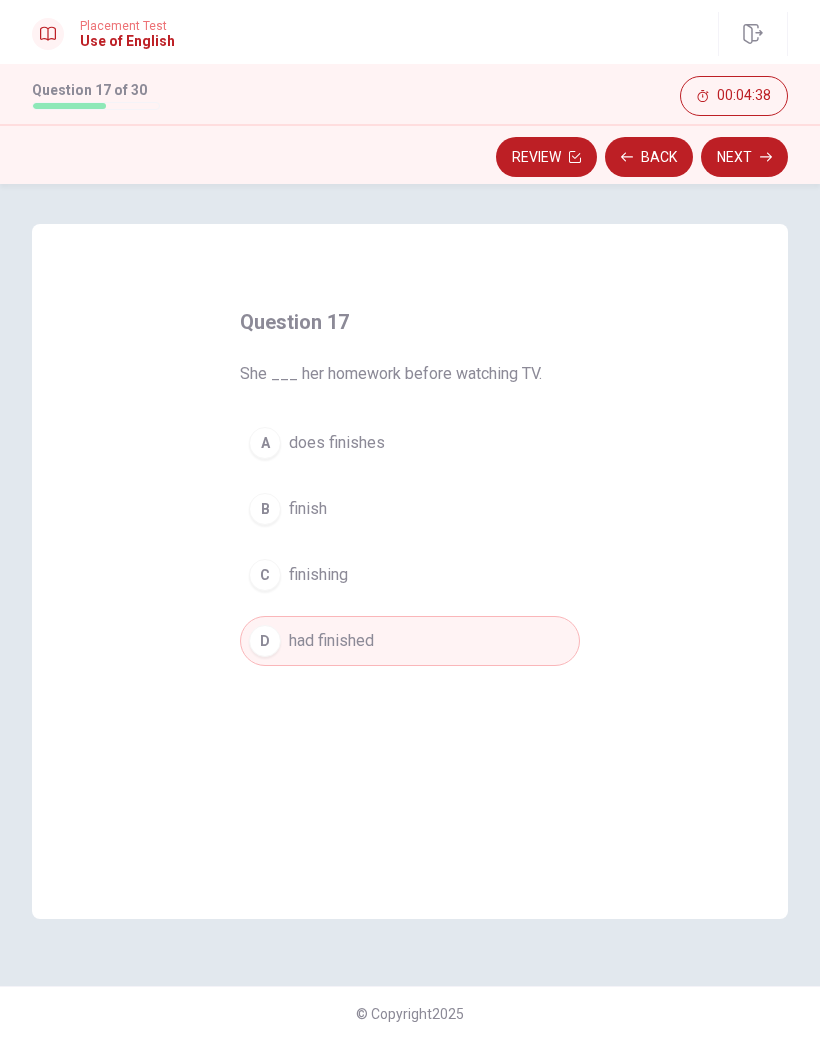 click 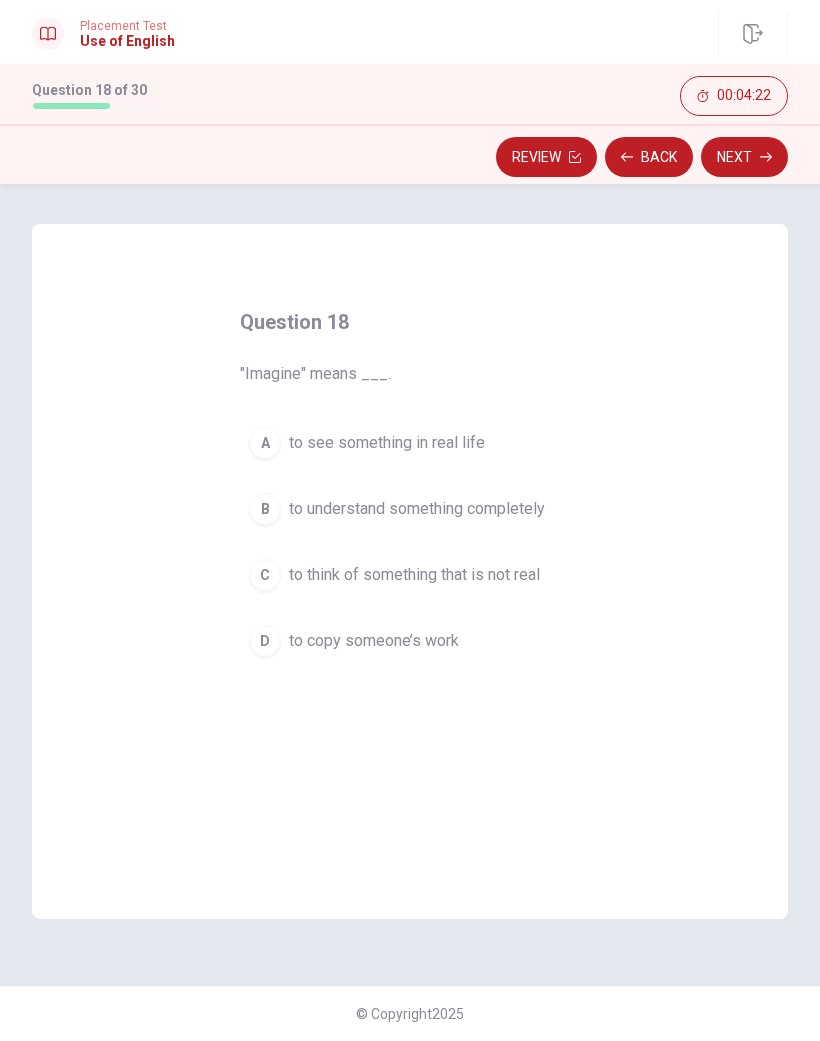 click on "C to think of something that is not real" at bounding box center (410, 575) 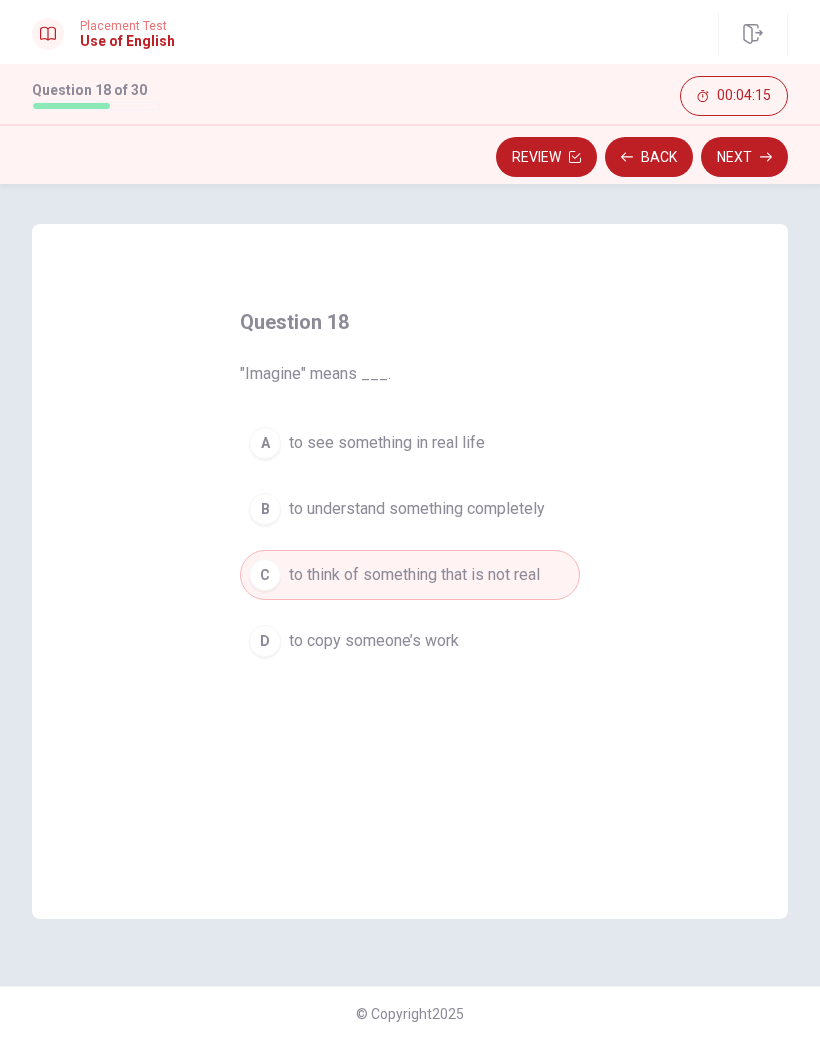 click 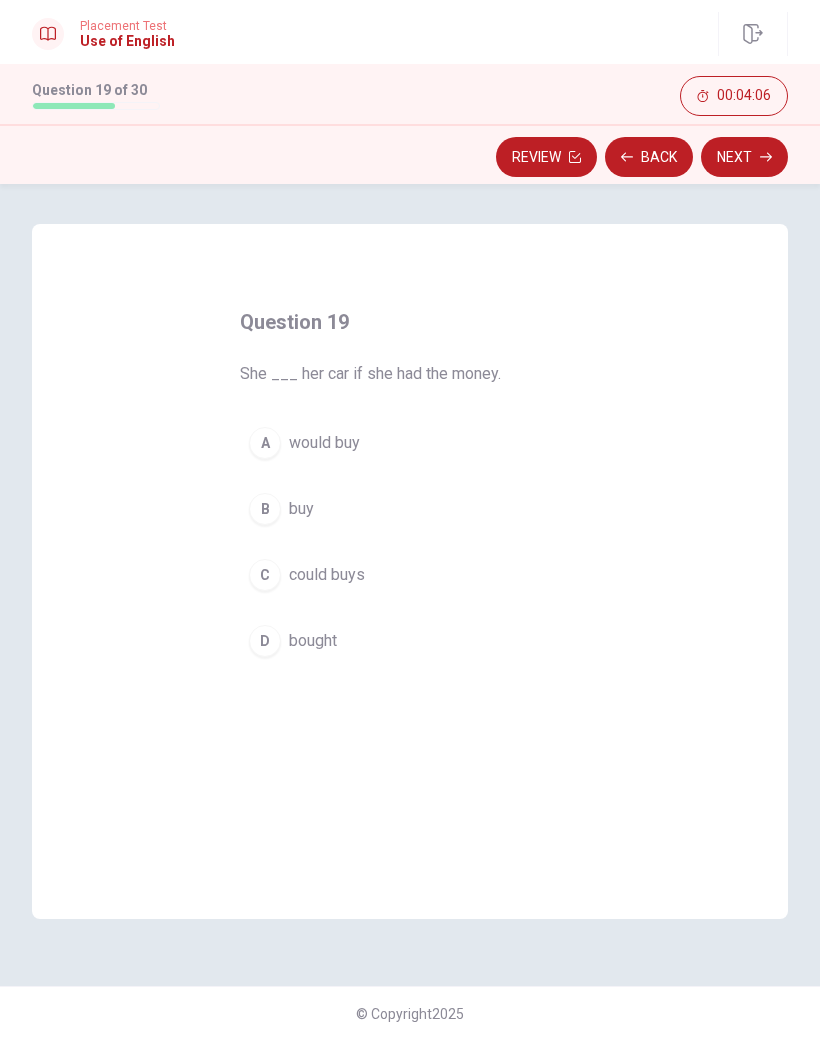click on "C could buys" at bounding box center (410, 575) 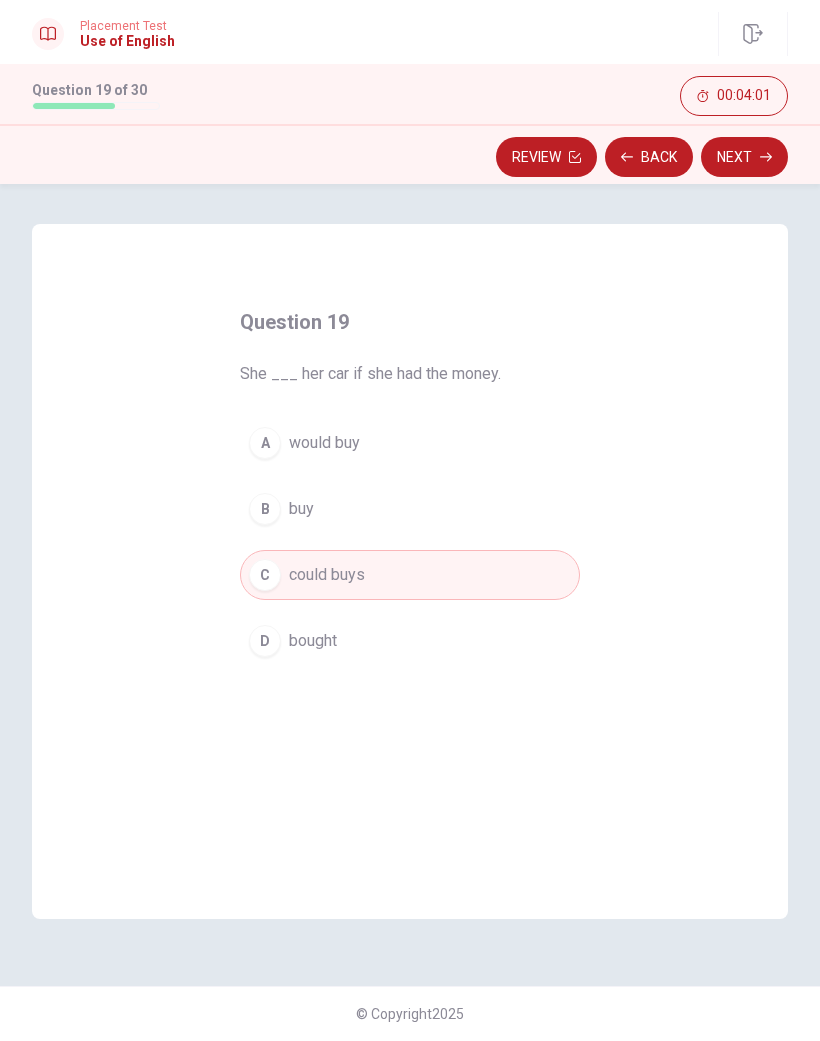 click on "A would buy" at bounding box center [410, 443] 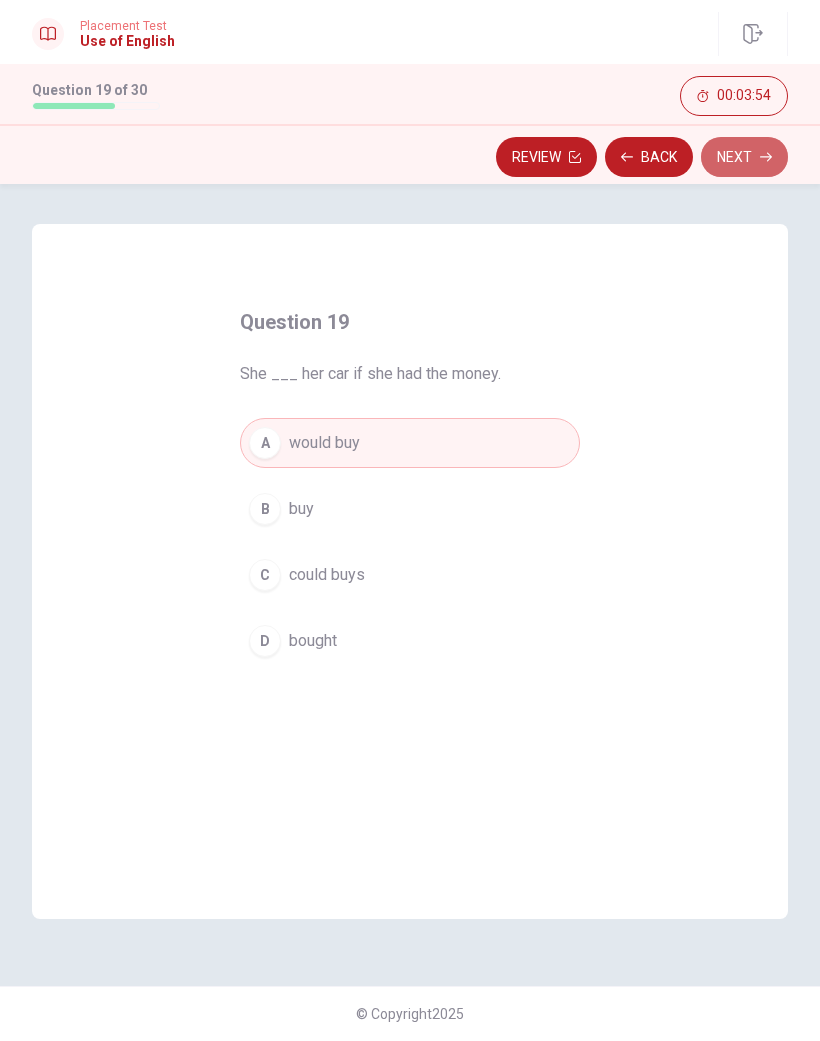 click on "Next" at bounding box center (744, 157) 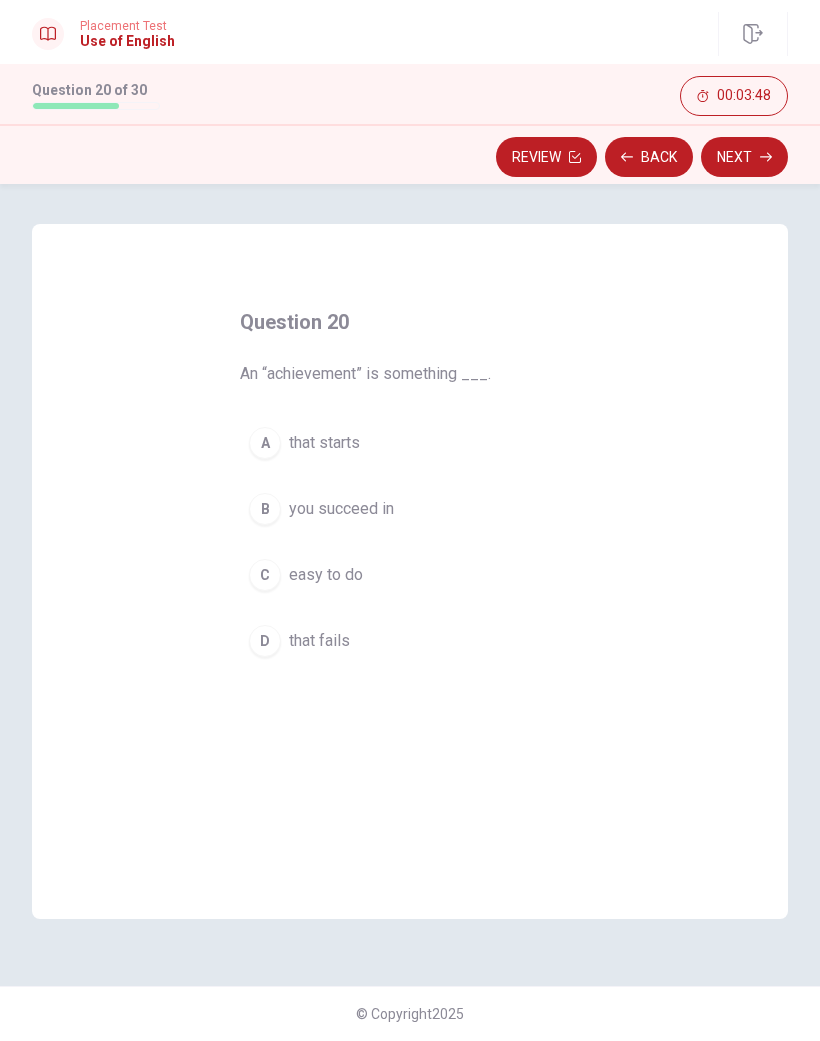 click on "B you succeed in" at bounding box center [410, 509] 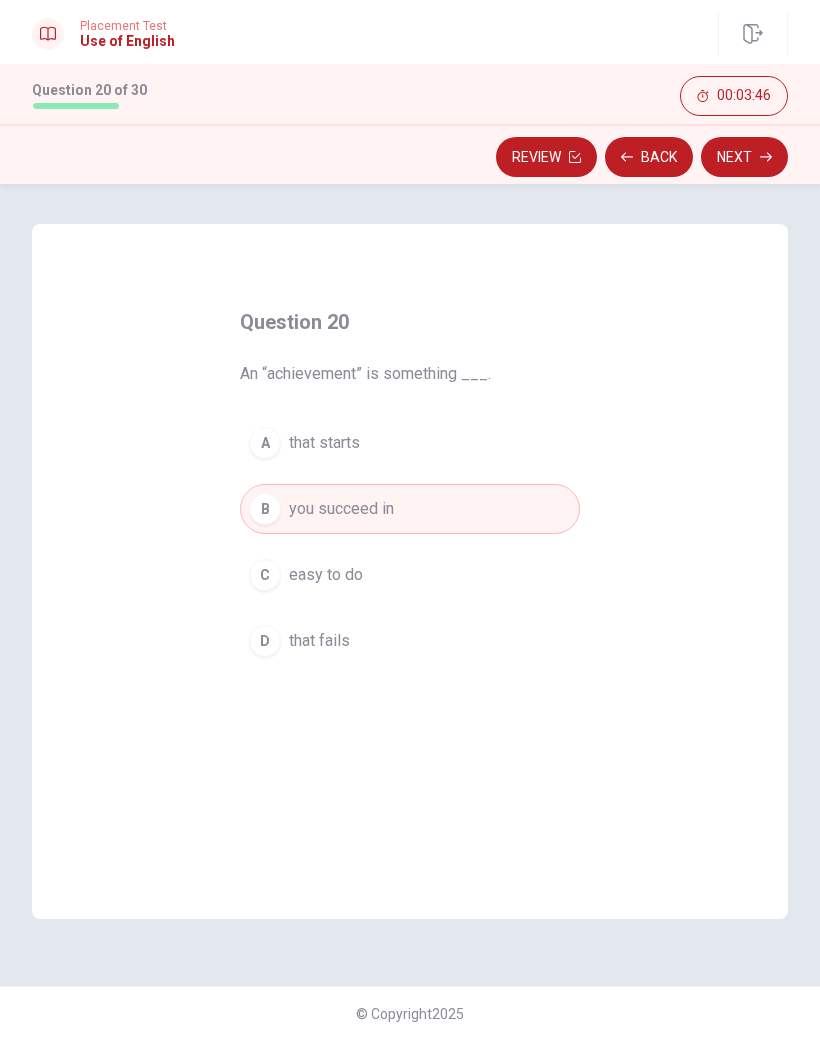 click on "Next" at bounding box center [744, 157] 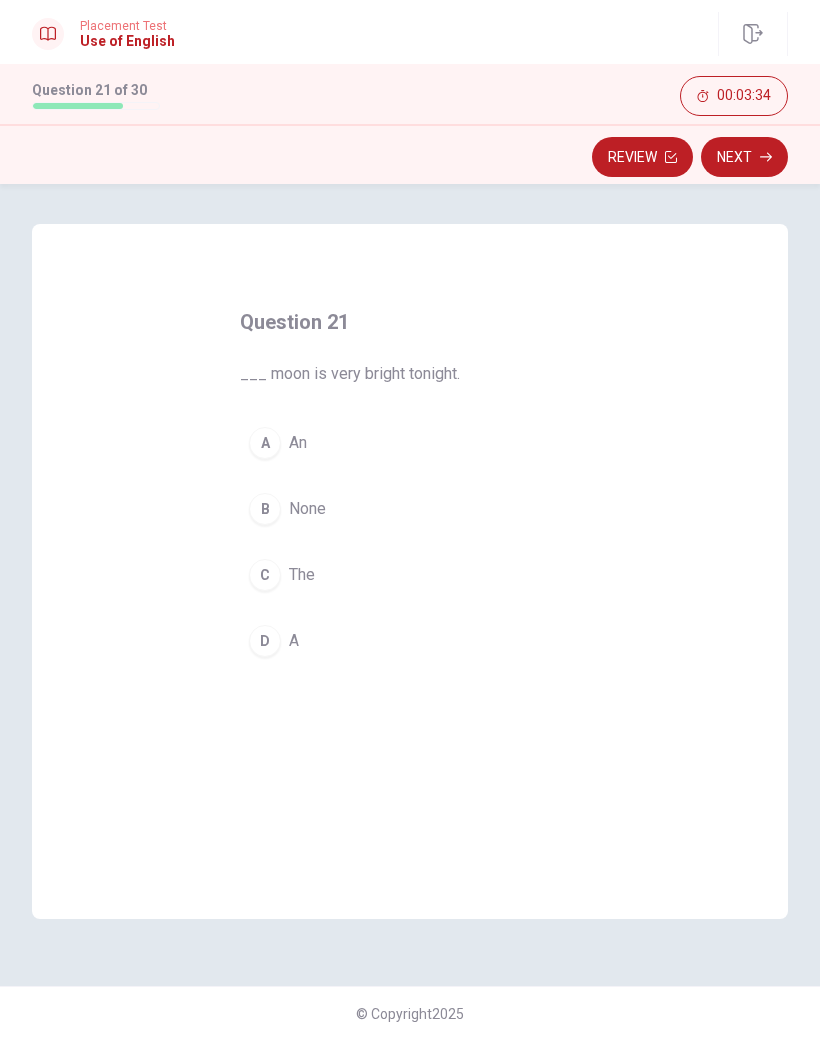click on "C The" at bounding box center (410, 575) 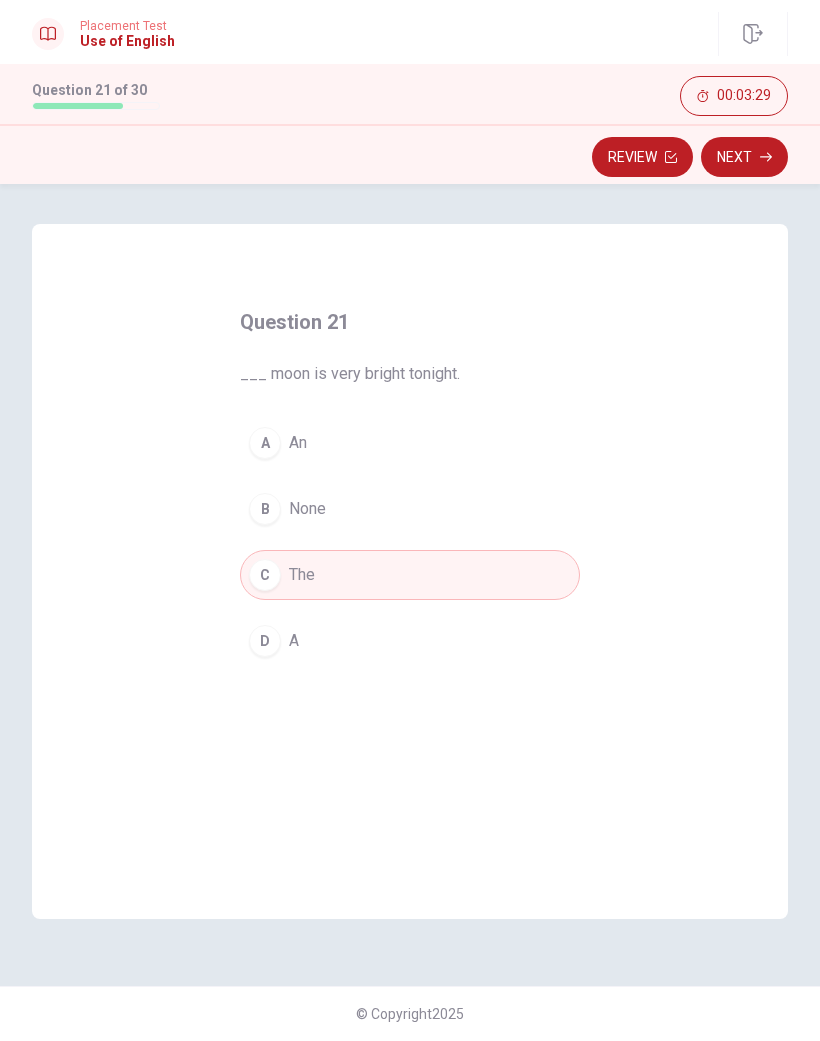 click on "Next" at bounding box center (744, 157) 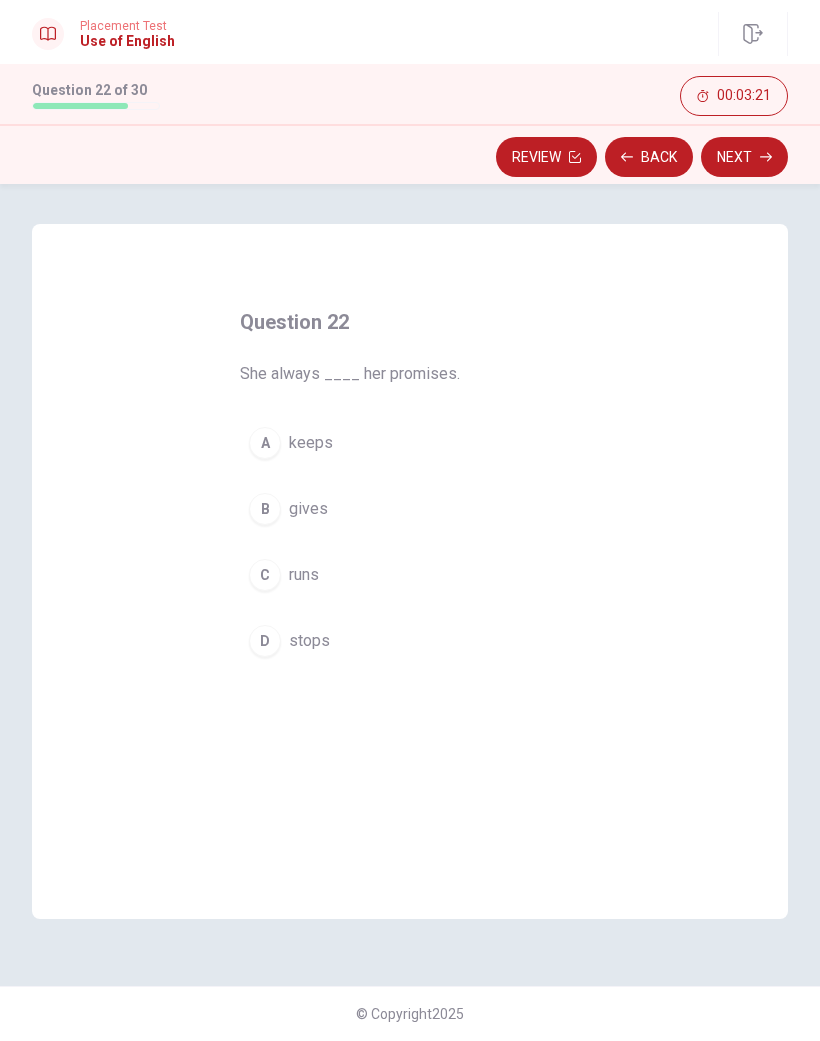click on "A keeps" at bounding box center [410, 443] 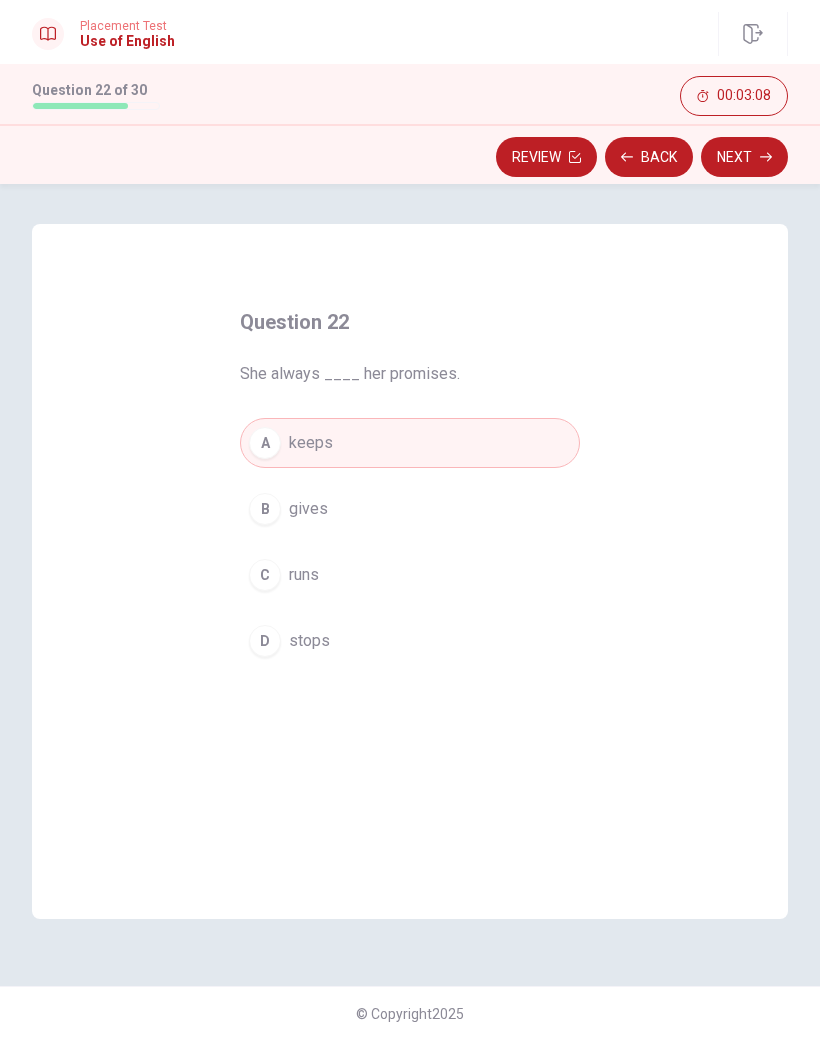 click 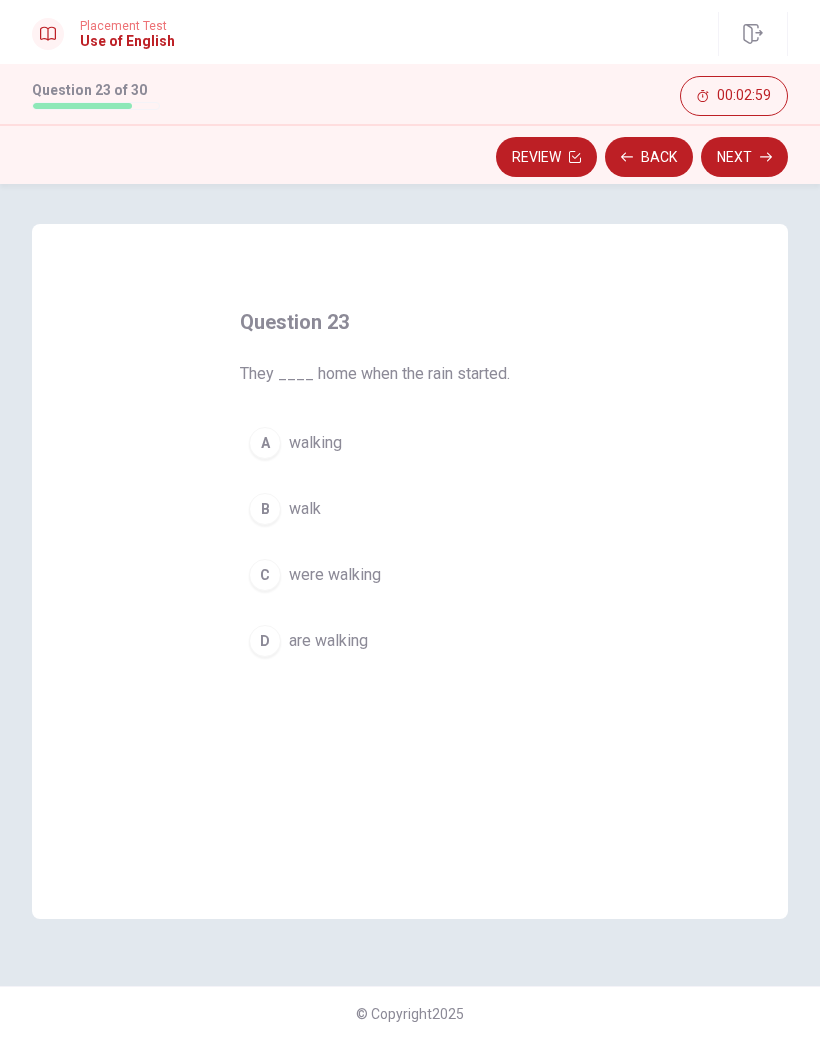 click on "C were walking" at bounding box center (410, 575) 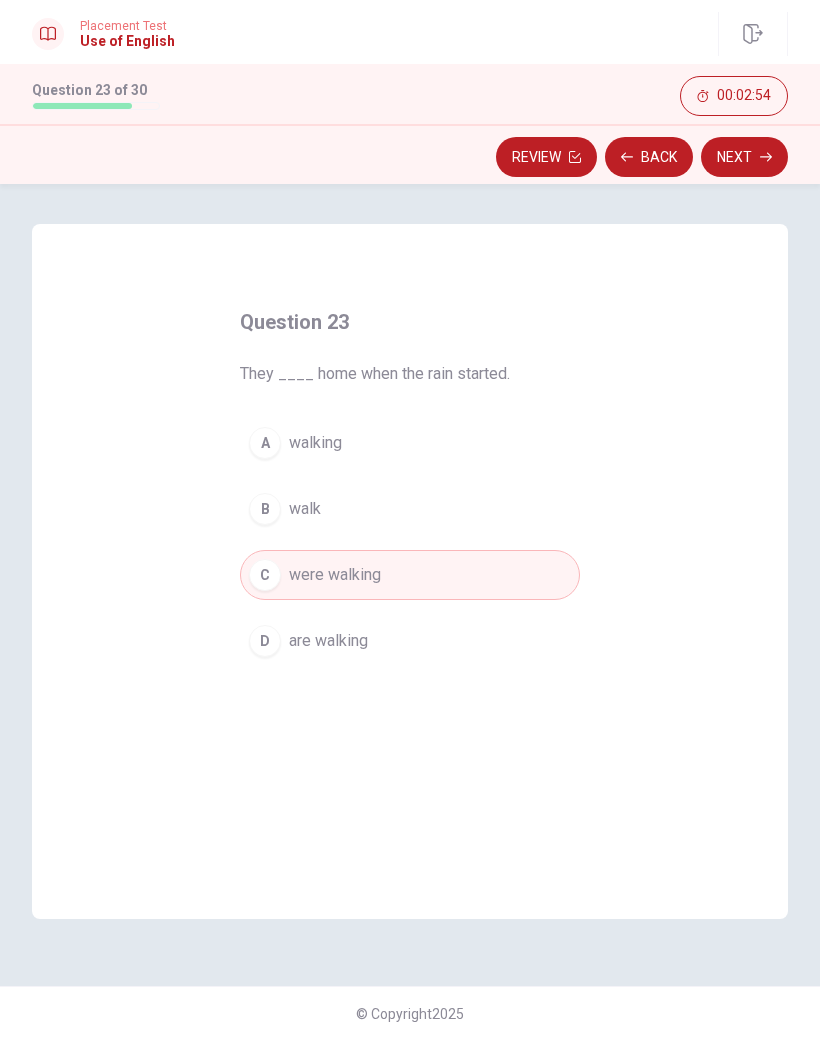 click on "Next" at bounding box center (744, 157) 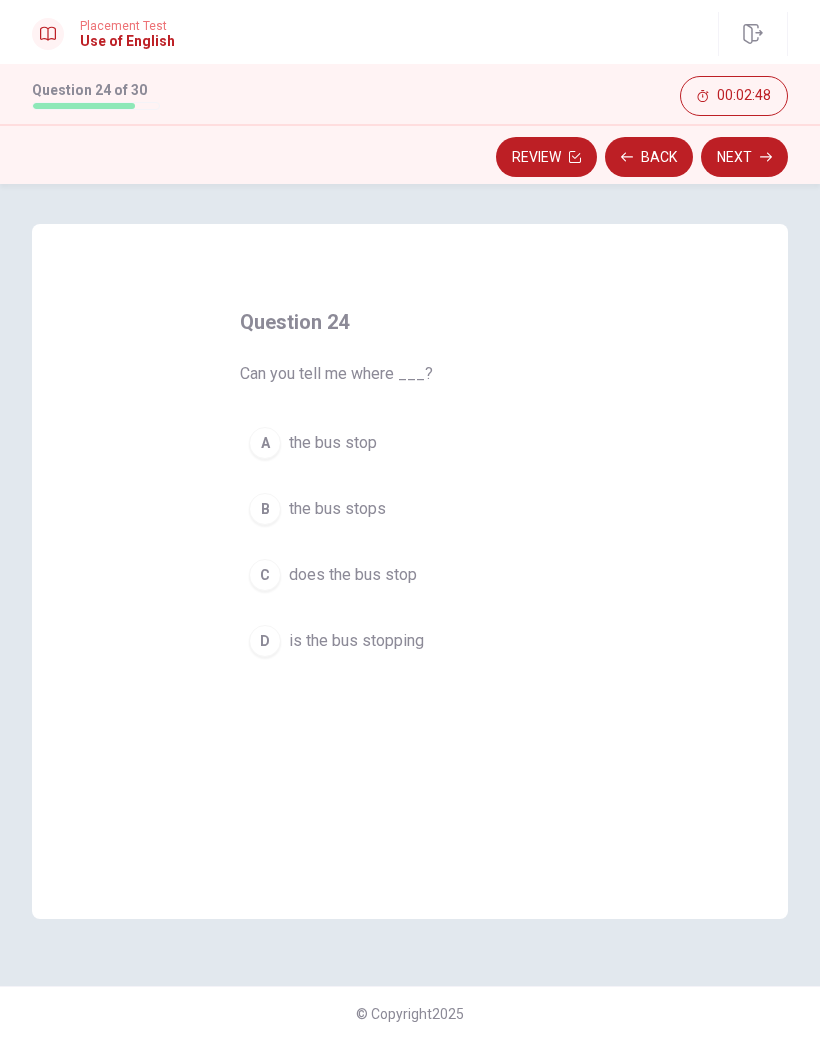 click on "is the bus stopping" at bounding box center (356, 641) 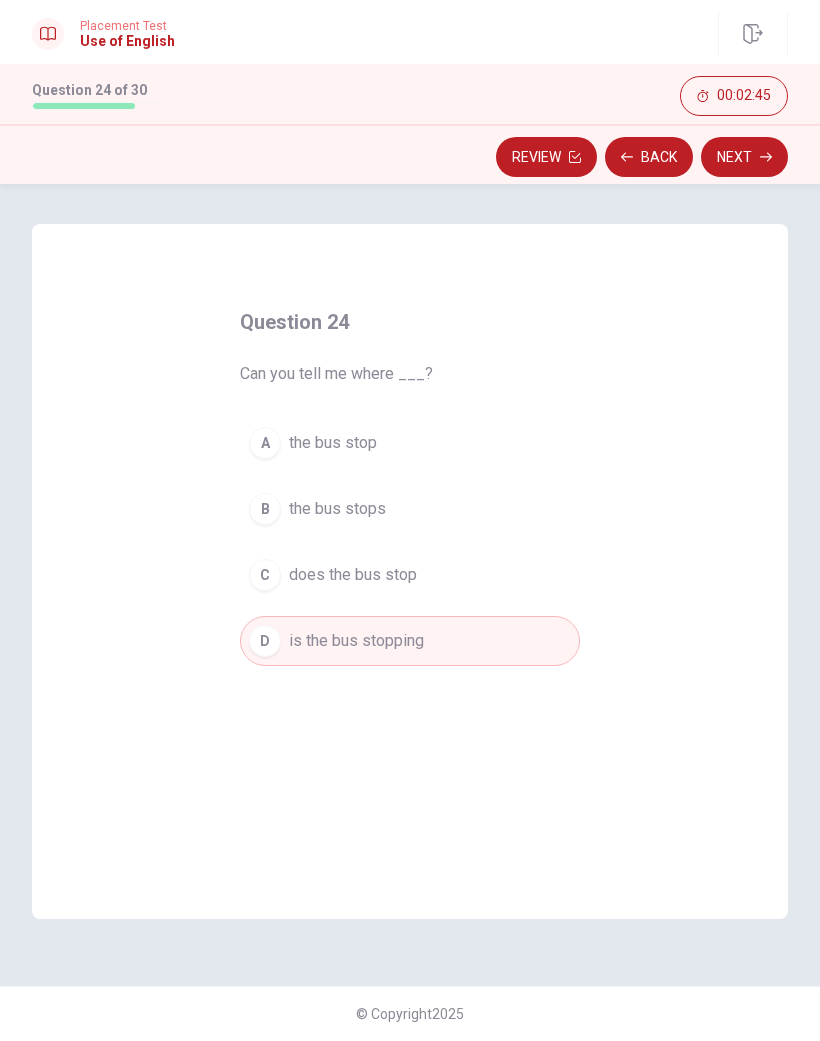 click on "Next" at bounding box center [744, 157] 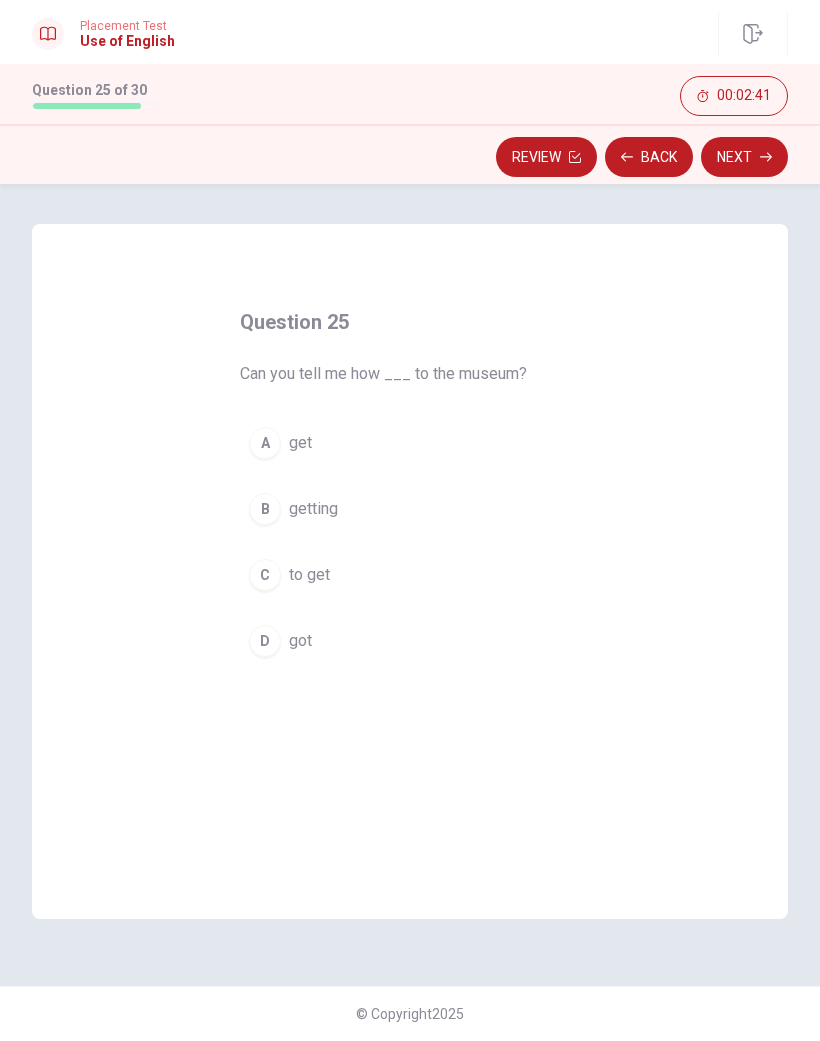 click on "C to get" at bounding box center [410, 575] 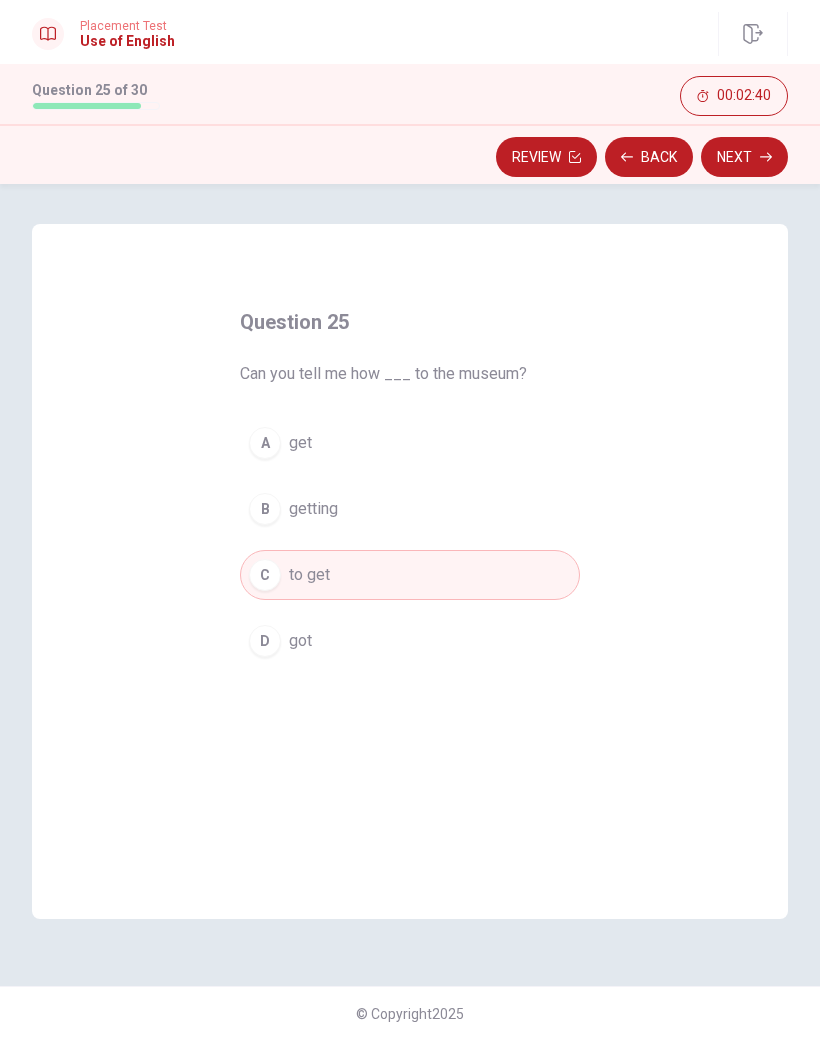 click on "Next" at bounding box center [744, 157] 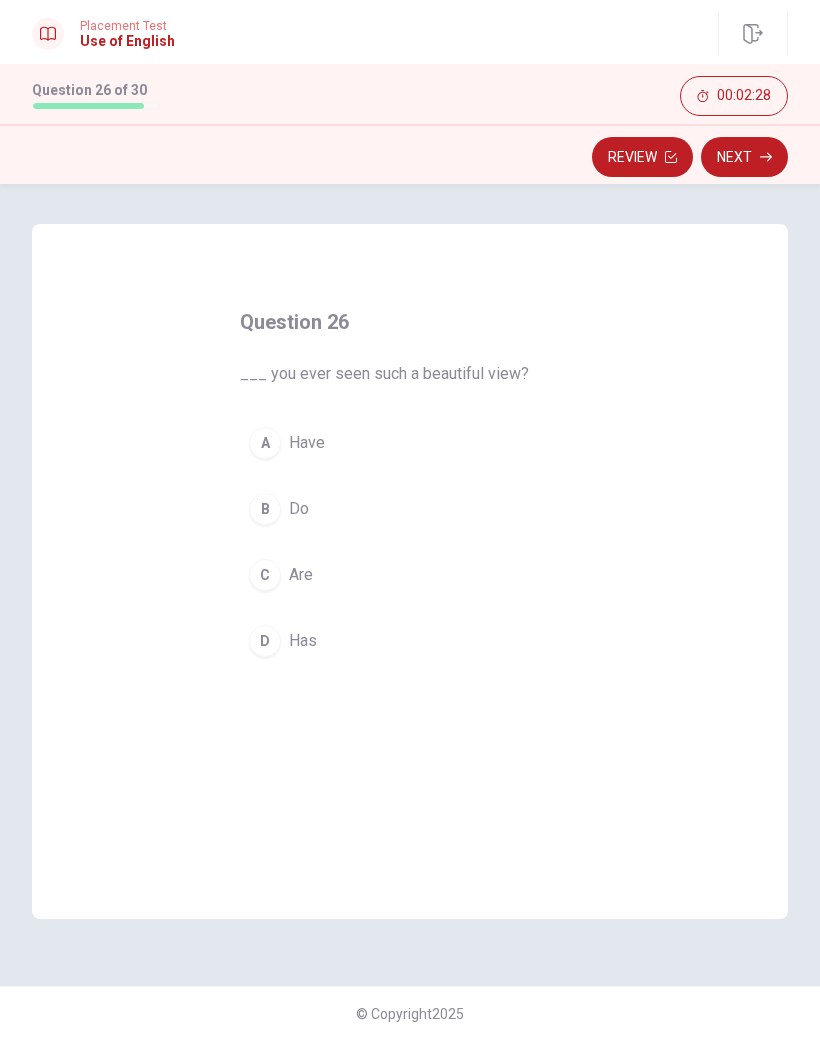 click on "A Have" at bounding box center [410, 443] 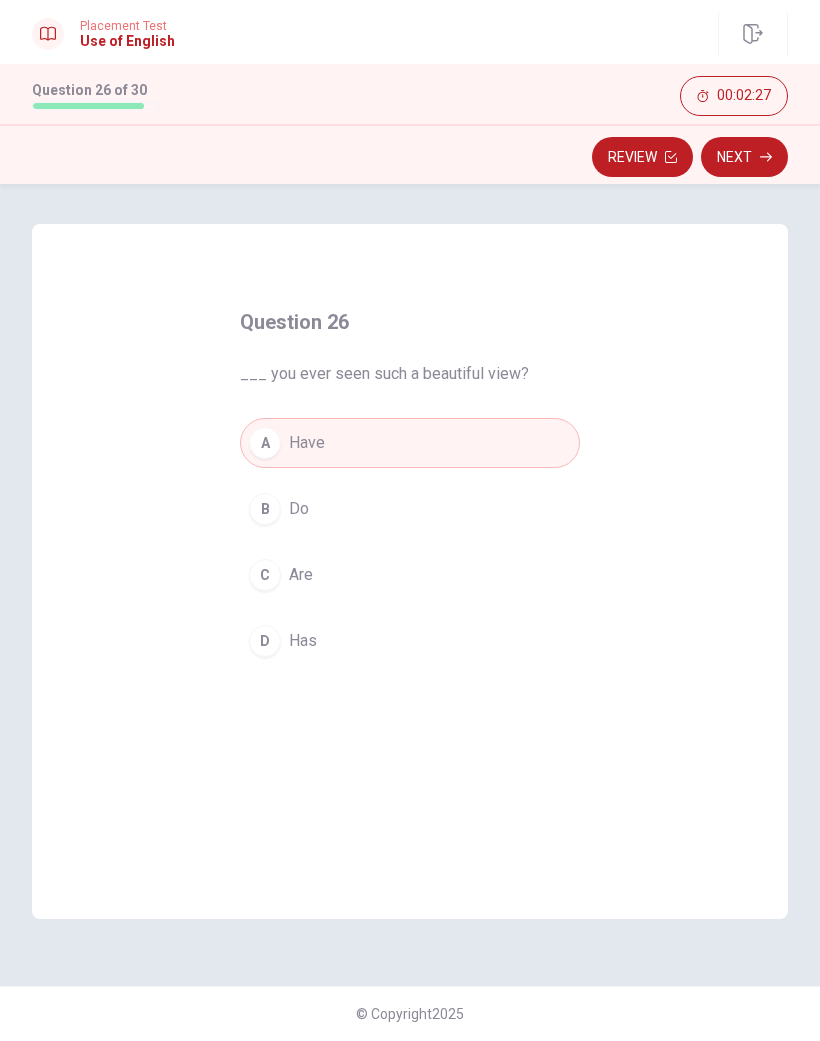 click 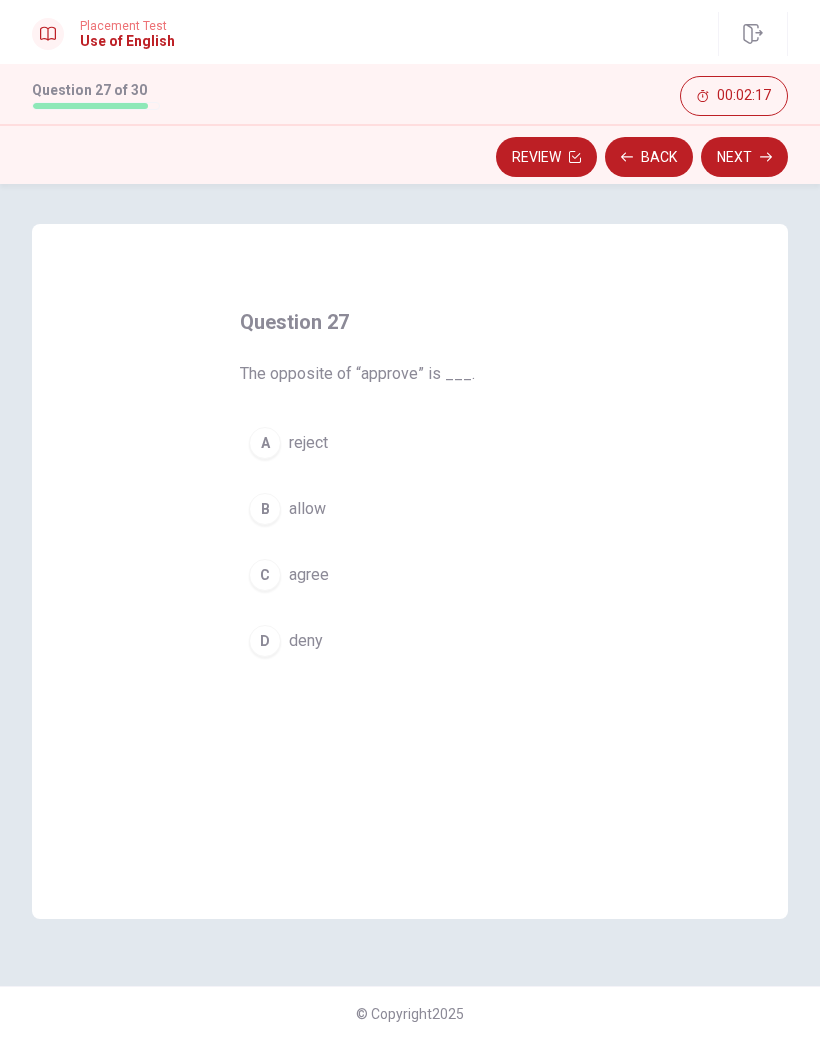click on "A reject" at bounding box center (410, 443) 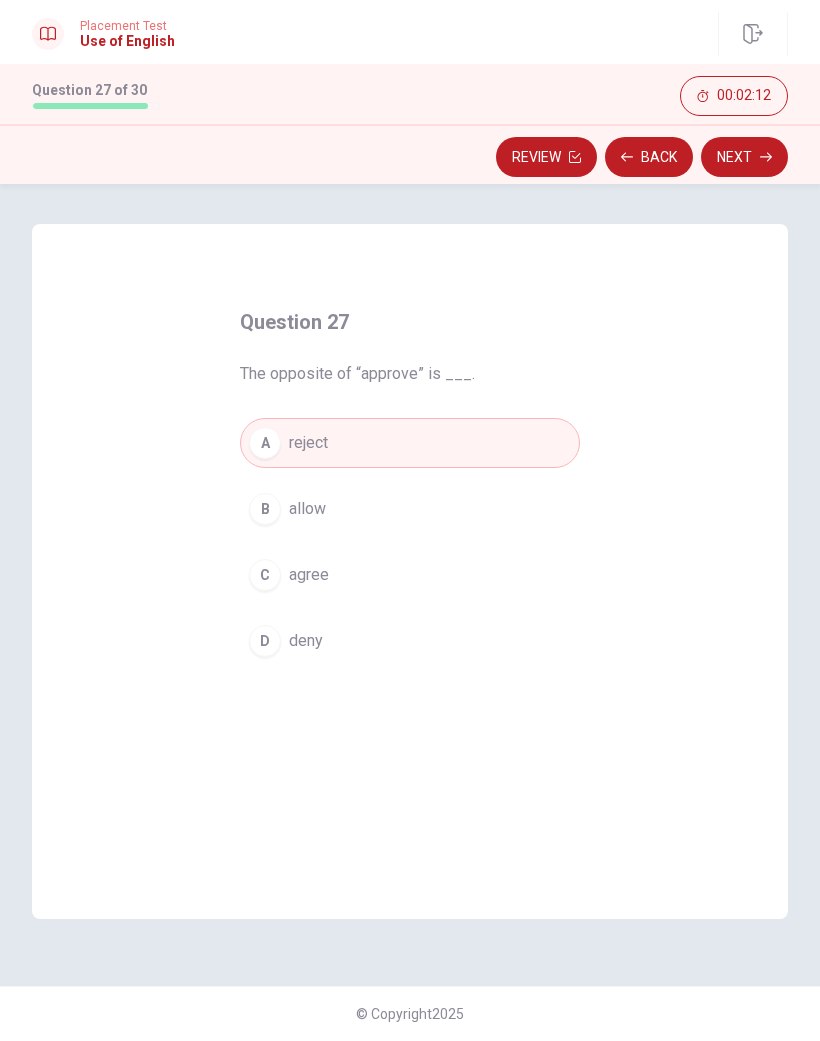 click 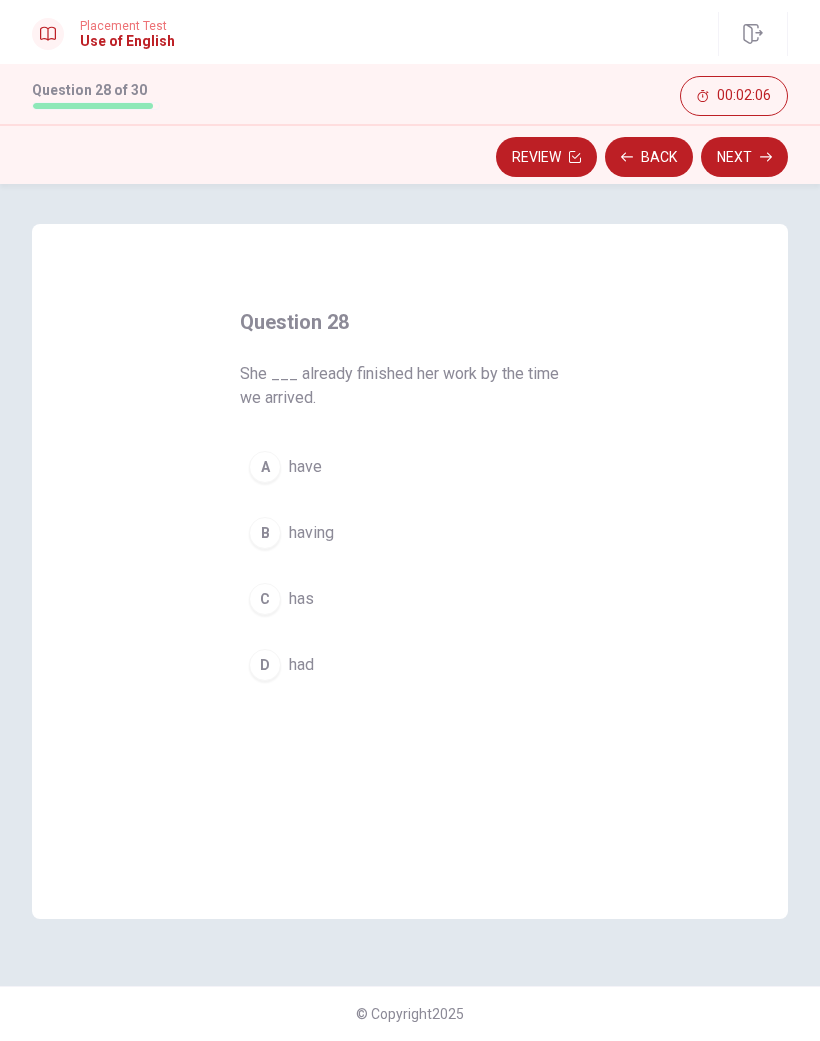 click on "C has" at bounding box center [410, 599] 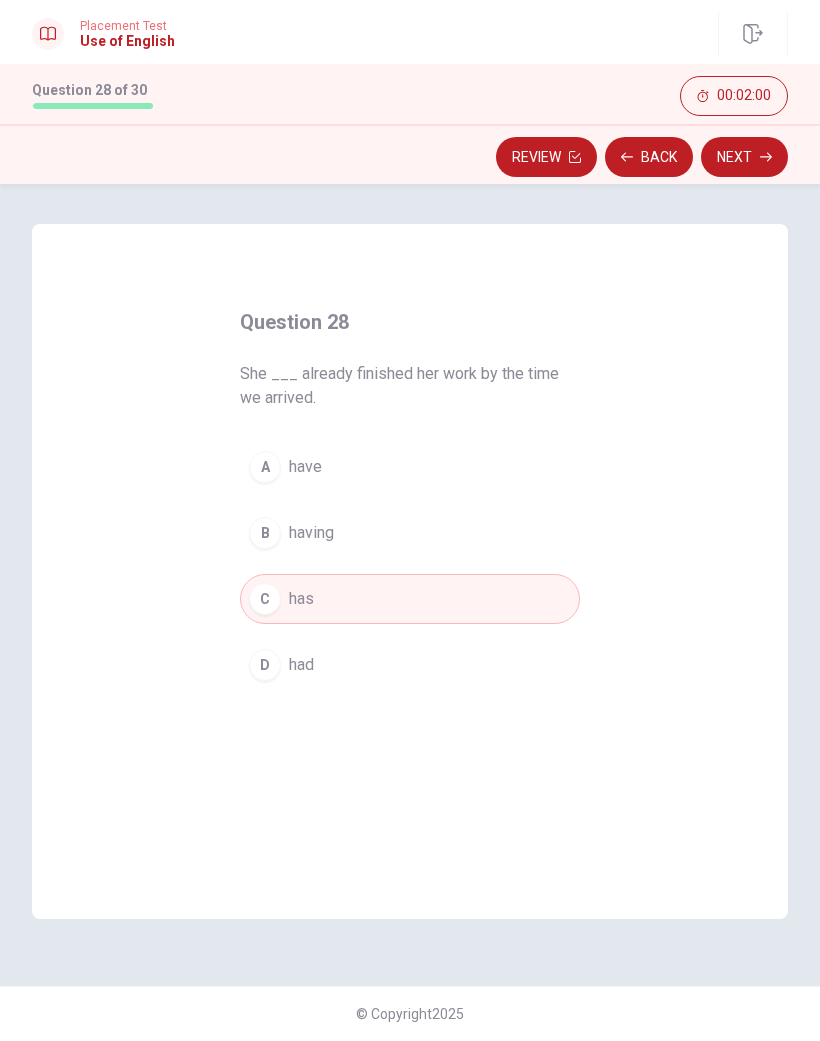 click 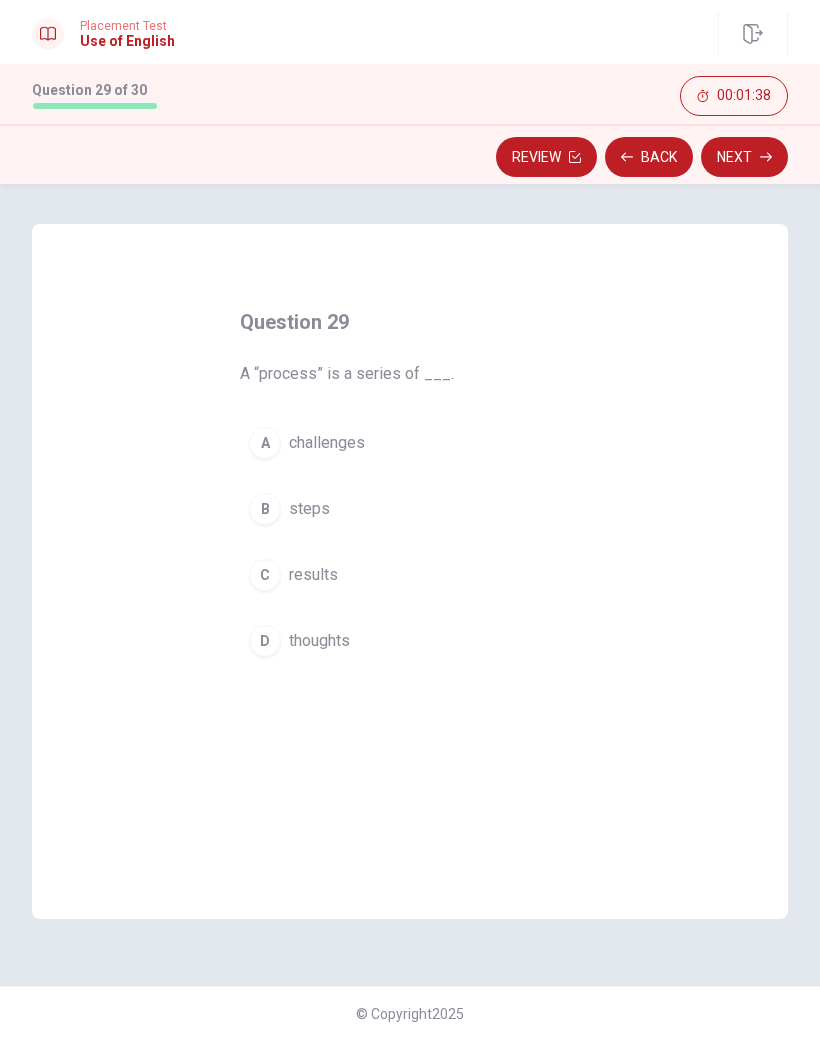 click on "B steps" at bounding box center [410, 509] 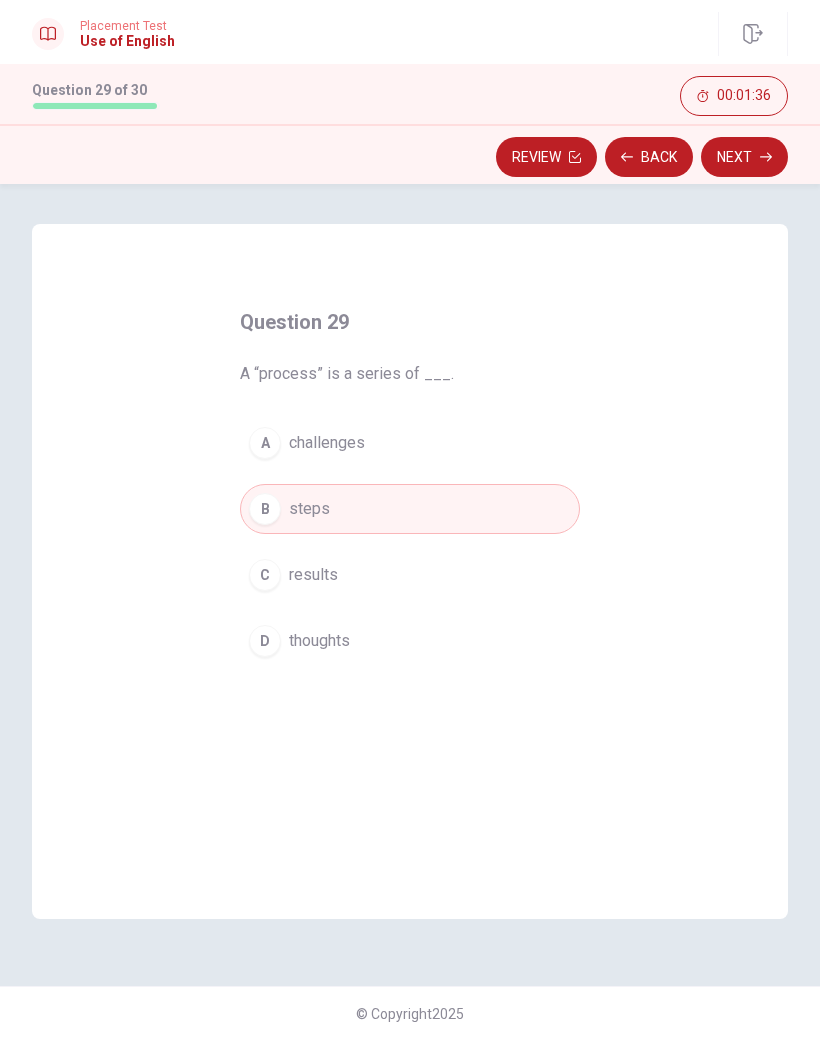 click on "Next" at bounding box center [744, 157] 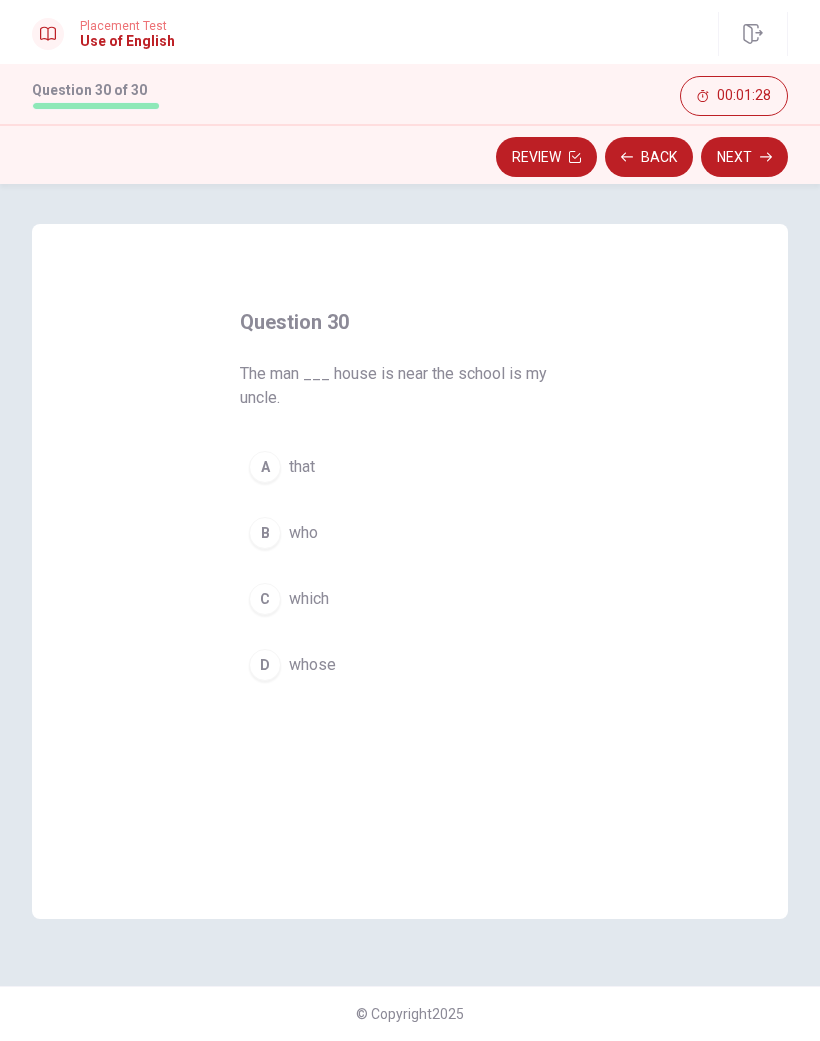 click on "D whose" at bounding box center (410, 665) 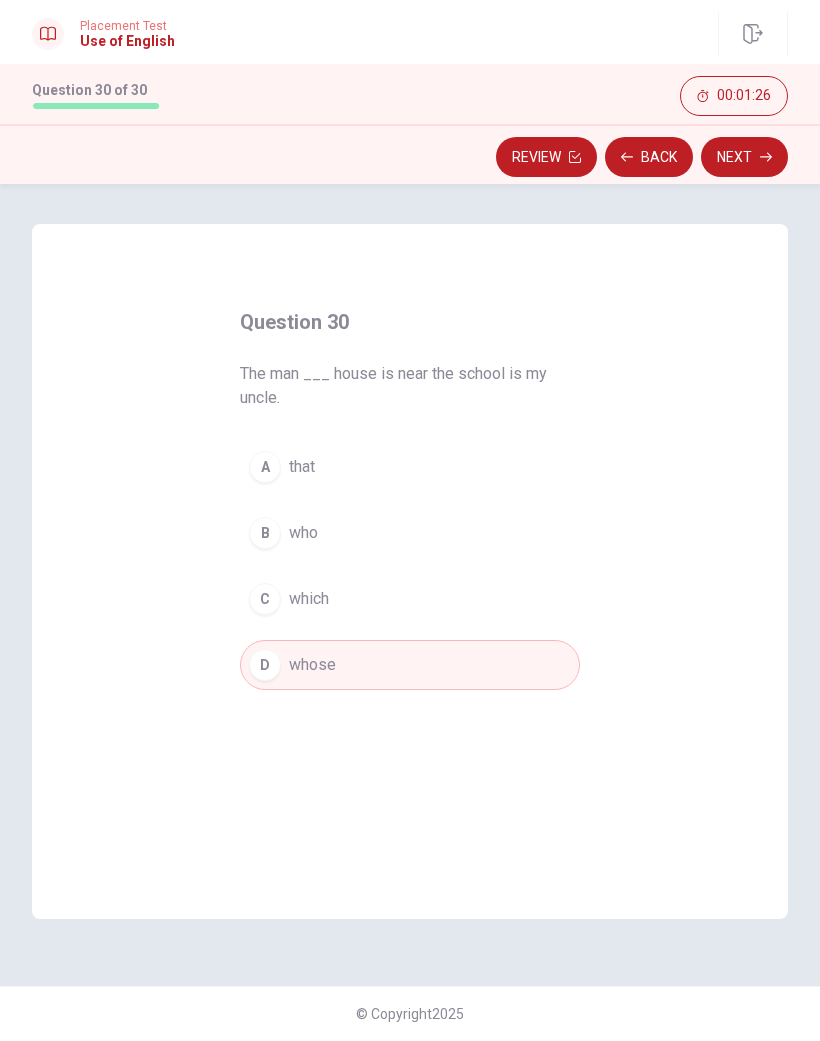 click on "Next" at bounding box center (744, 157) 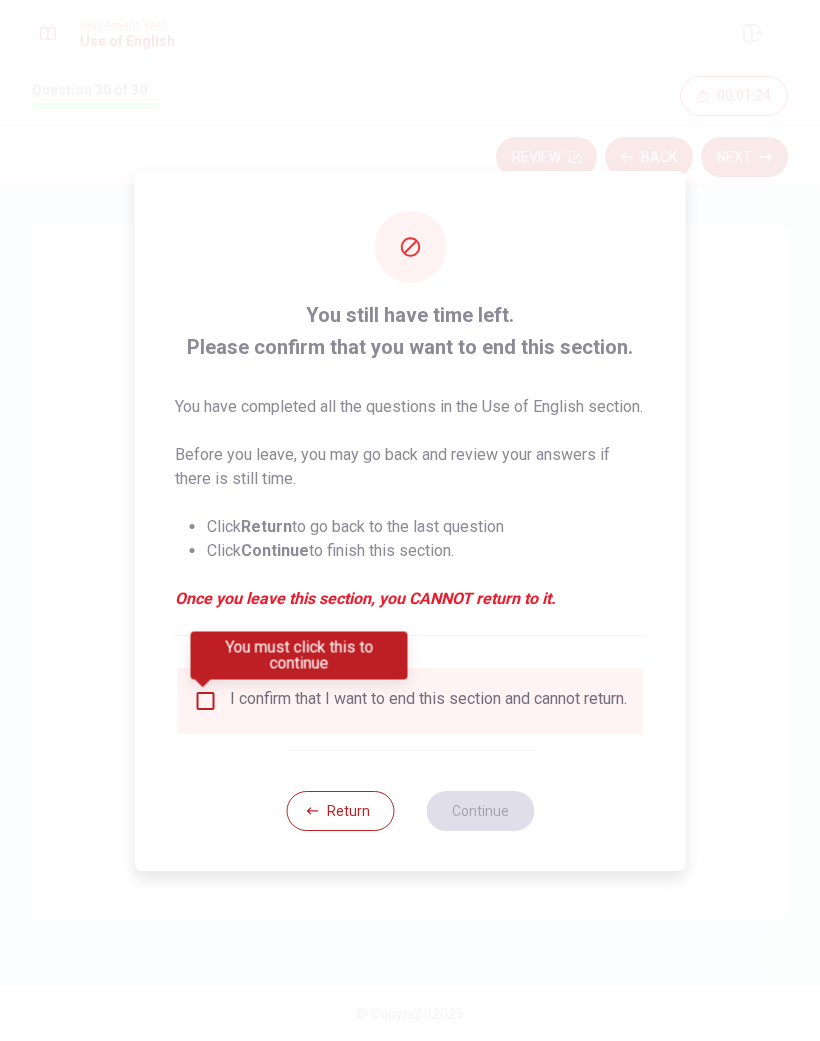 click at bounding box center (206, 701) 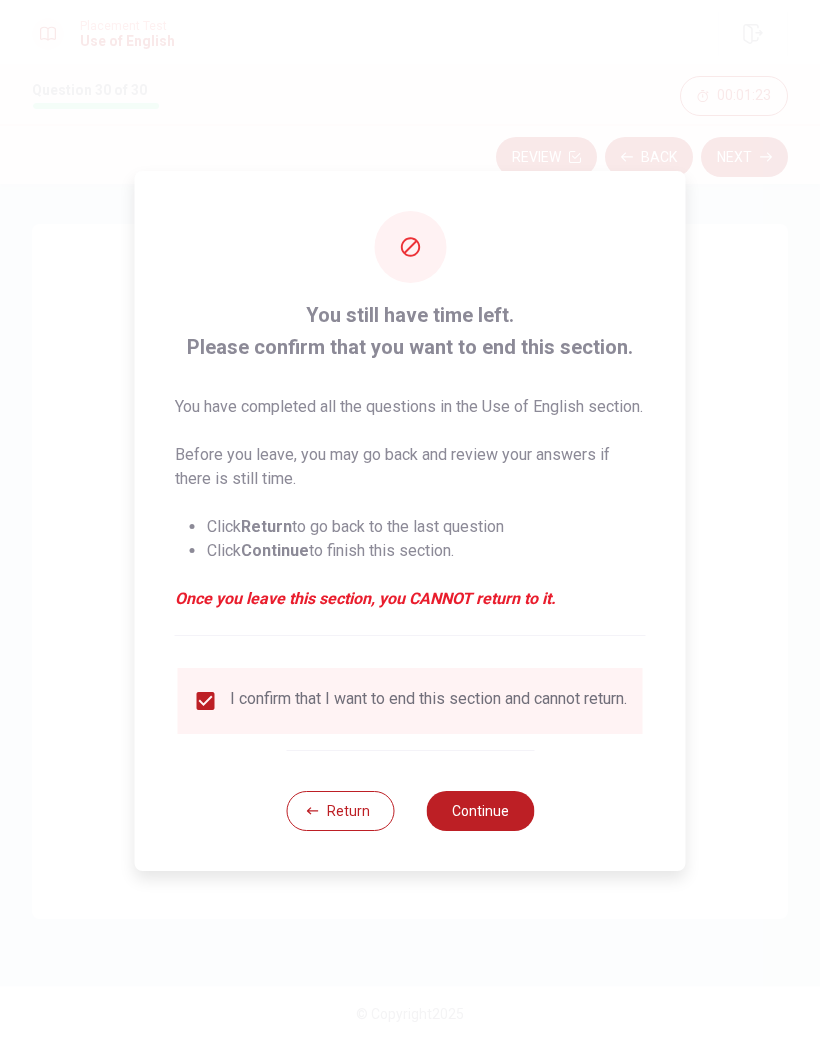 click on "Continue" at bounding box center (480, 811) 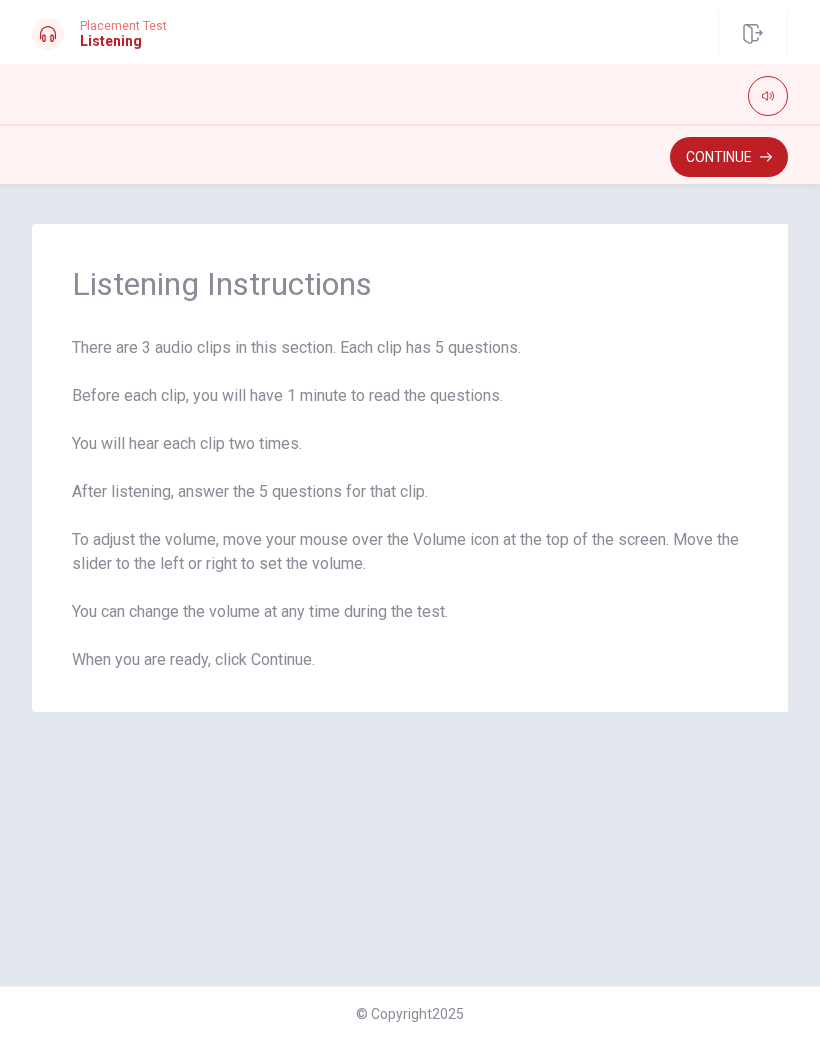 click on "Continue" at bounding box center (729, 157) 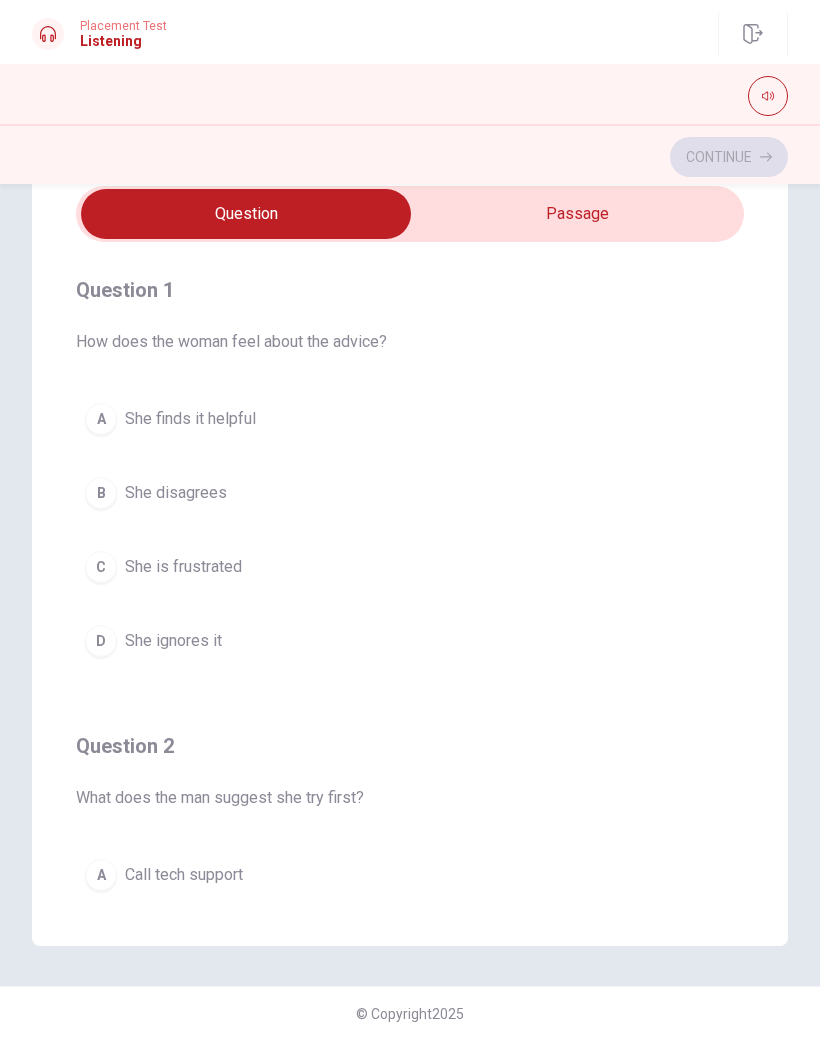 scroll, scrollTop: 82, scrollLeft: 0, axis: vertical 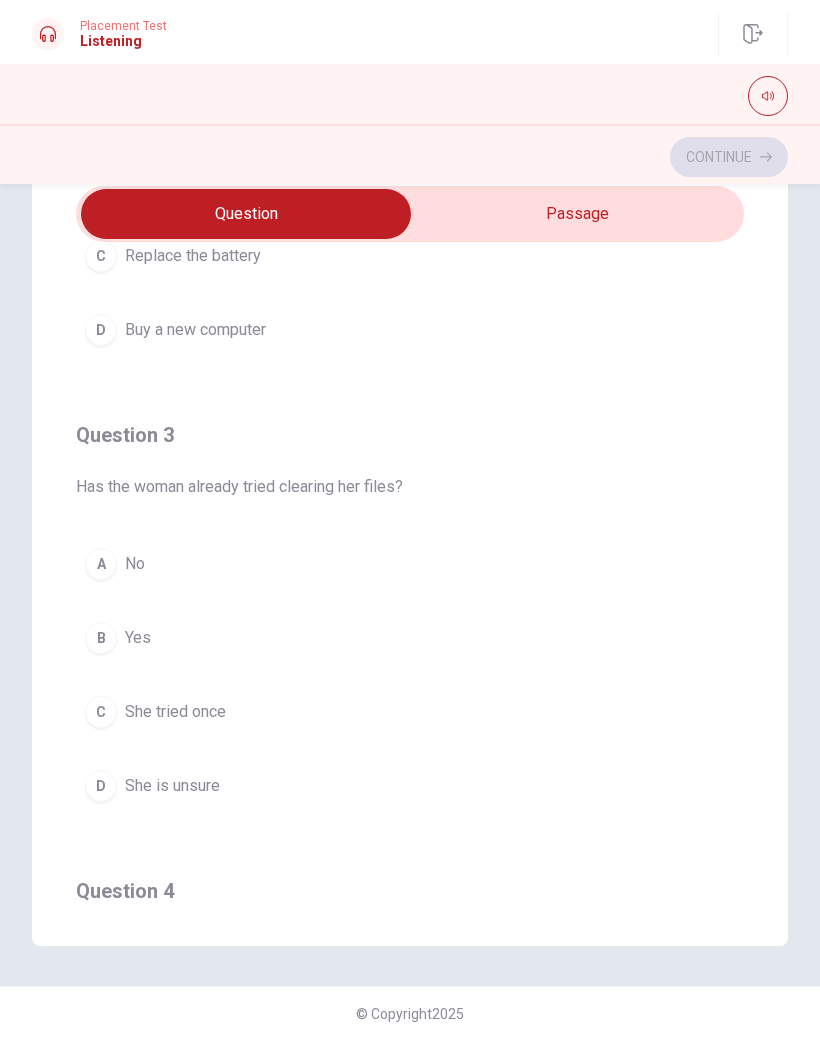 type on "25" 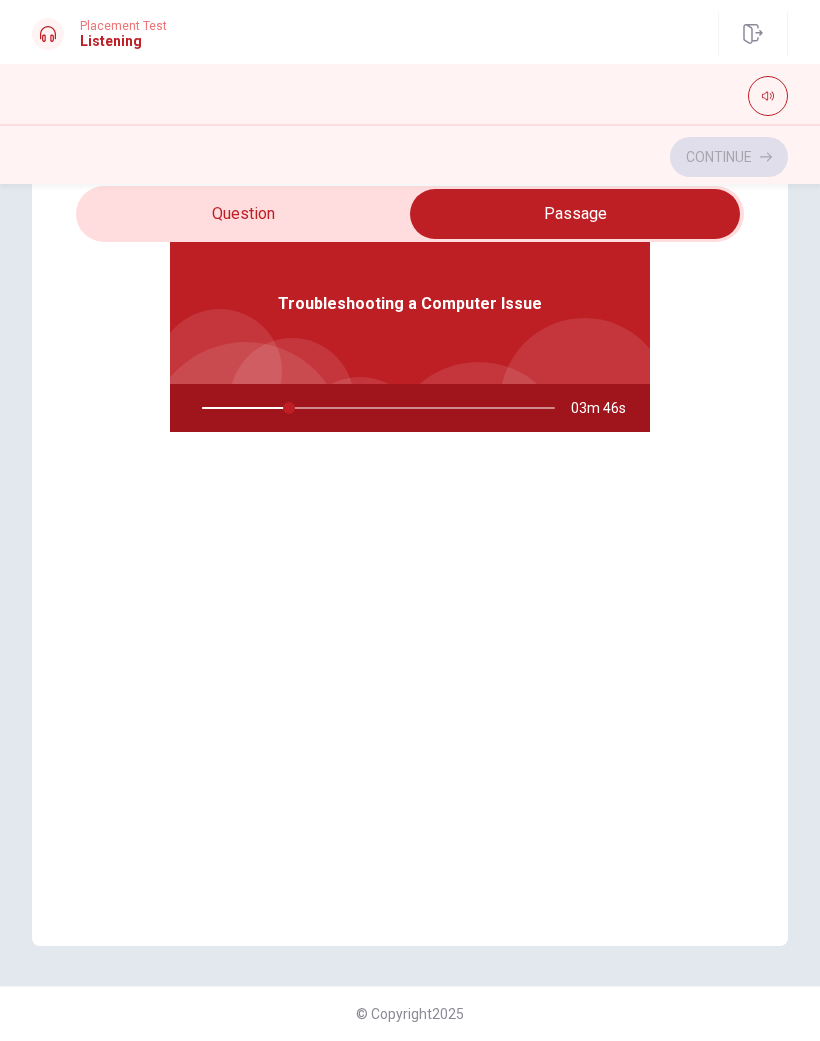 scroll, scrollTop: 112, scrollLeft: 0, axis: vertical 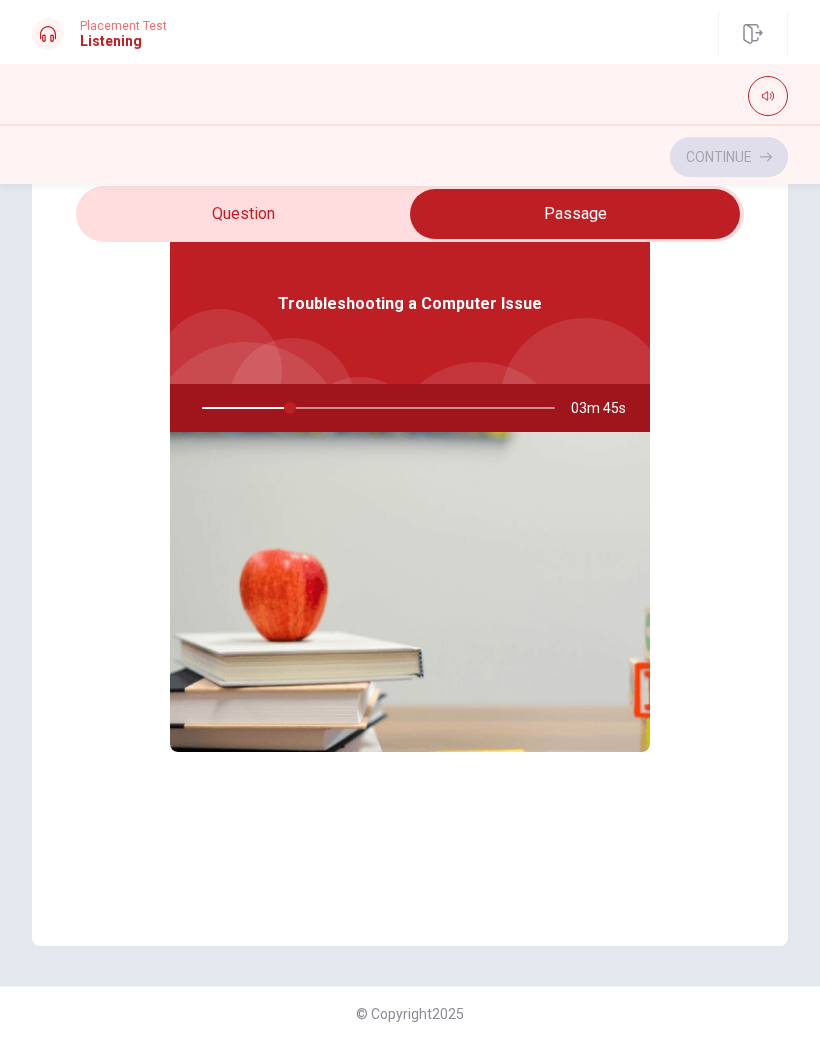 type on "25" 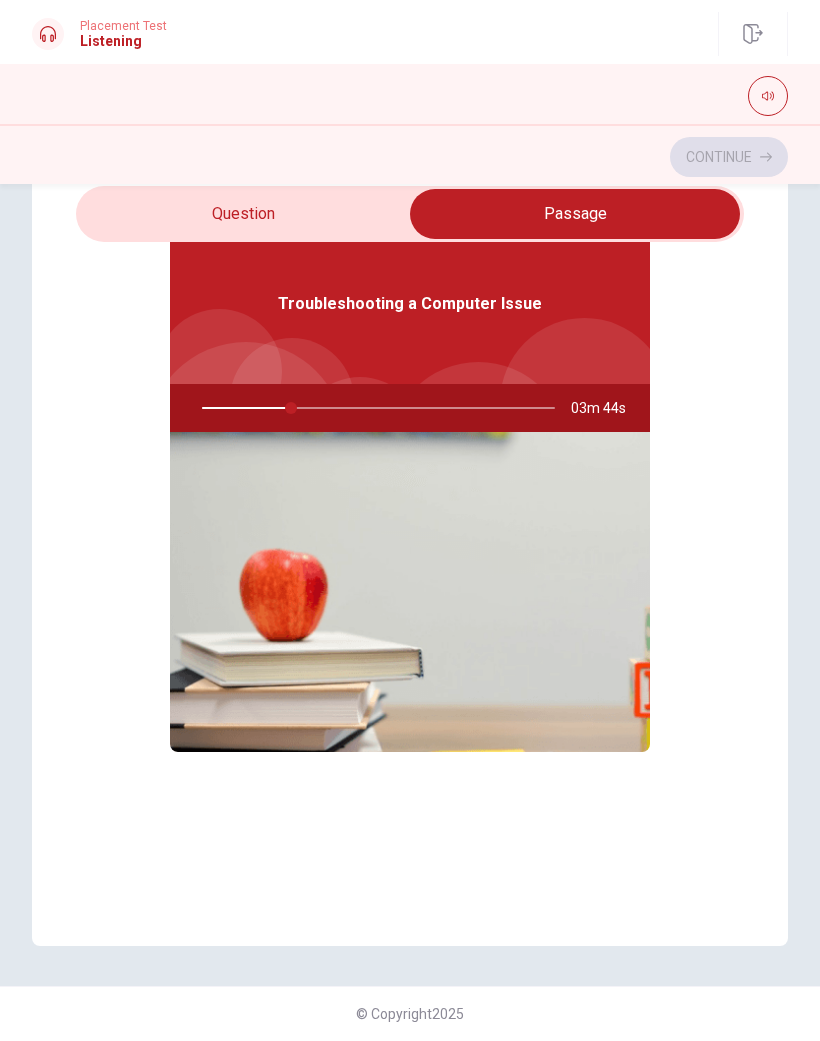 click at bounding box center [575, 214] 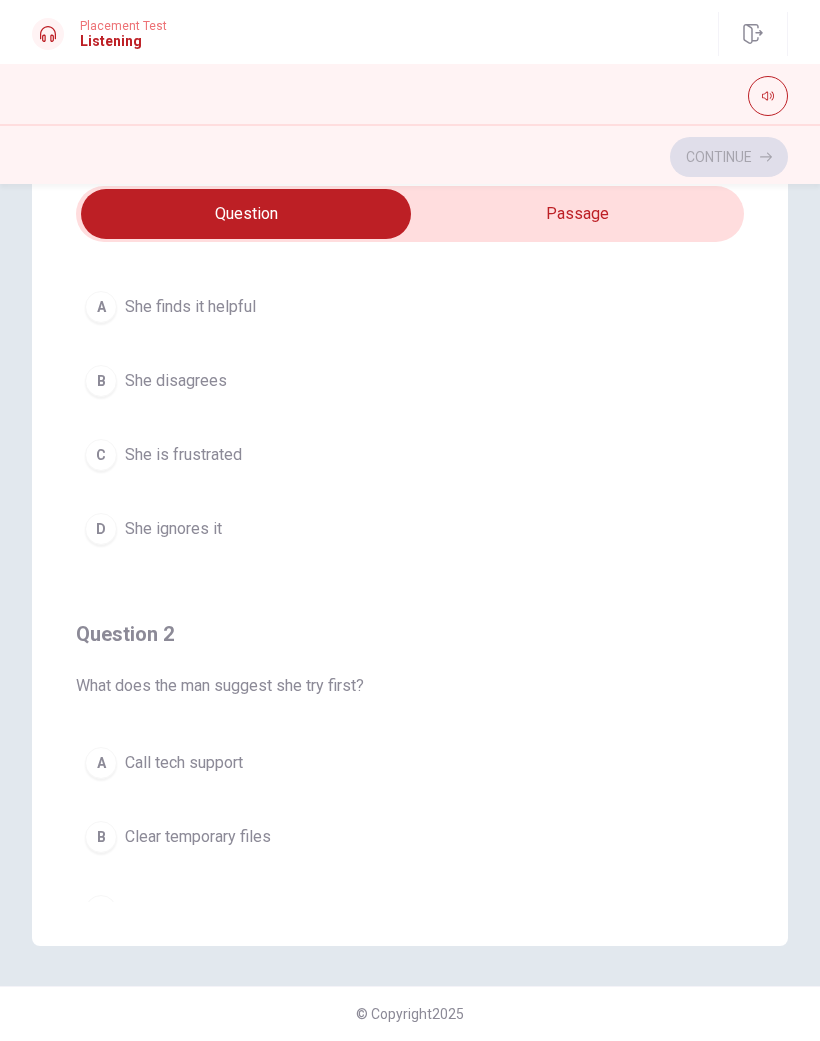 type on "26" 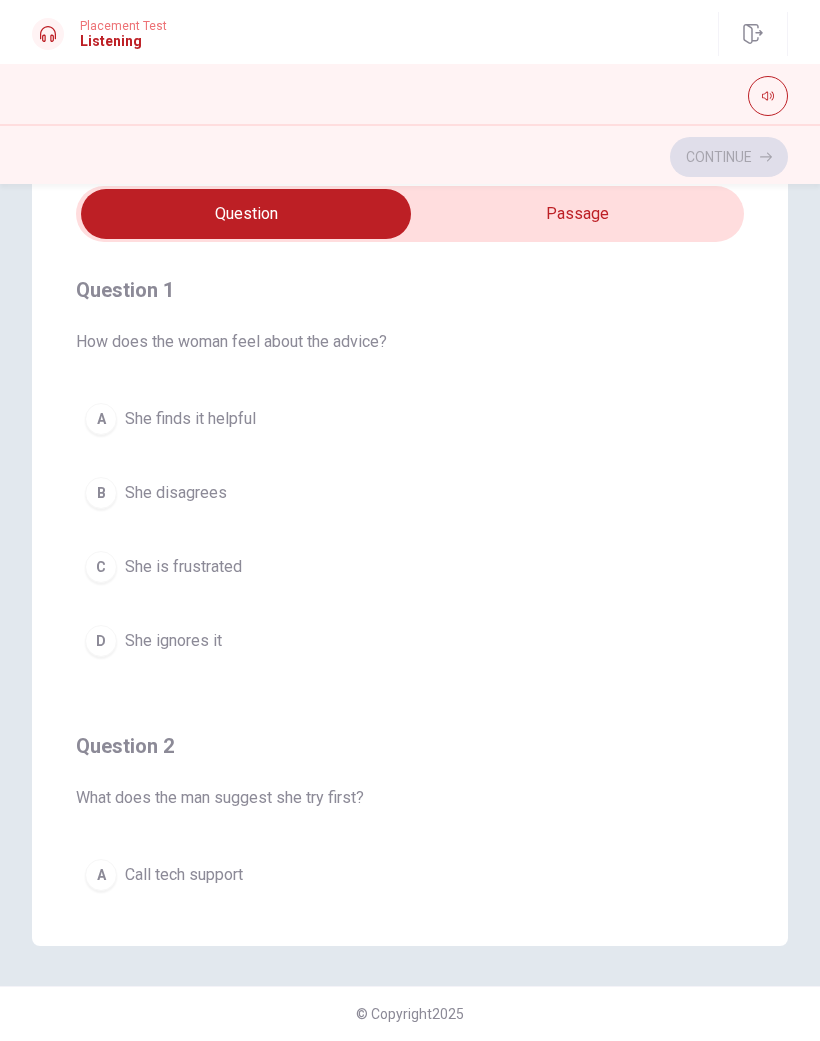 click at bounding box center [246, 214] 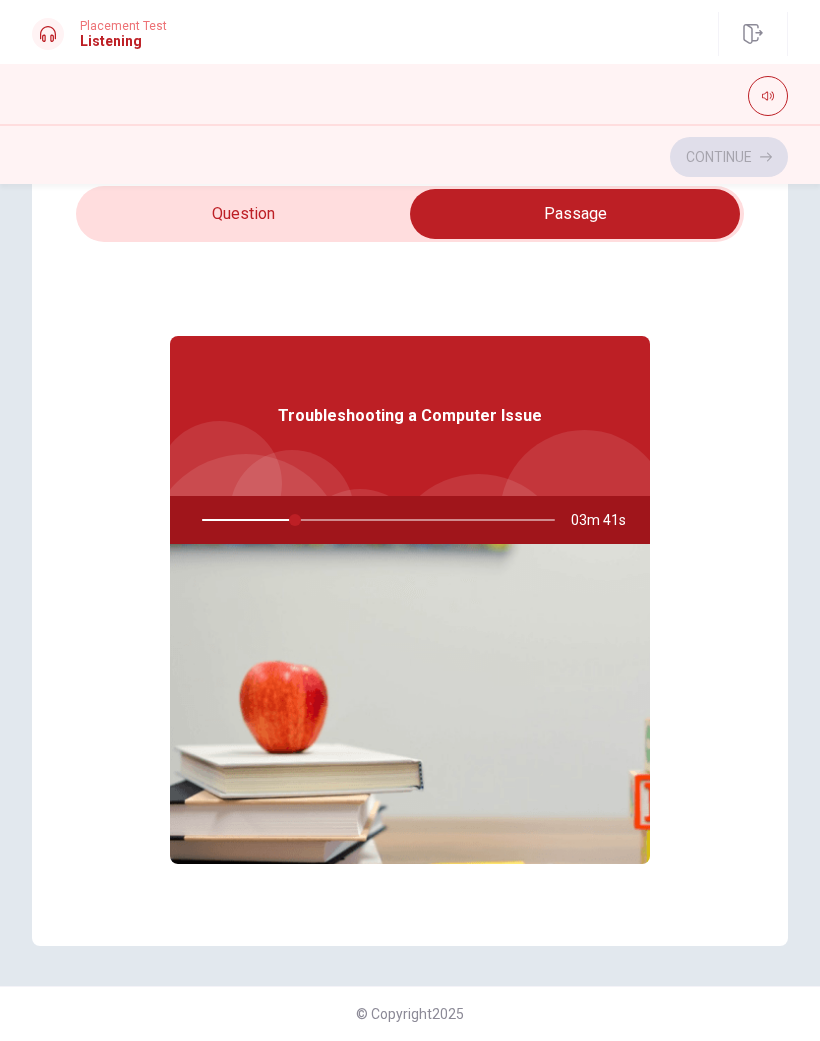 scroll, scrollTop: 0, scrollLeft: 0, axis: both 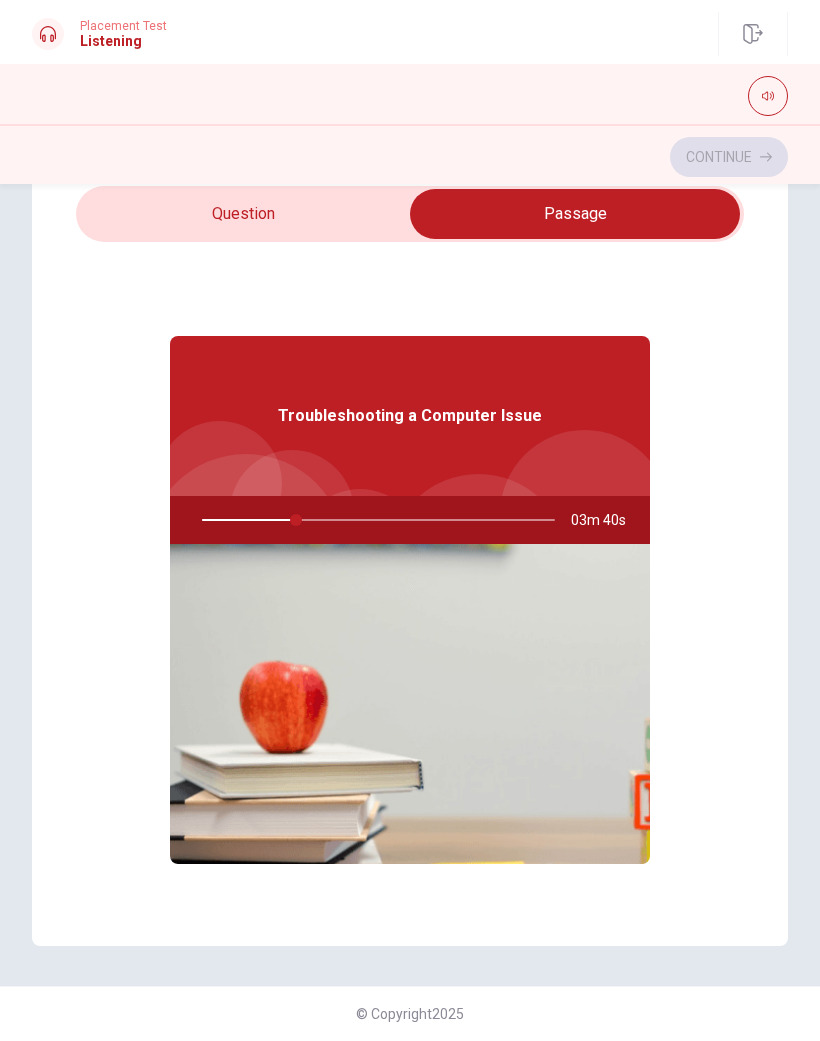 type on "27" 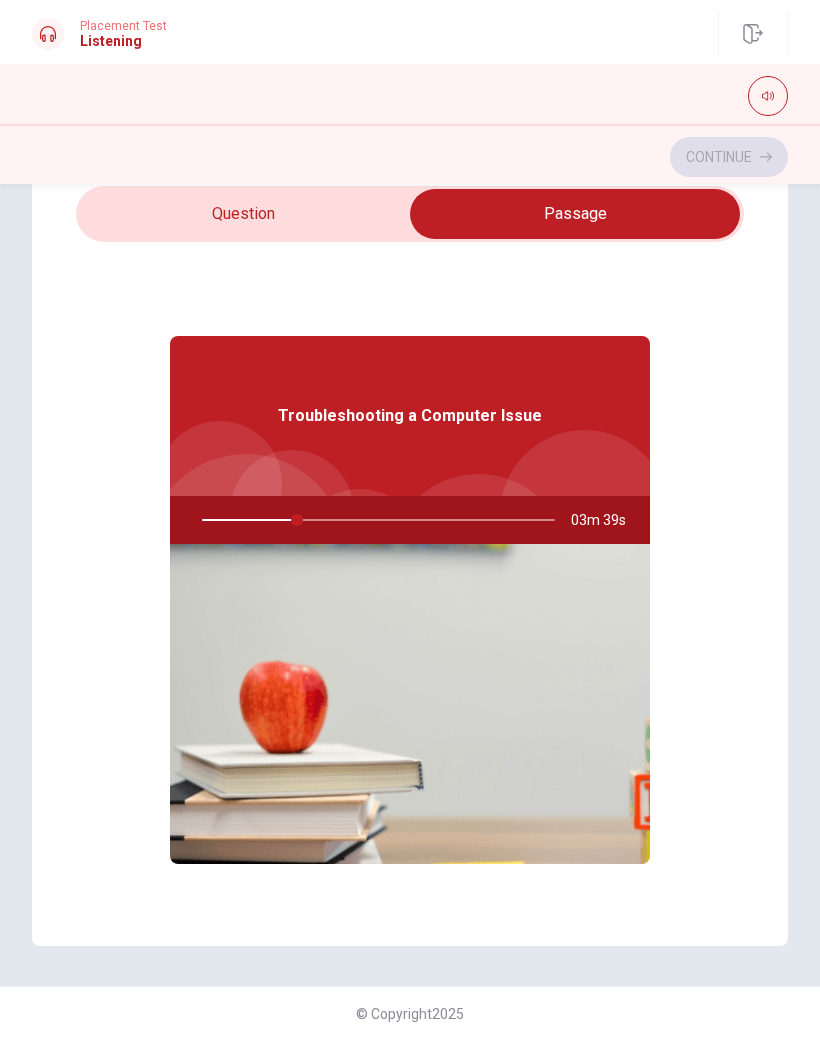 click at bounding box center [575, 214] 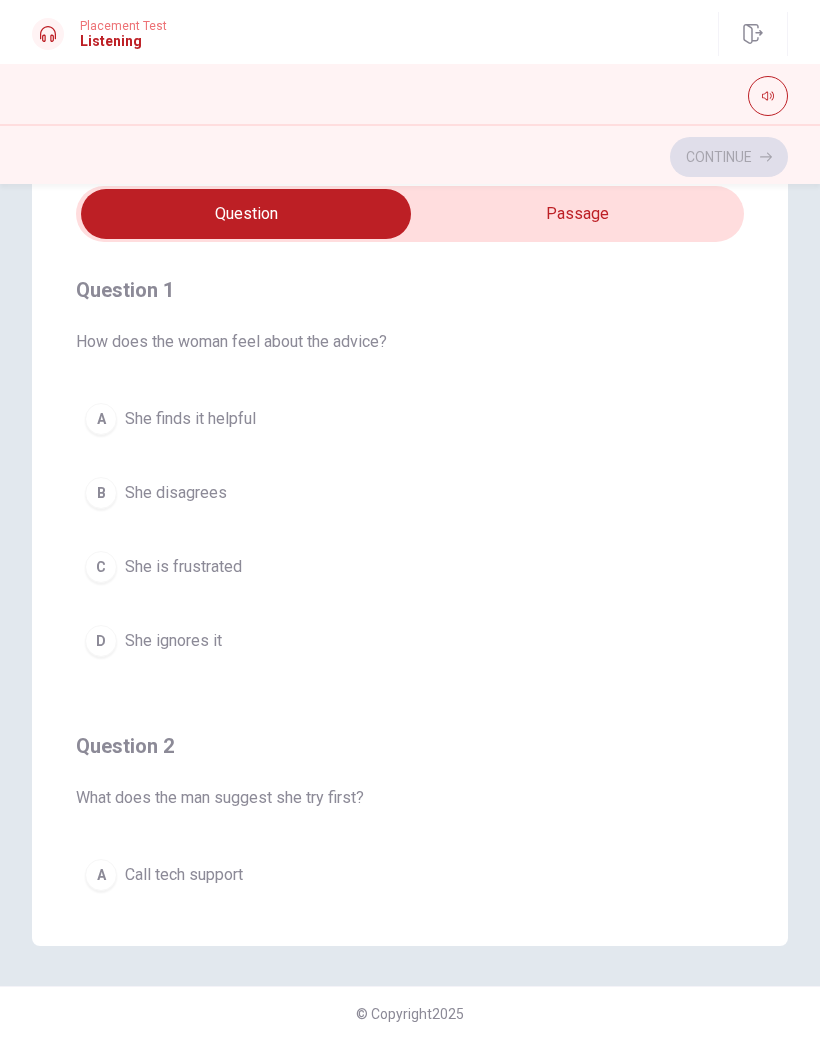 scroll, scrollTop: 82, scrollLeft: 0, axis: vertical 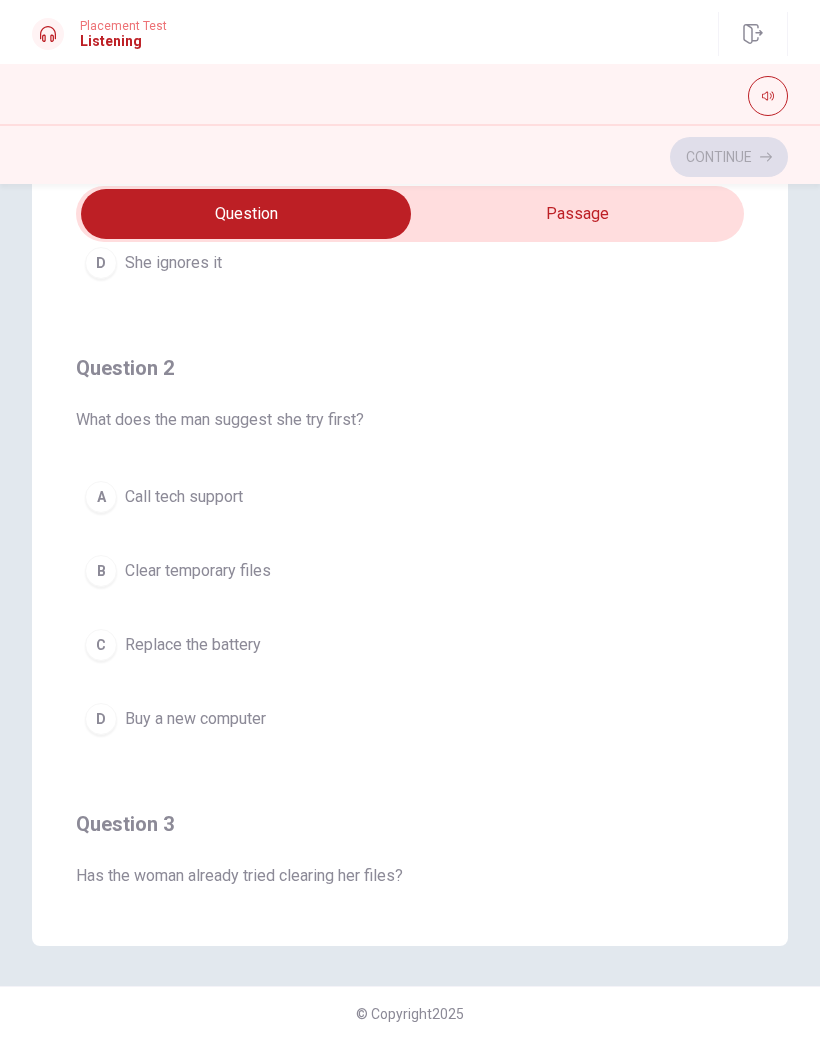 click on "B Clear temporary files" at bounding box center [410, 571] 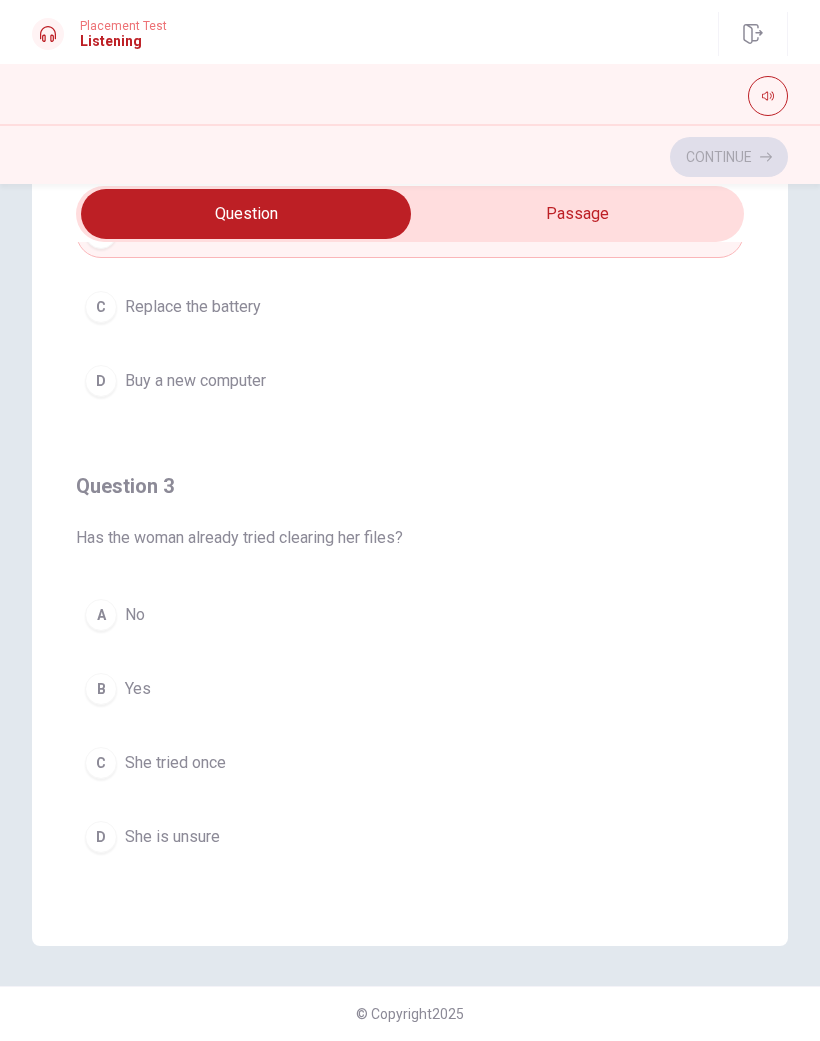 scroll, scrollTop: 718, scrollLeft: 0, axis: vertical 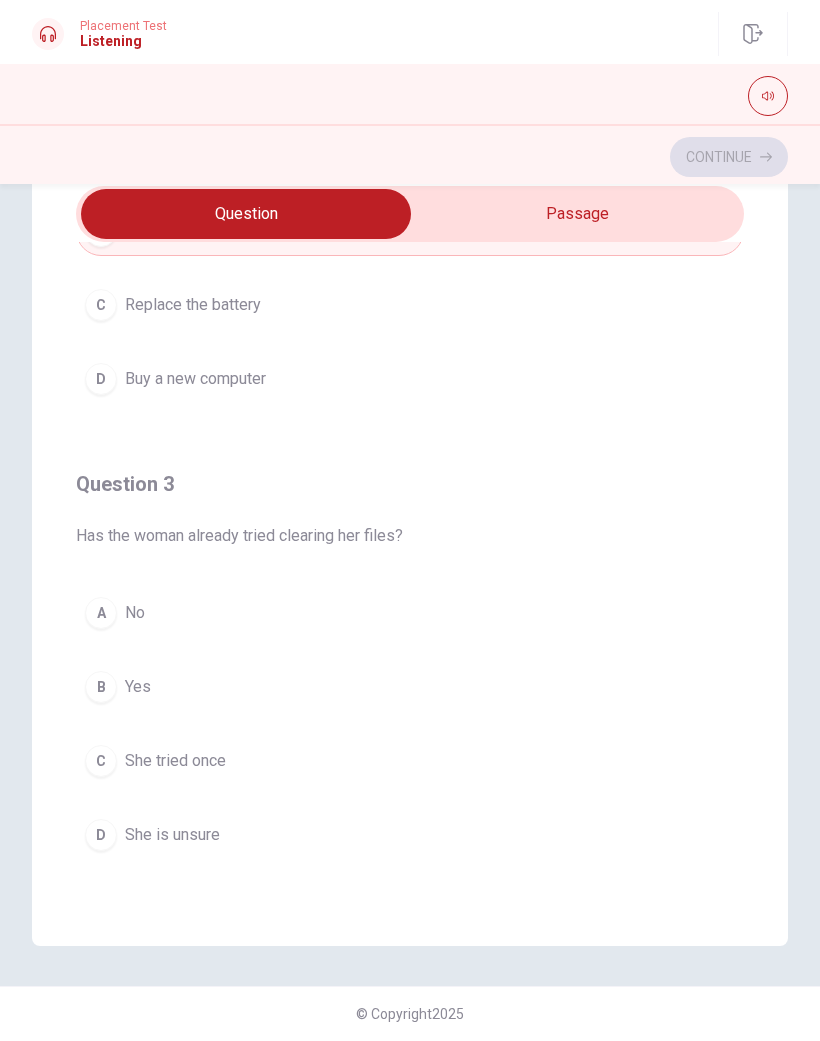 click on "A No" at bounding box center (410, 613) 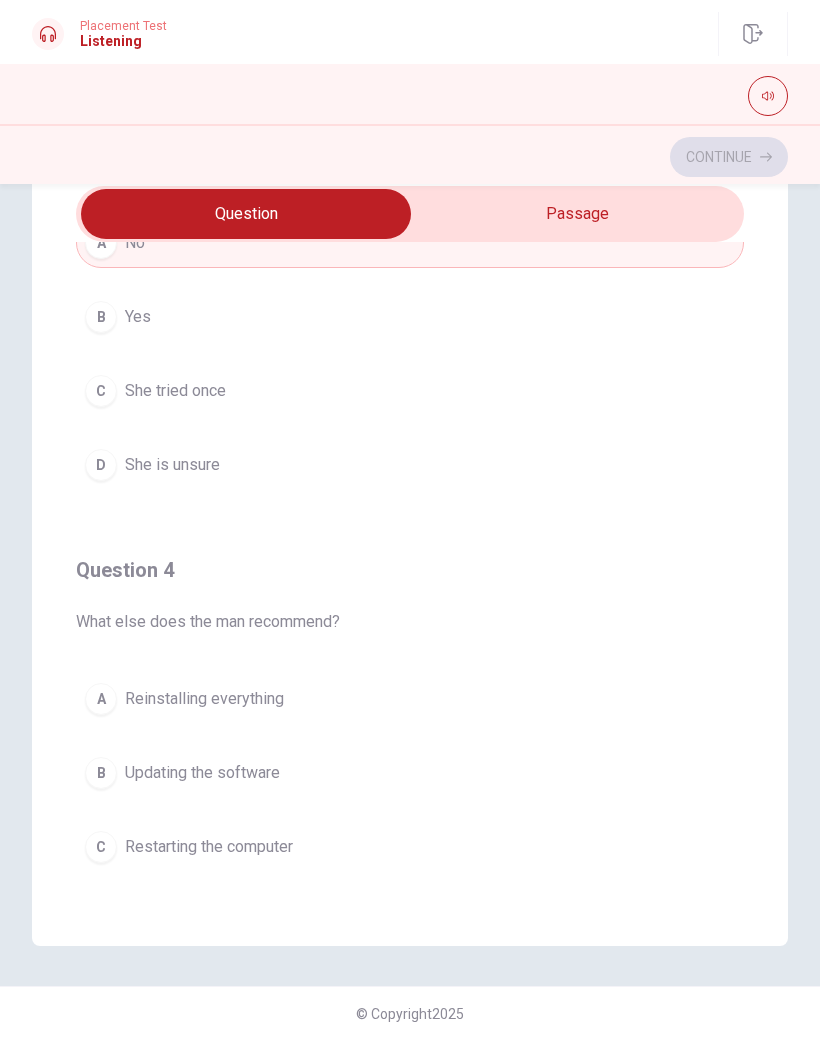 scroll, scrollTop: 1089, scrollLeft: 0, axis: vertical 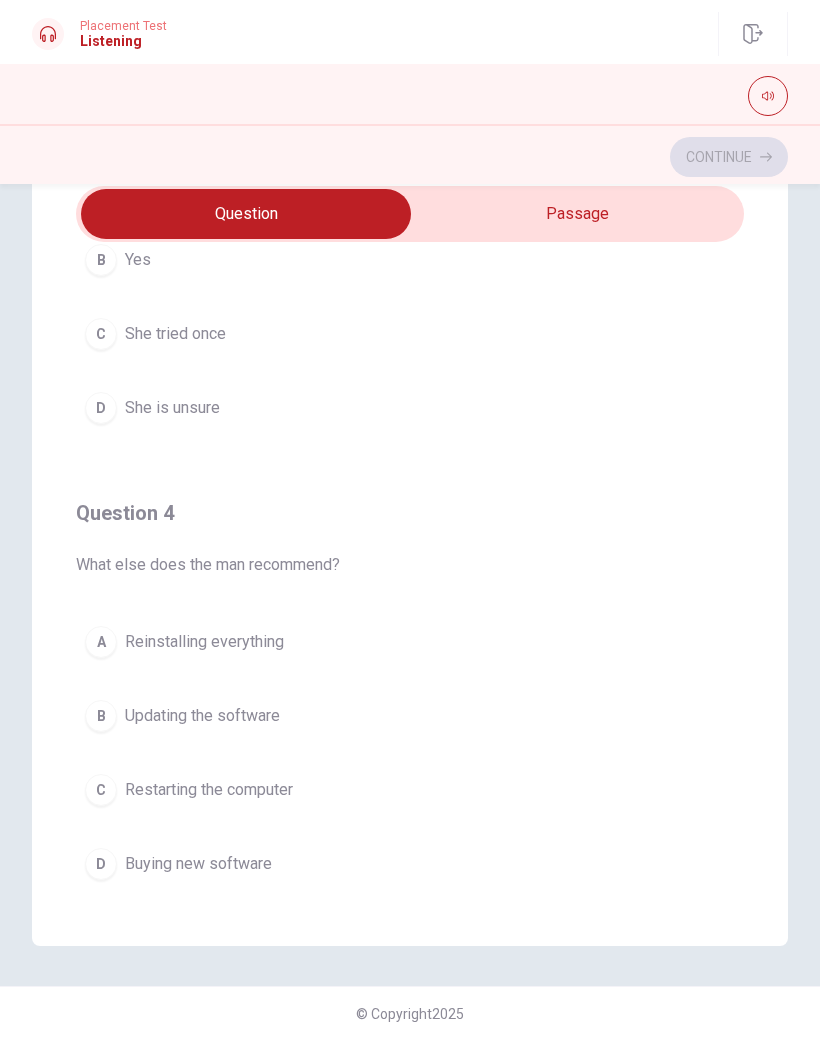 click on "B Updating the software" at bounding box center [410, 716] 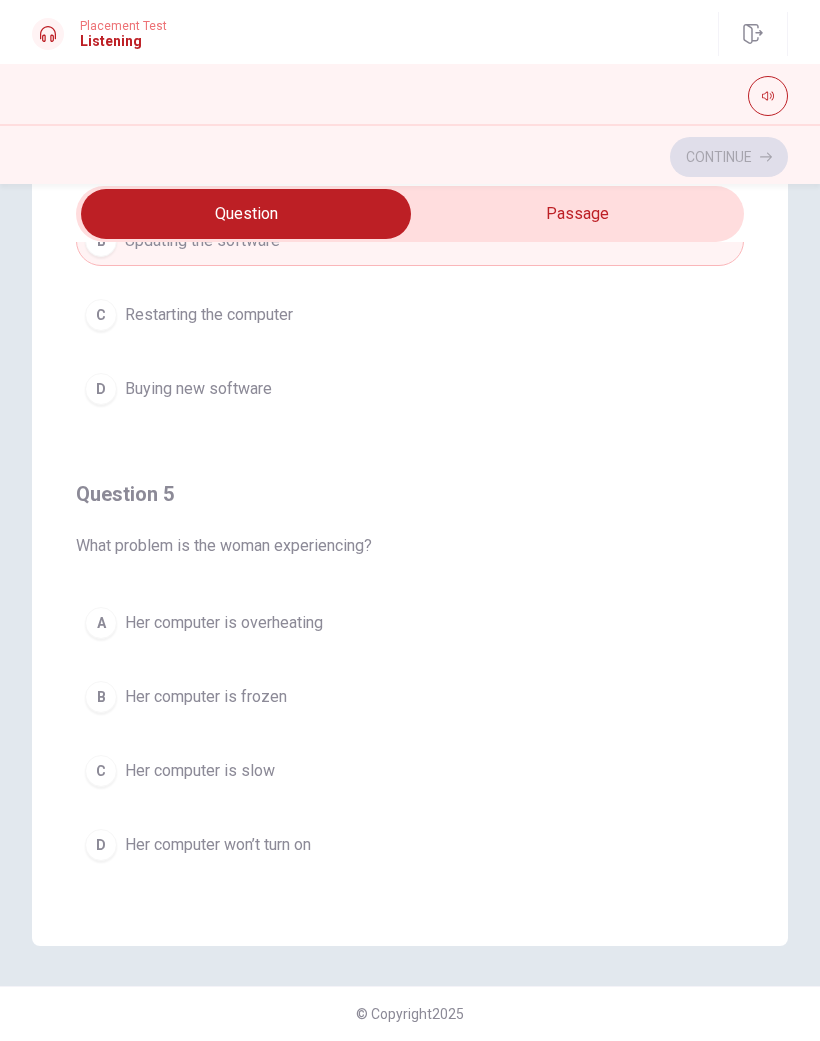 scroll, scrollTop: 1620, scrollLeft: 0, axis: vertical 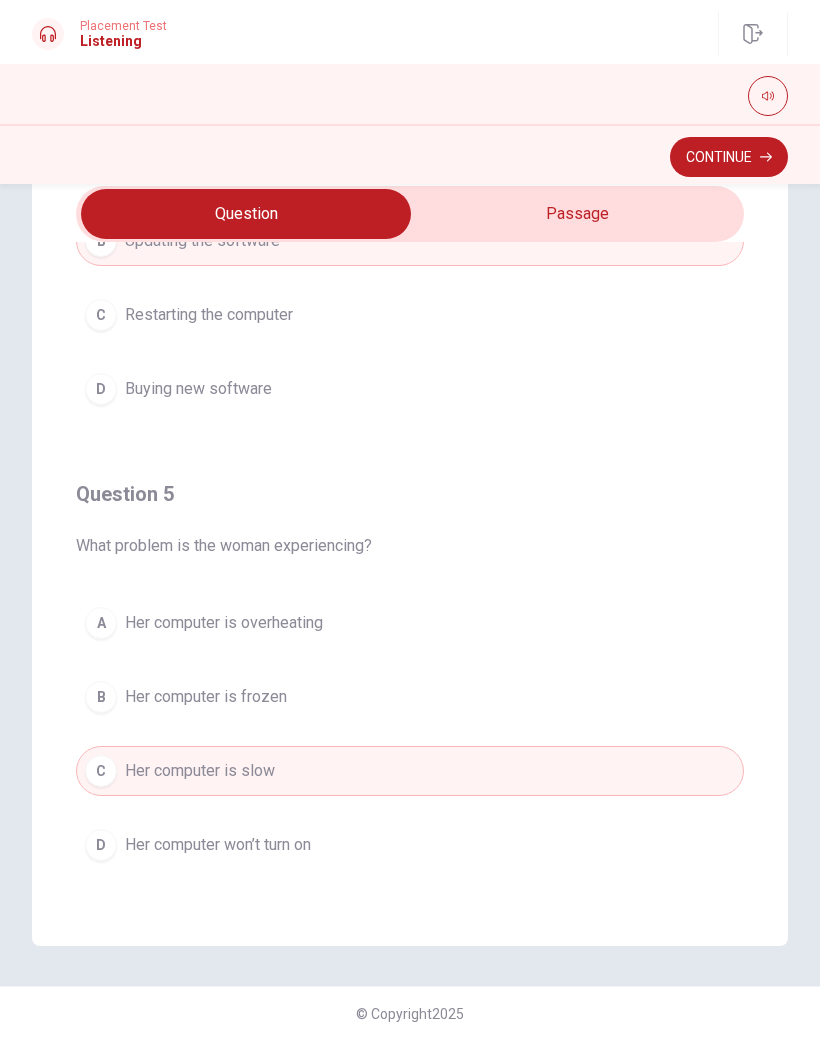 click on "Continue" at bounding box center [729, 157] 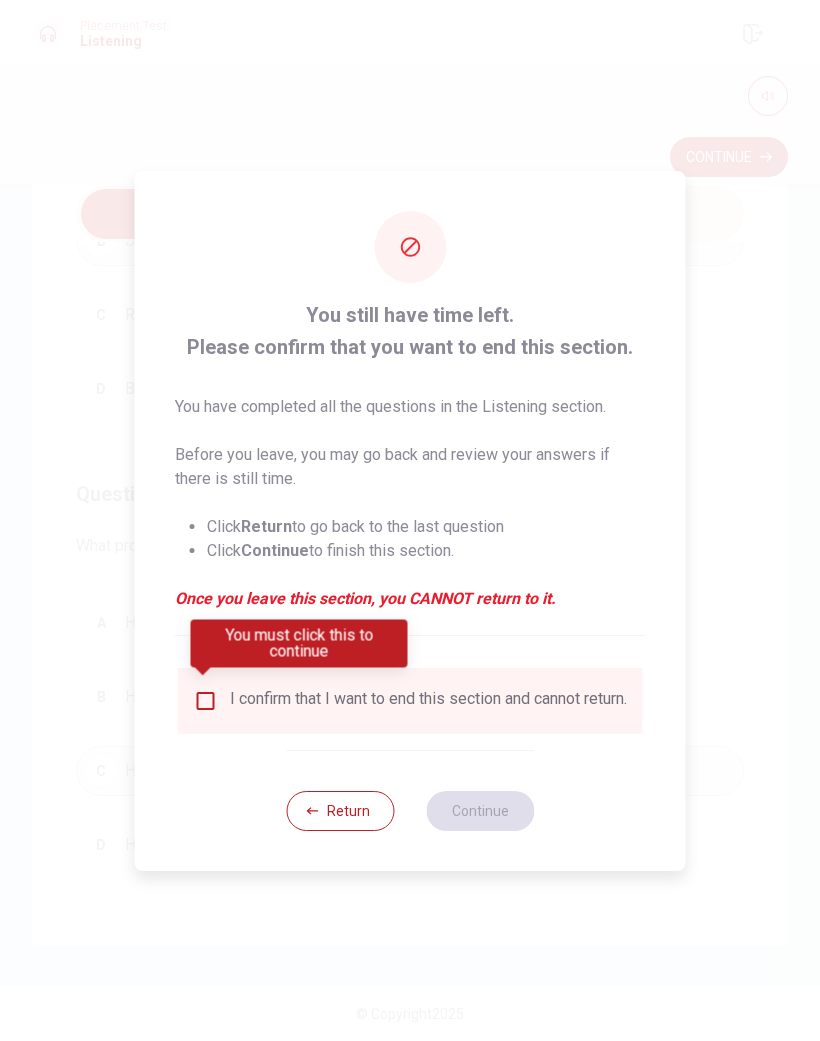 click on "I confirm that I want to end this section and cannot return." at bounding box center [428, 701] 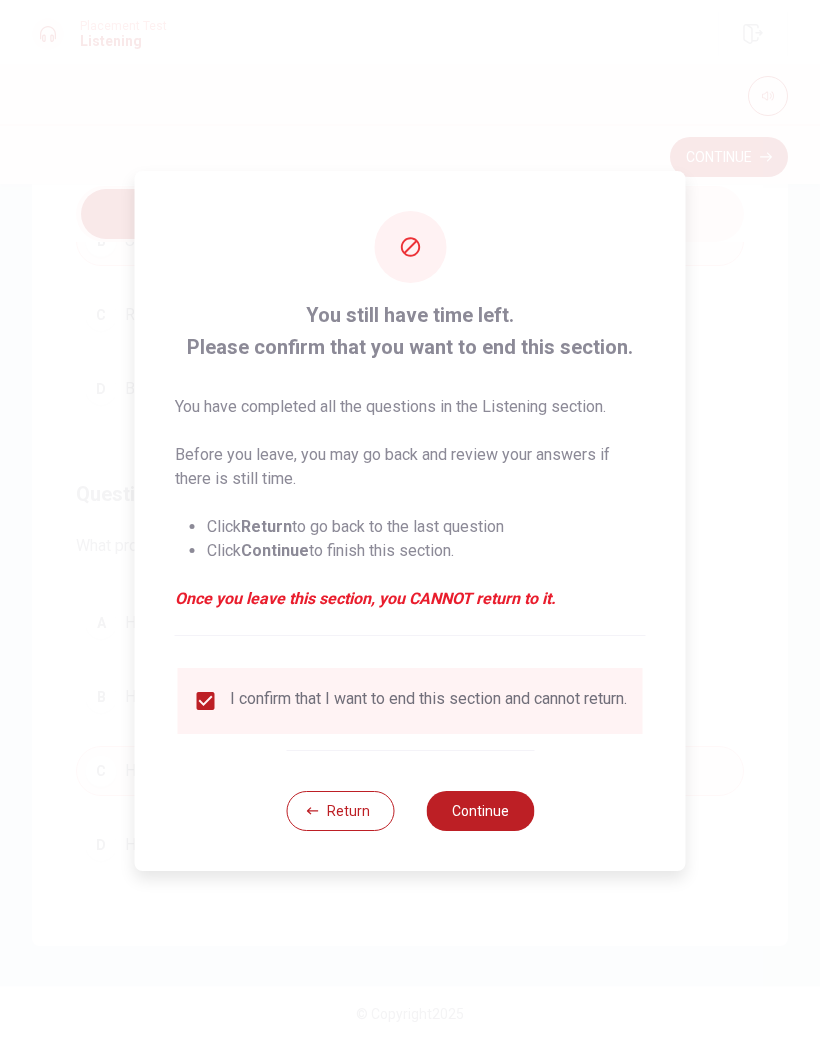 click on "Continue" at bounding box center (480, 811) 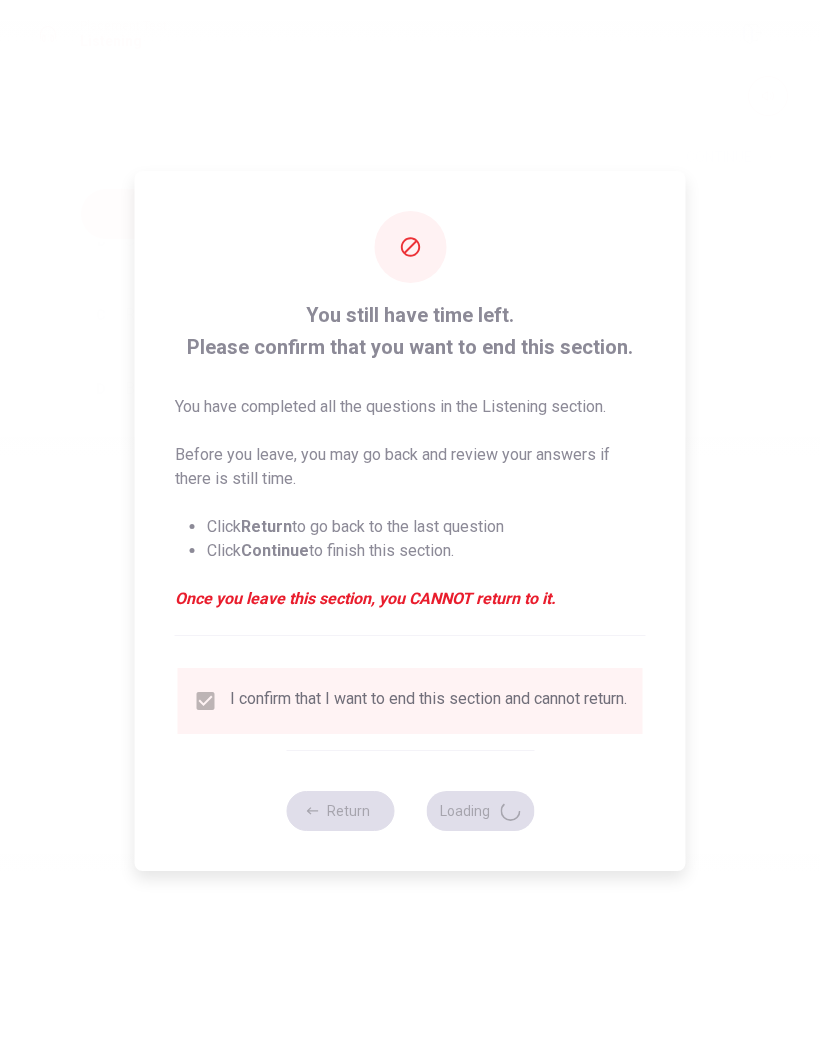 scroll, scrollTop: 0, scrollLeft: 0, axis: both 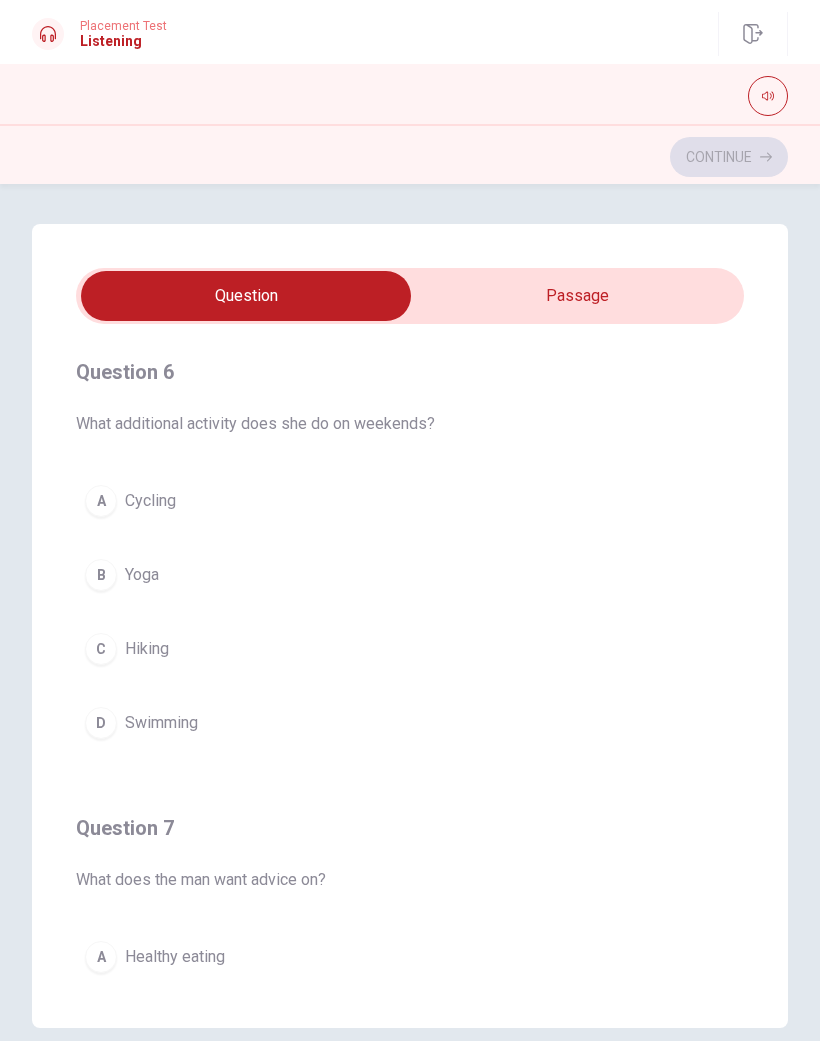 type on "2" 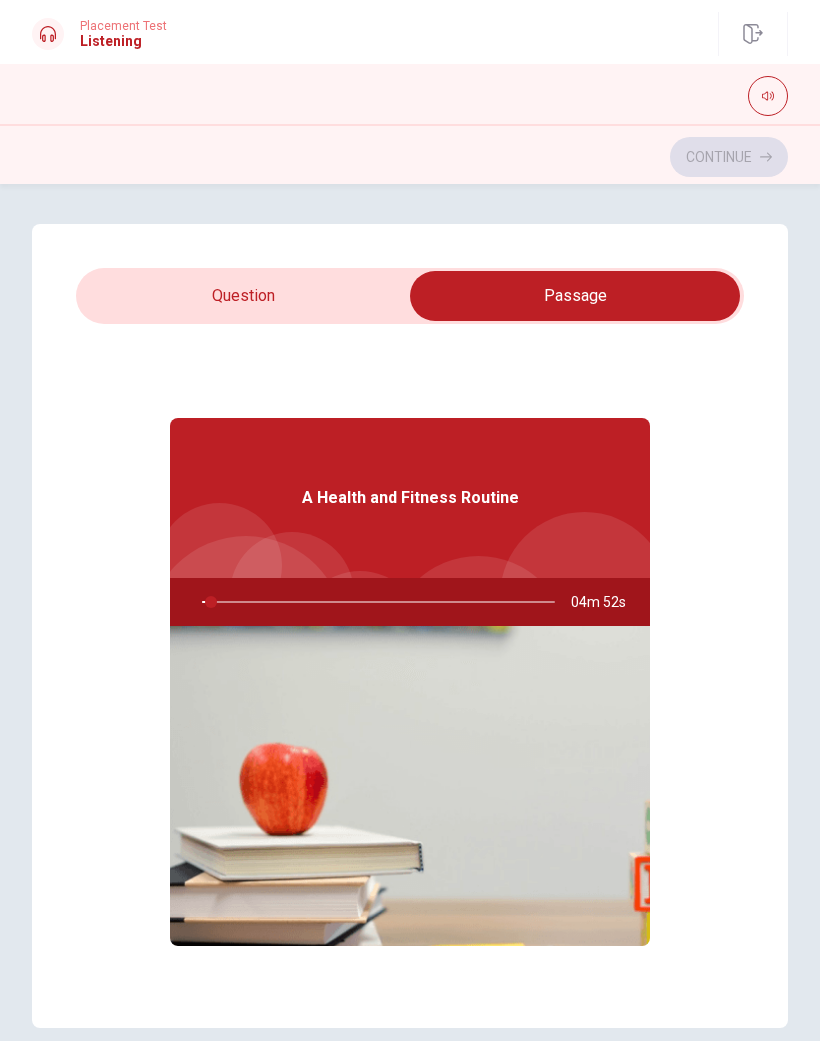 type on "3" 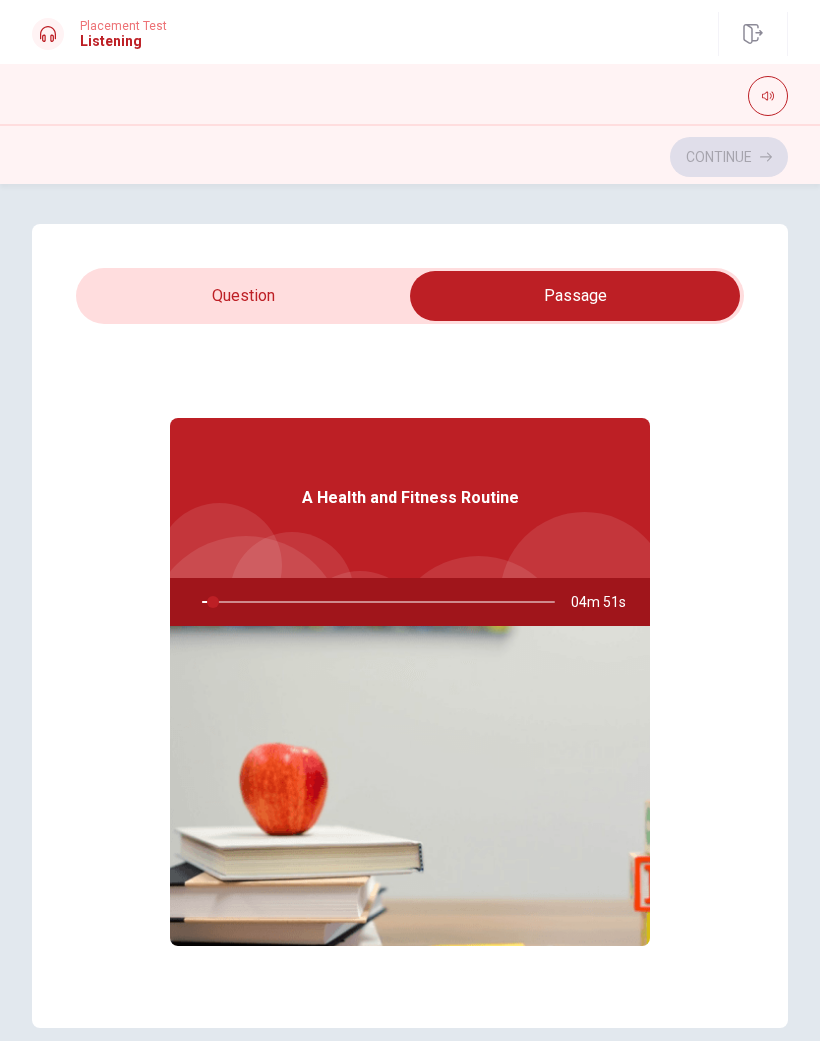click at bounding box center [575, 296] 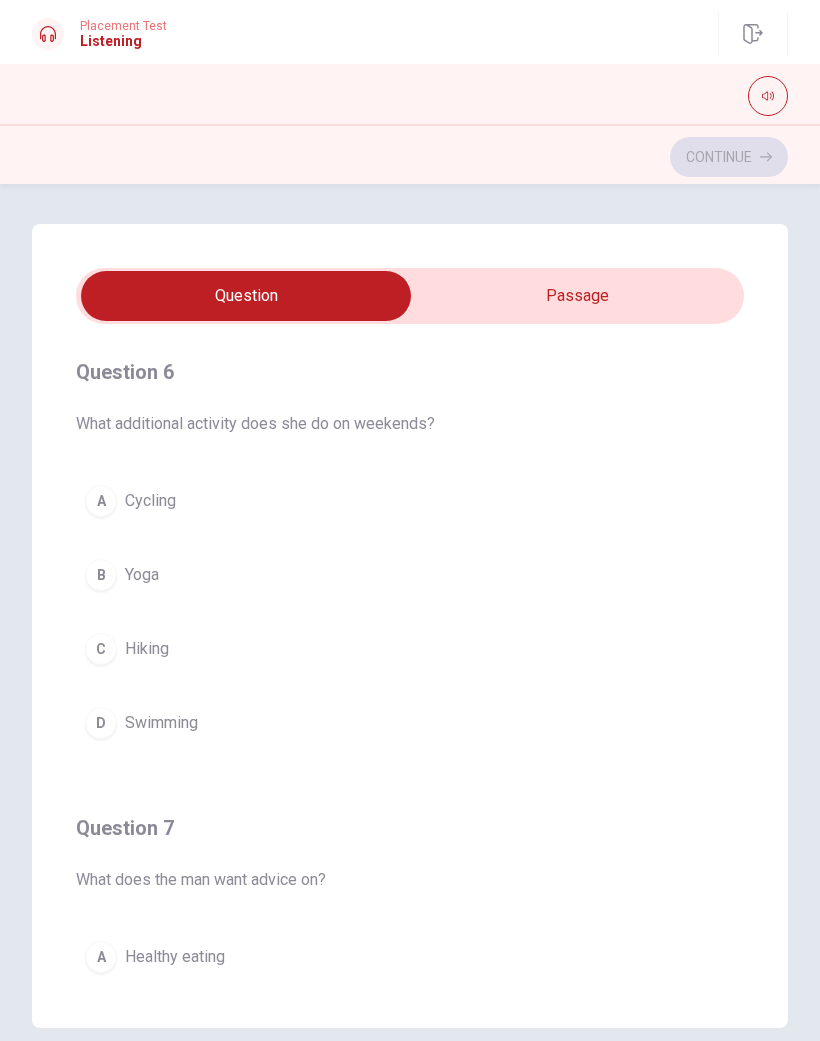 scroll, scrollTop: 0, scrollLeft: 0, axis: both 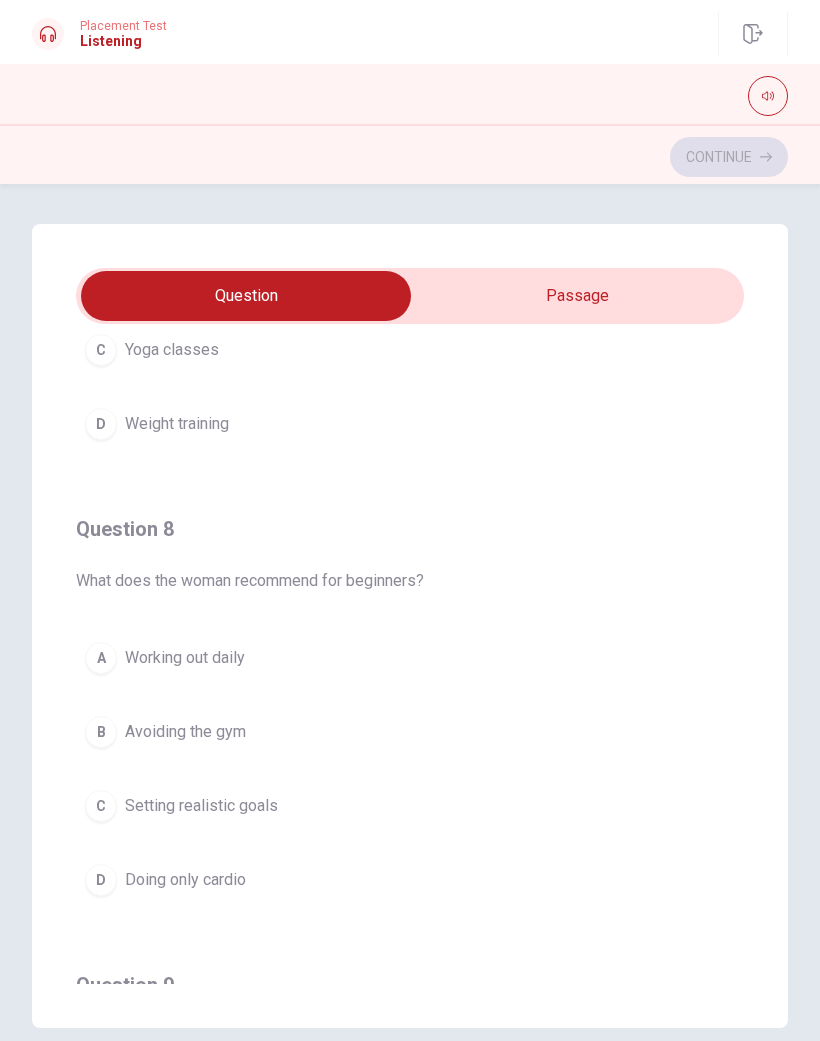 click on "C Setting realistic goals" at bounding box center (410, 806) 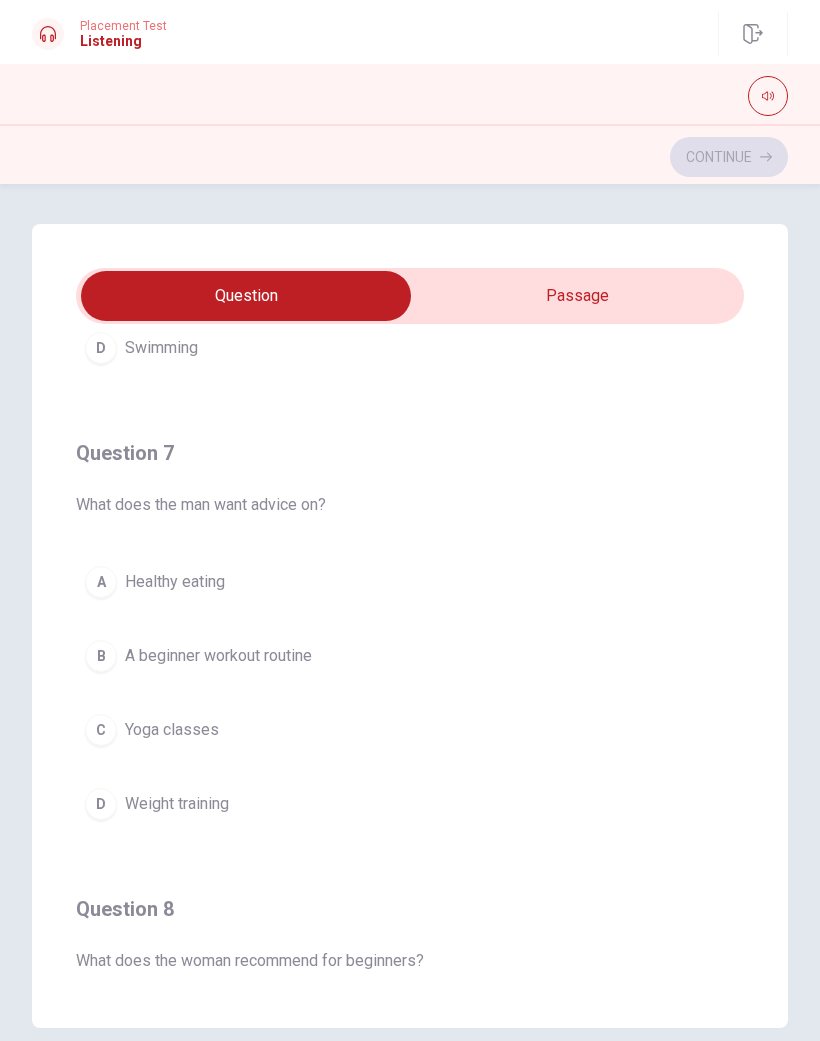 scroll, scrollTop: 377, scrollLeft: 0, axis: vertical 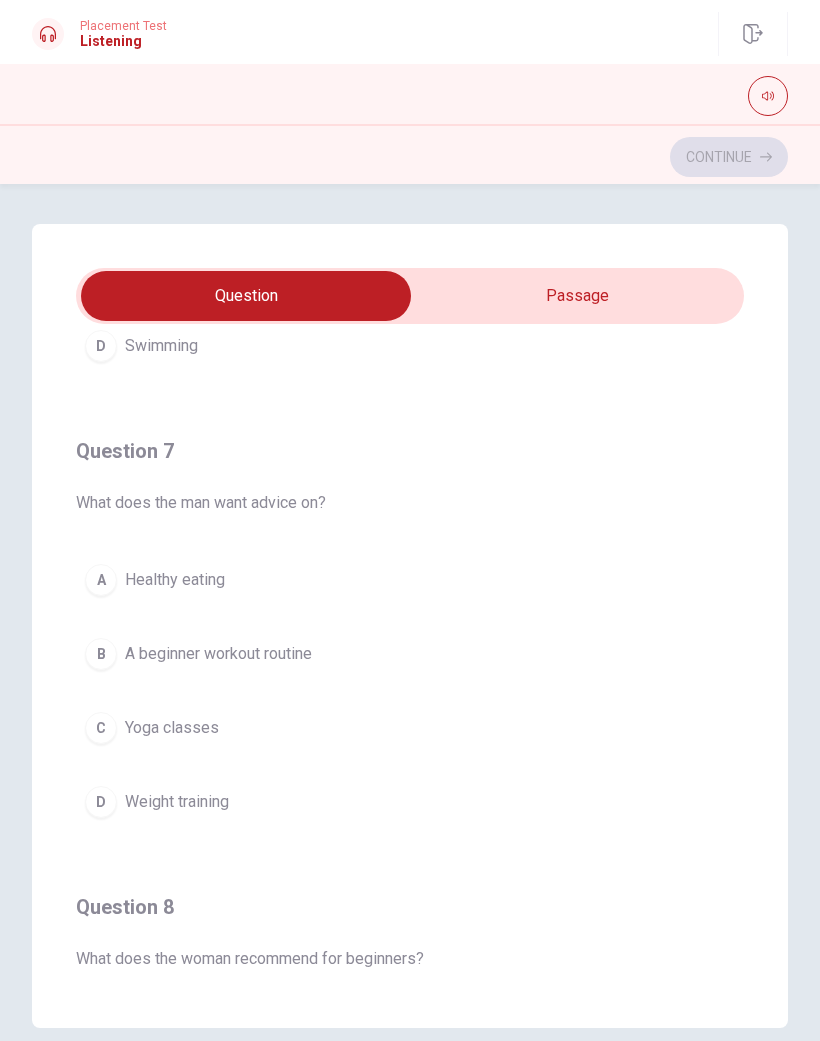 click on "B A beginner workout routine" at bounding box center [410, 654] 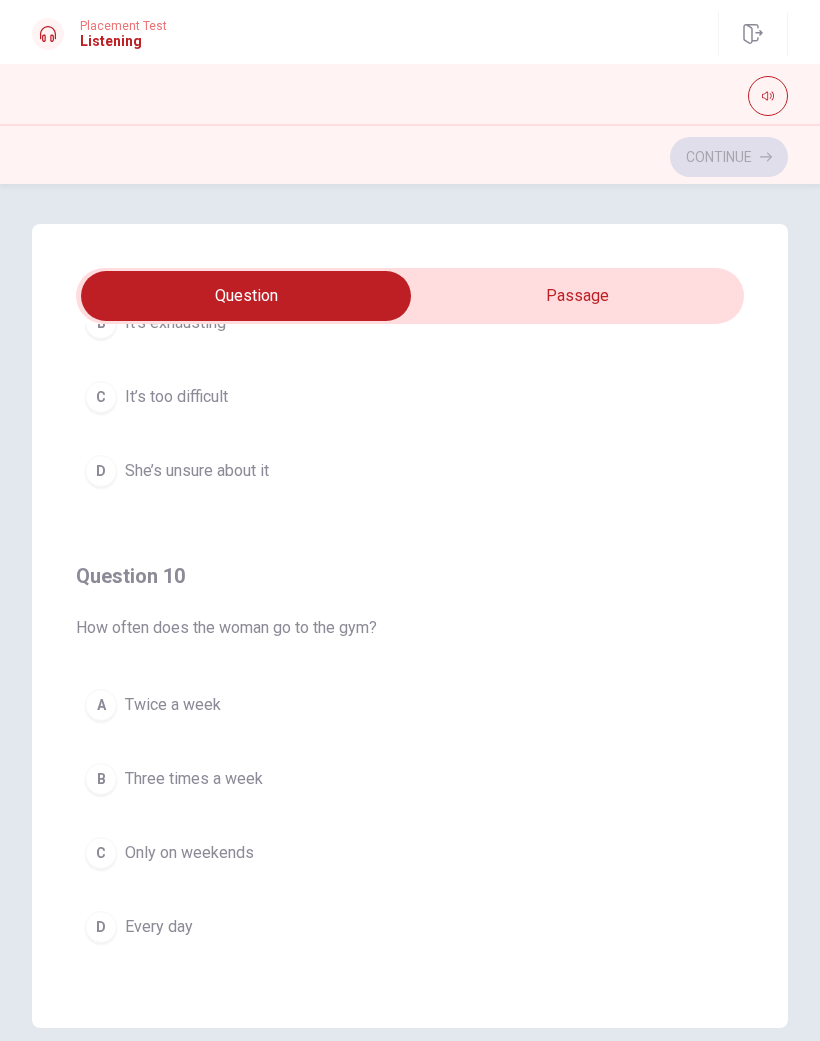 scroll, scrollTop: 1620, scrollLeft: 0, axis: vertical 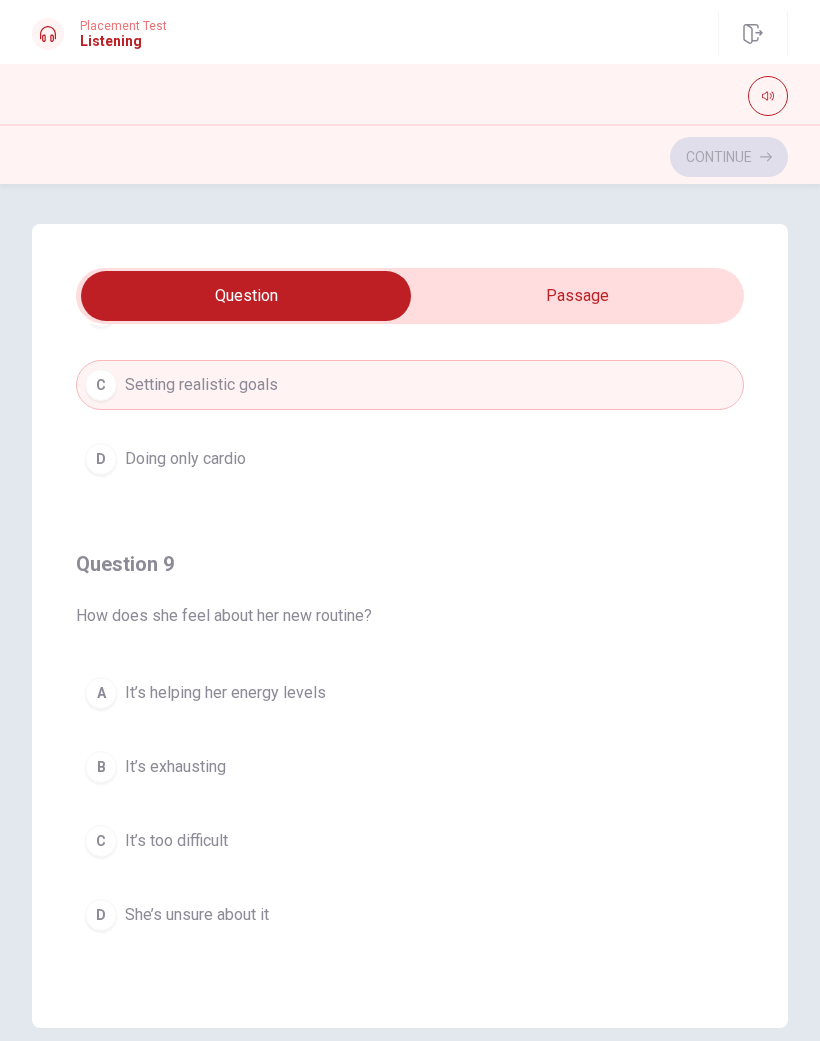 click on "A It’s helping her energy levels" at bounding box center [410, 693] 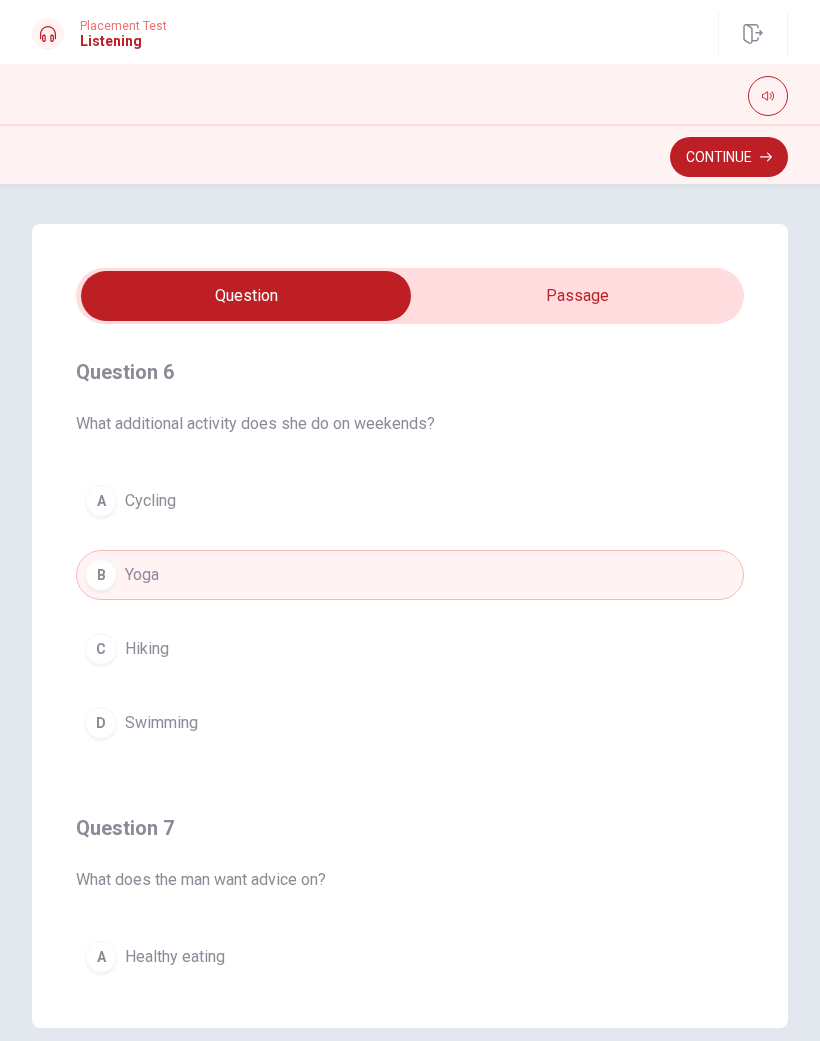 scroll, scrollTop: 0, scrollLeft: 0, axis: both 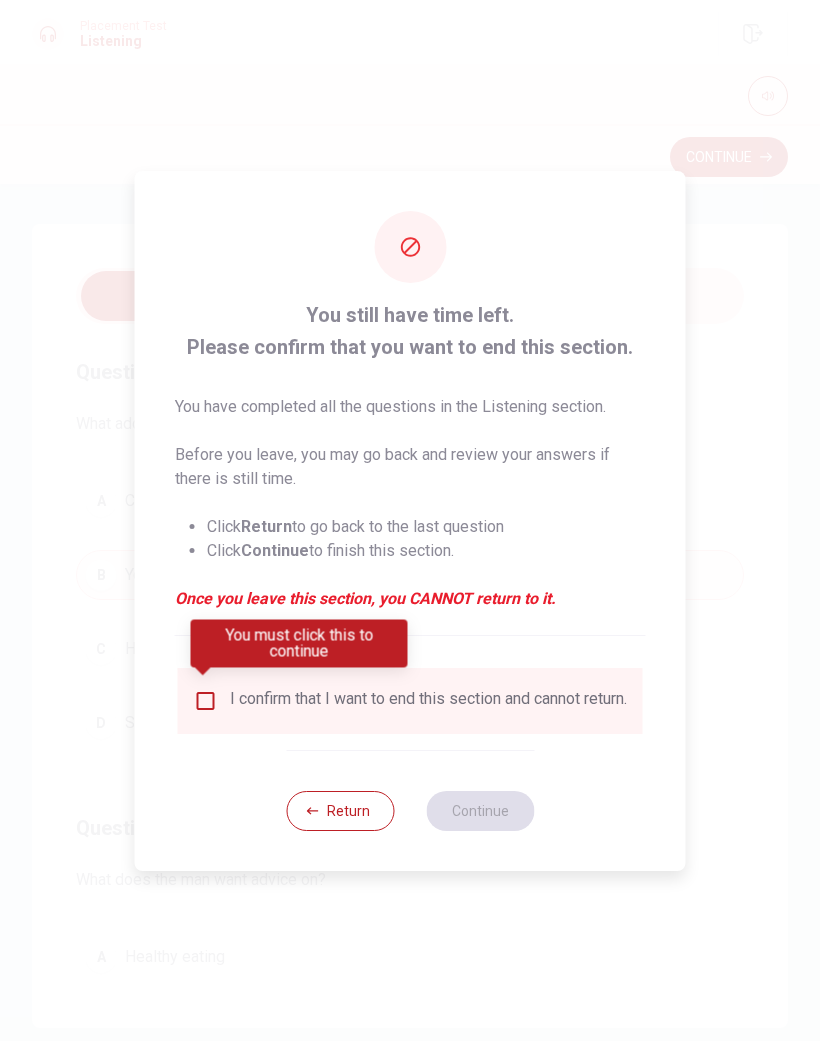click on "Return" at bounding box center (340, 811) 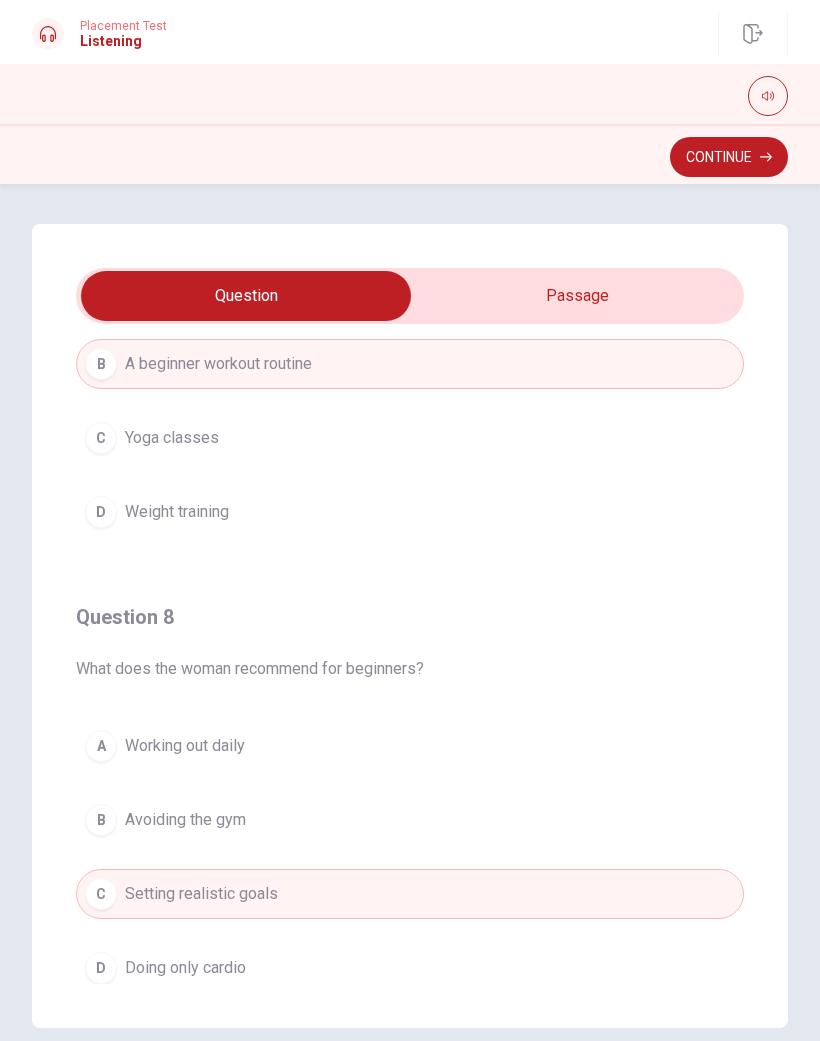 scroll, scrollTop: 751, scrollLeft: 0, axis: vertical 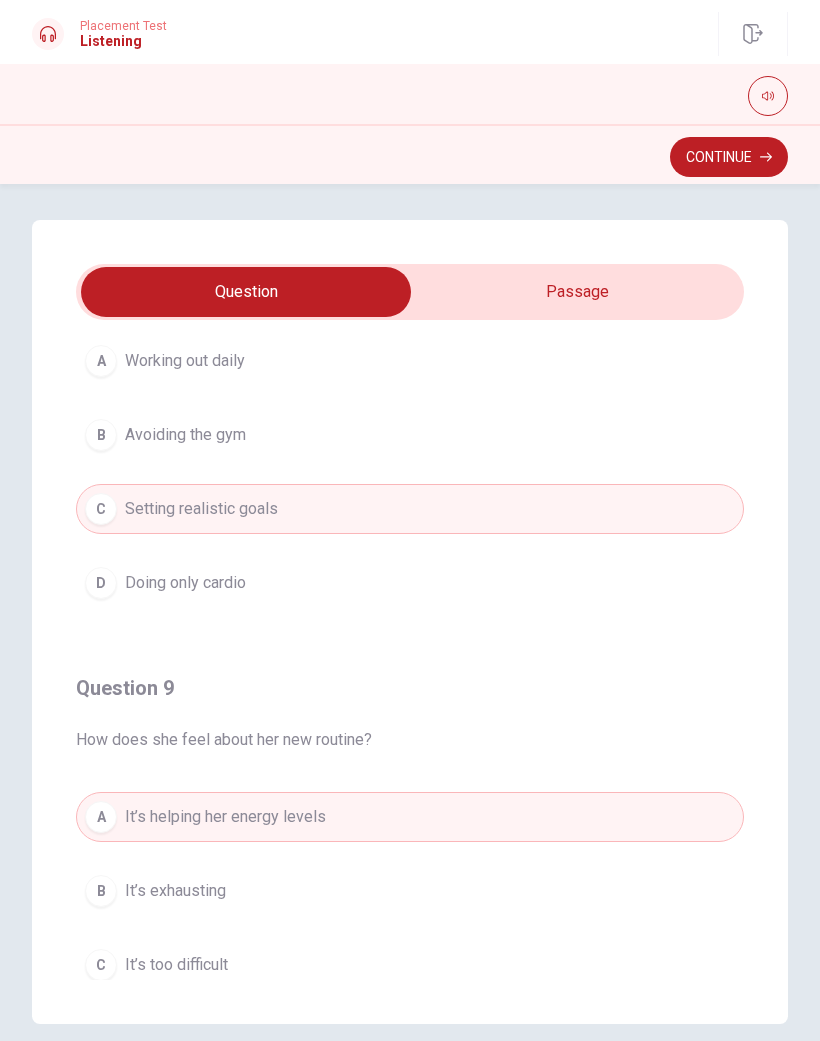 click on "Continue" at bounding box center (729, 157) 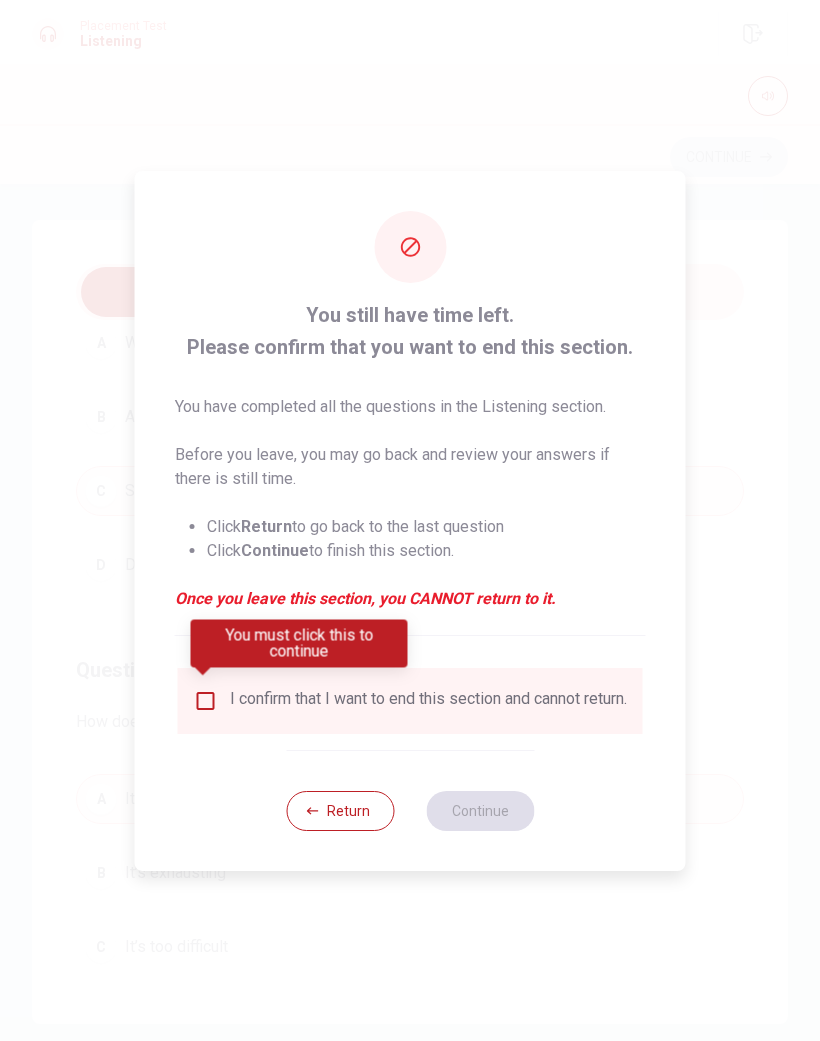 scroll, scrollTop: 1069, scrollLeft: 0, axis: vertical 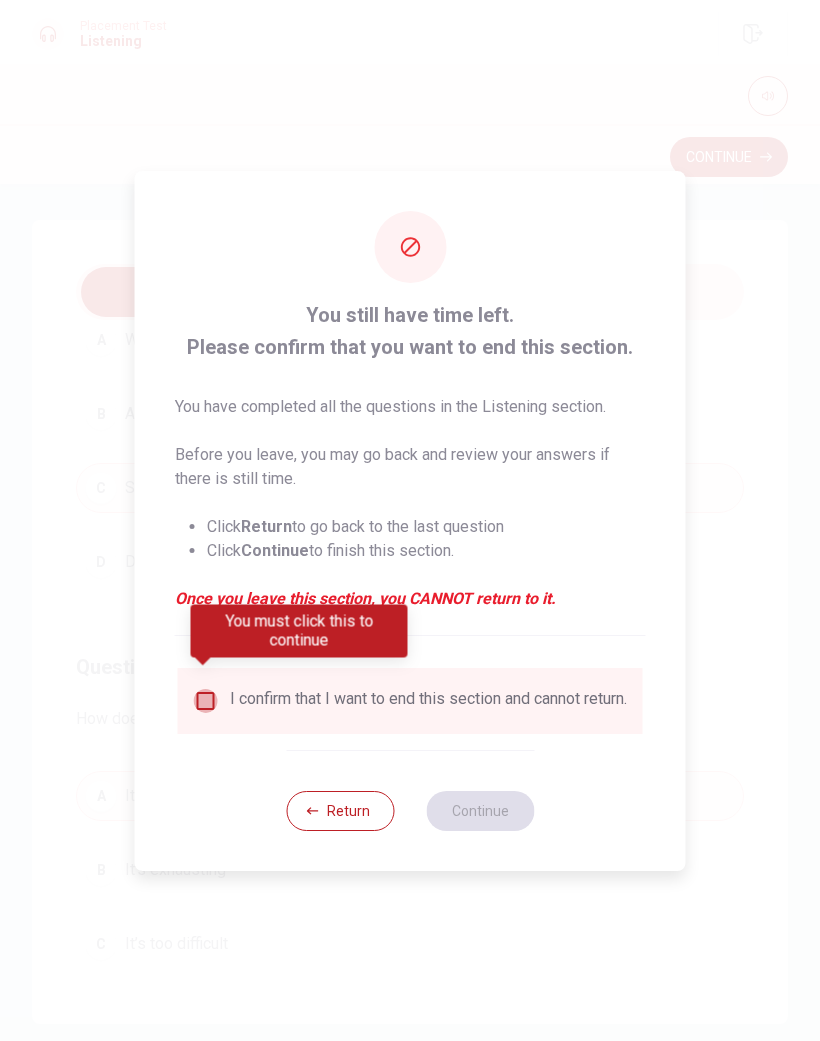 click at bounding box center [206, 701] 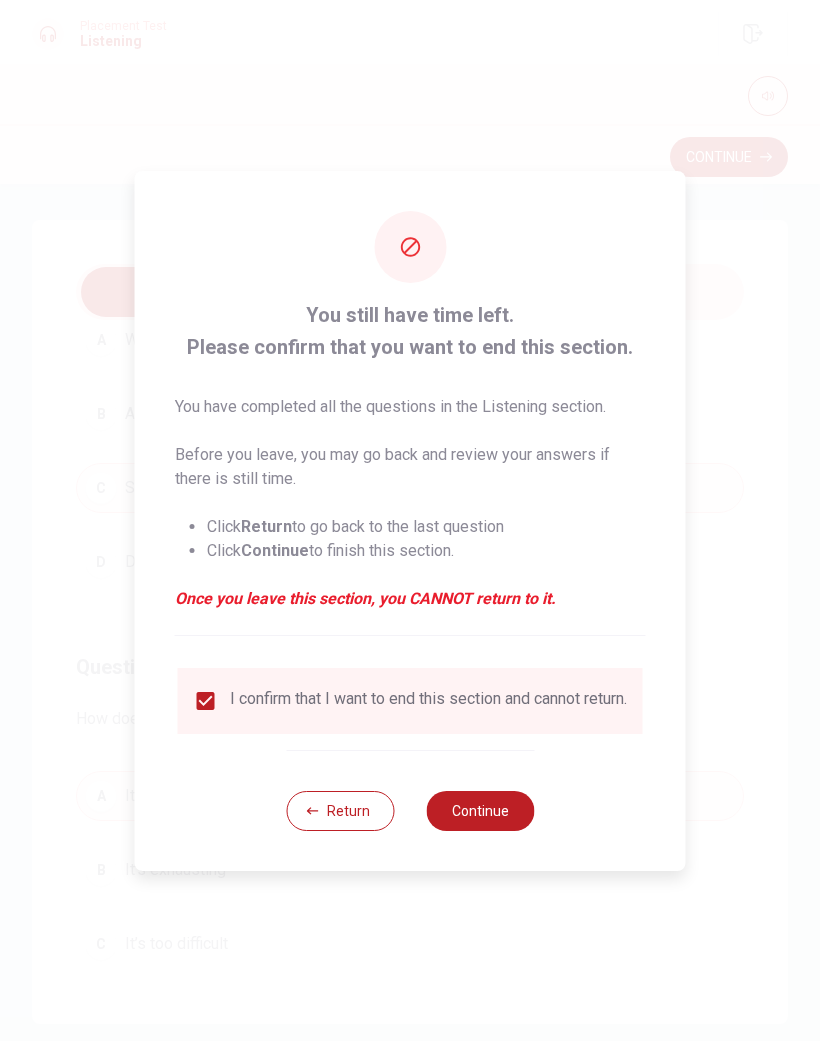 click on "Continue" at bounding box center (480, 811) 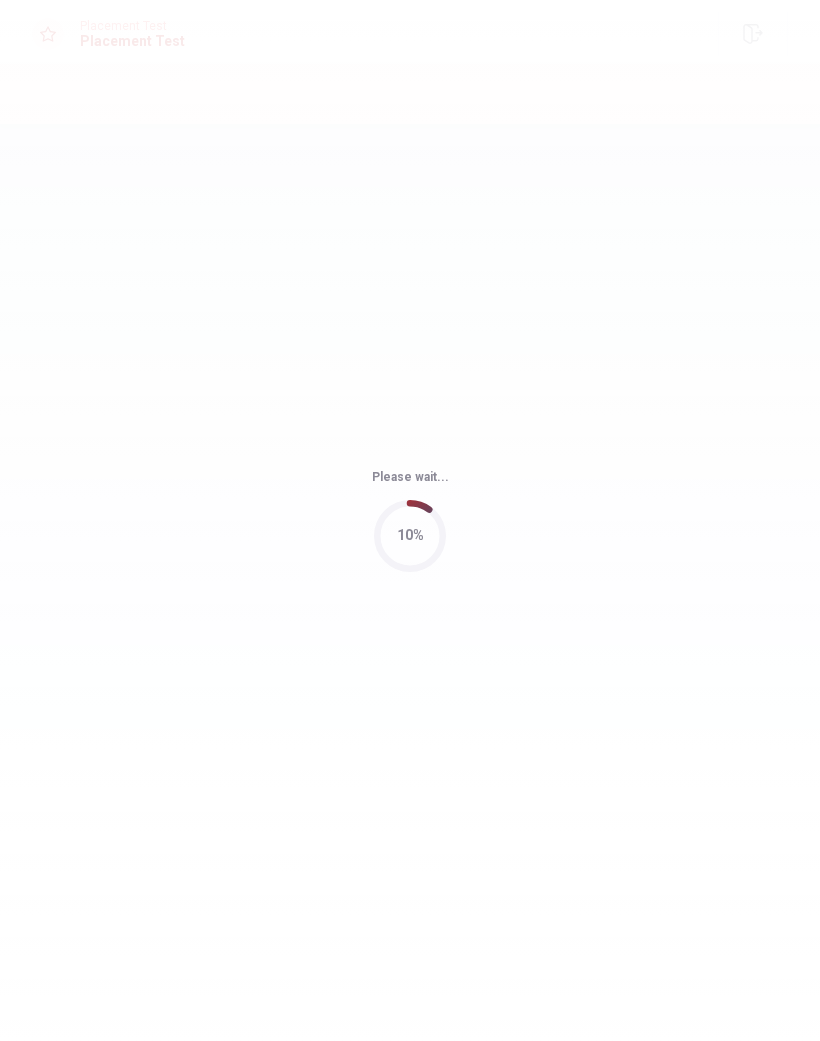 scroll, scrollTop: 0, scrollLeft: 0, axis: both 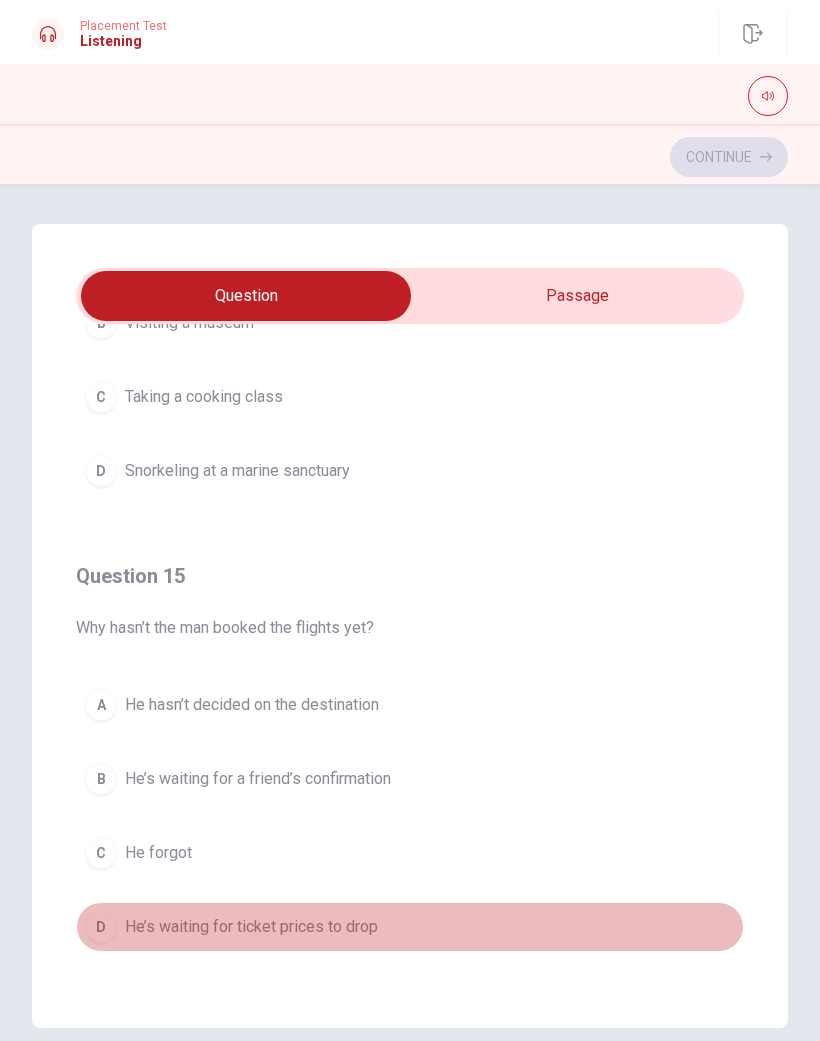 click on "D He’s waiting for ticket prices to drop" at bounding box center [410, 927] 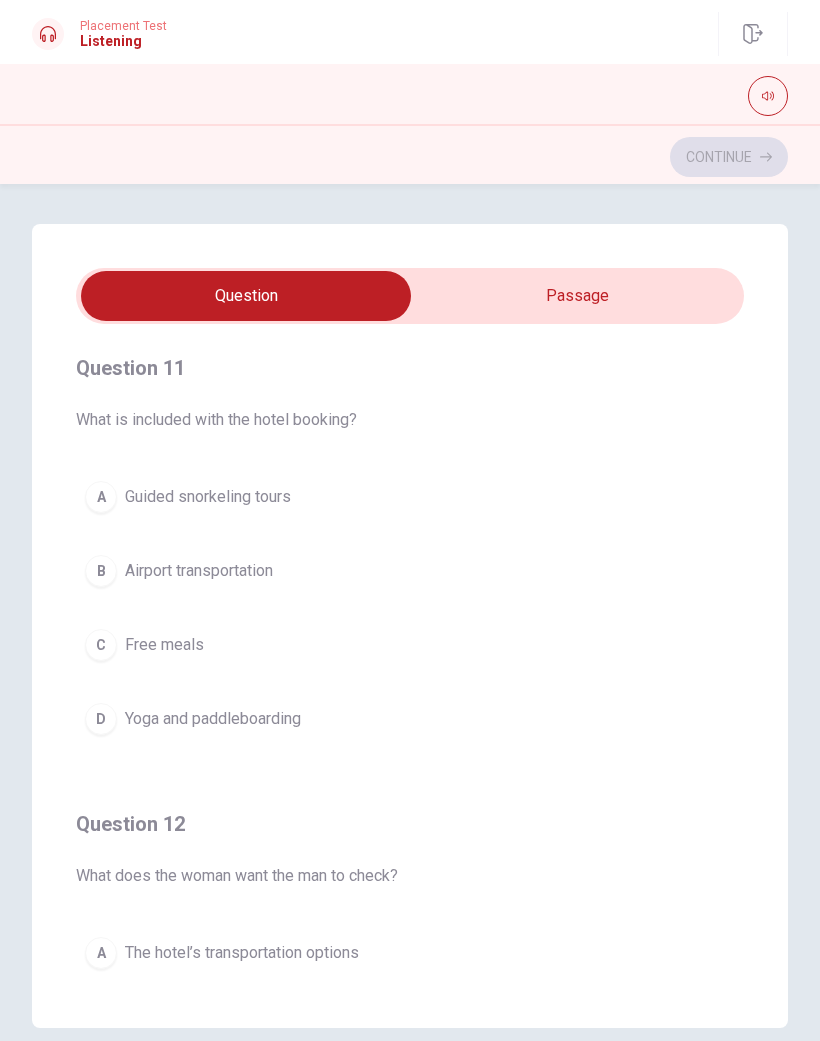 scroll, scrollTop: 25, scrollLeft: 0, axis: vertical 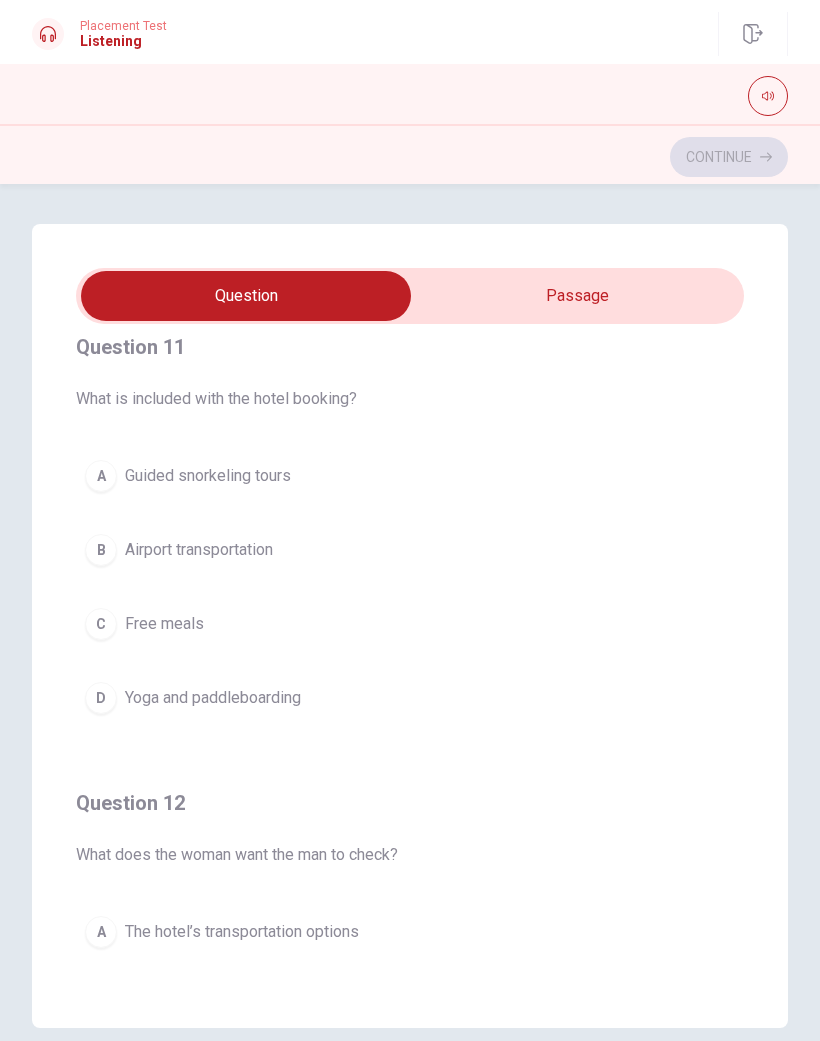 click on "D" at bounding box center (101, 698) 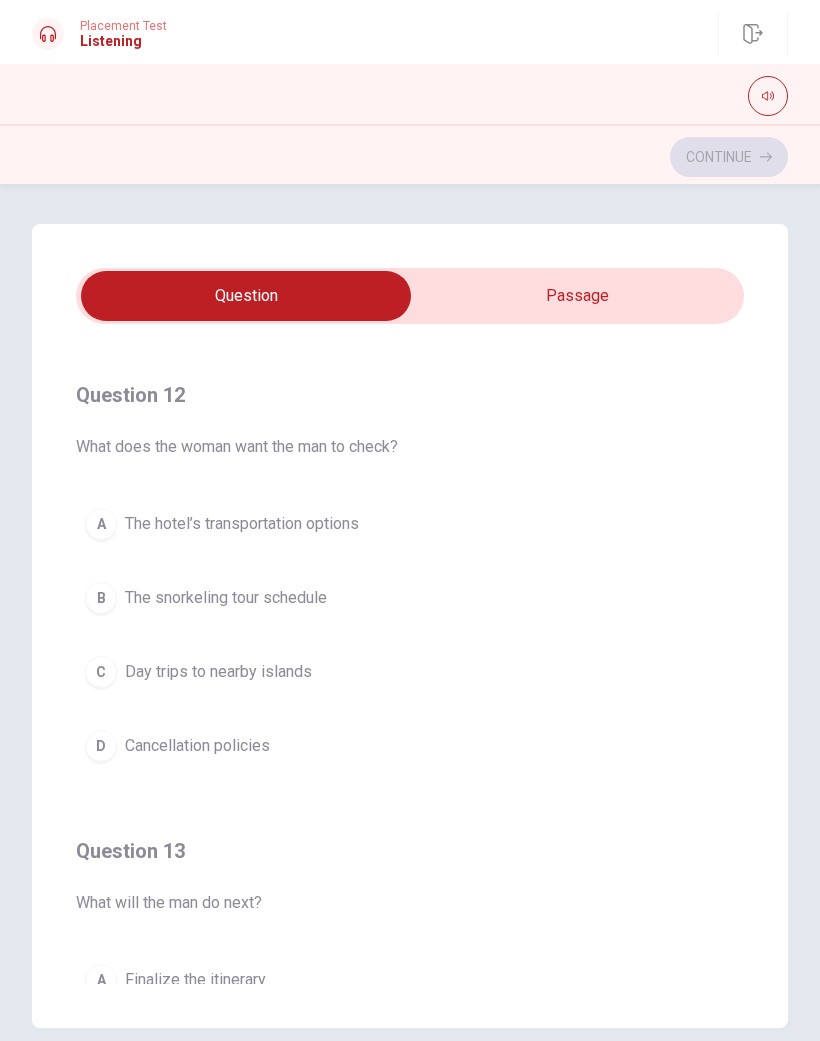 scroll, scrollTop: 434, scrollLeft: 0, axis: vertical 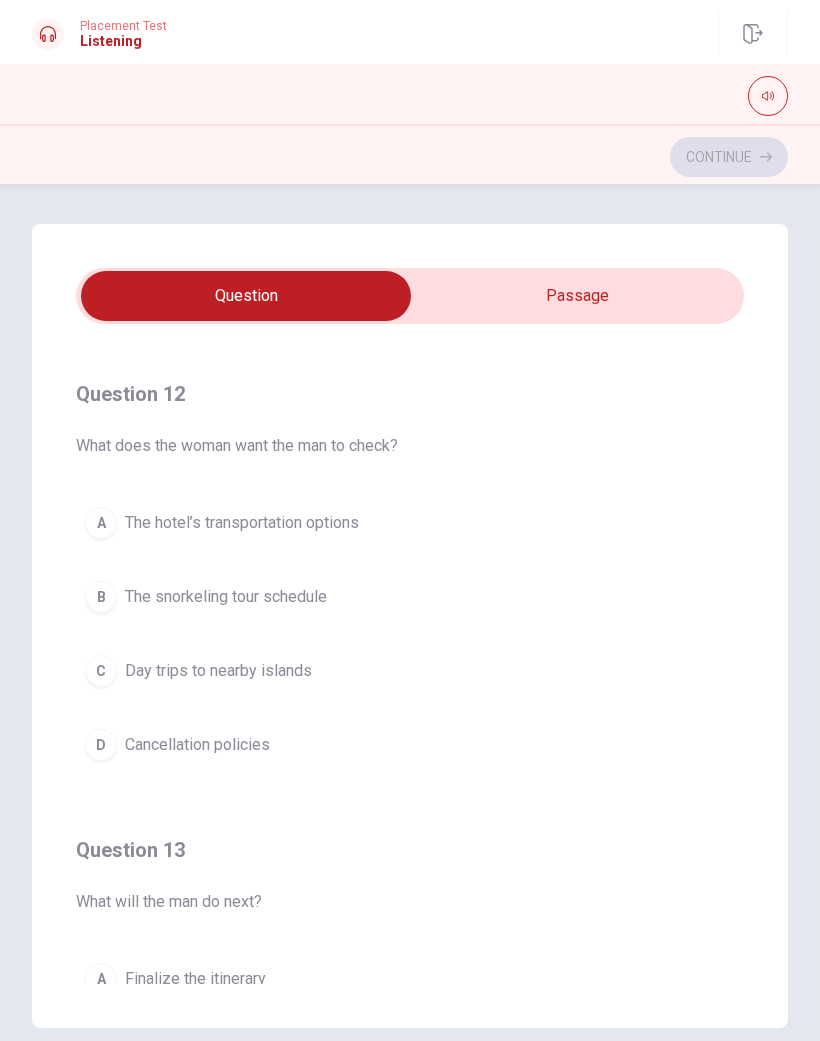 click on "A The hotel’s transportation options" at bounding box center [410, 523] 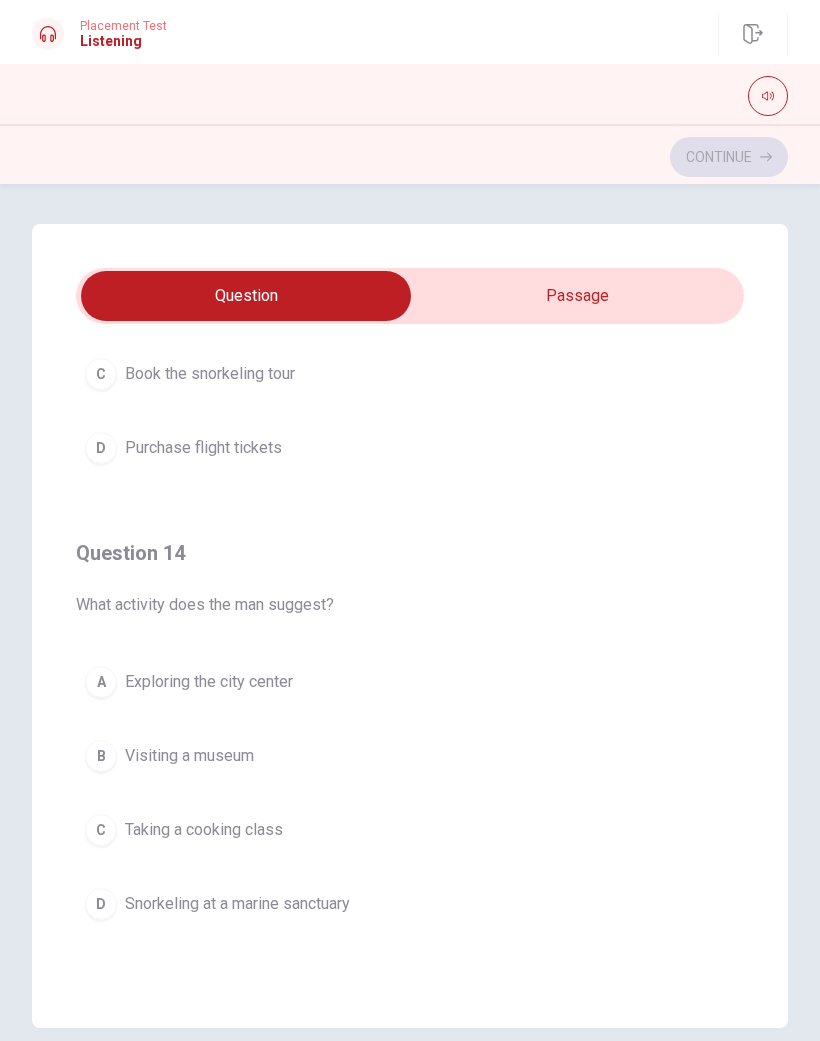 scroll, scrollTop: 1188, scrollLeft: 0, axis: vertical 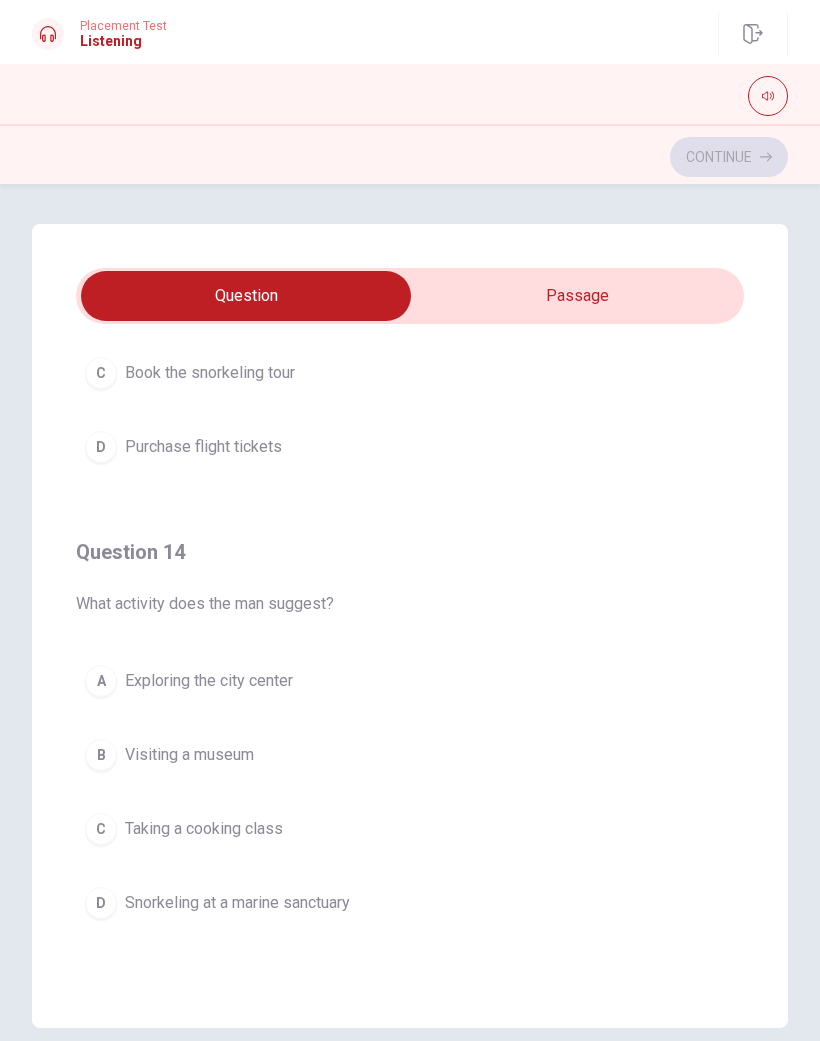 click on "D Snorkeling at a marine sanctuary" at bounding box center (410, 903) 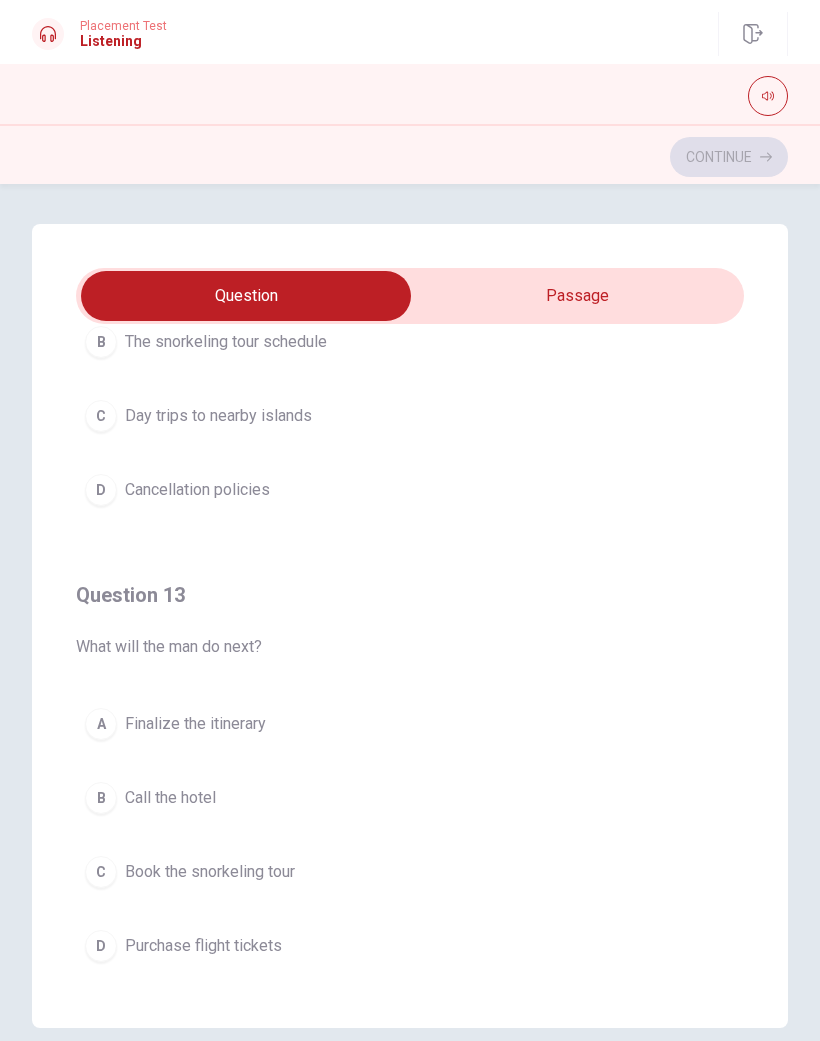 scroll, scrollTop: 692, scrollLeft: 0, axis: vertical 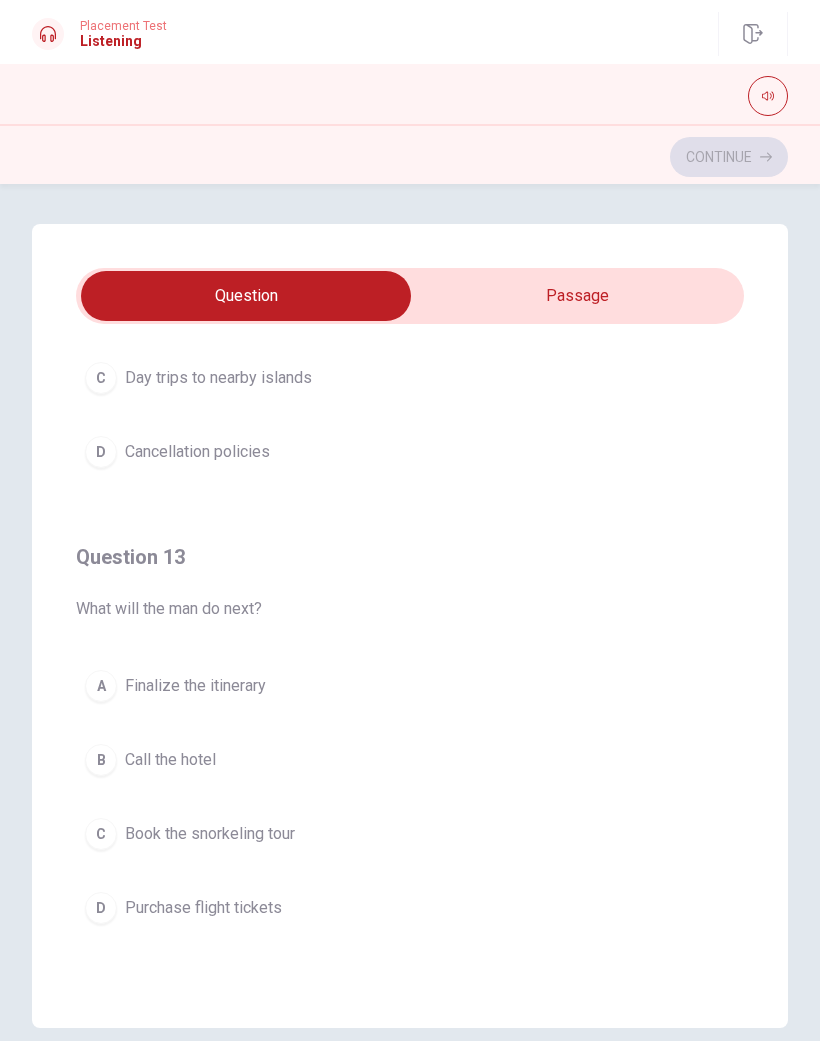 click on "B" at bounding box center (101, 760) 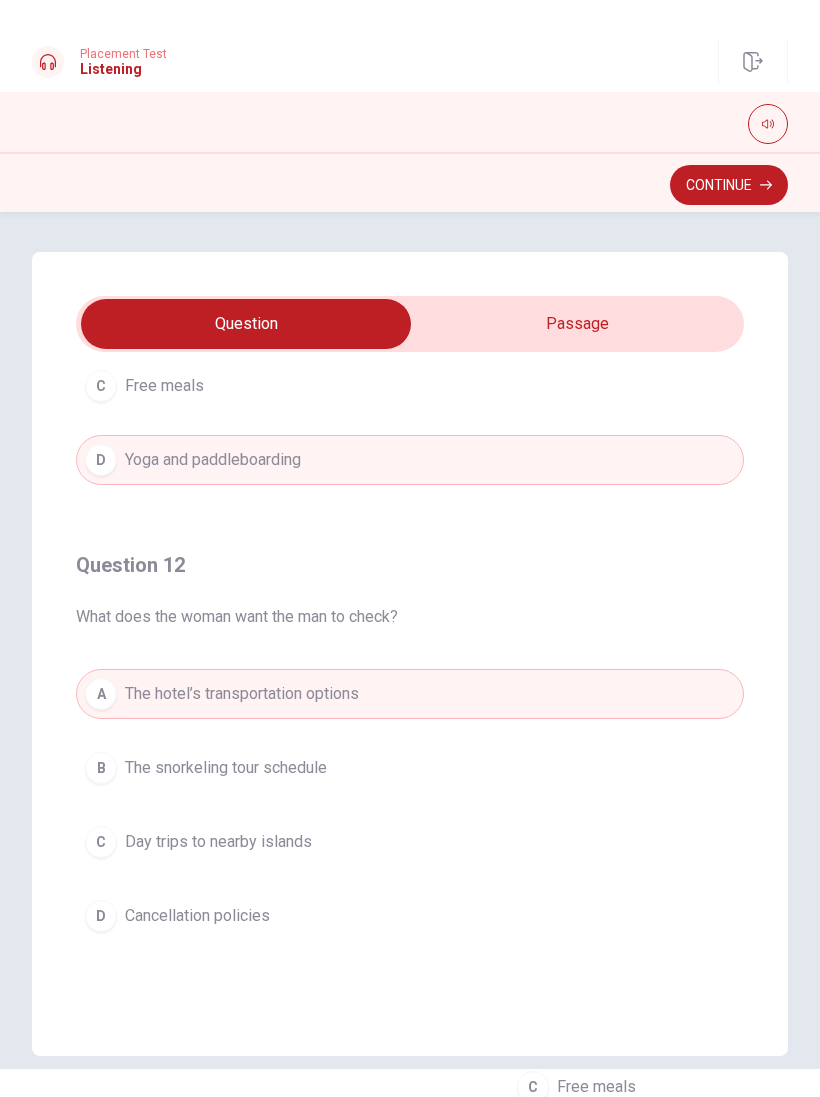 scroll, scrollTop: 293, scrollLeft: 0, axis: vertical 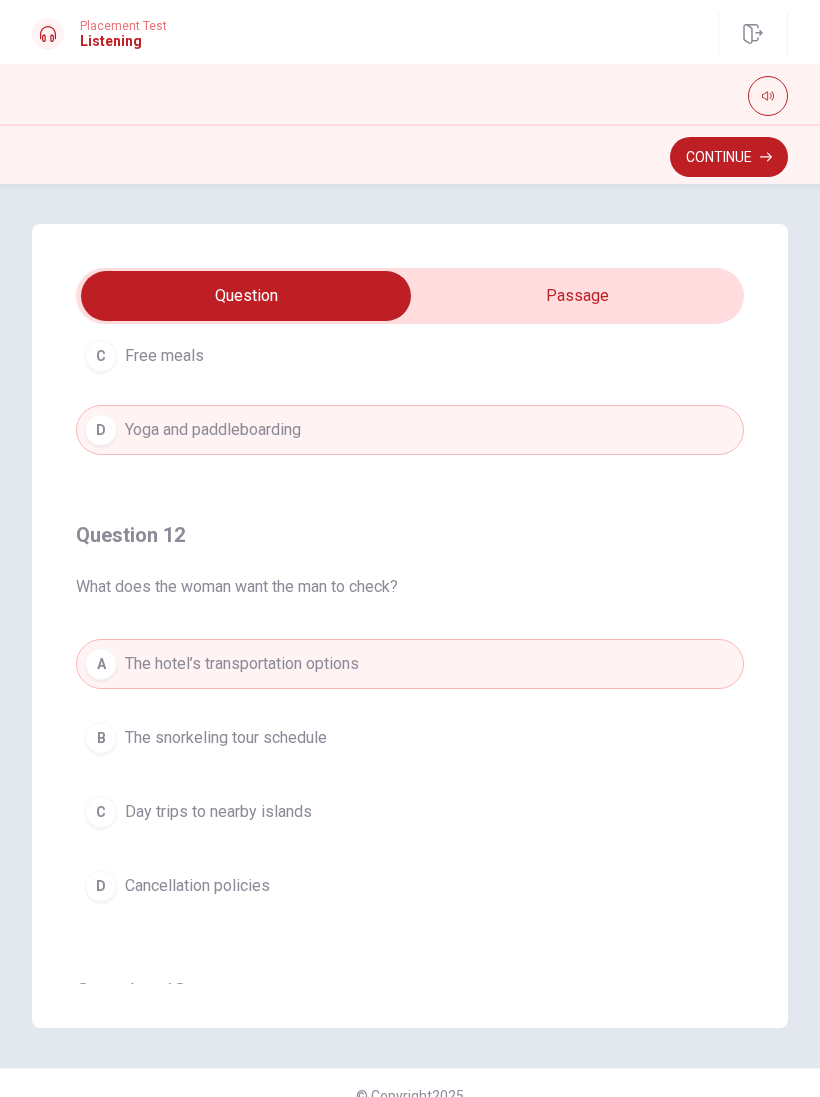 click at bounding box center (246, 296) 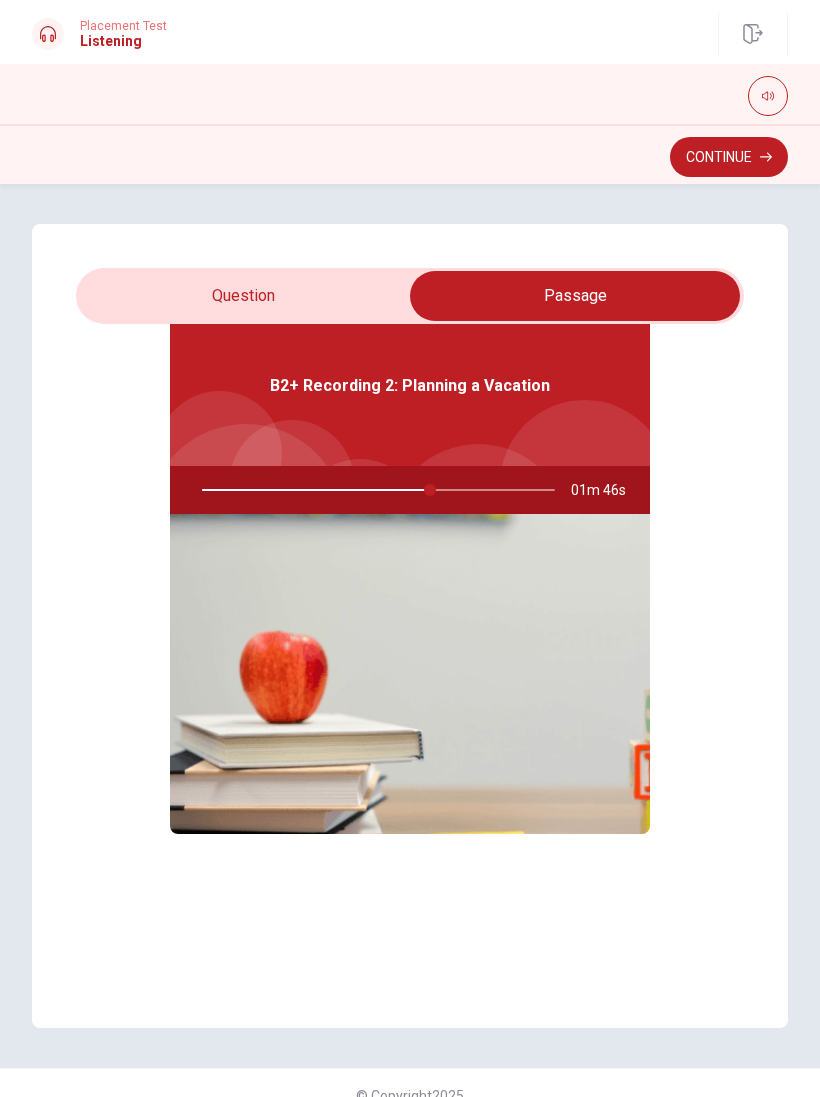 type on "65" 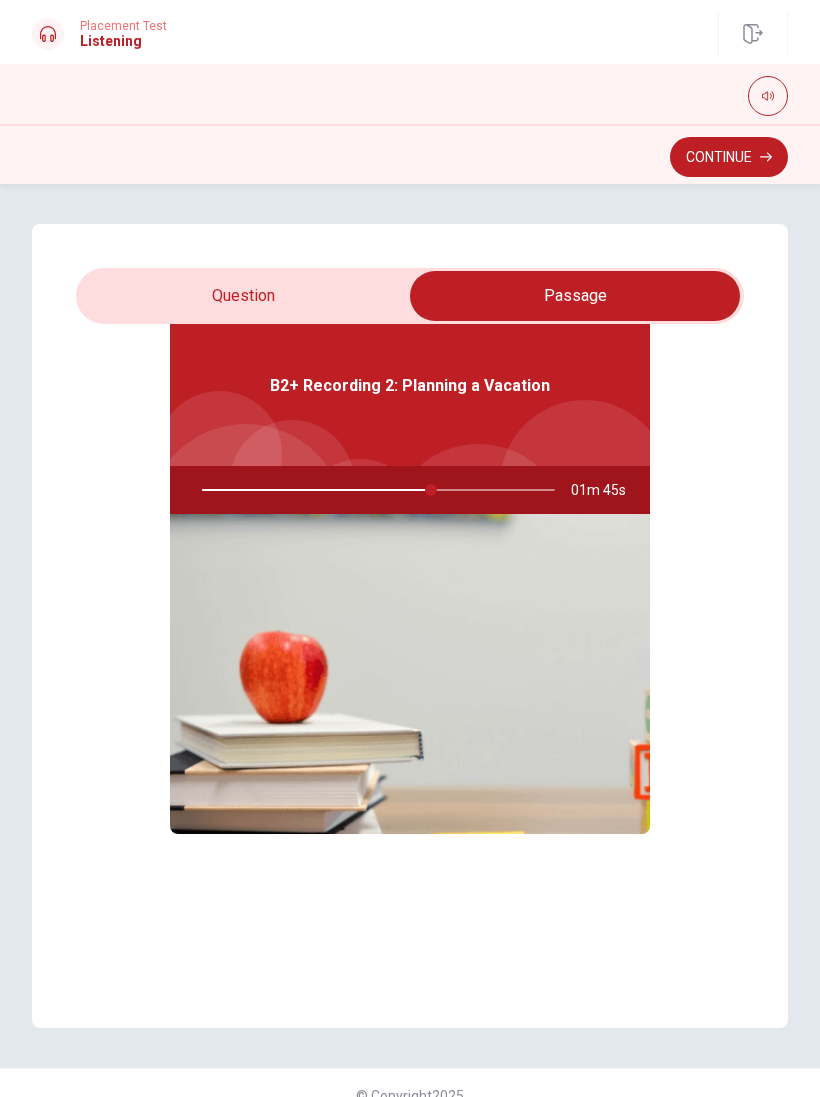 click at bounding box center (575, 296) 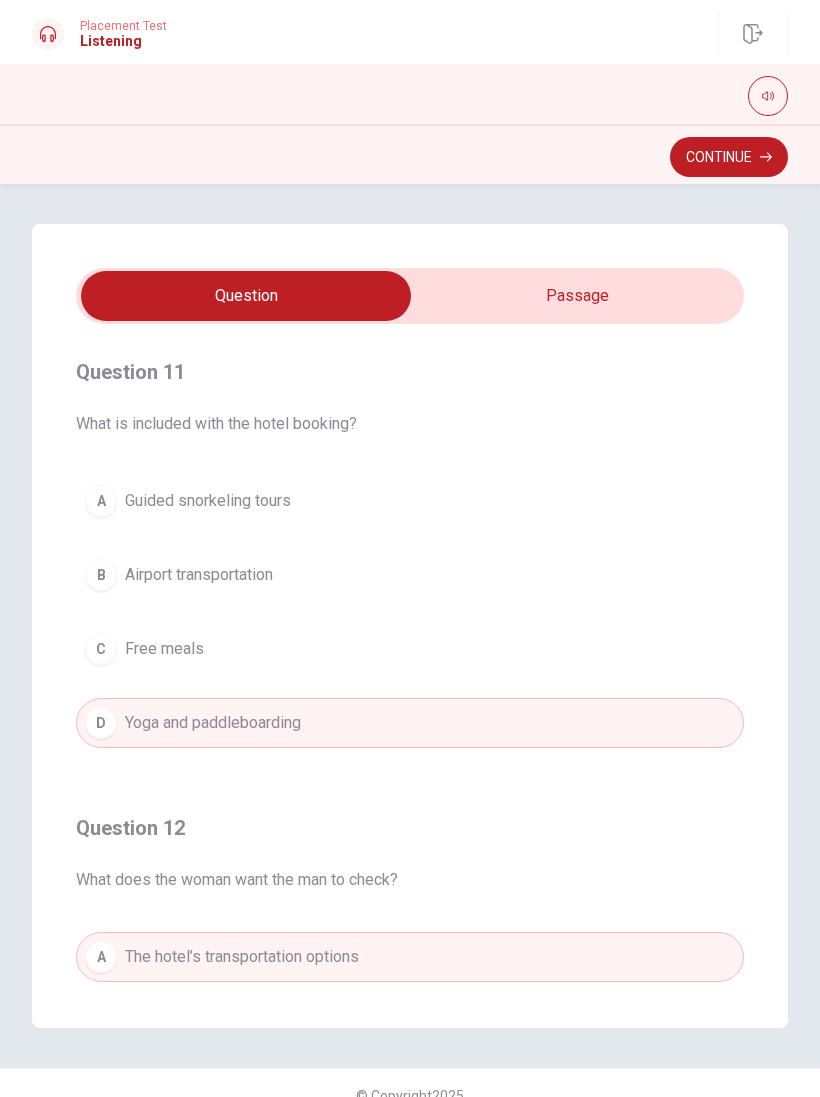 scroll, scrollTop: 0, scrollLeft: 0, axis: both 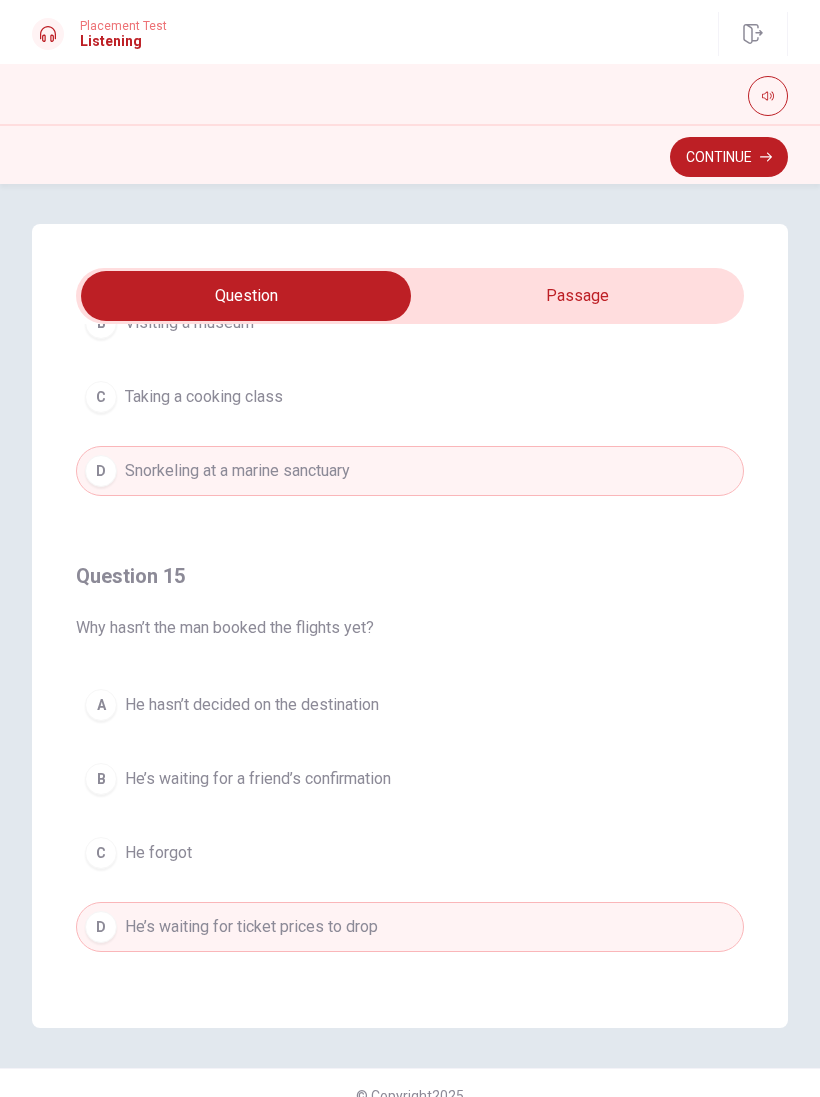 click on "Continue" at bounding box center [729, 157] 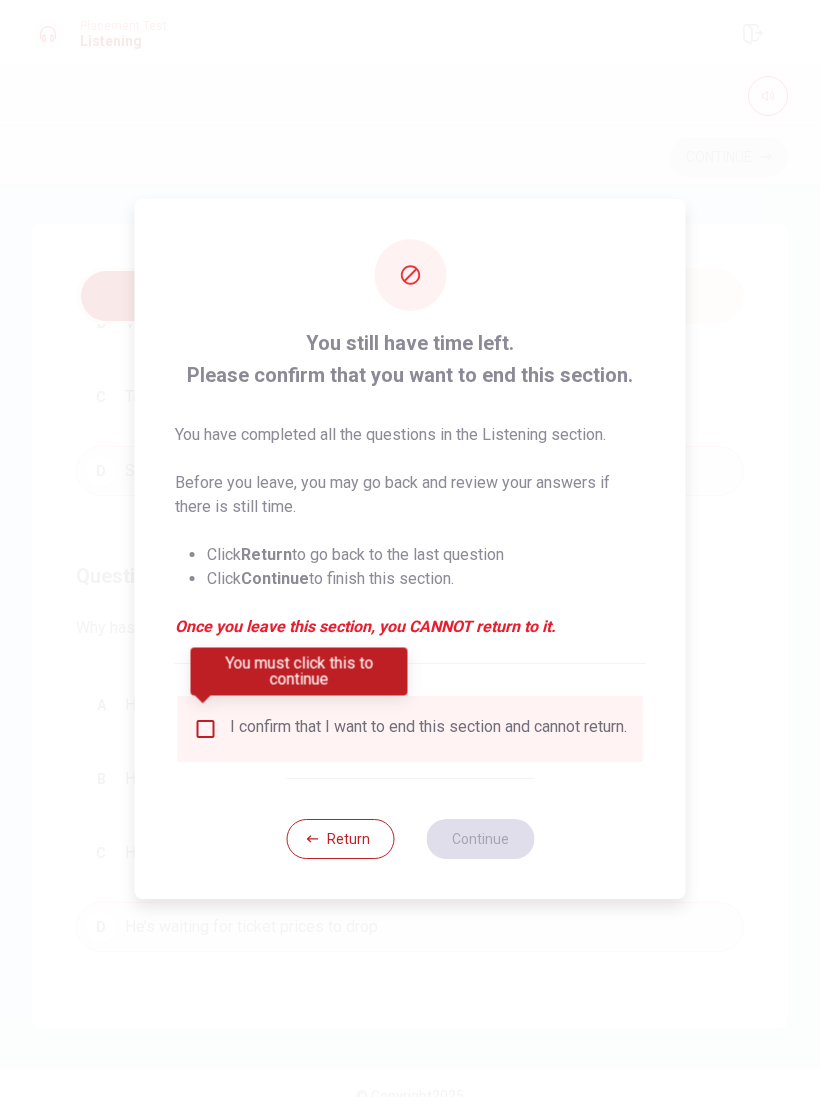 scroll, scrollTop: 1620, scrollLeft: 0, axis: vertical 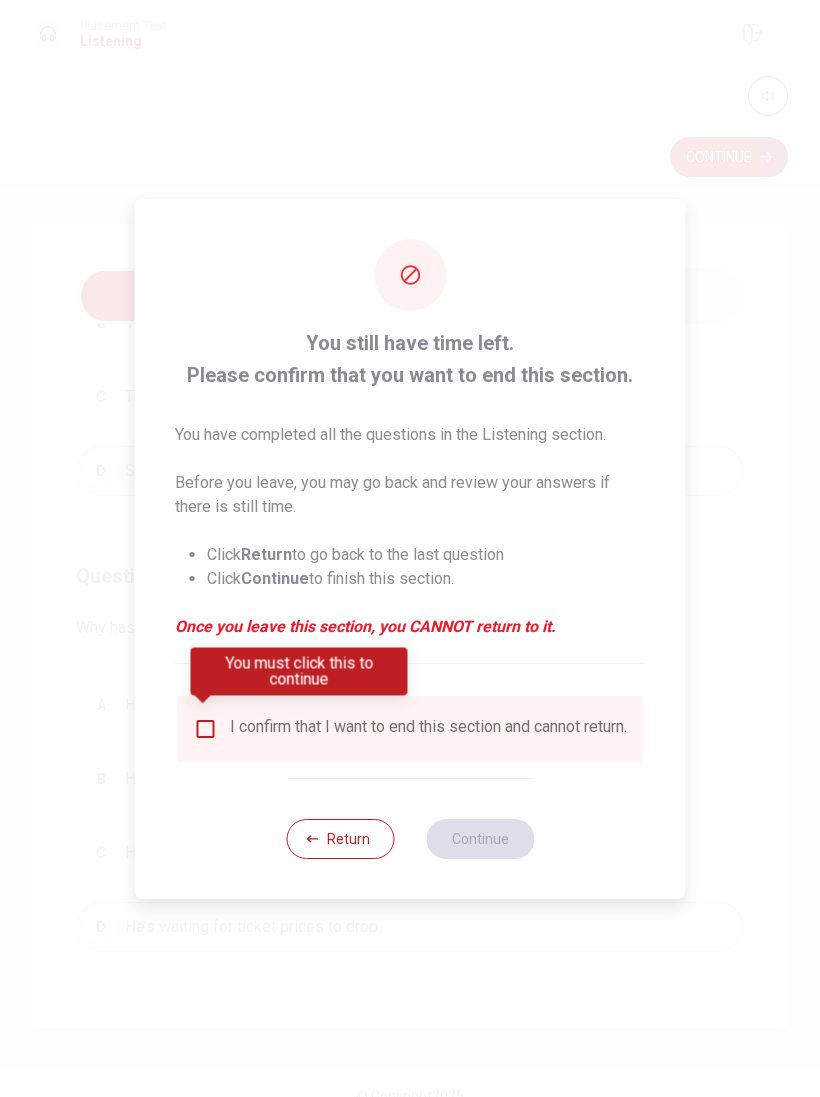 click at bounding box center [206, 729] 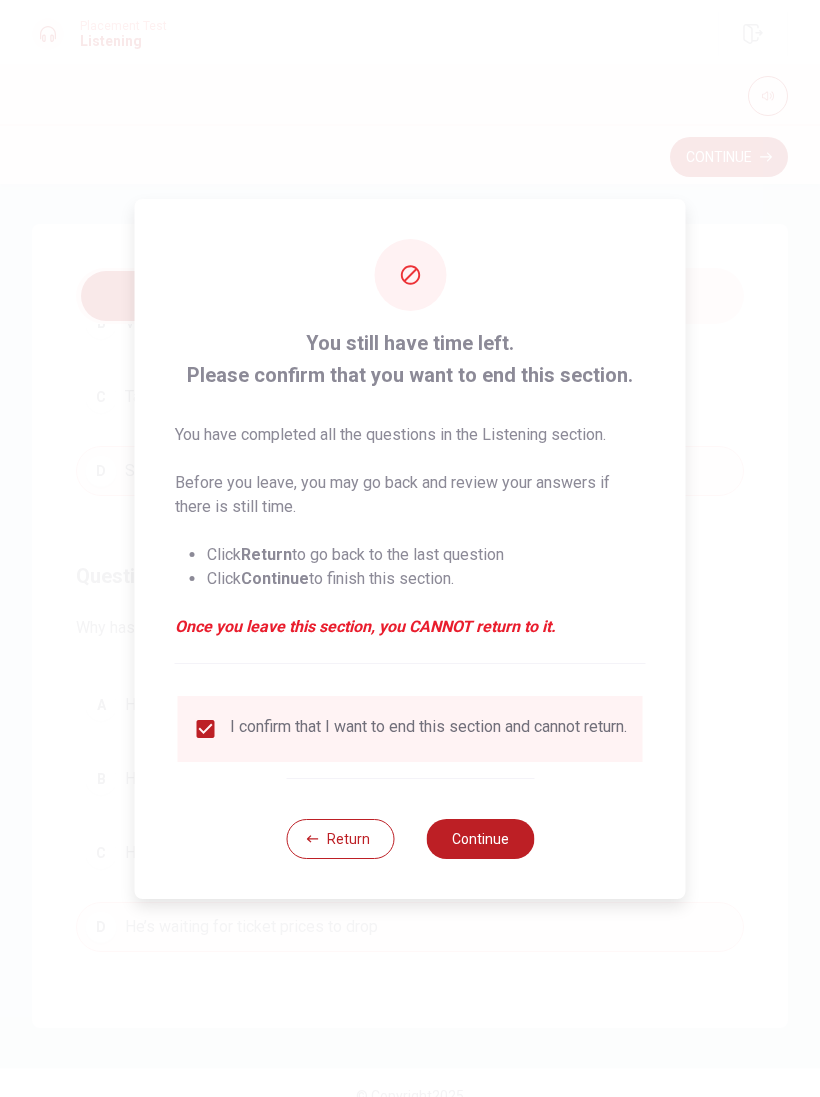 click on "Continue" at bounding box center (480, 839) 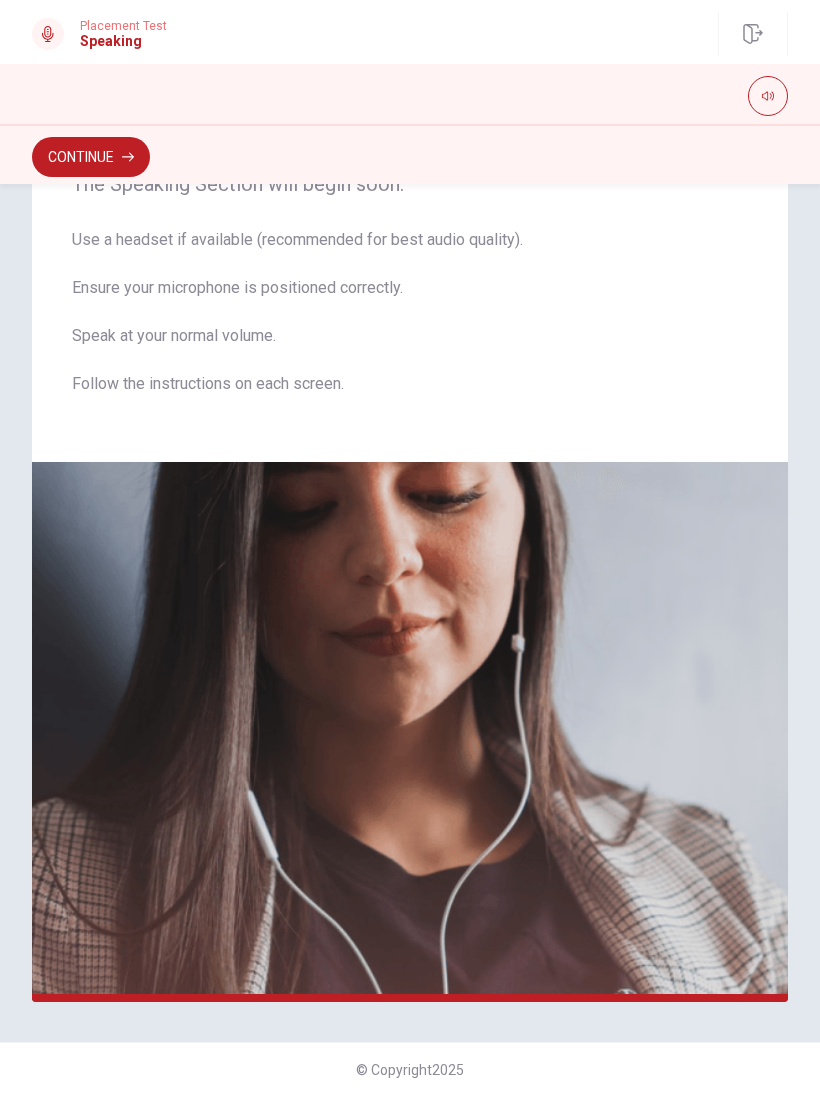 scroll, scrollTop: 94, scrollLeft: 0, axis: vertical 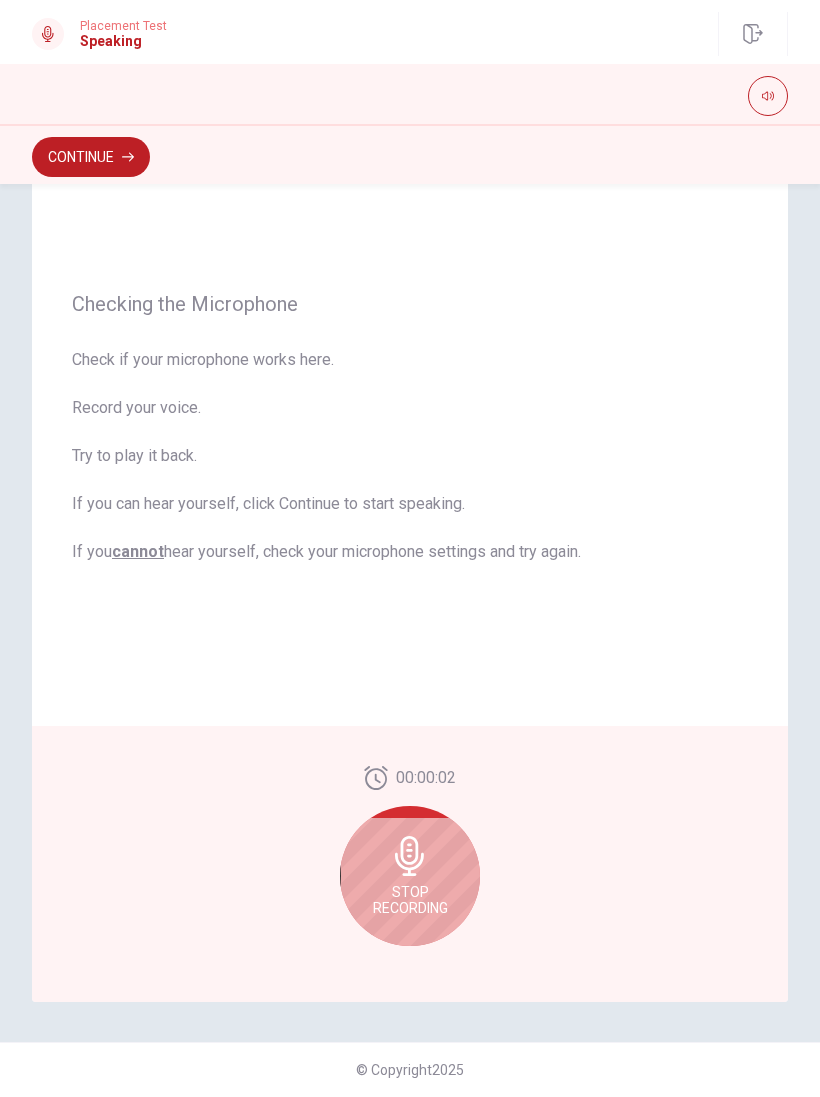 click on "Stop   Recording" at bounding box center [410, 876] 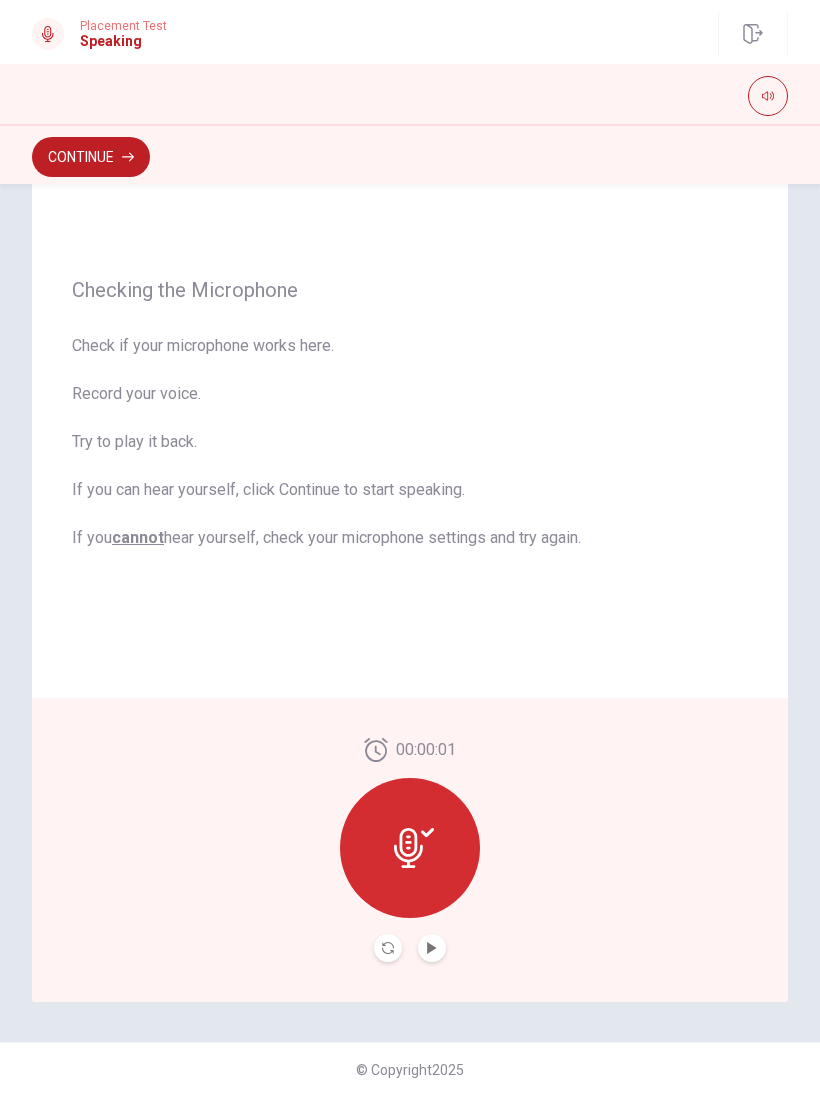 click 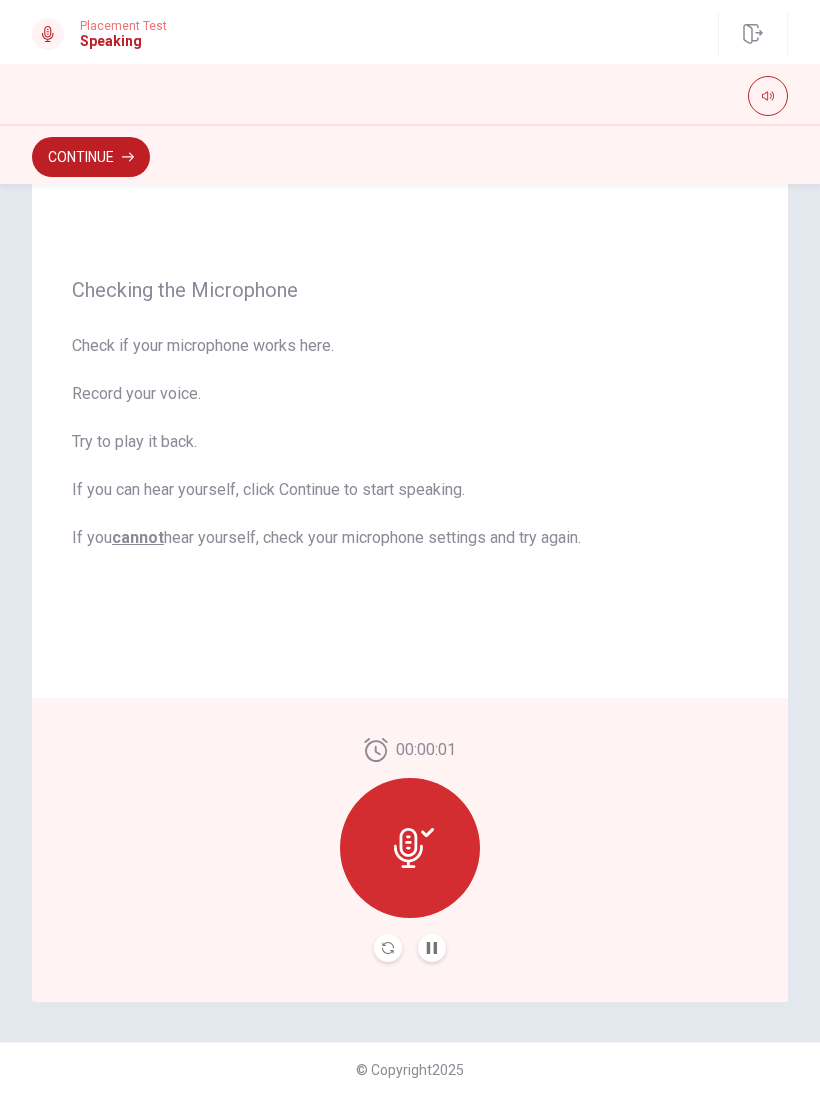 click on "Continue" at bounding box center (91, 157) 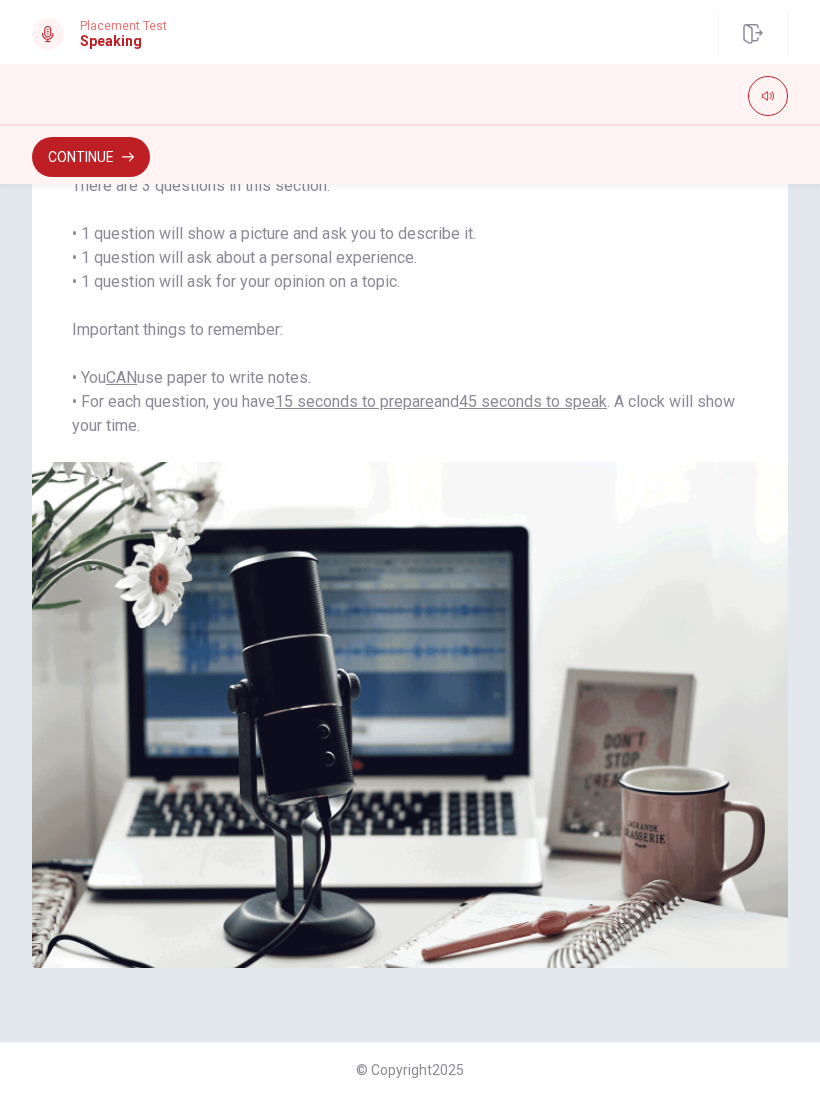 scroll, scrollTop: 178, scrollLeft: 0, axis: vertical 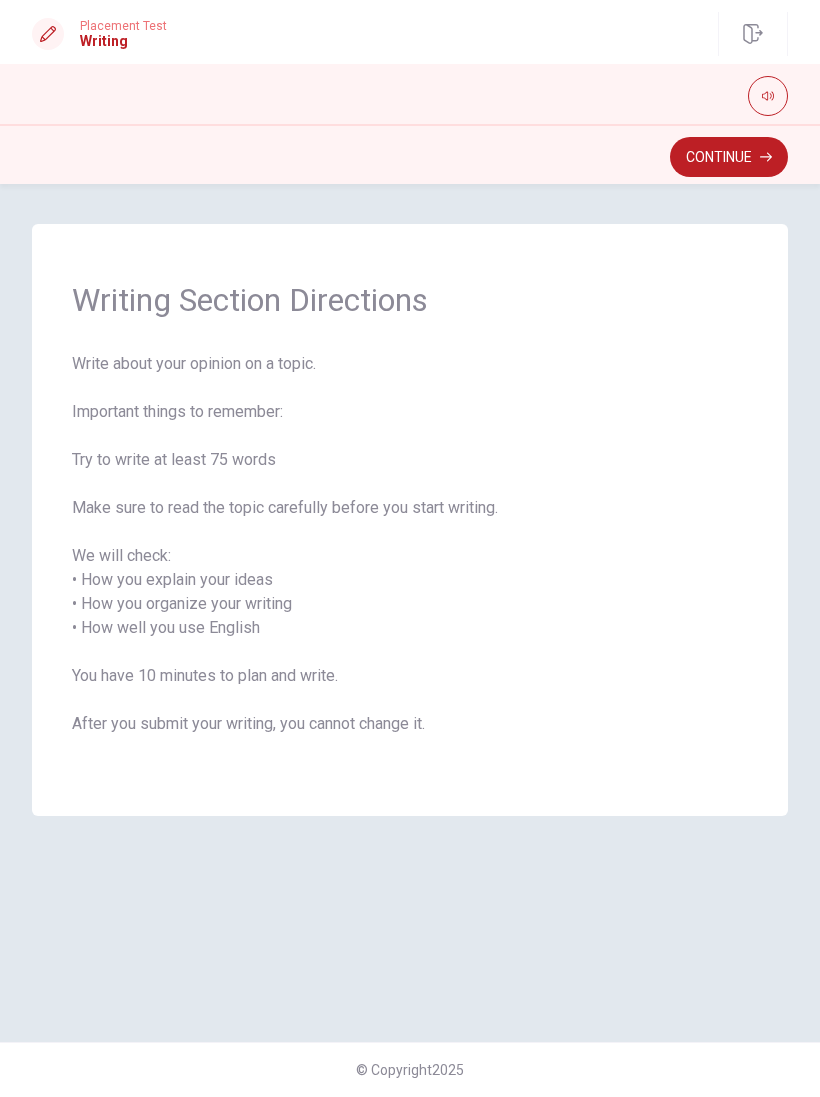 click on "Continue" at bounding box center [729, 157] 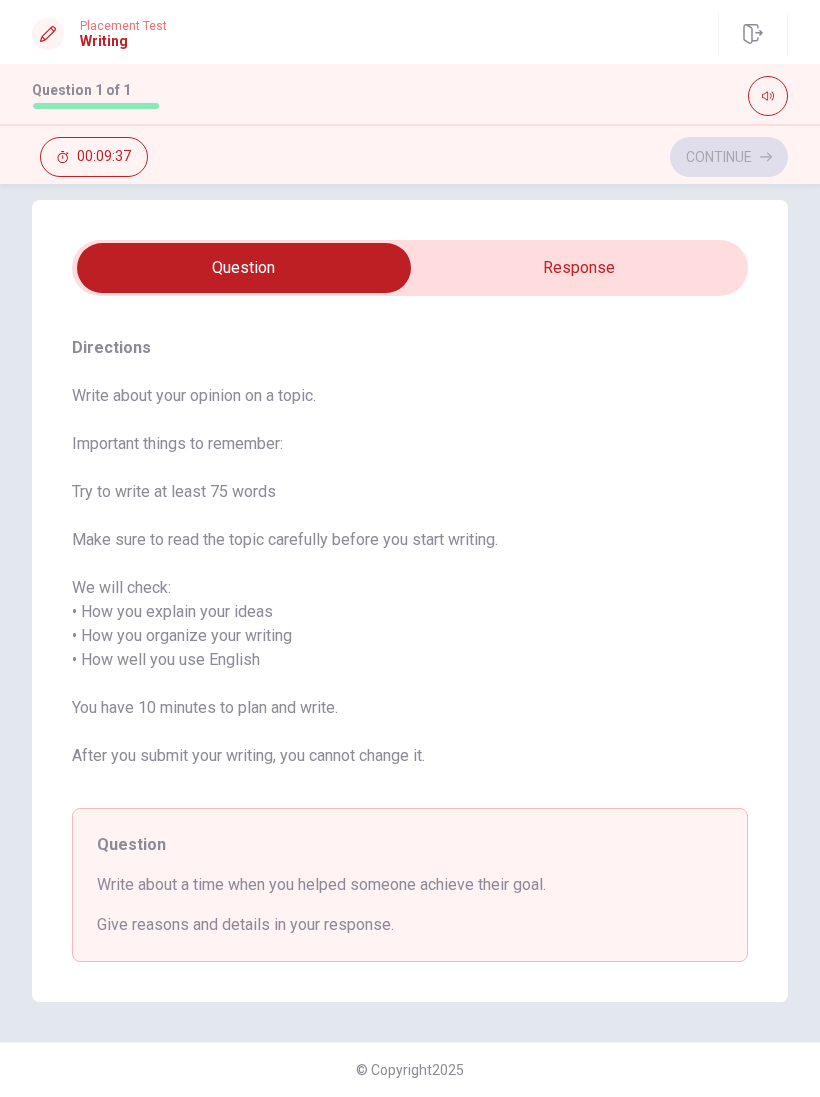 scroll, scrollTop: 24, scrollLeft: 0, axis: vertical 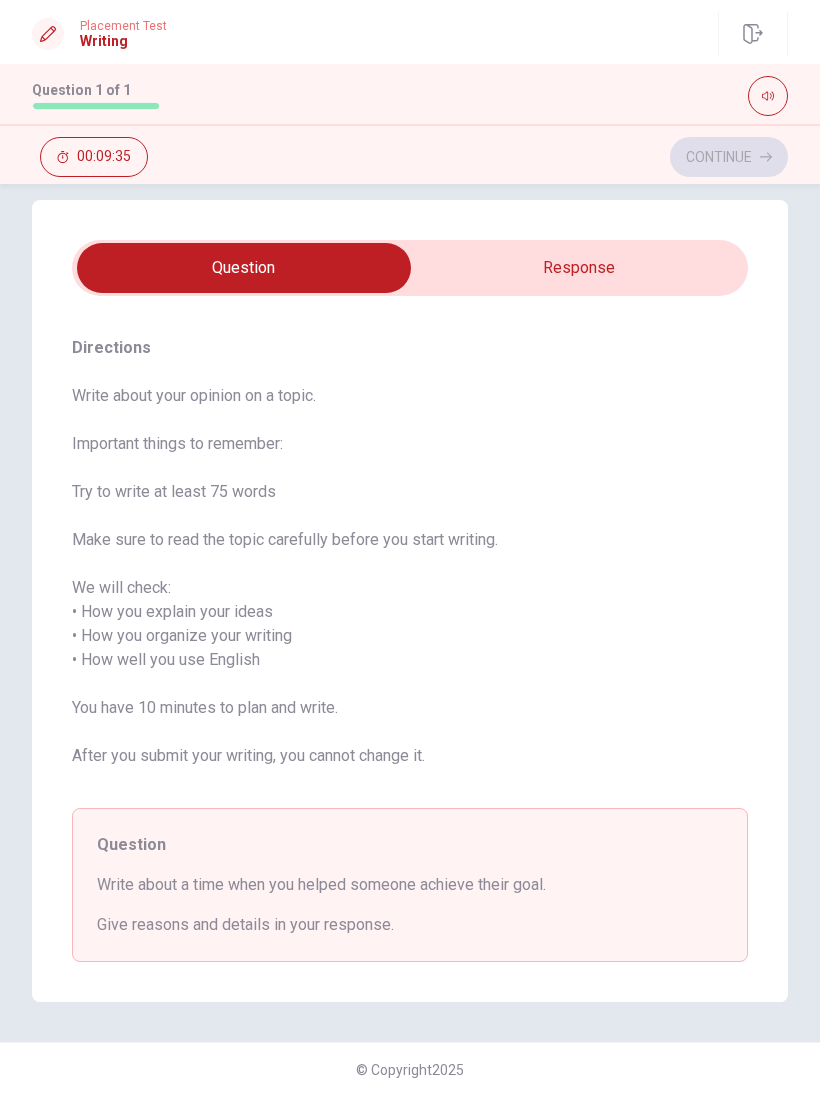 click on "Question Write about a time when you helped someone achieve their goal. Give reasons and details in your response." at bounding box center (410, 885) 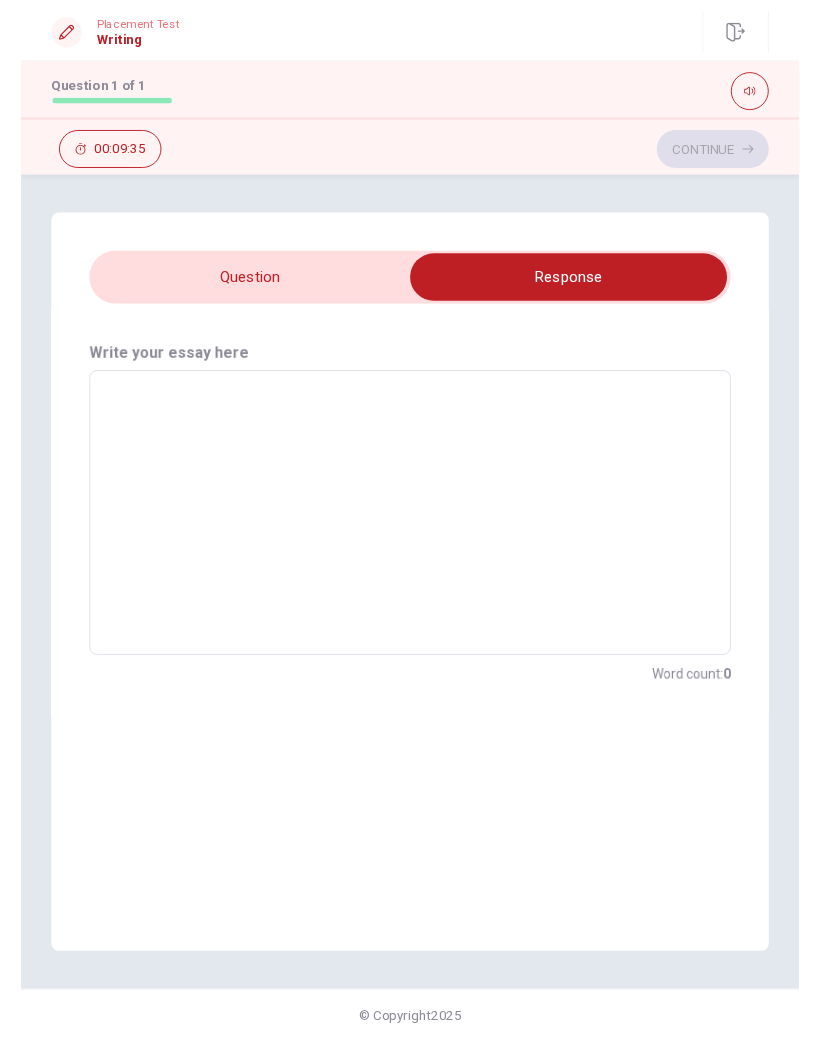 scroll, scrollTop: 0, scrollLeft: 0, axis: both 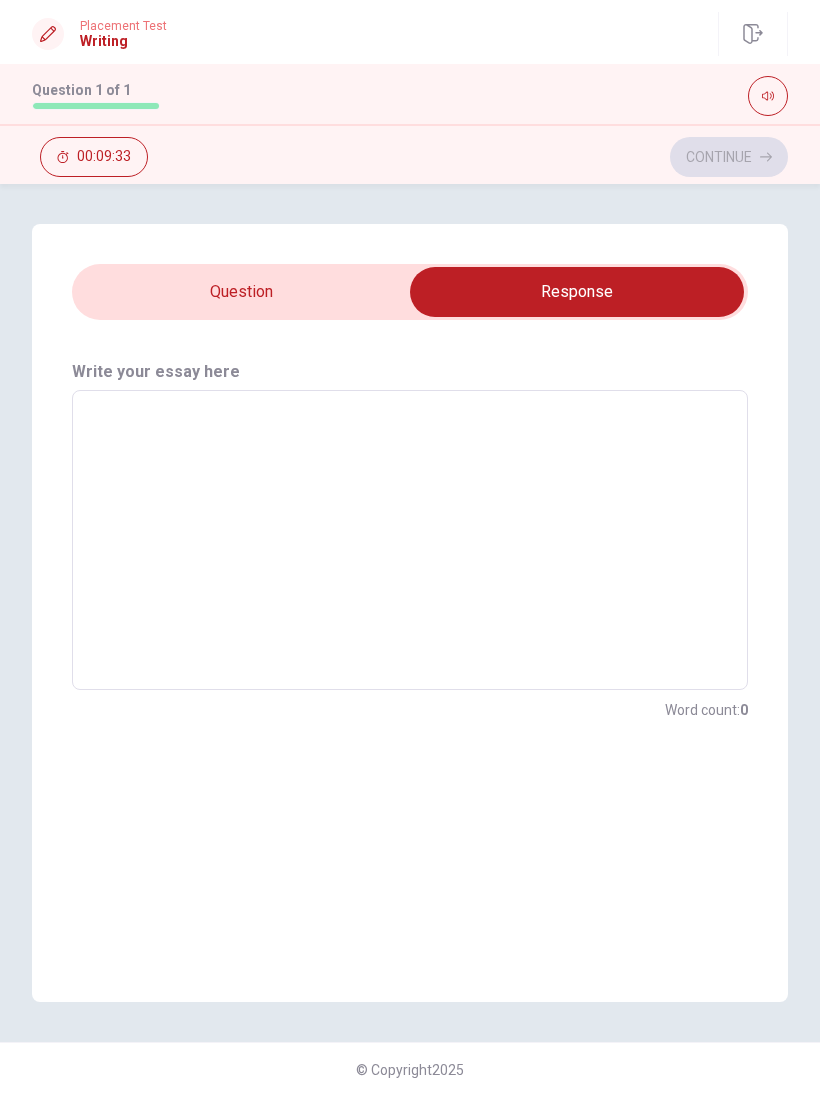 click at bounding box center (410, 540) 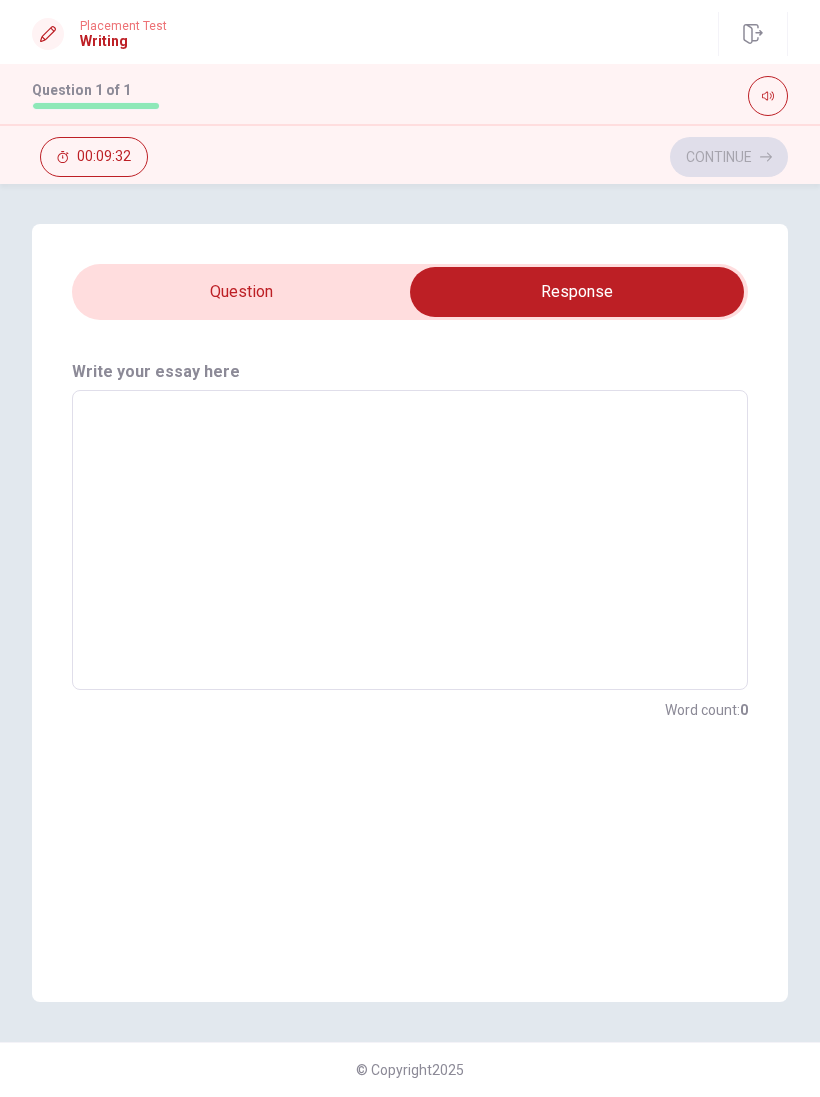 click at bounding box center [577, 292] 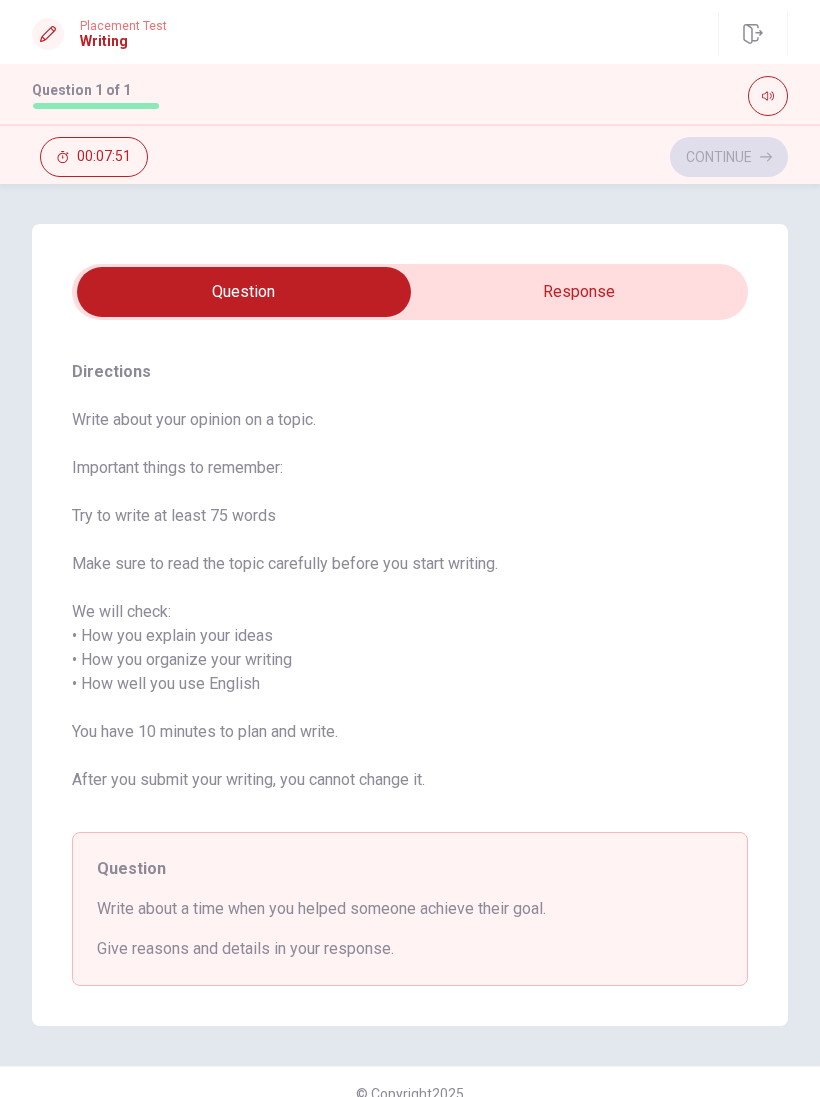 click at bounding box center (244, 292) 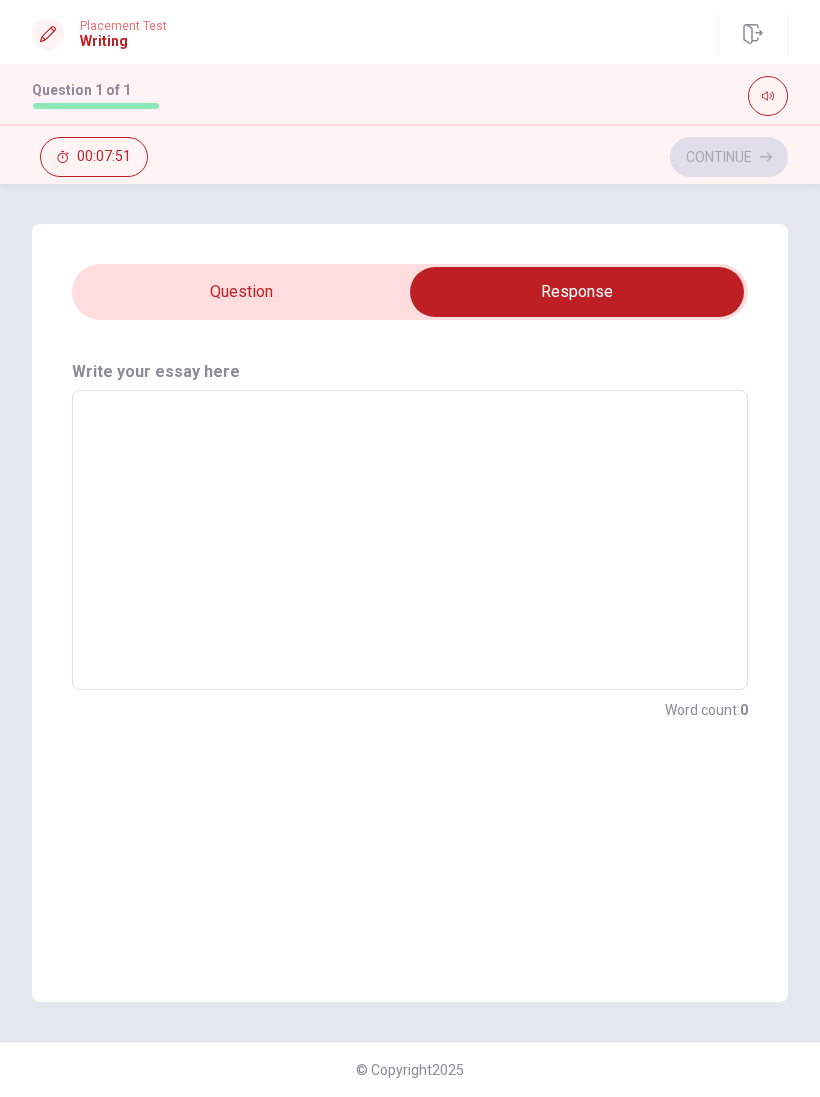 click at bounding box center (410, 540) 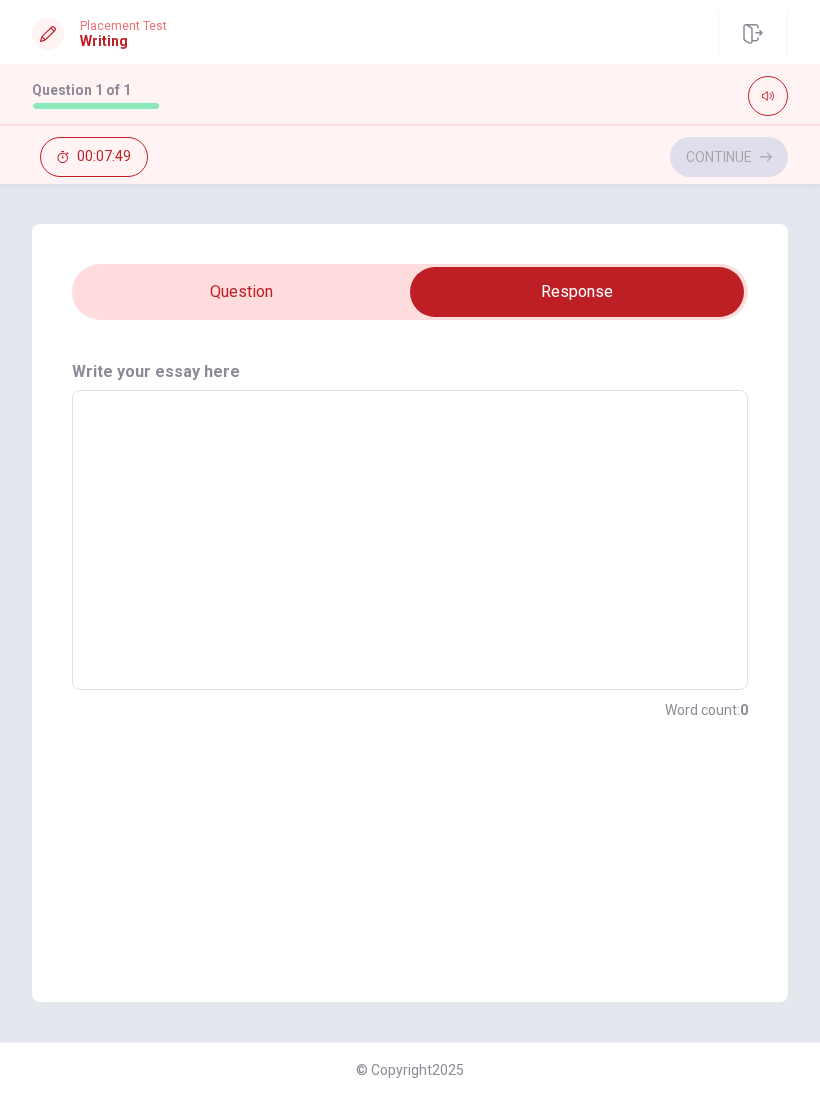 type on "I" 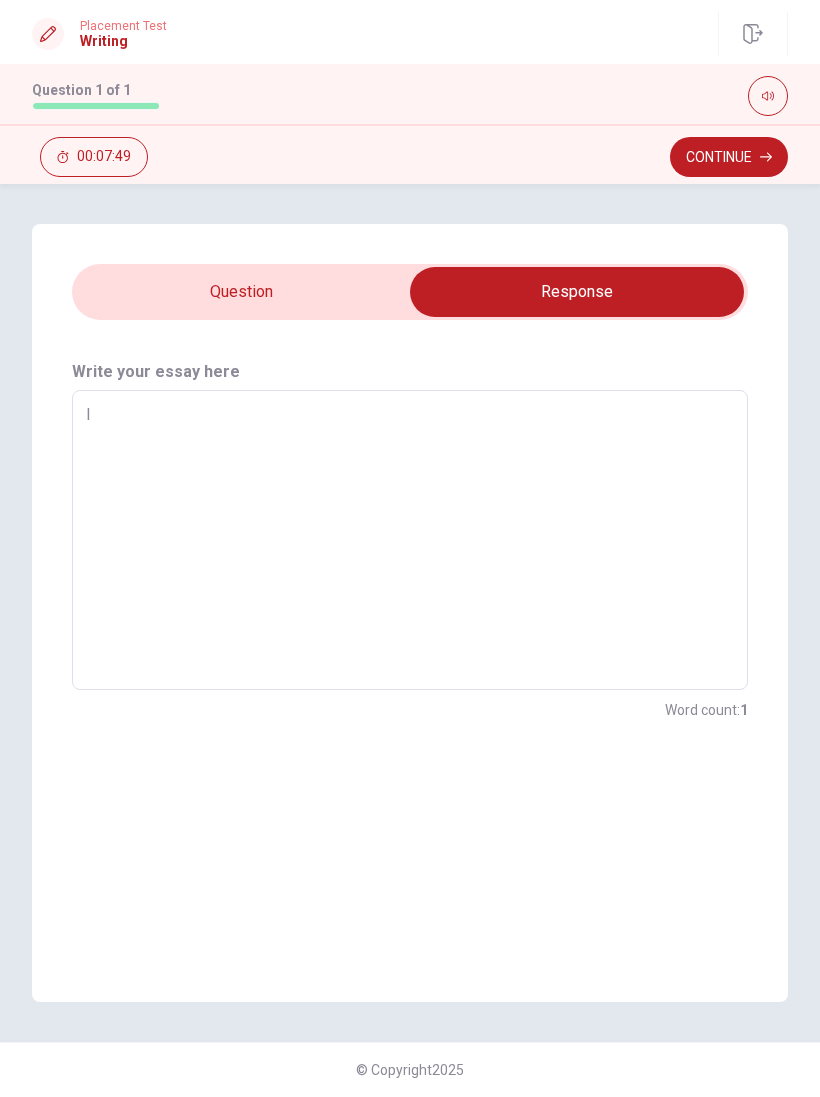 type on "x" 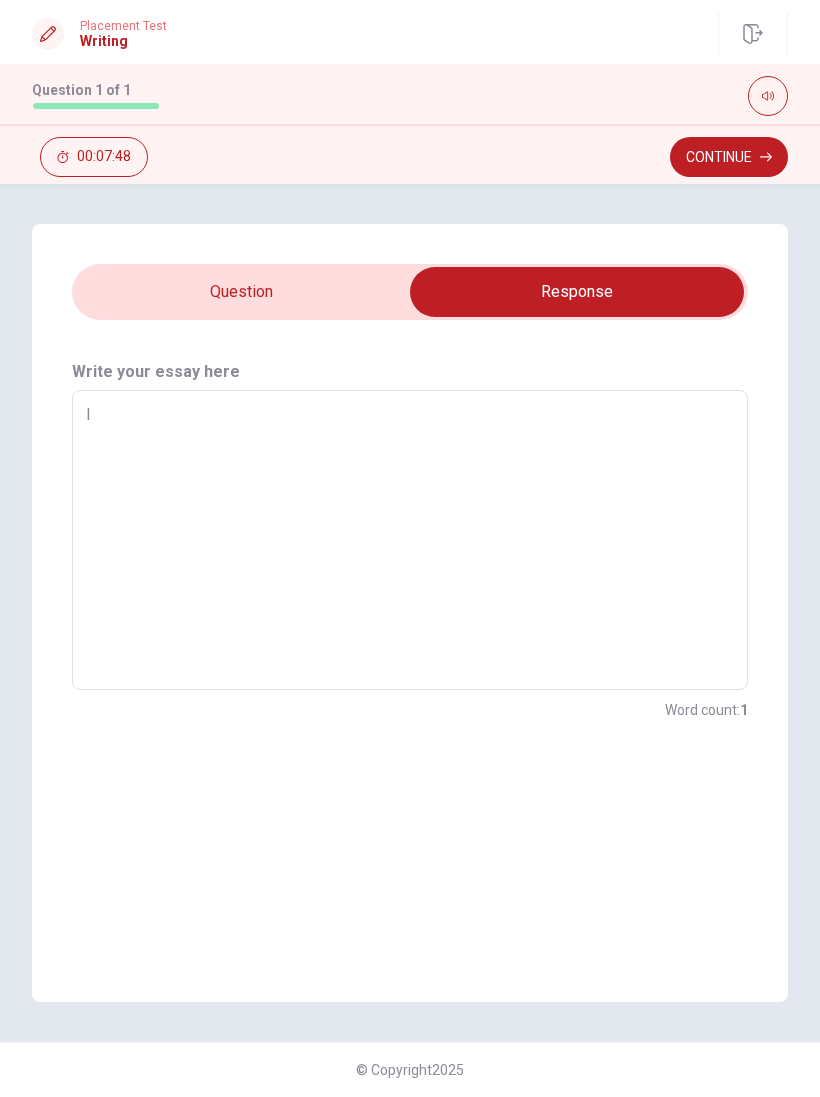 type on "I" 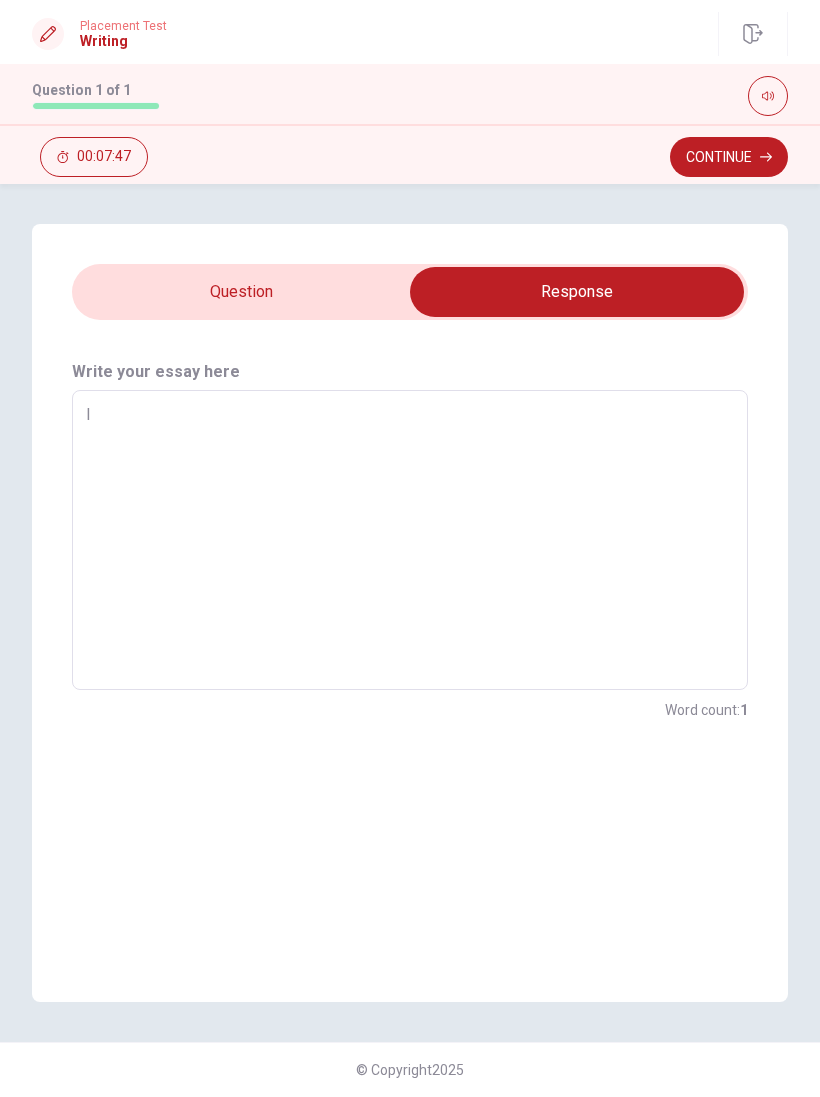 type on "I h" 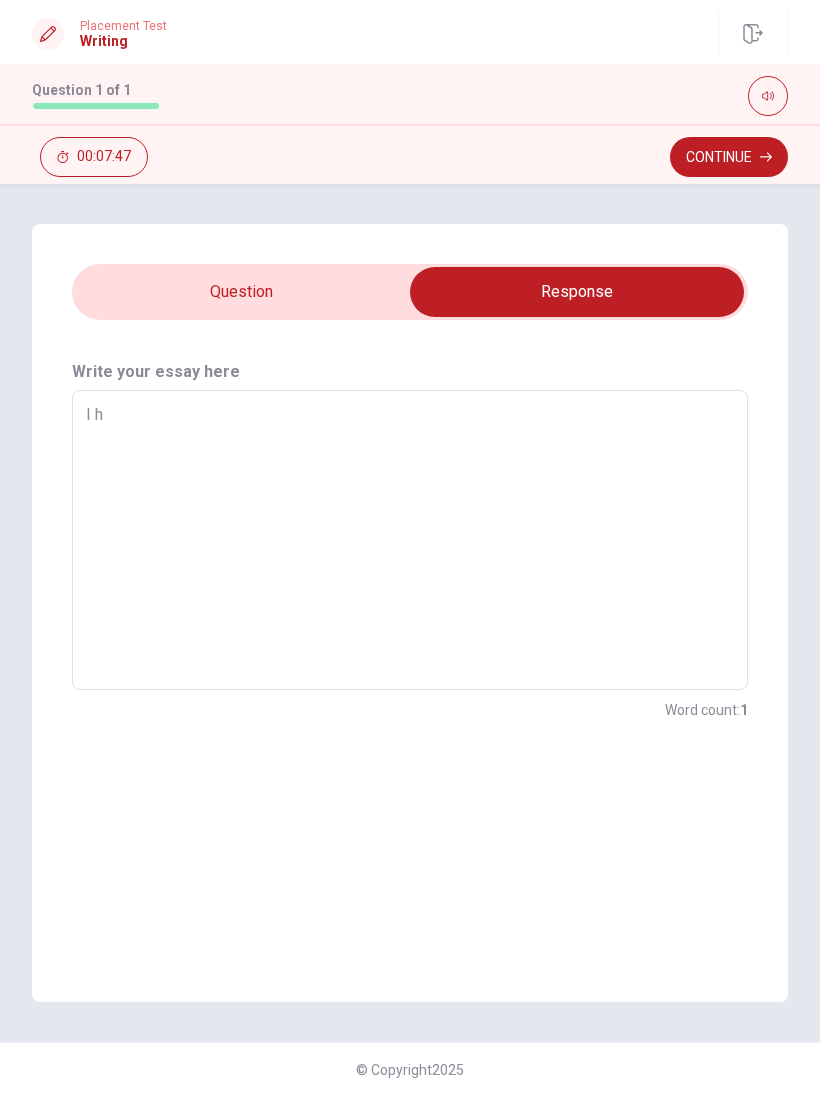 type on "x" 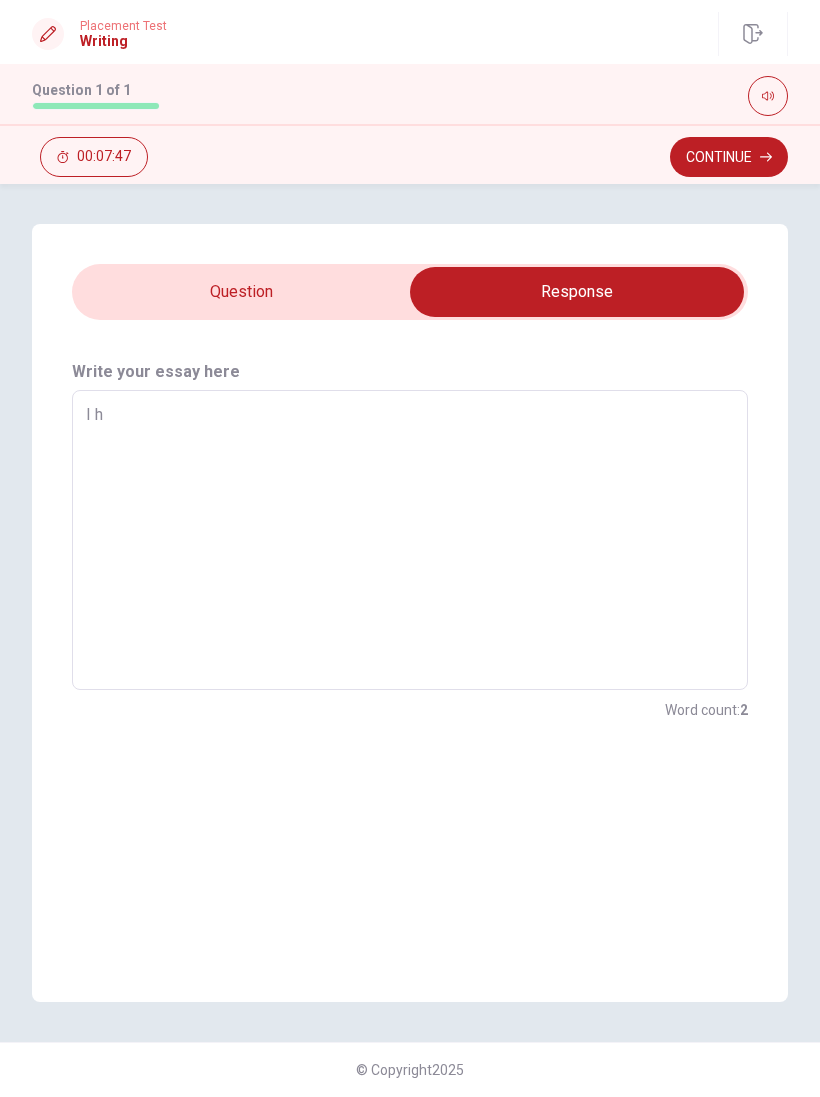 type on "I ha" 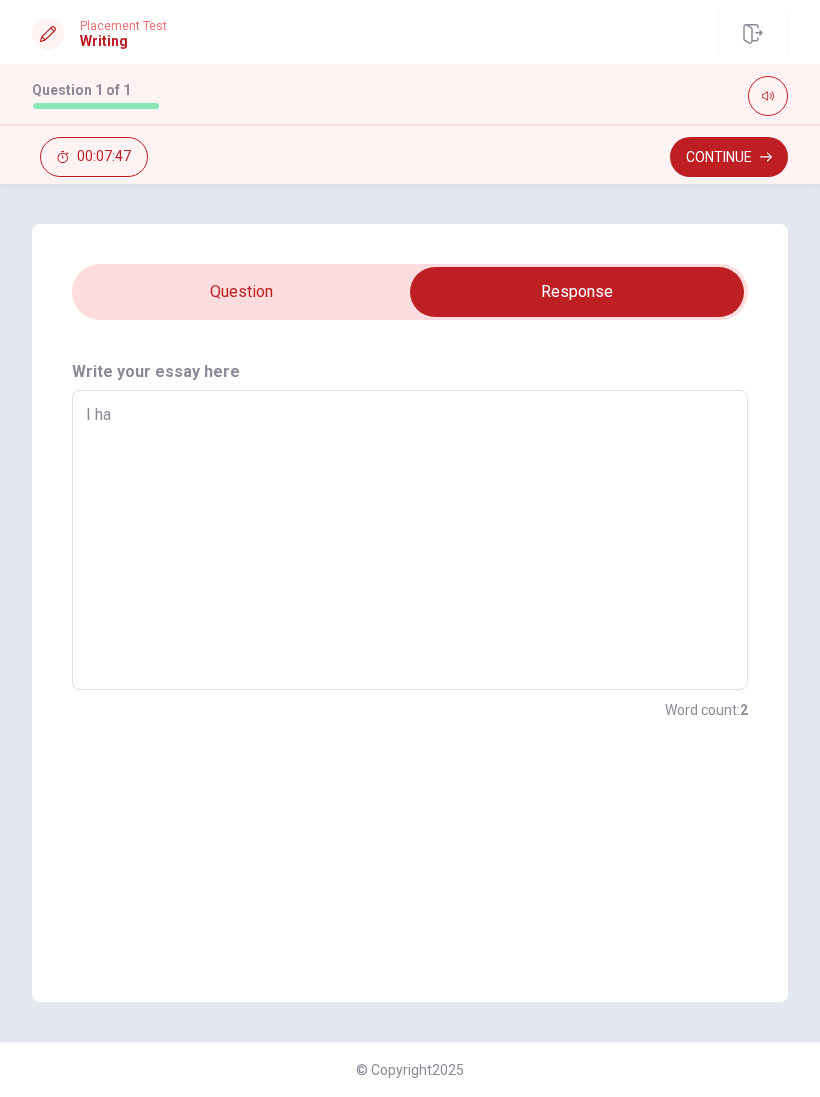 type on "x" 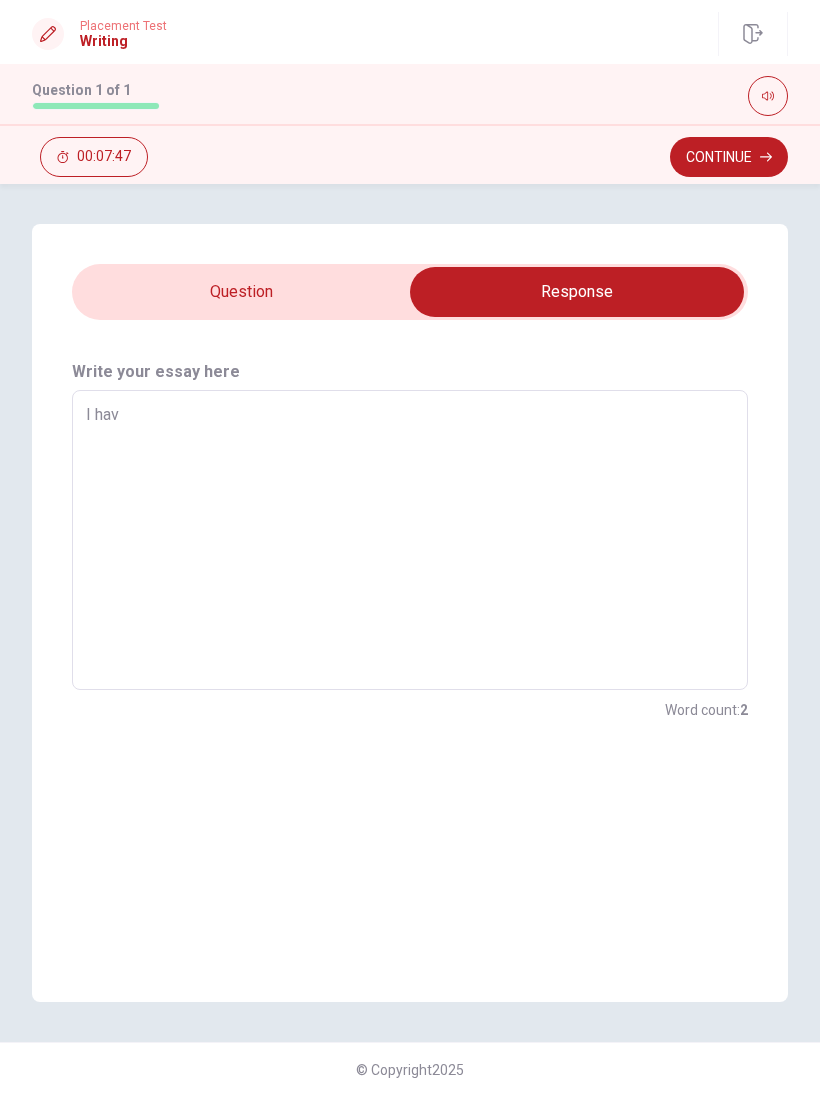 type on "x" 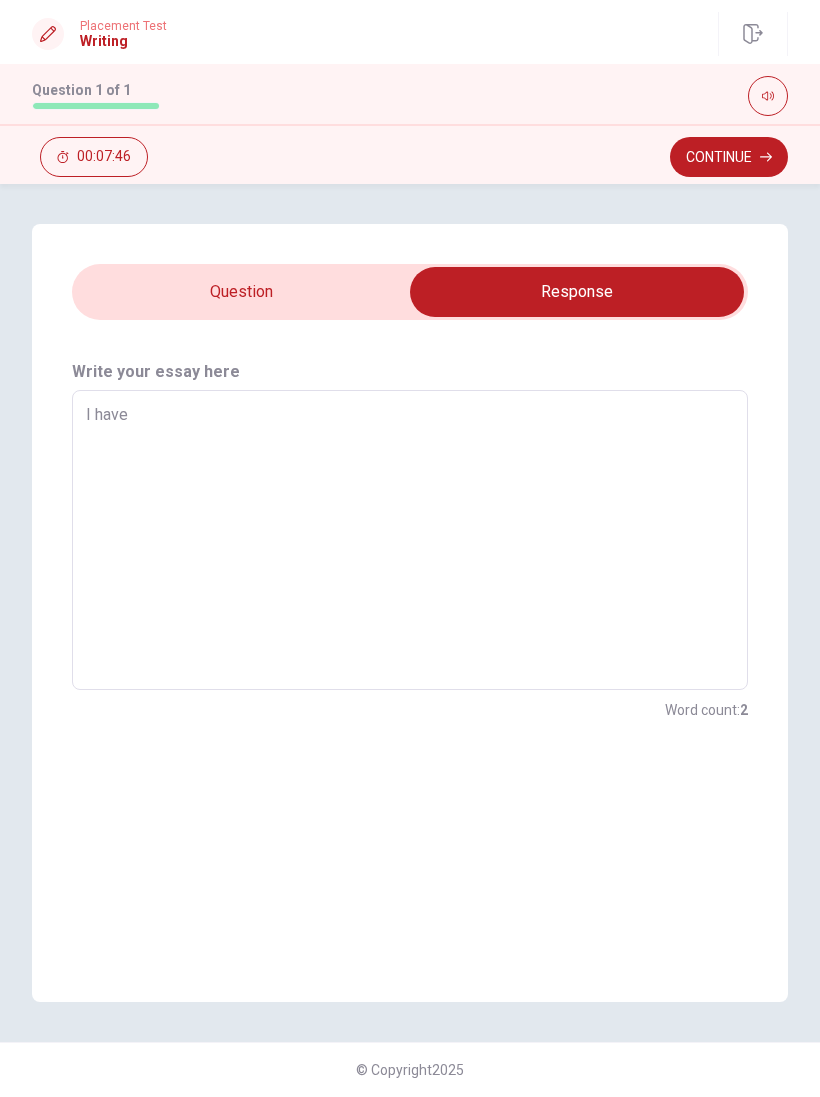 type on "x" 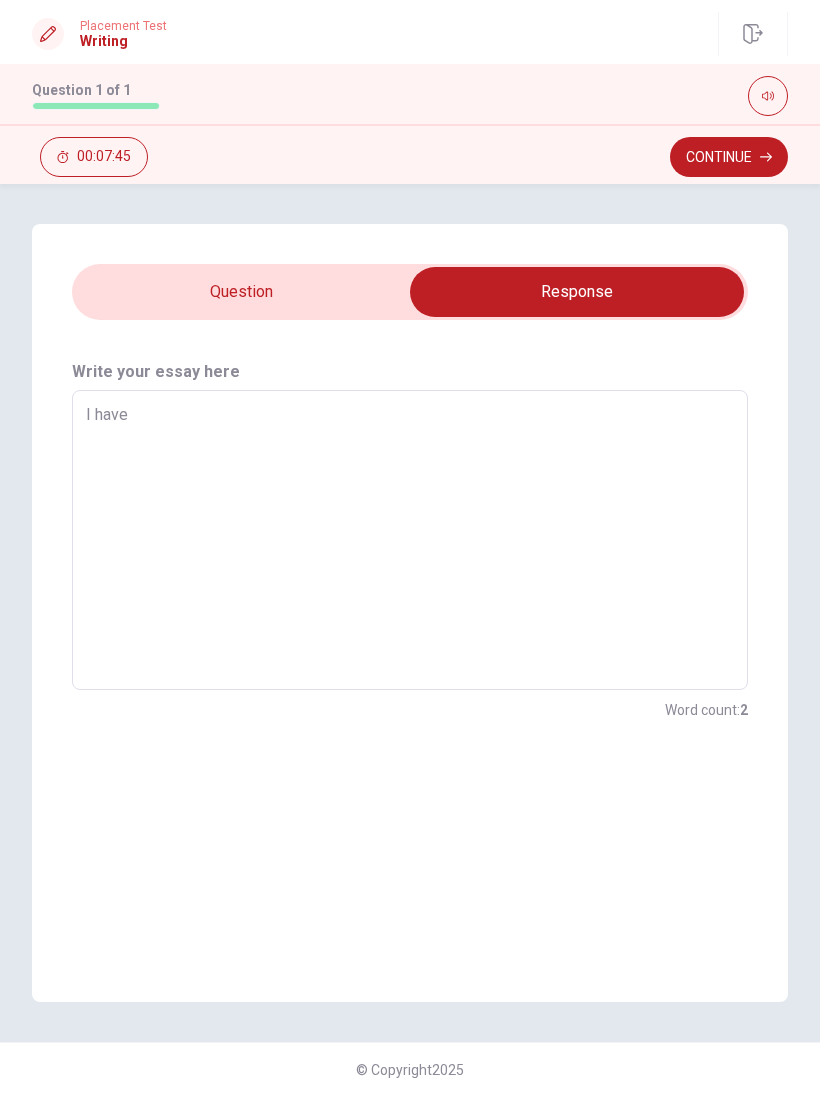 type on "I have n" 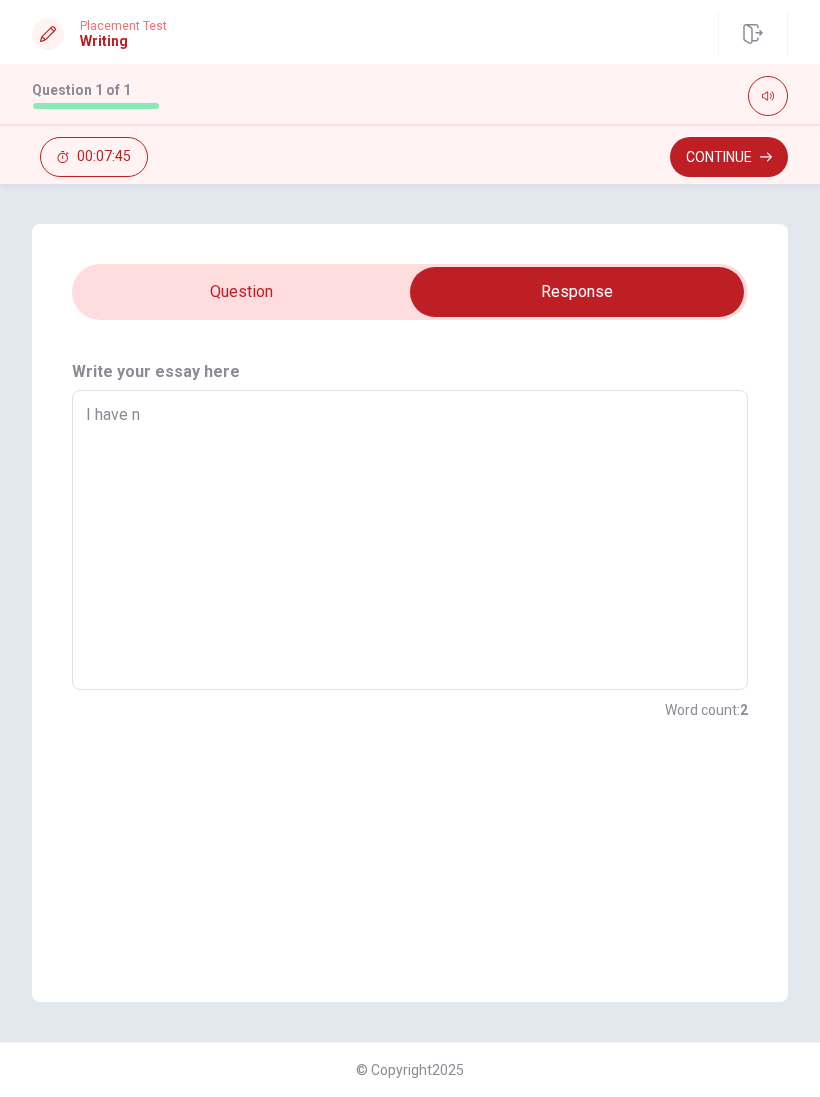 type on "x" 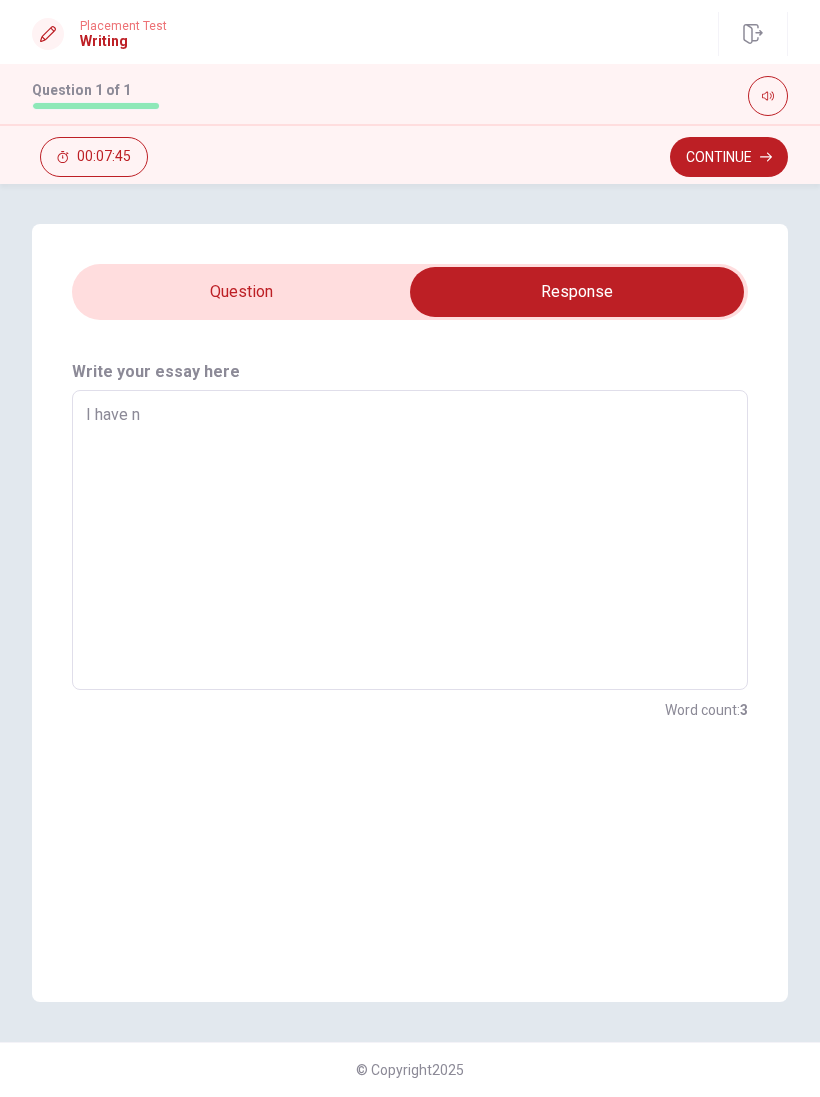 type on "I have ne" 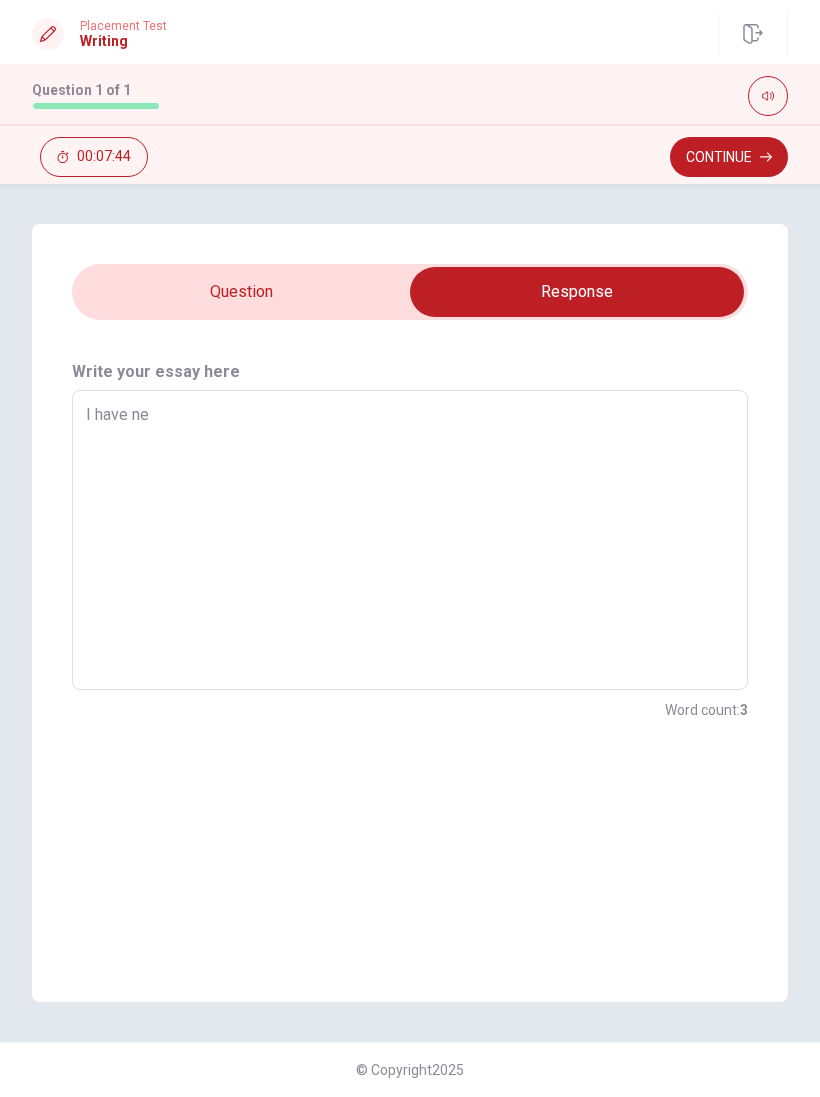 type on "x" 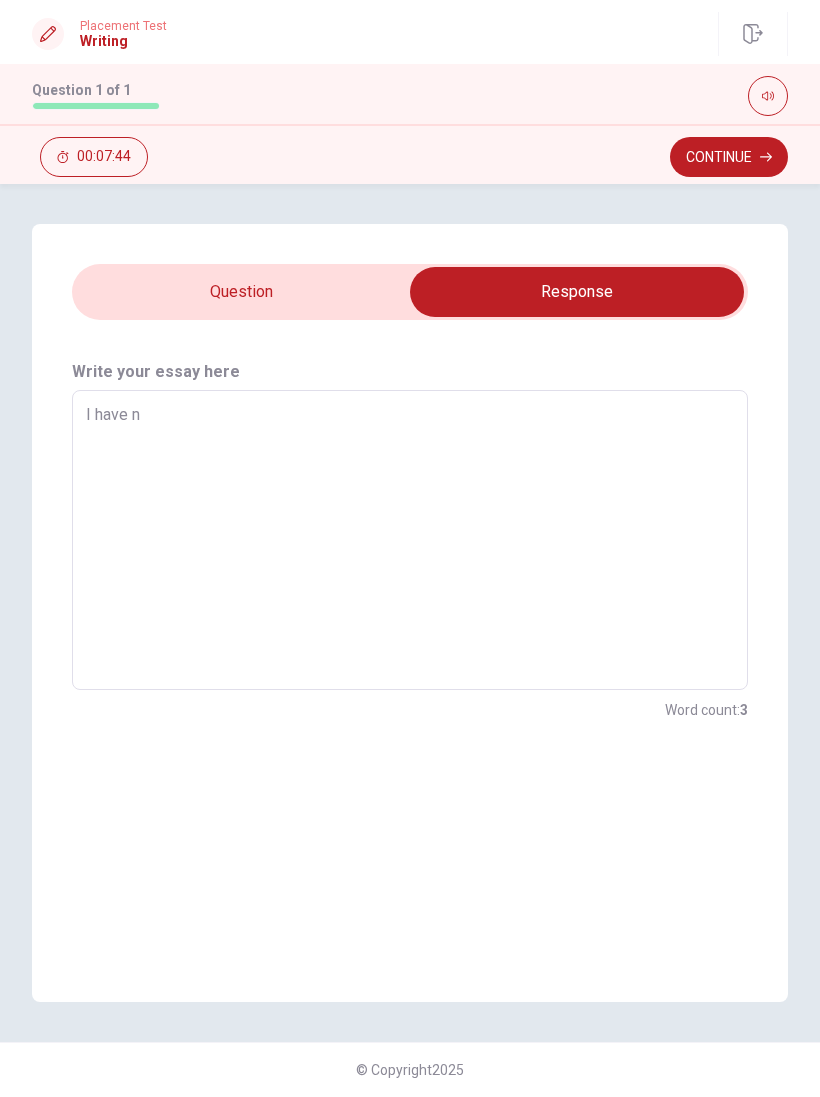 type on "x" 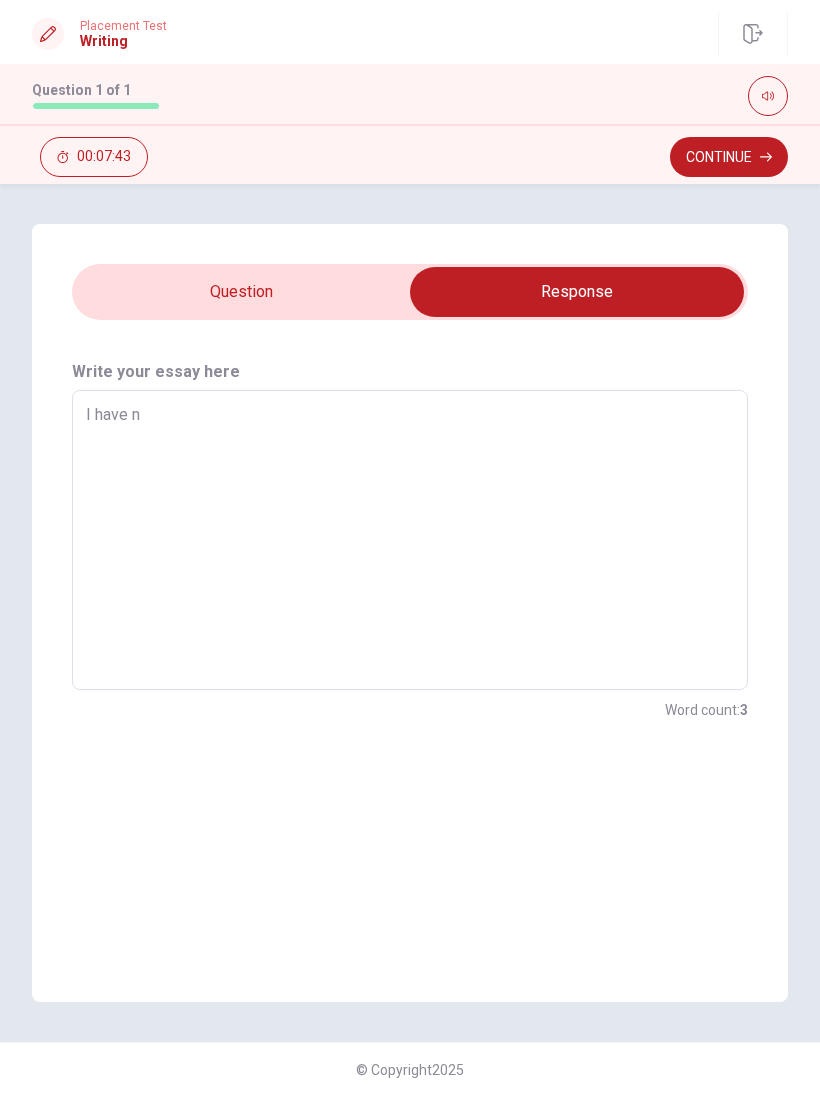 type on "I have" 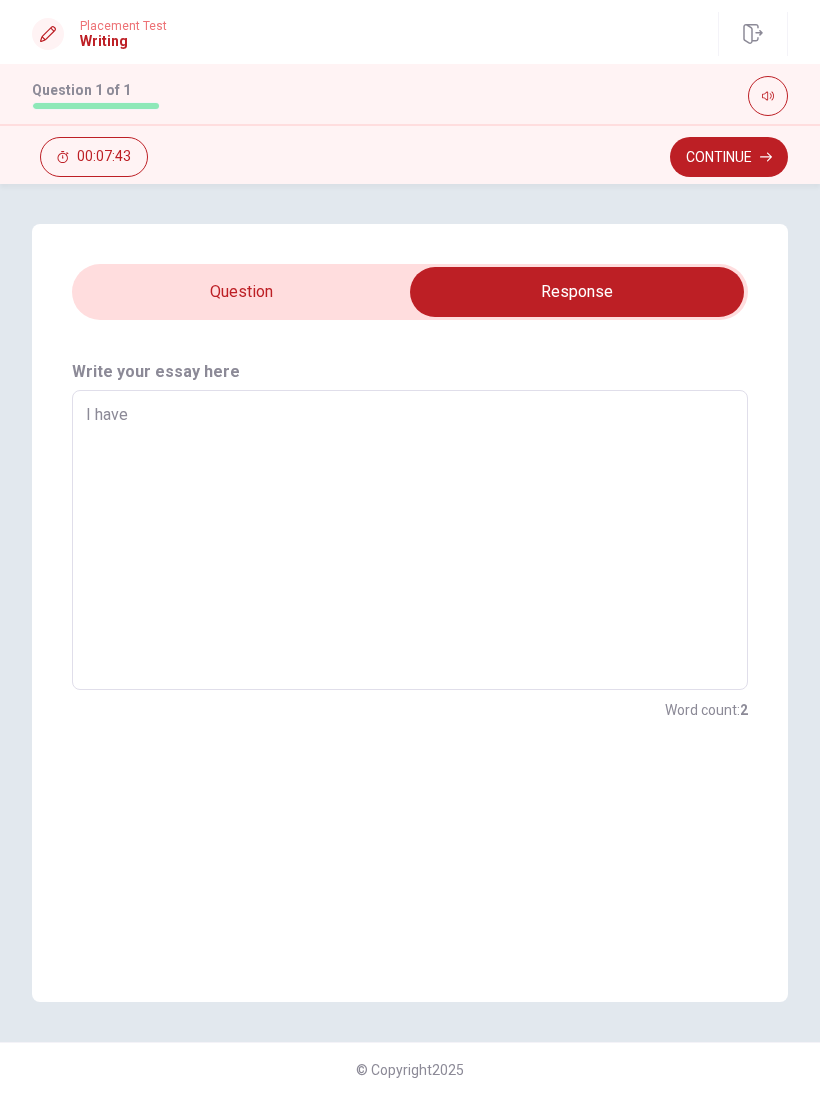 type on "x" 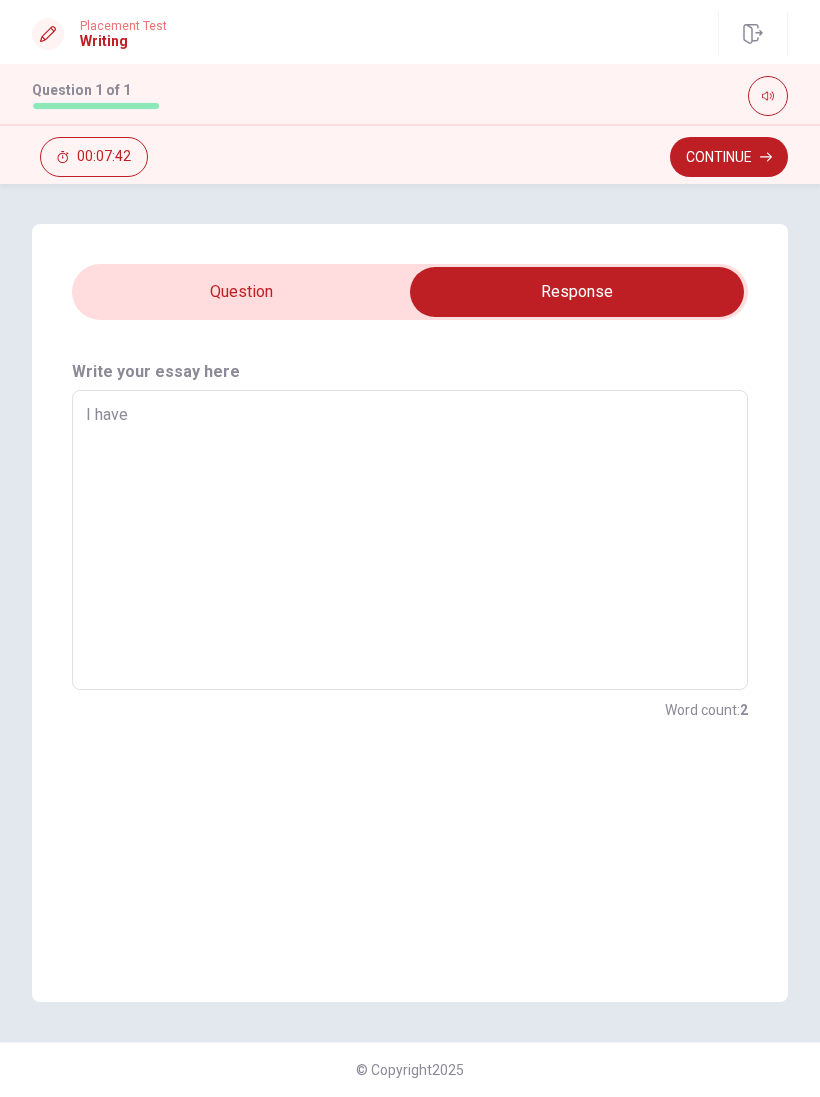 type on "I have" 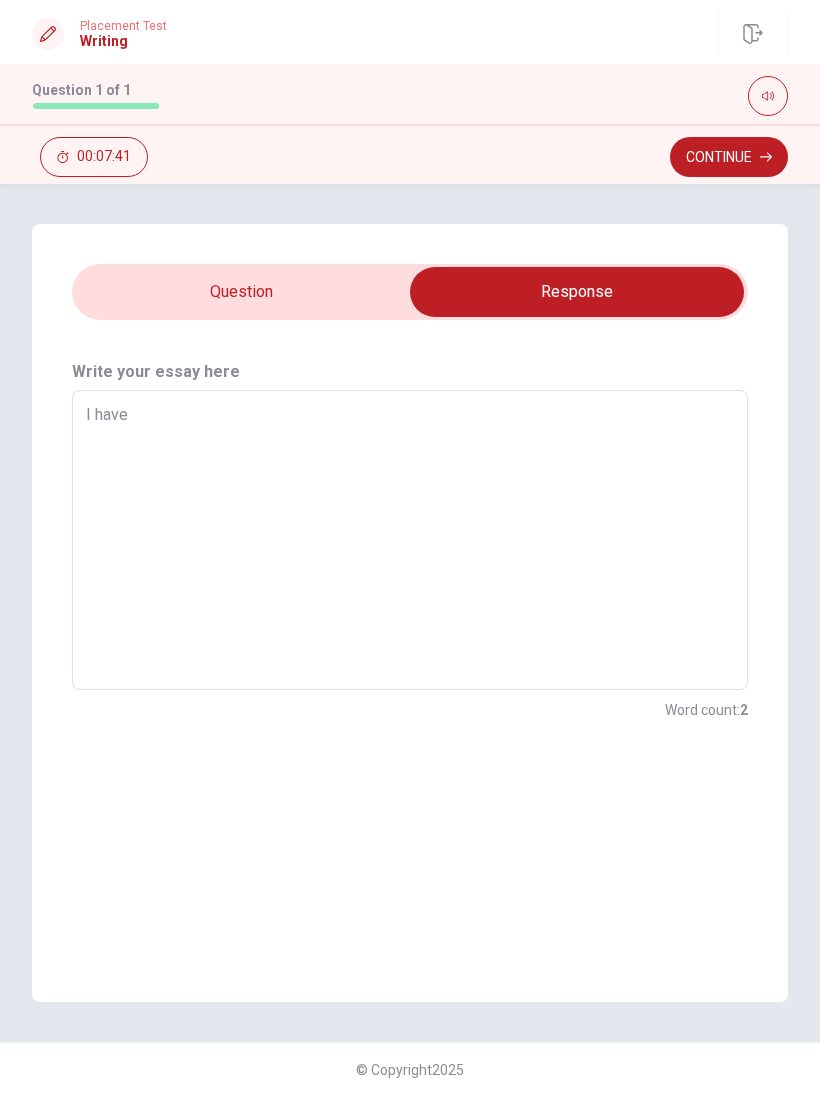 type on "I have  n" 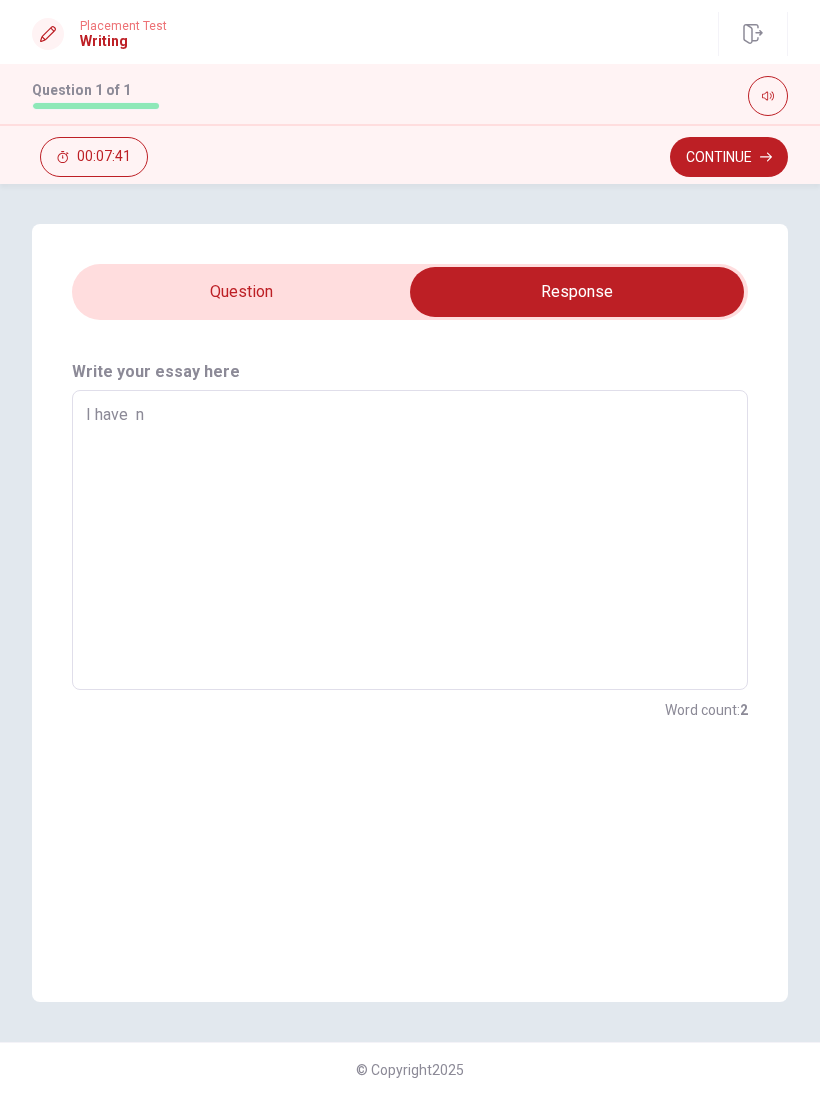 type on "x" 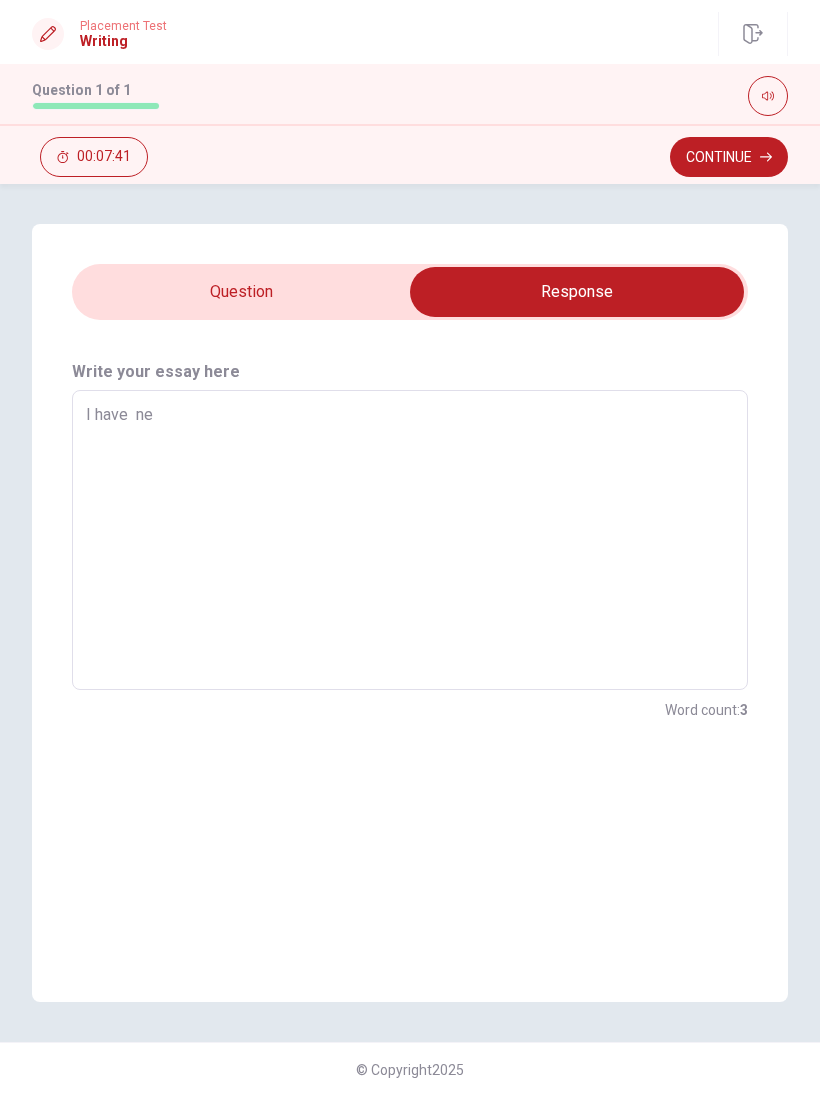 type on "x" 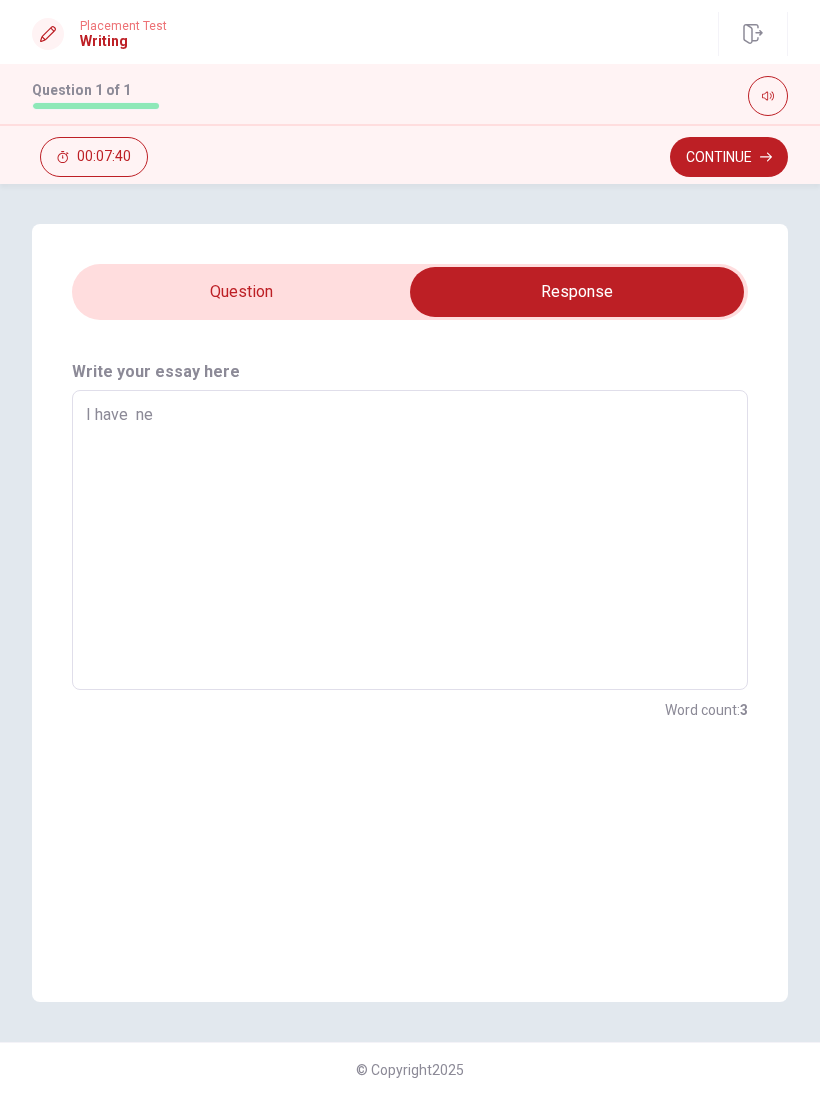 type on "I have  n" 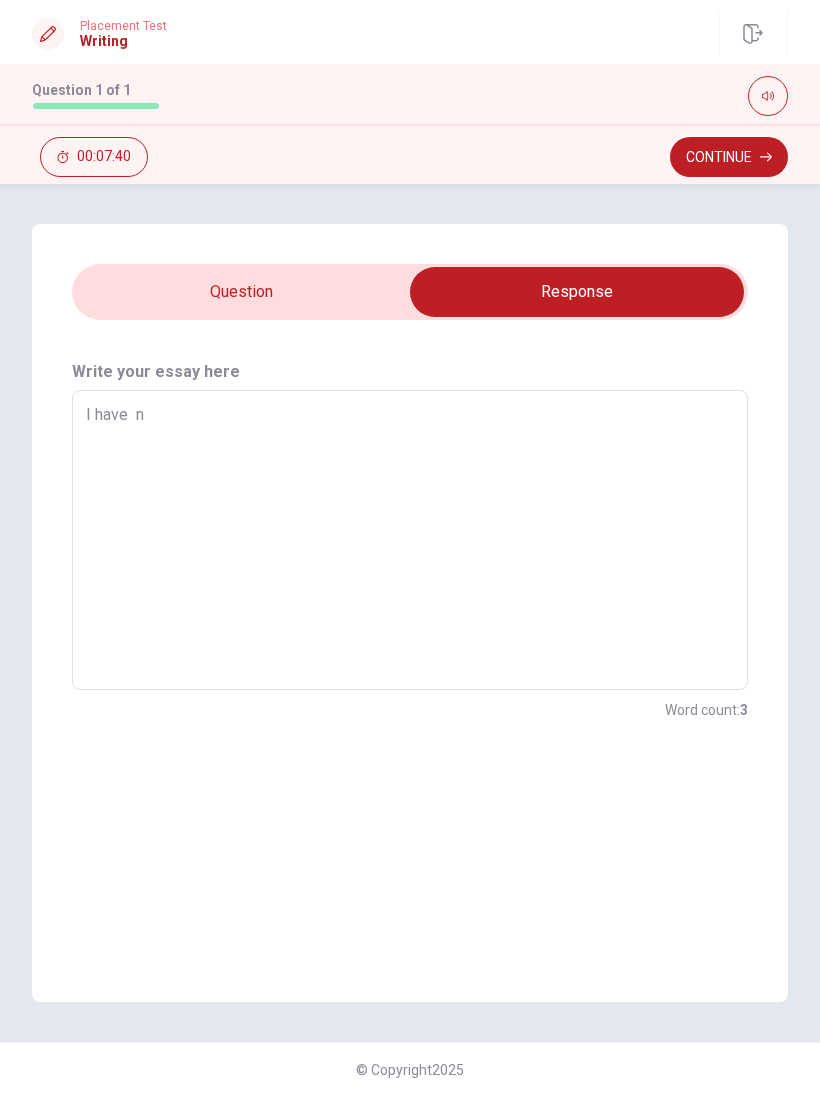 type on "x" 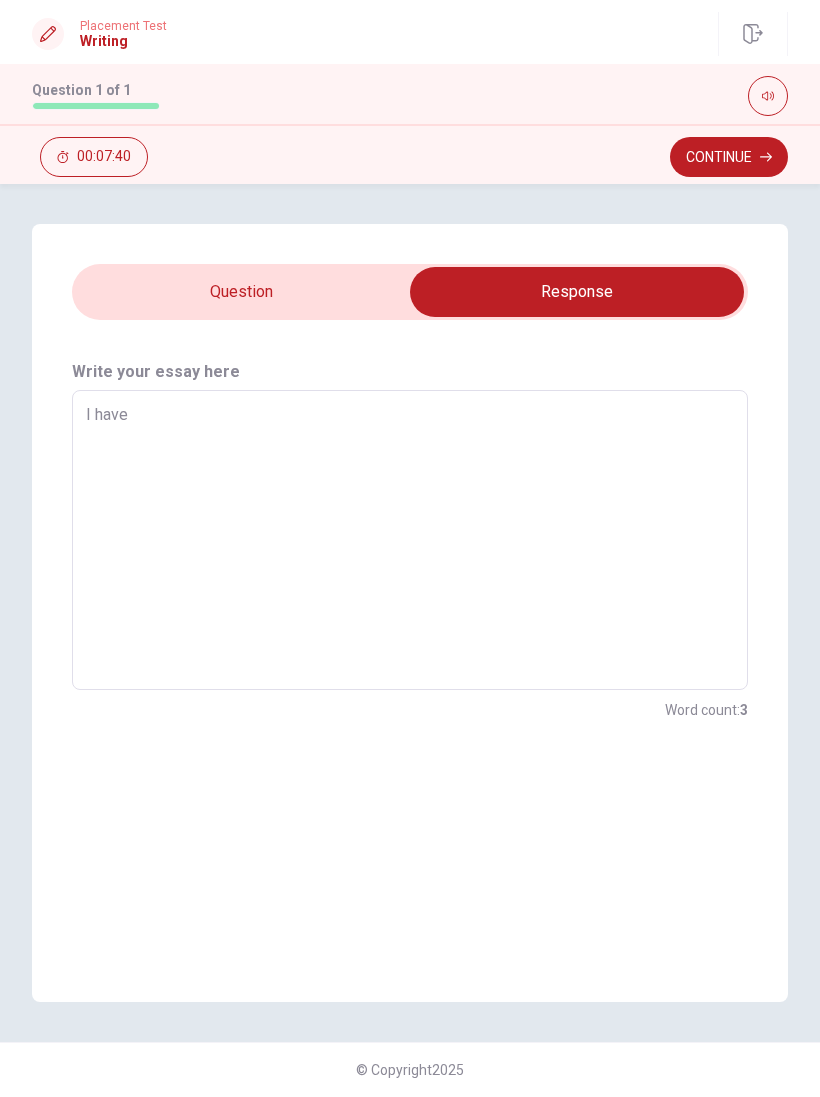 type on "x" 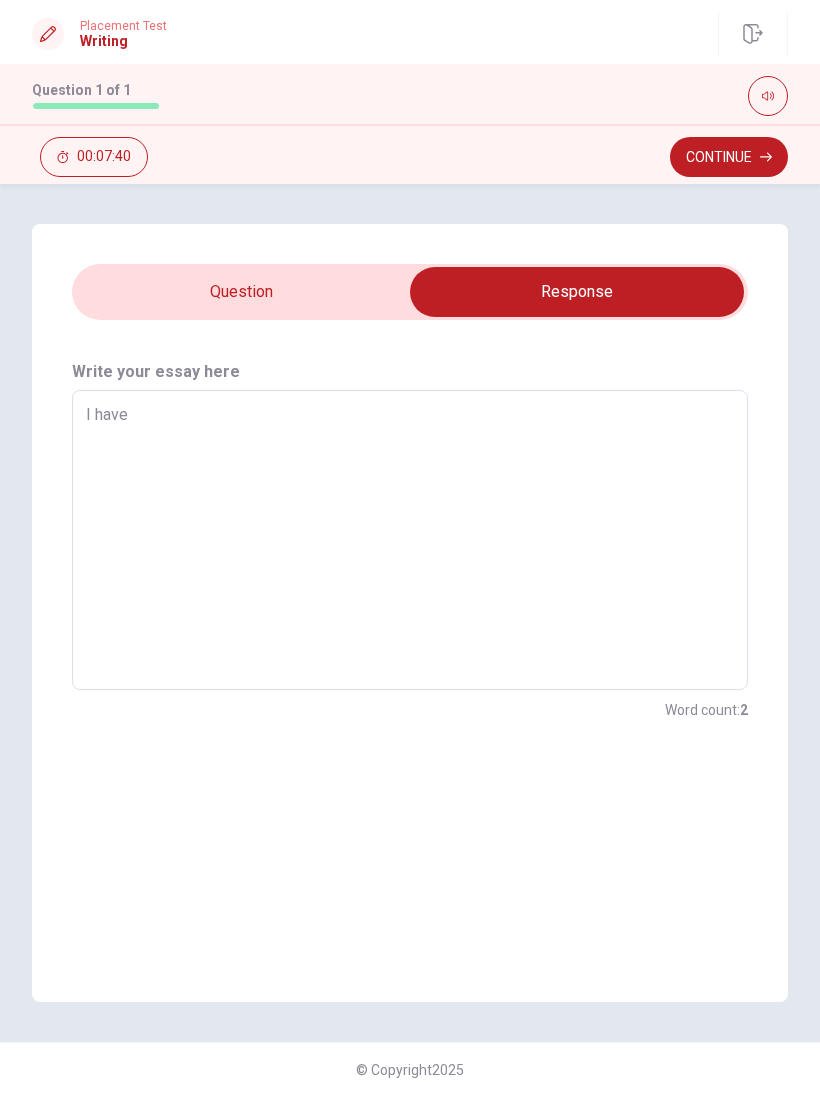 type on "x" 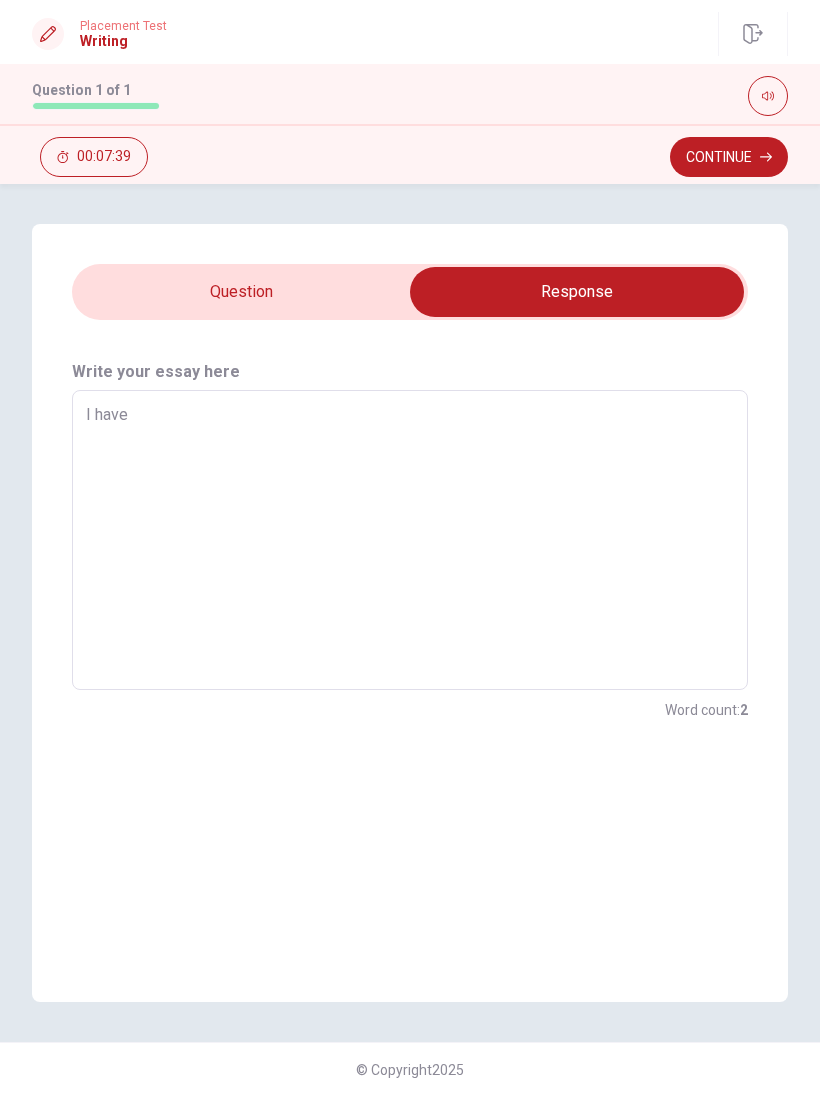 type on "I have" 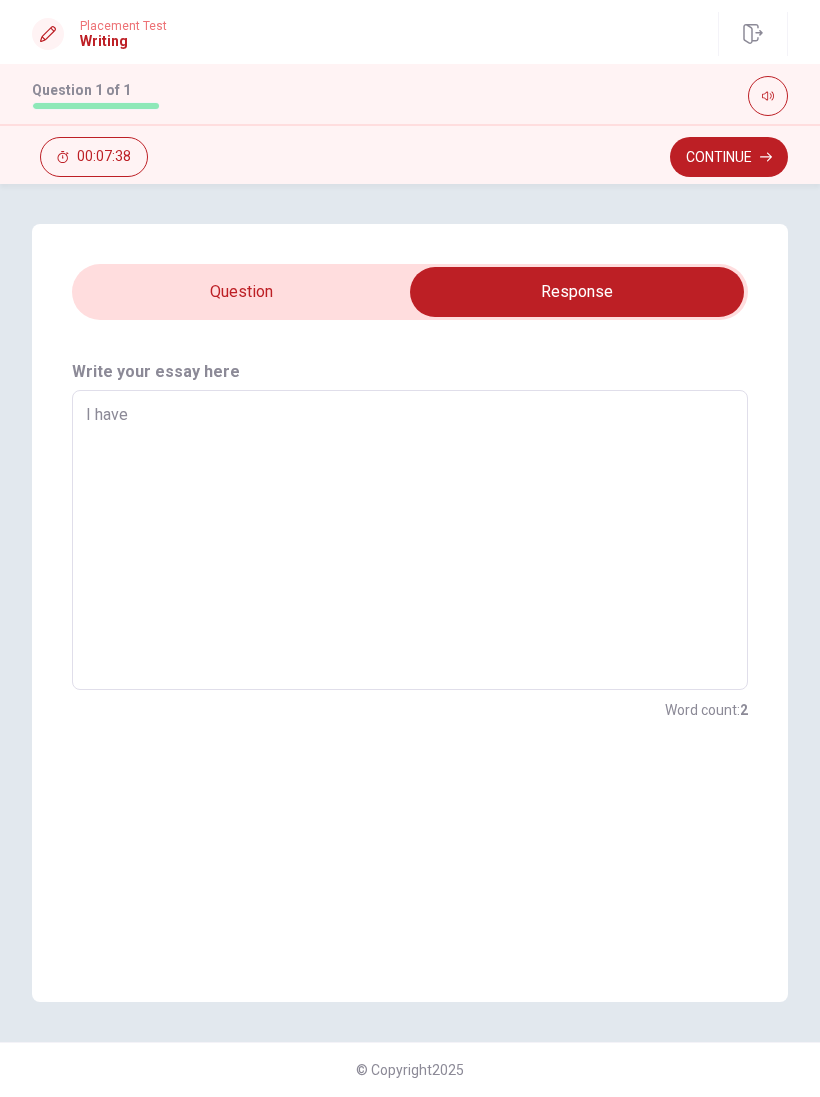 type on "I have" 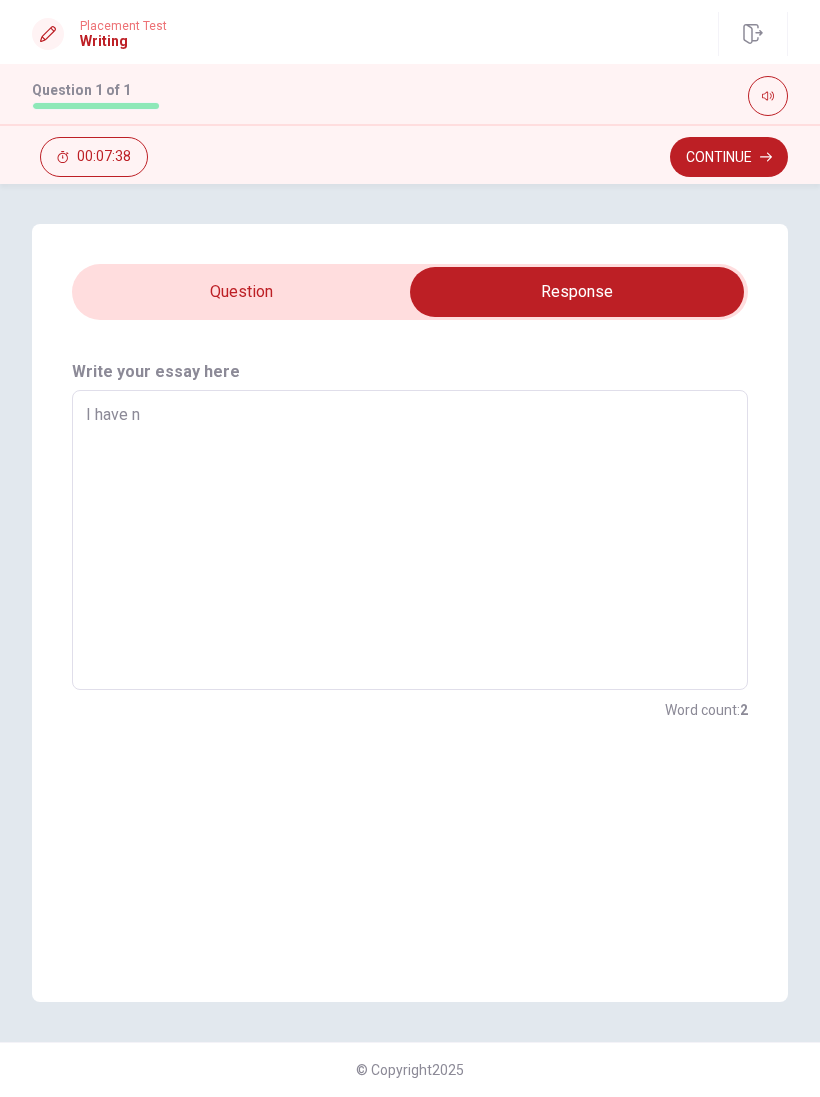 type on "x" 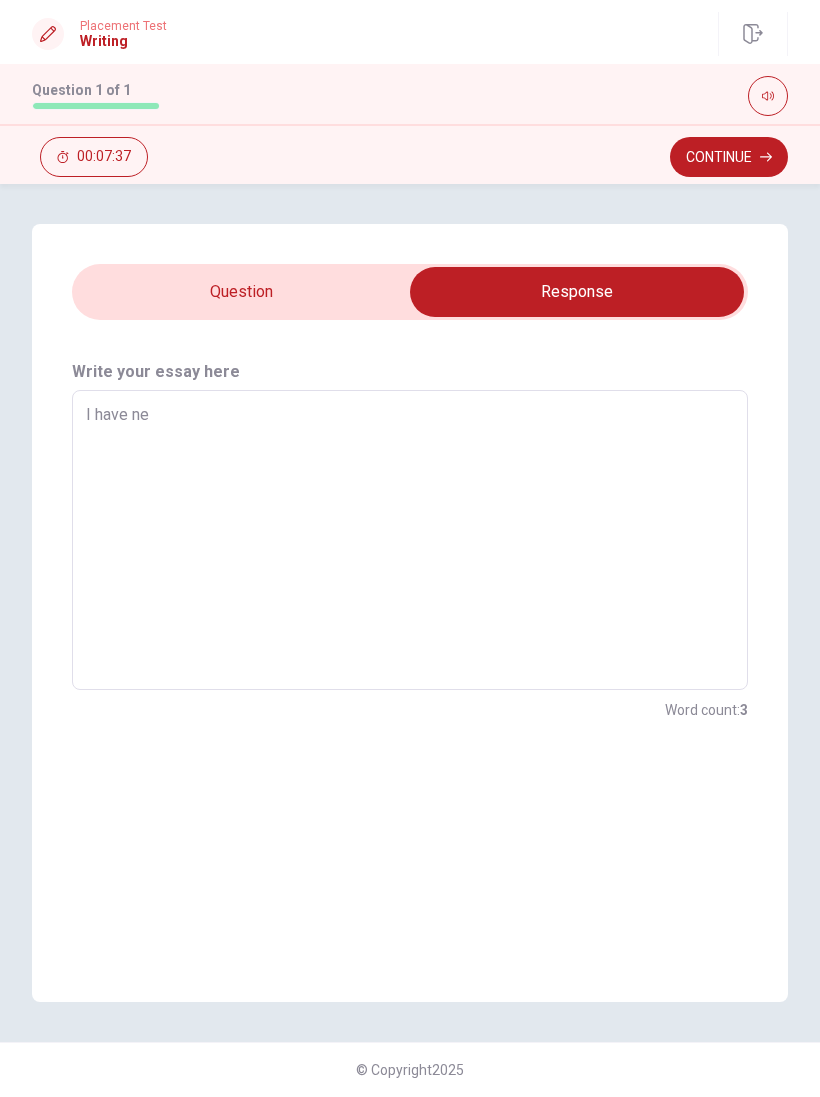 type on "x" 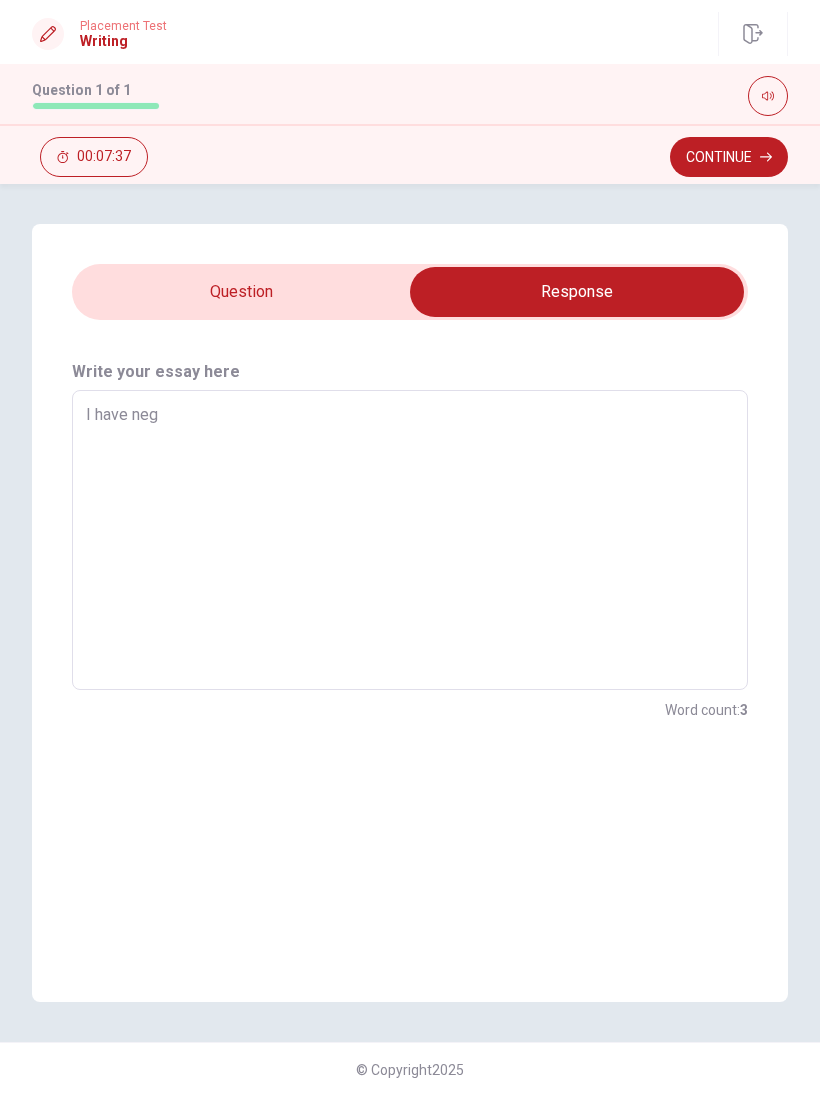 type on "x" 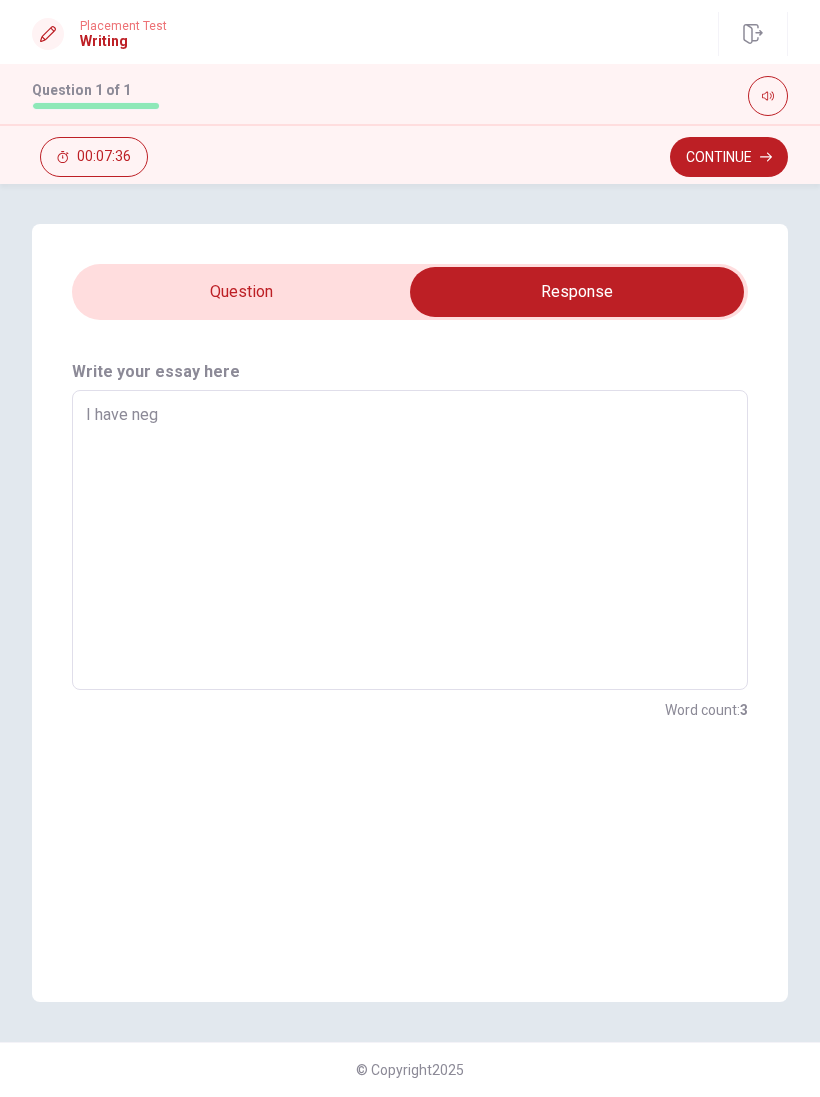 type on "I have nega" 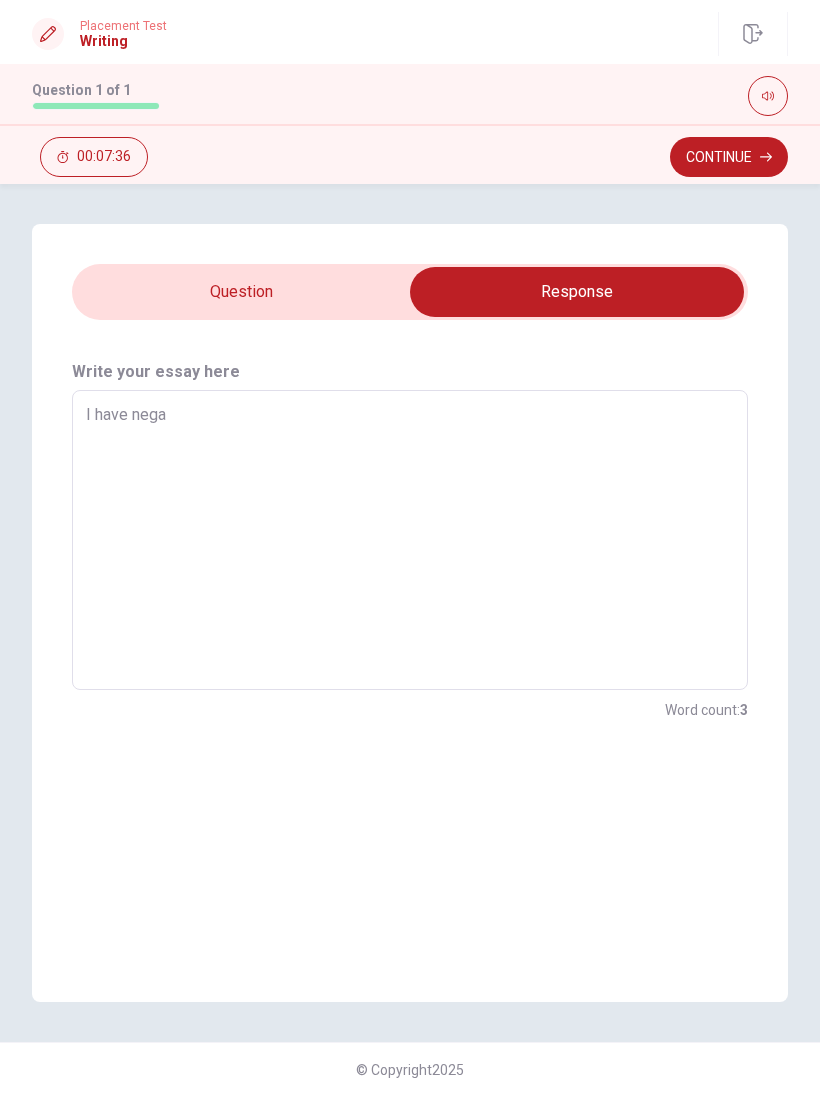 type on "x" 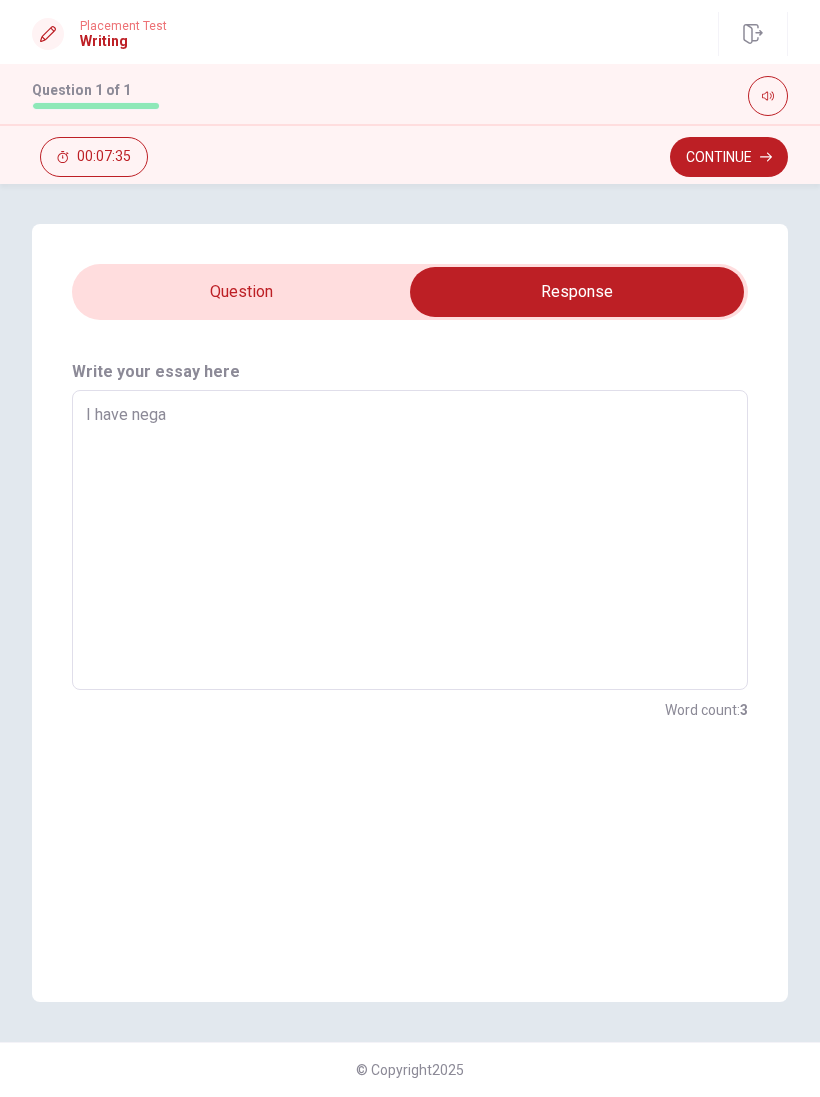 type on "I have neg" 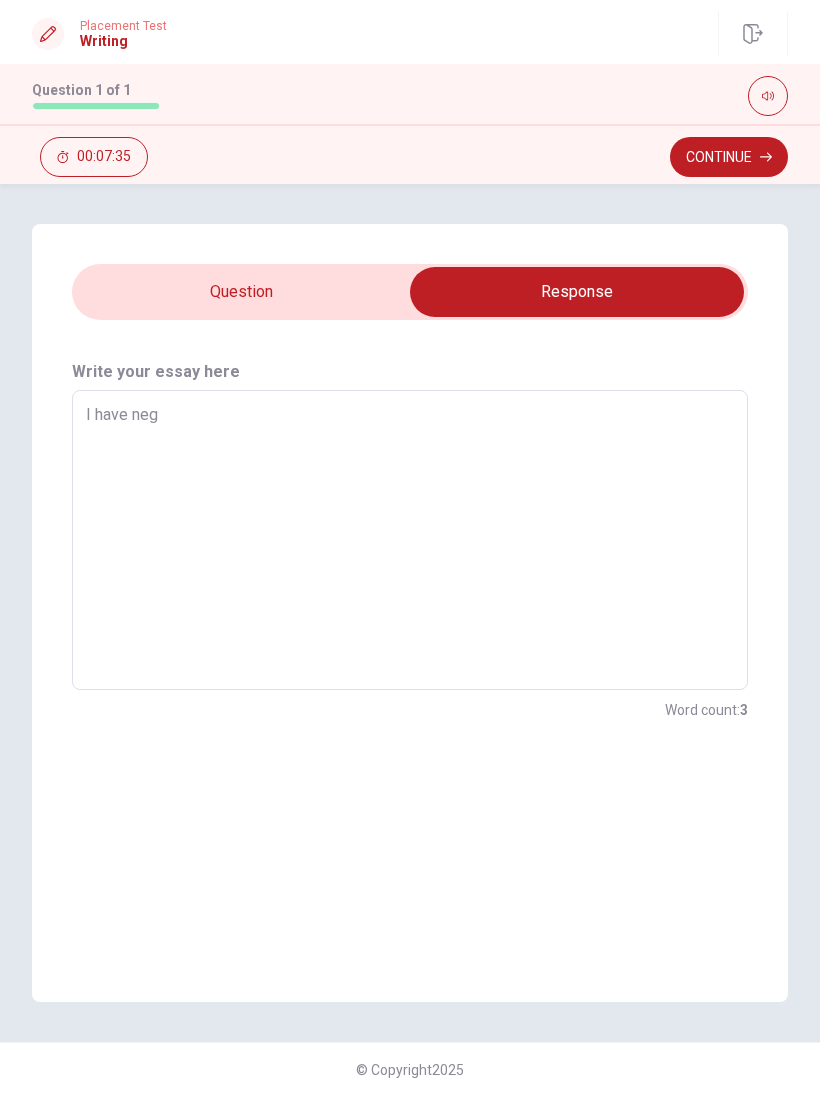 type on "x" 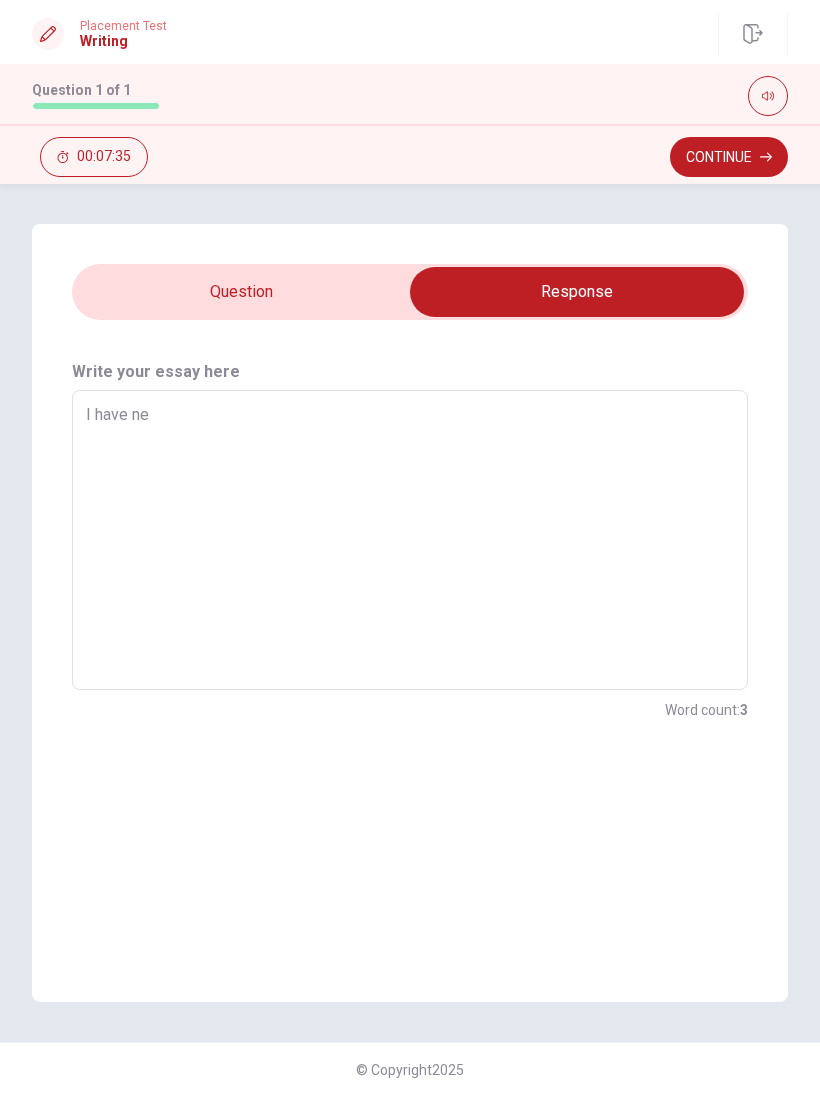 type on "x" 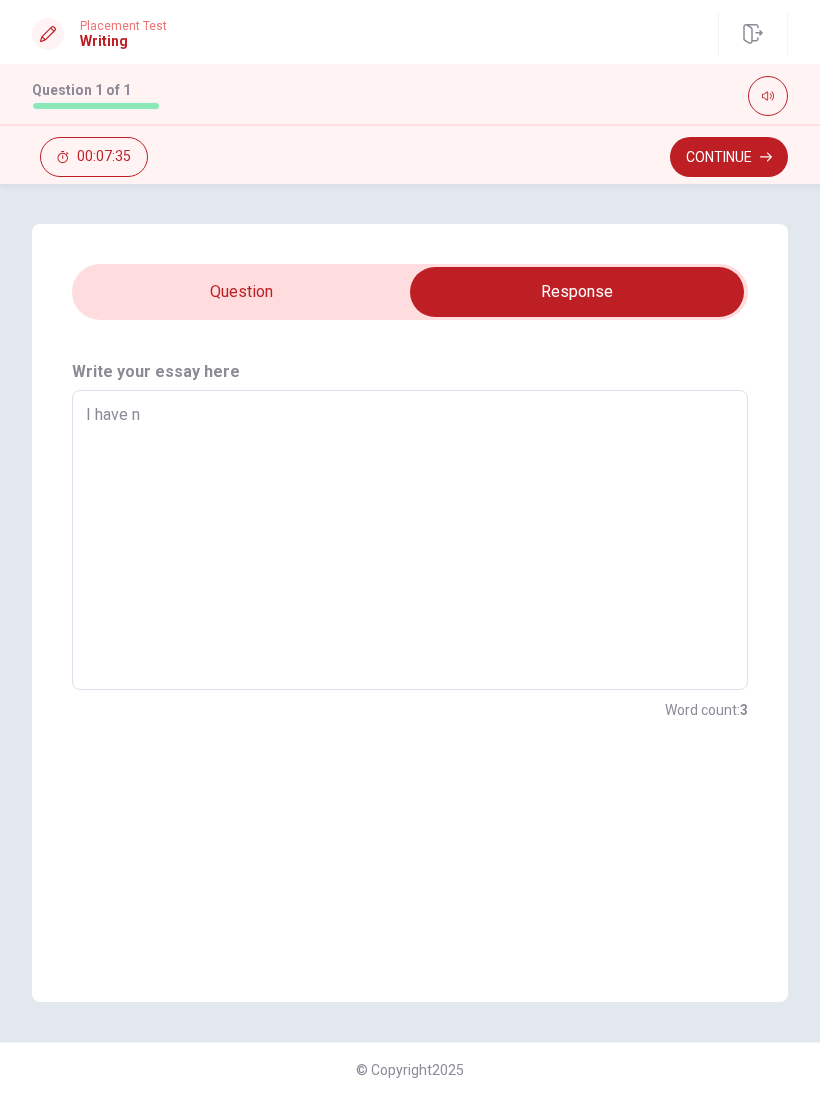 type on "x" 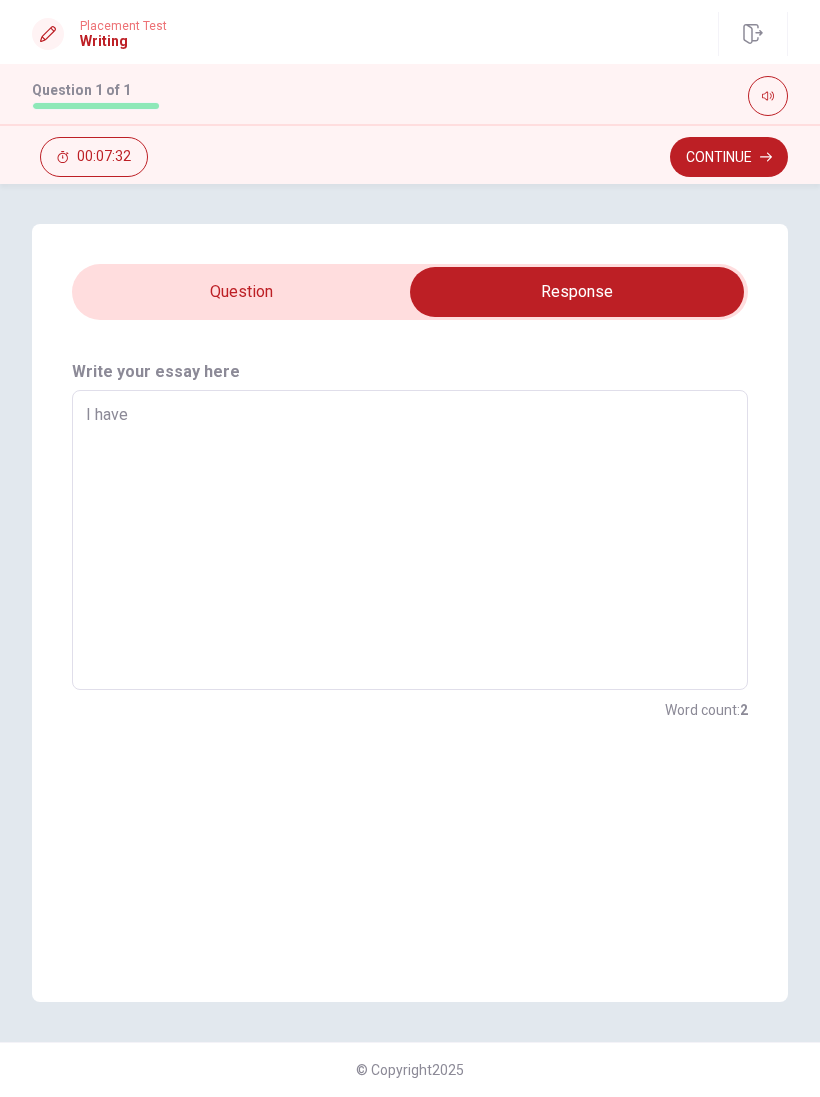 type on "x" 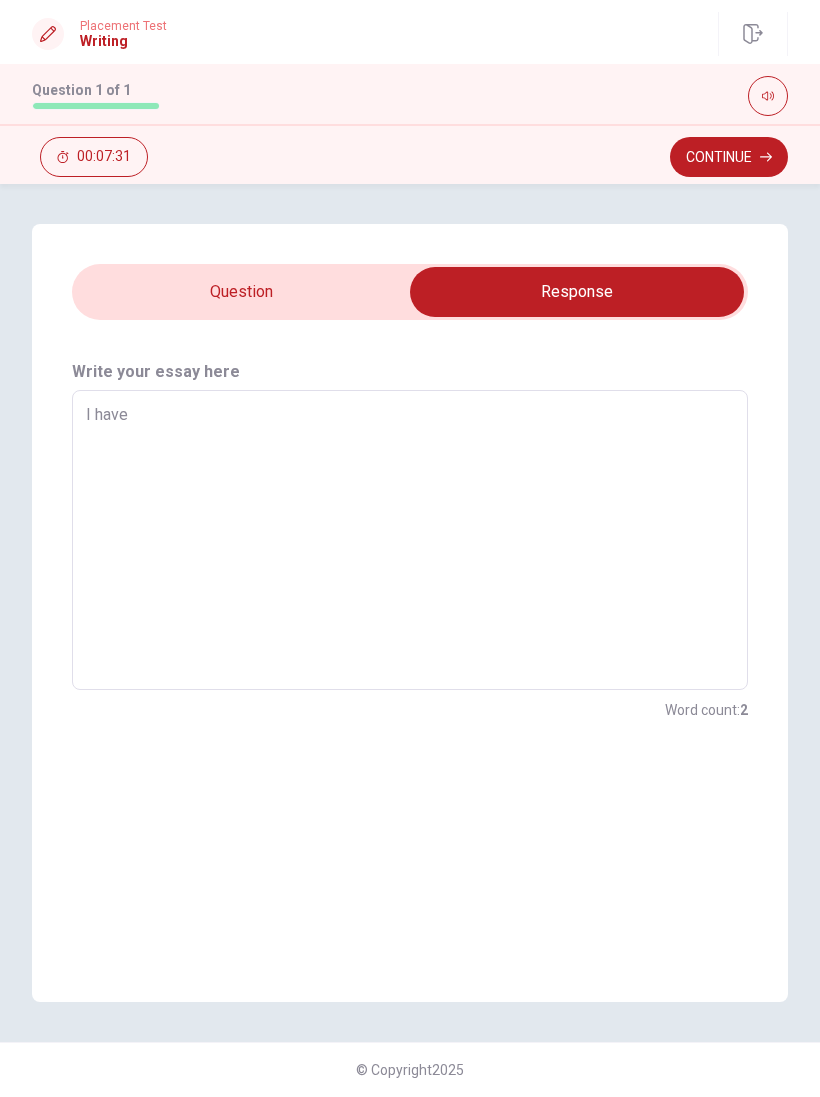 type on "I have" 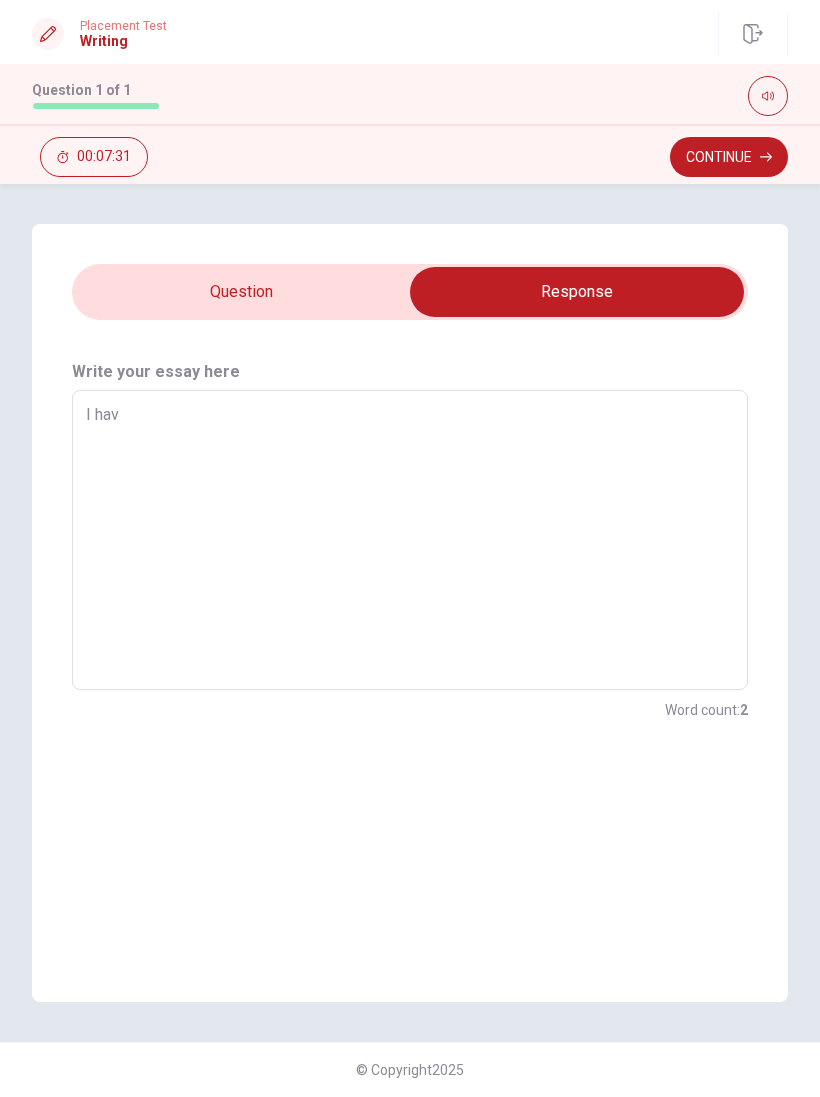 type on "x" 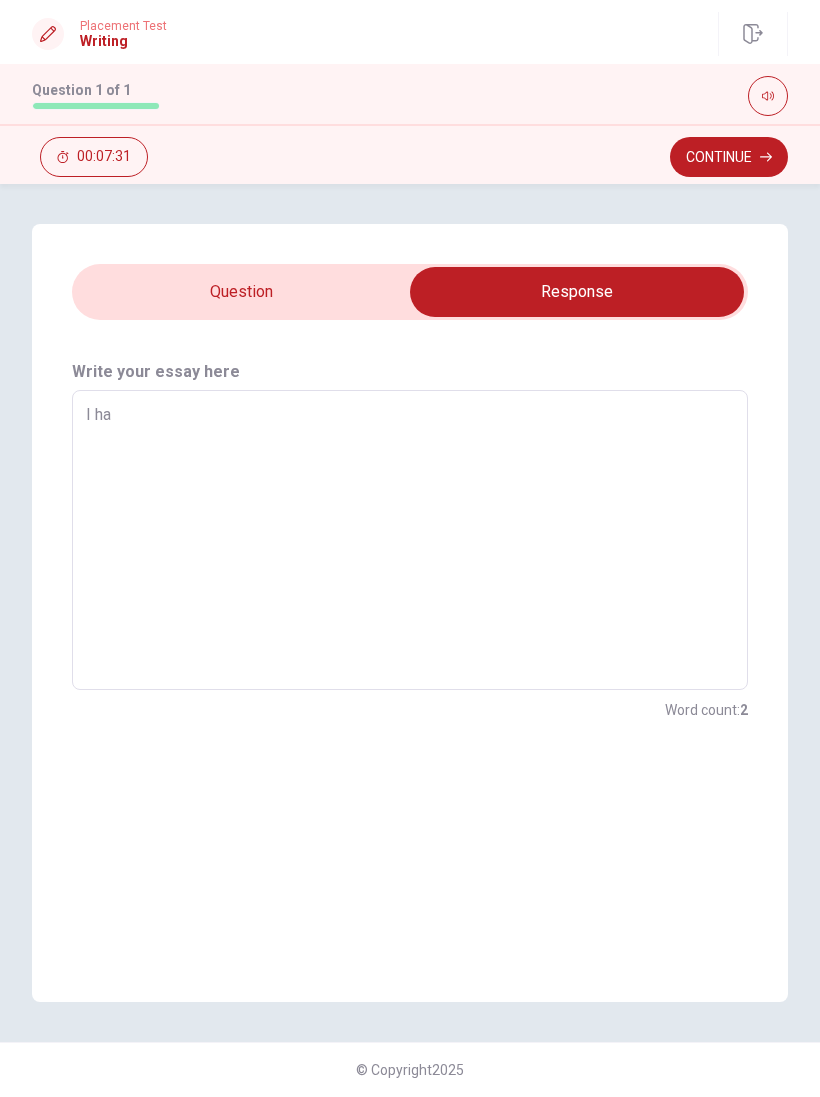 type on "x" 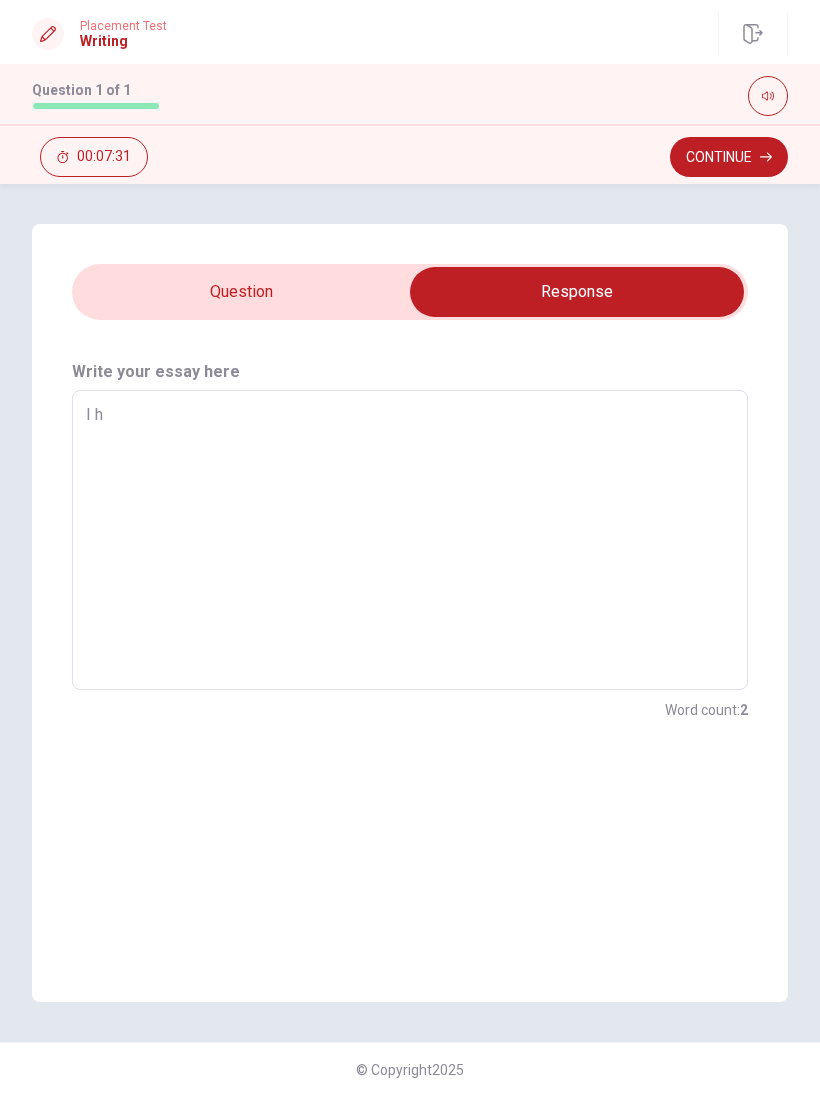 type on "x" 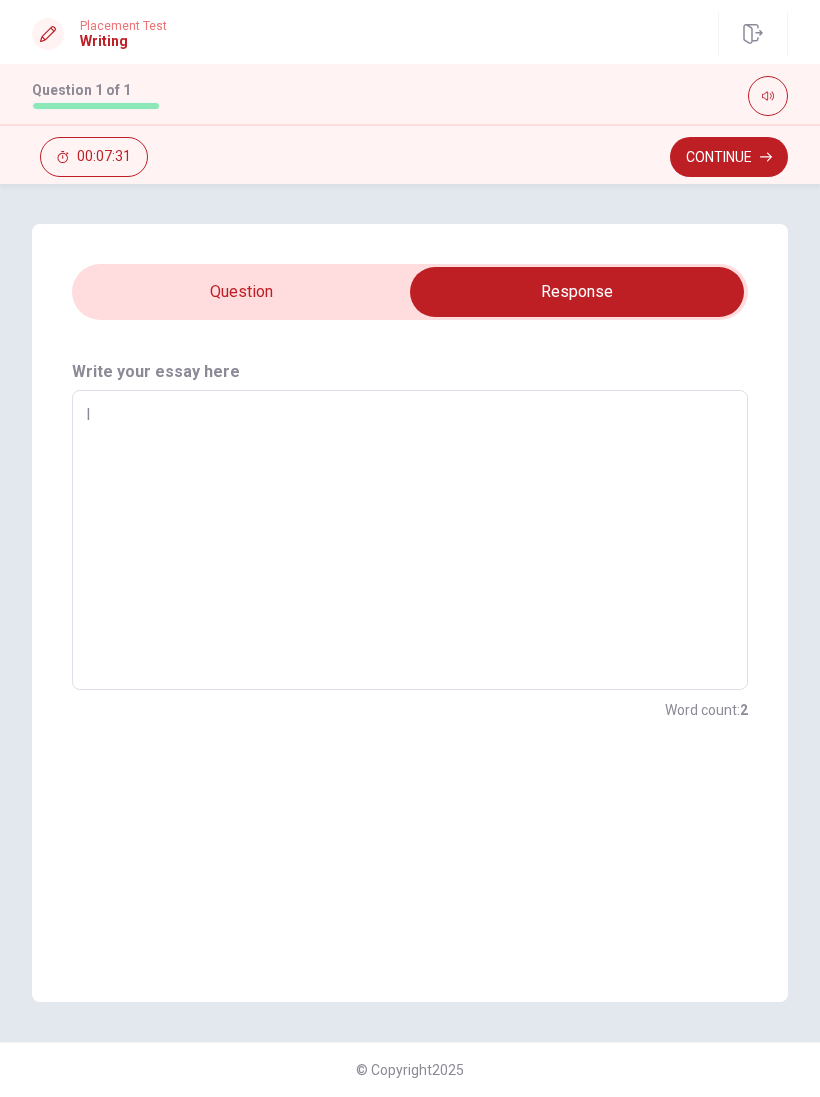 type on "x" 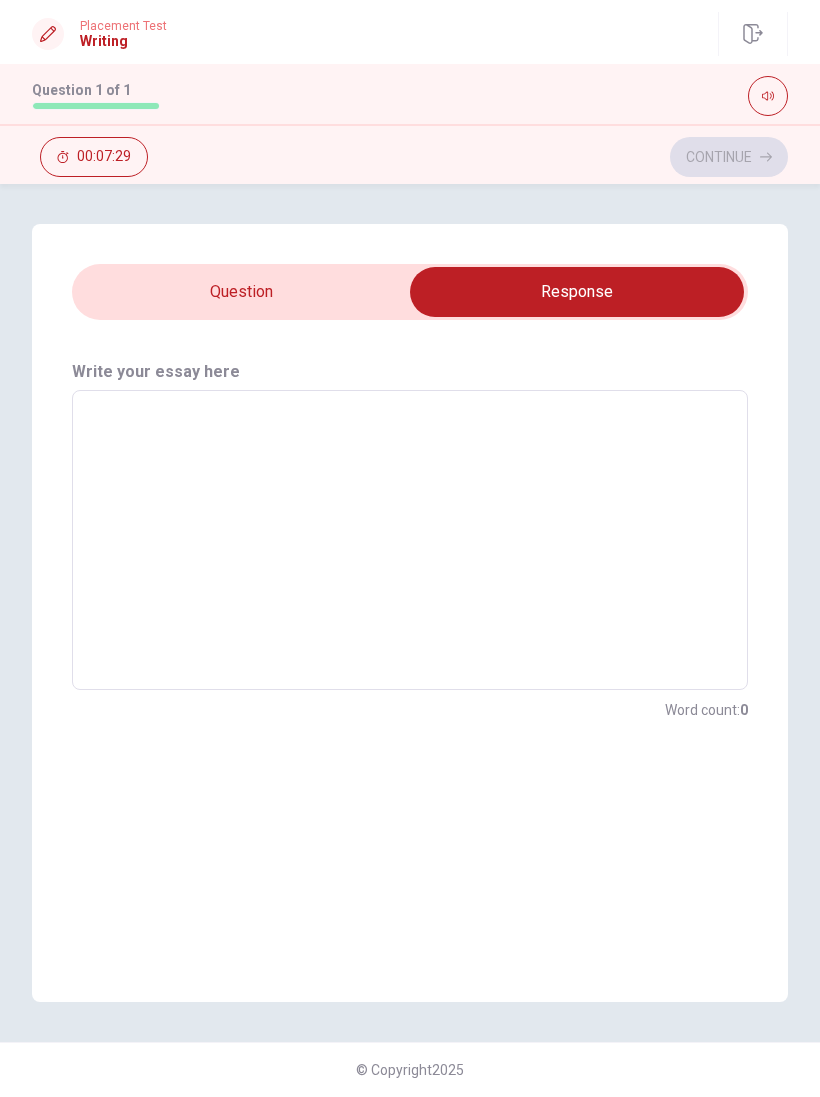 type on "A" 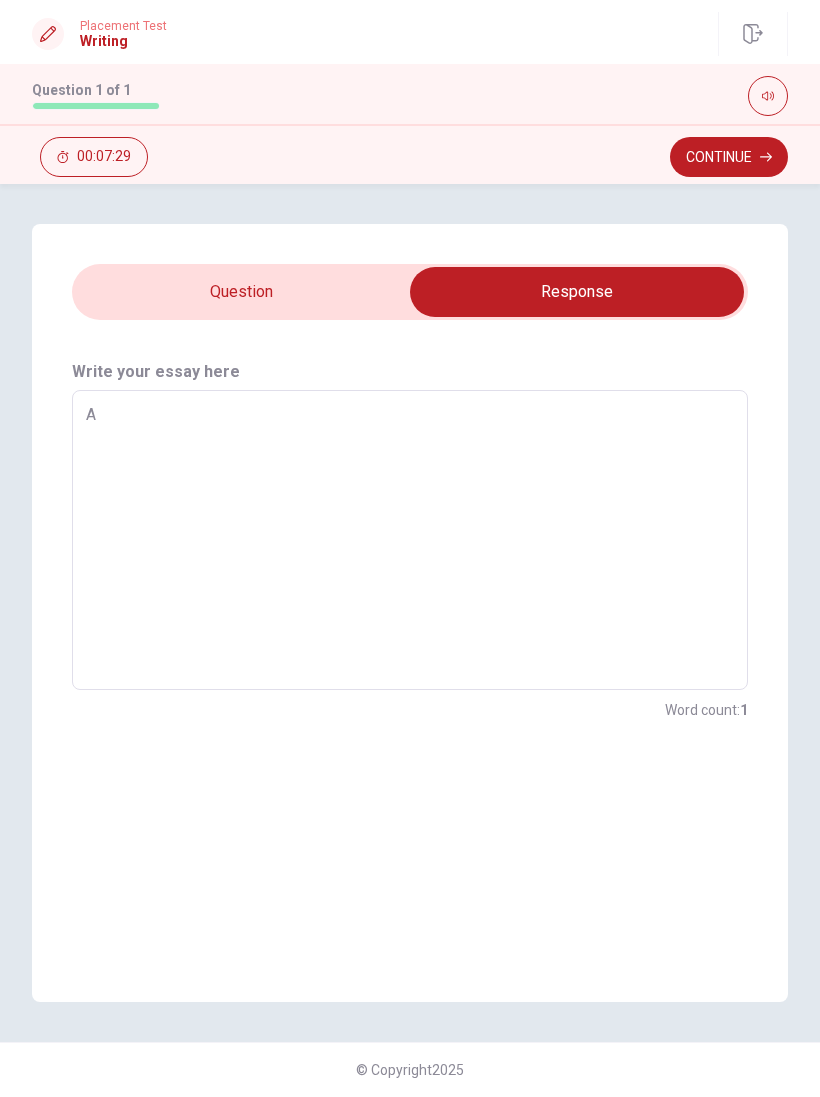 type on "x" 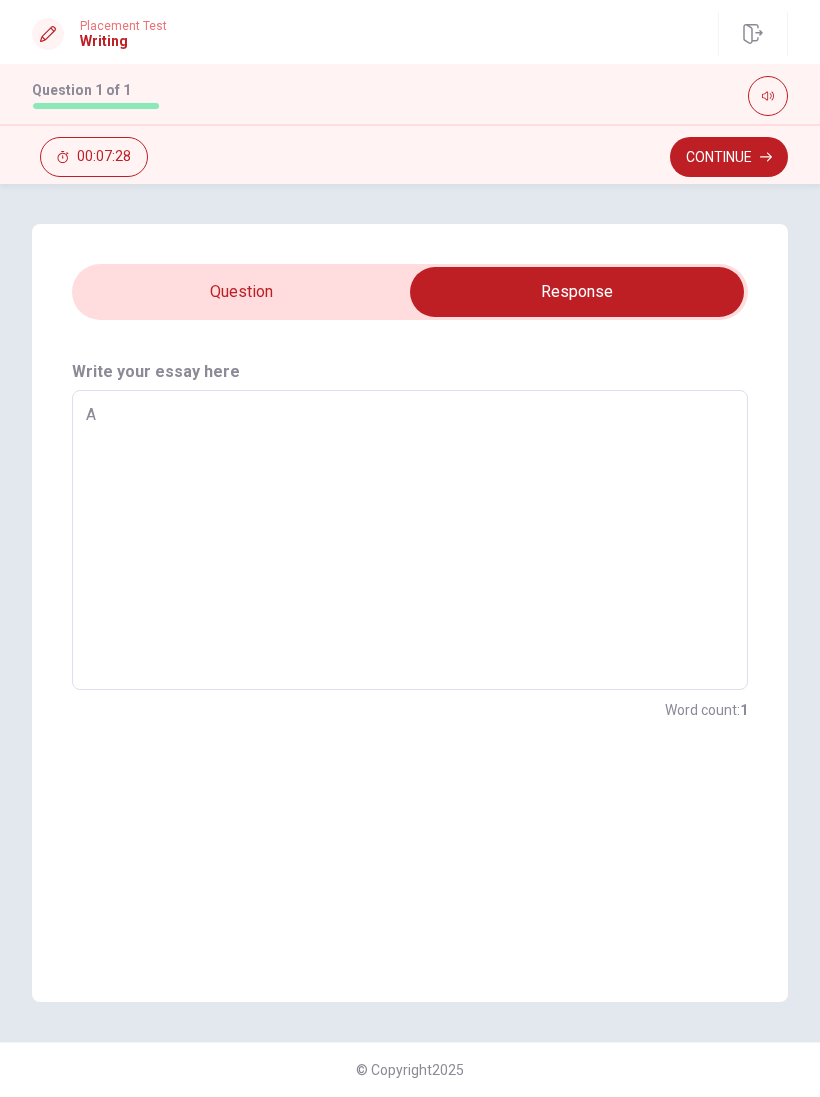 type on "A" 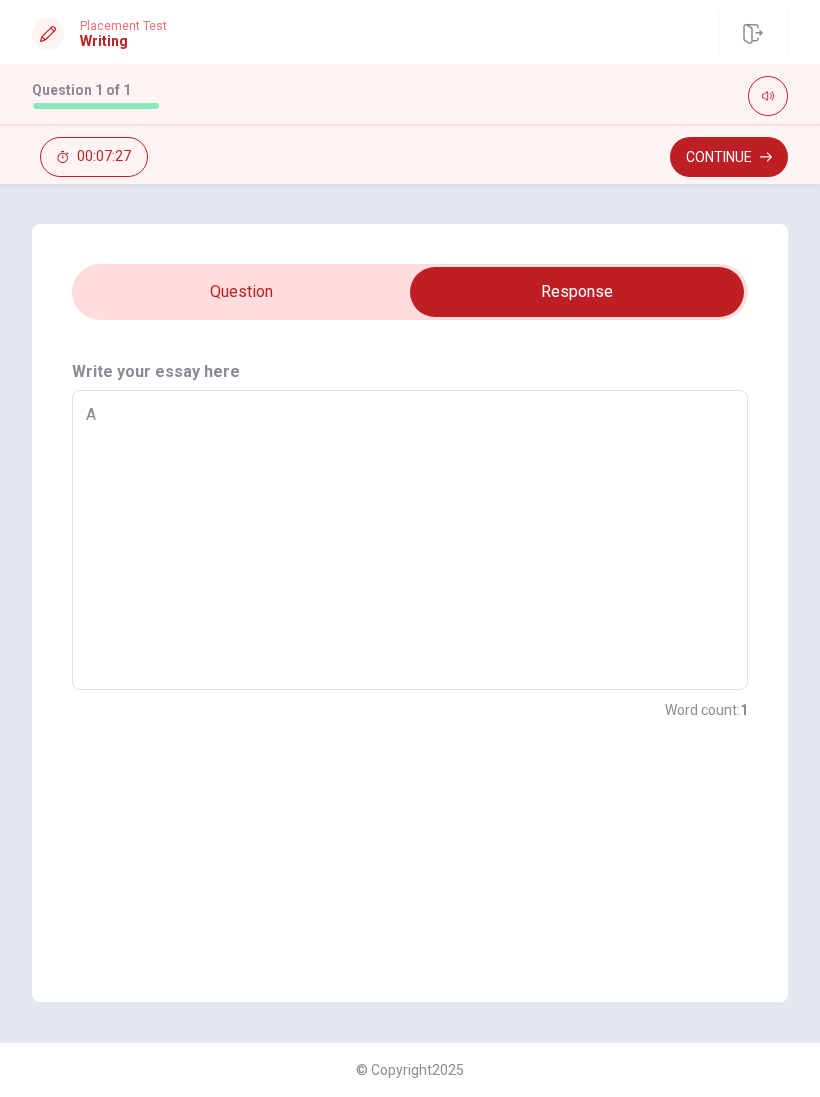 type on "A f" 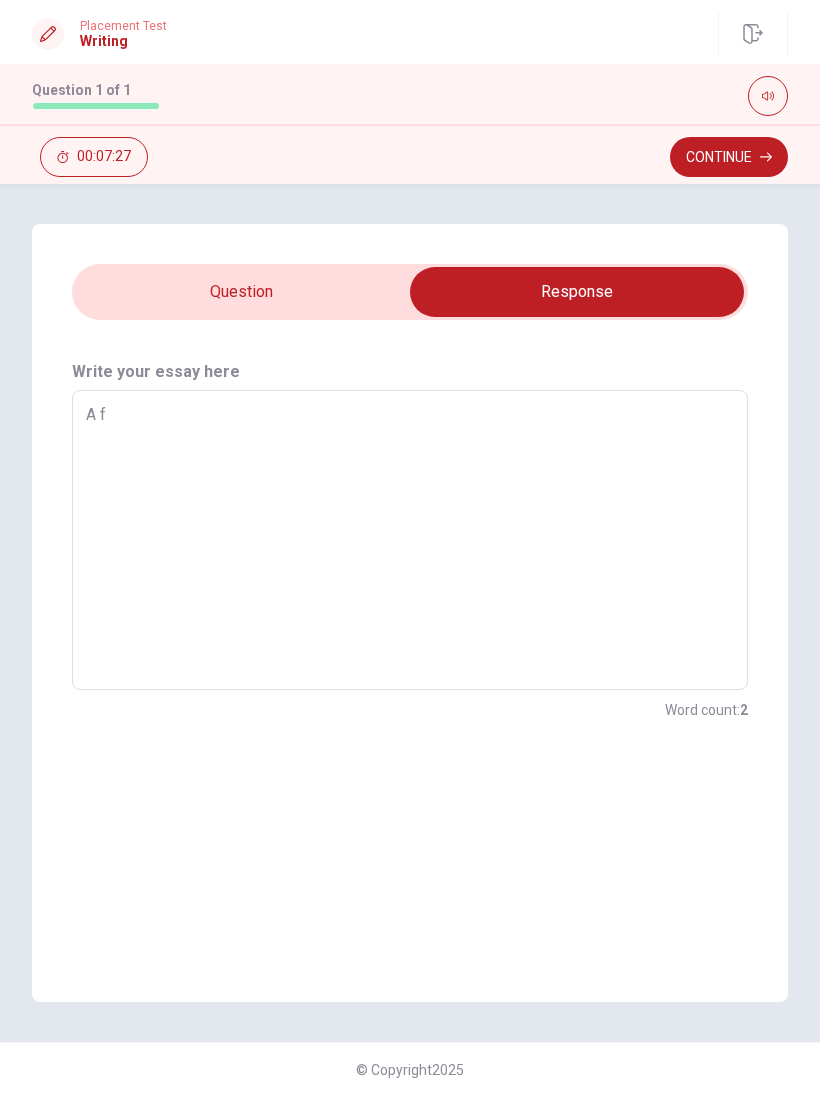 type on "x" 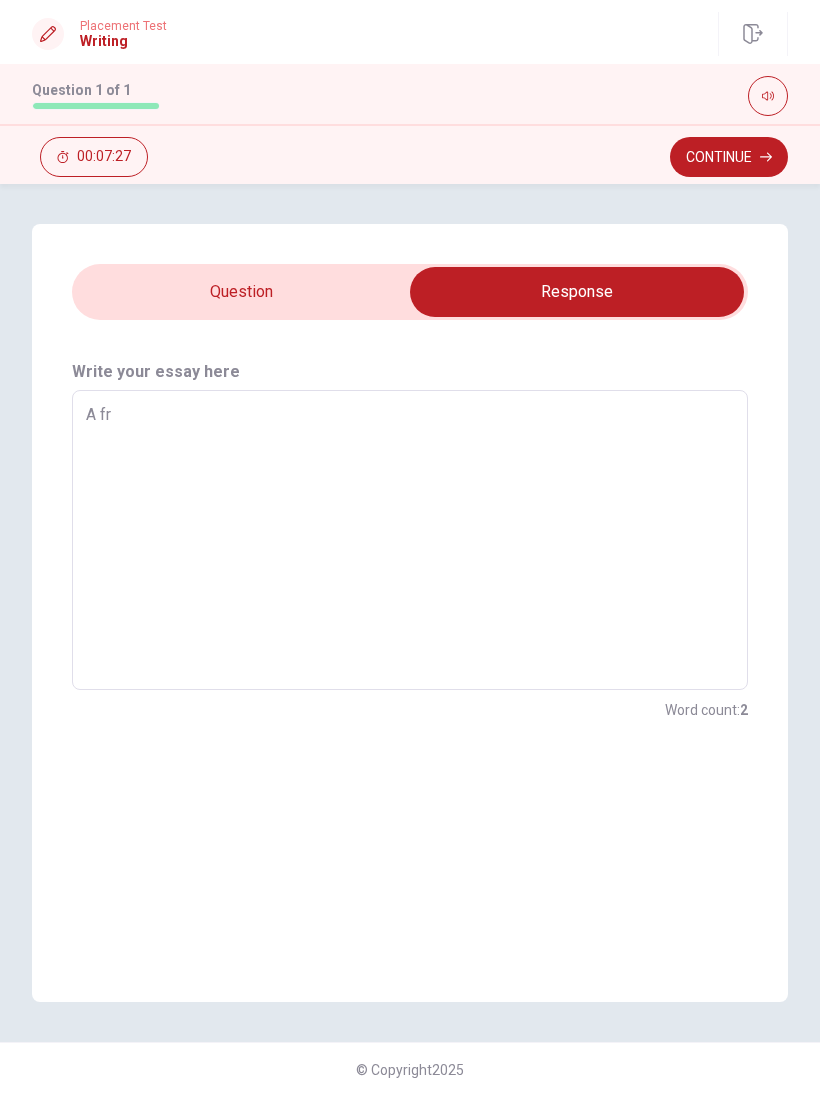 type on "x" 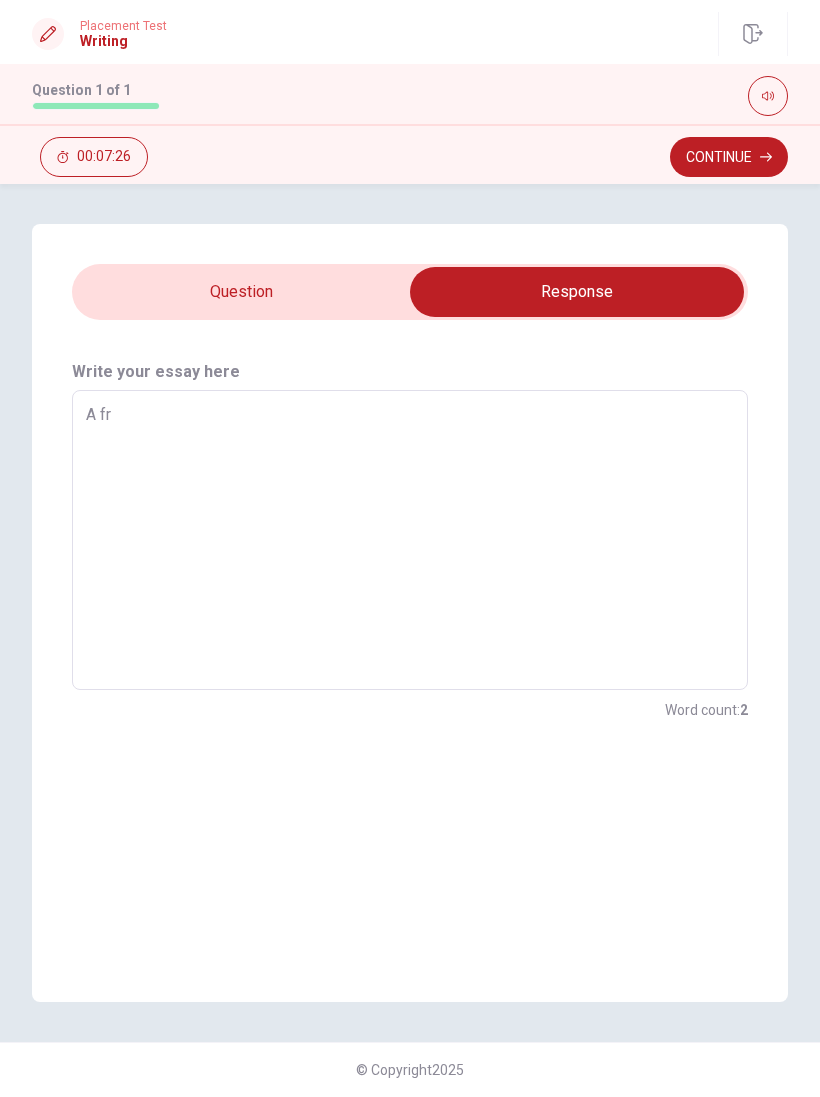 type on "A fri" 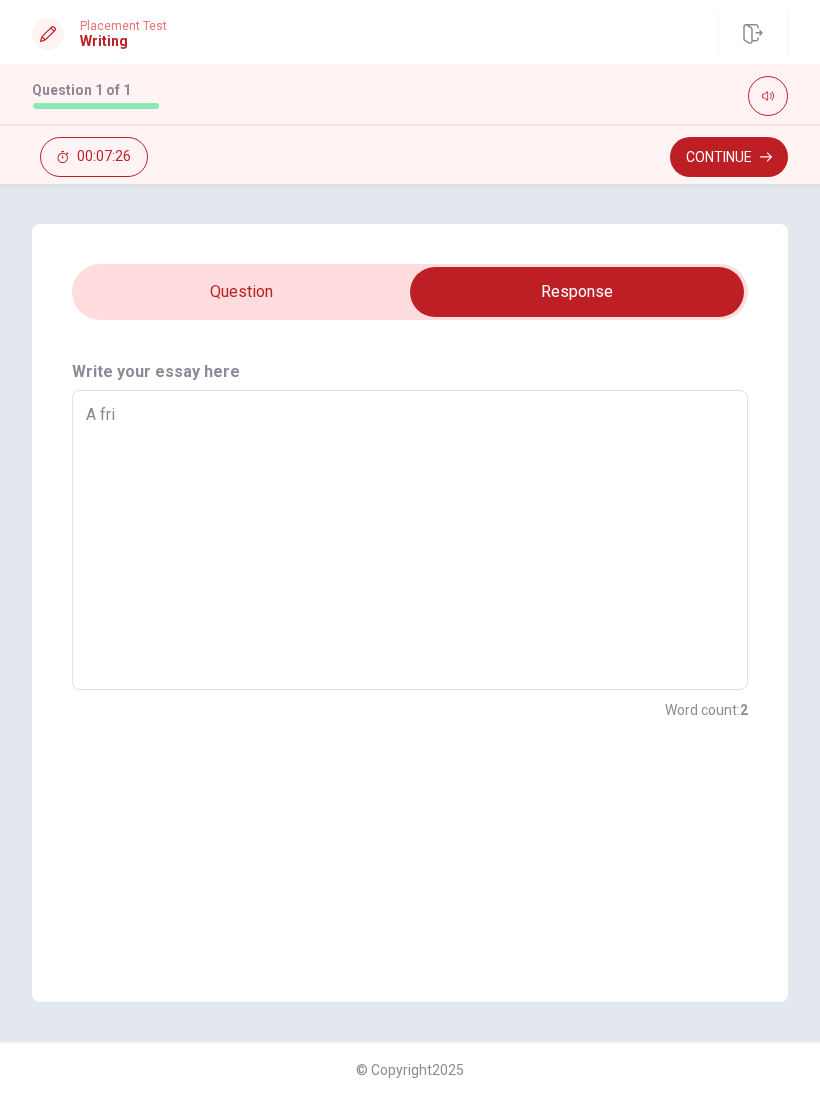 type on "x" 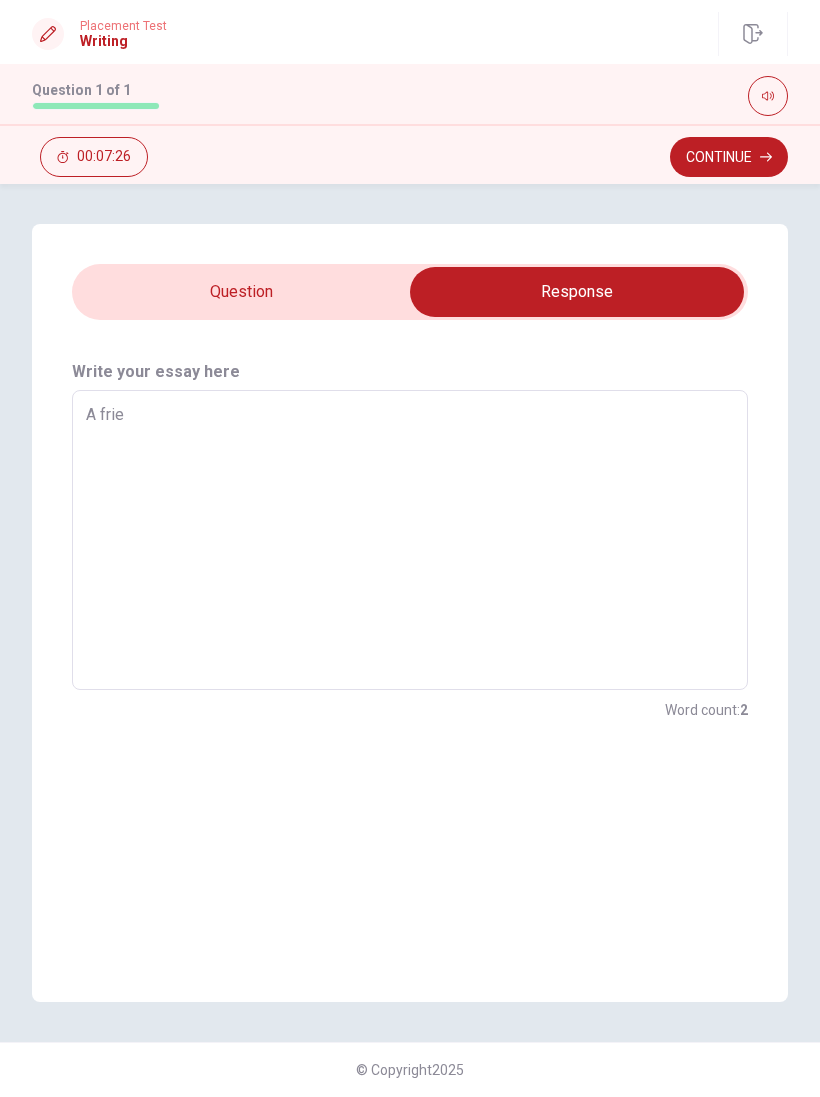 type on "x" 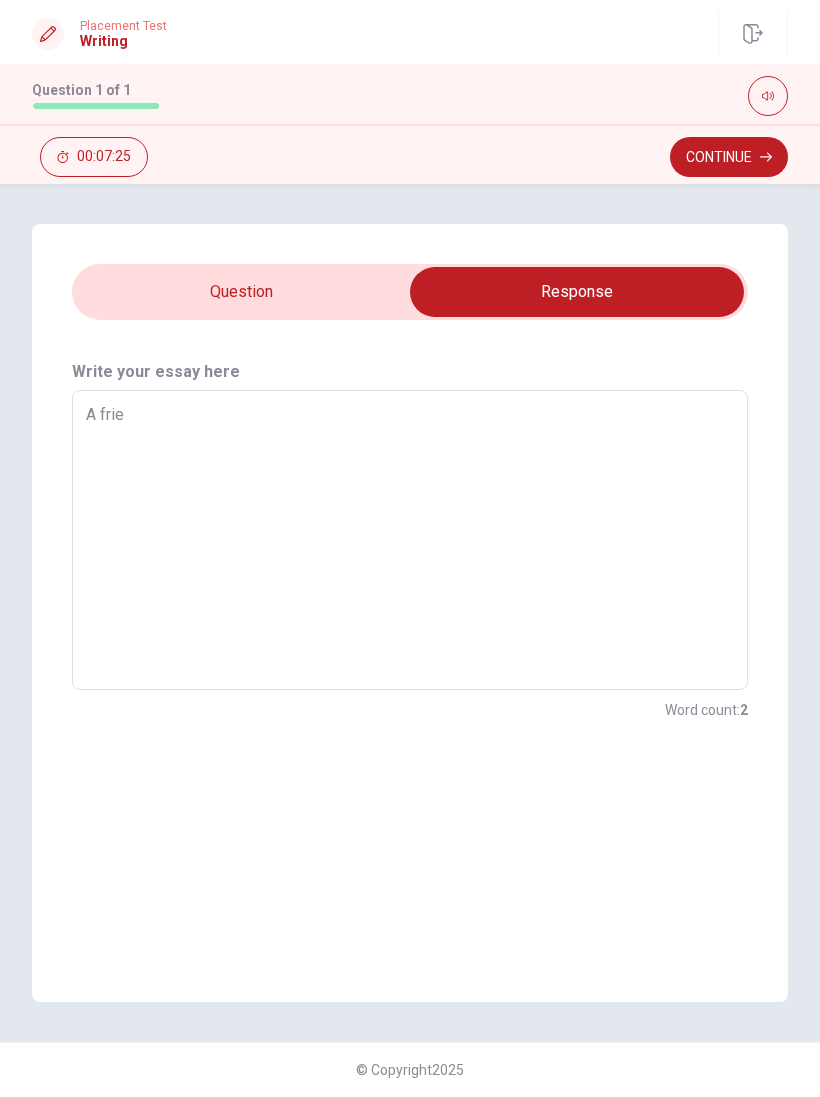type on "A frien" 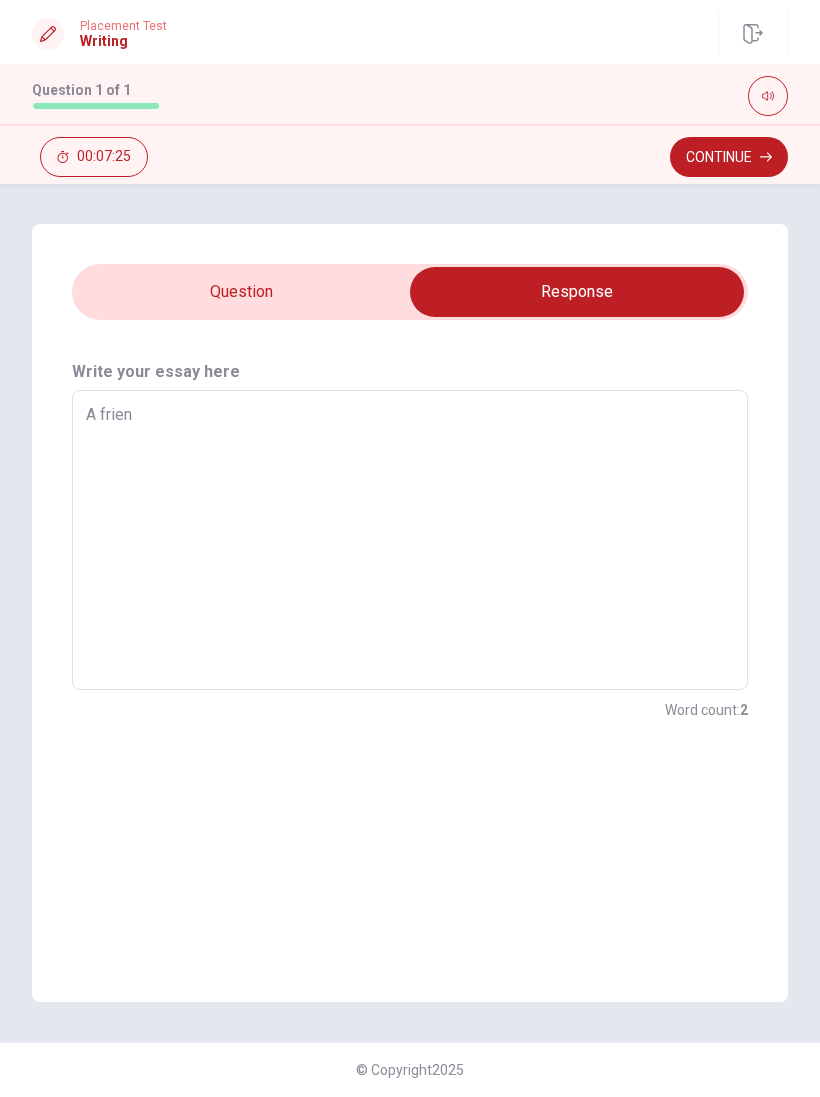 type on "x" 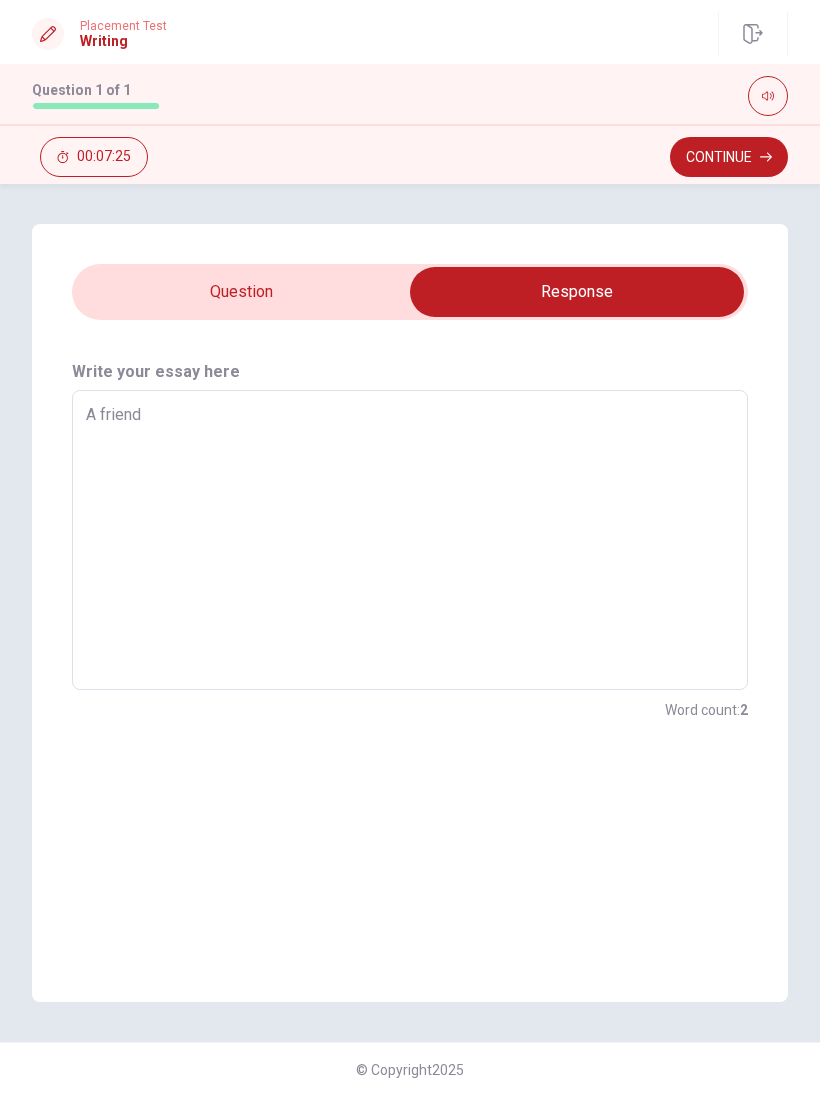 type on "x" 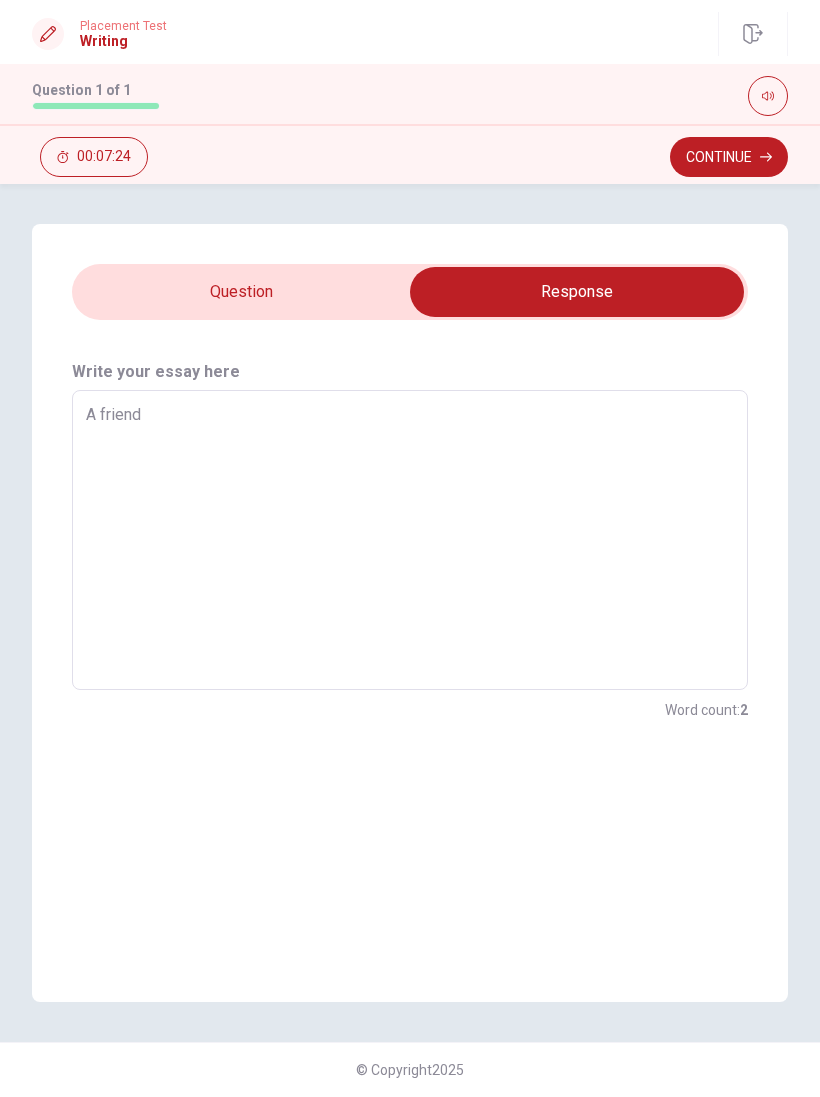 type on "A friend" 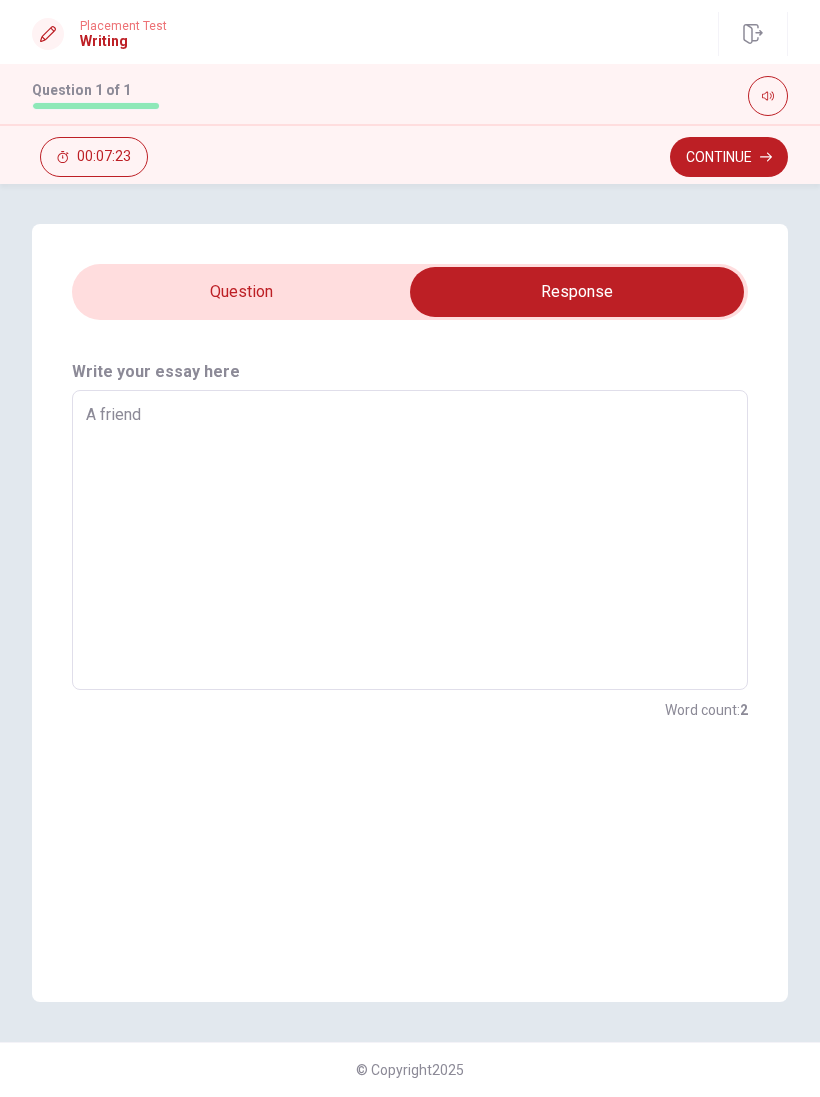 type on "A friend o" 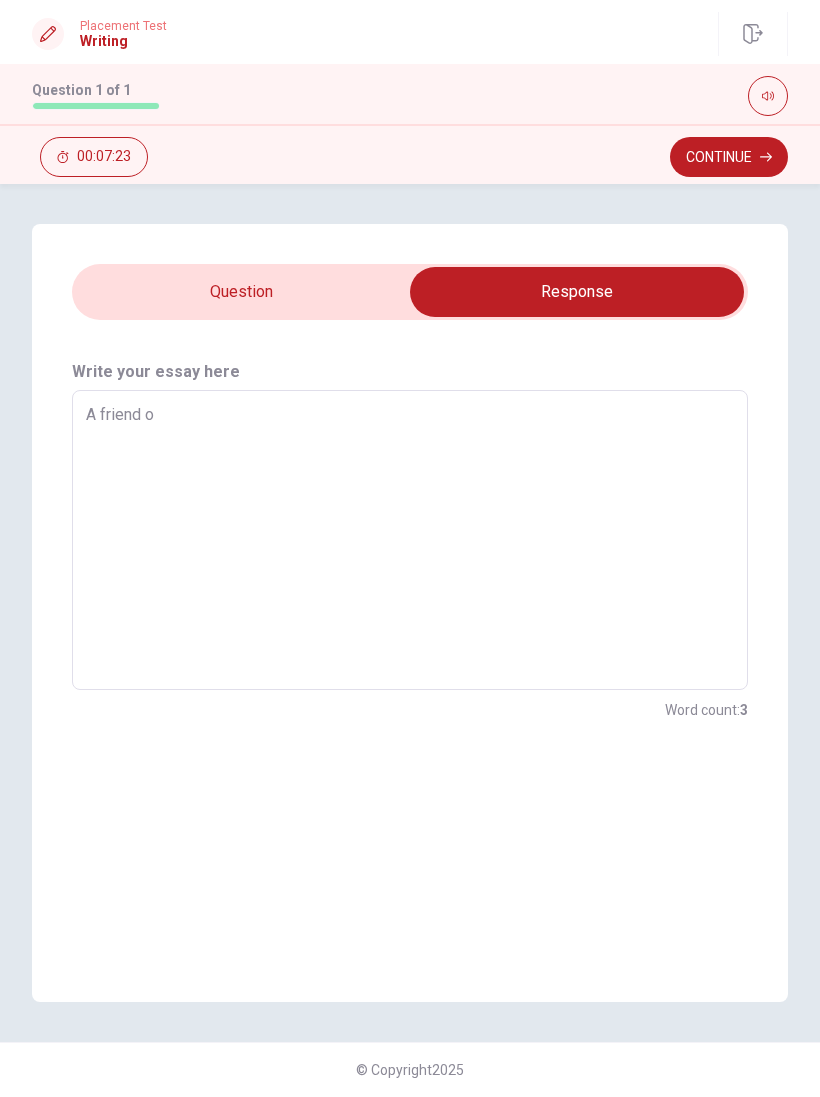 type on "x" 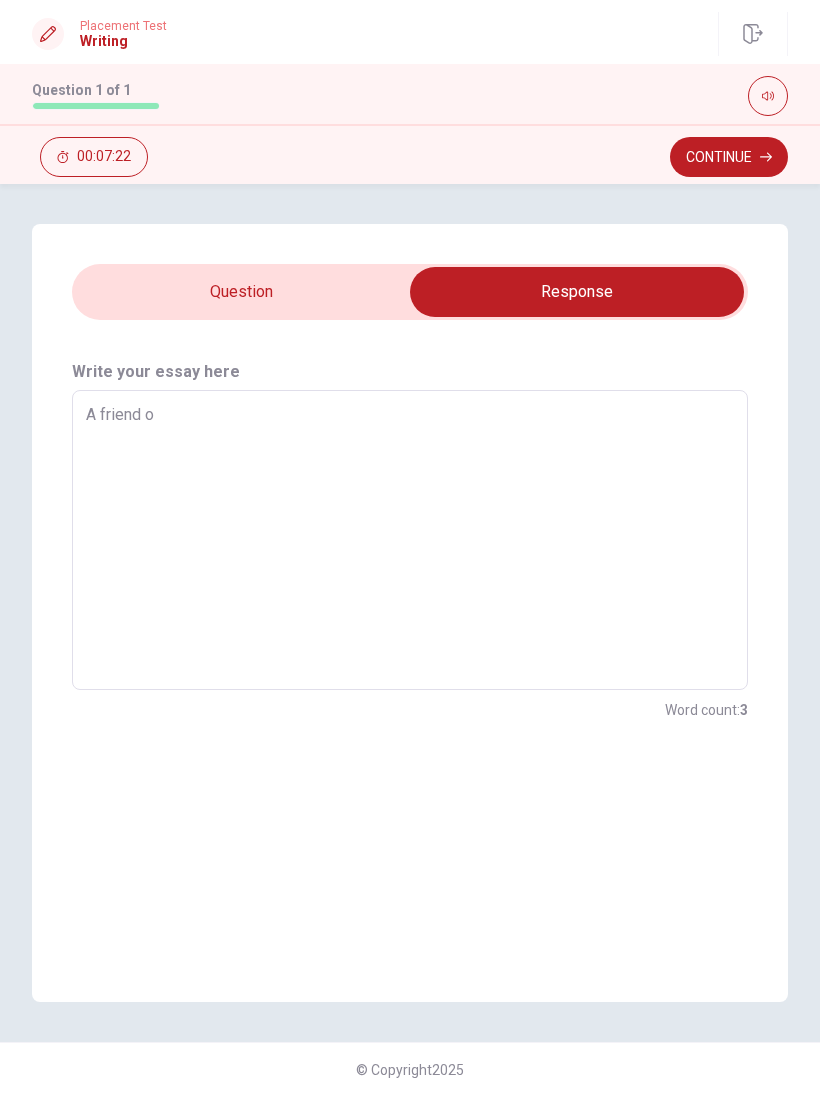 type on "A friend of" 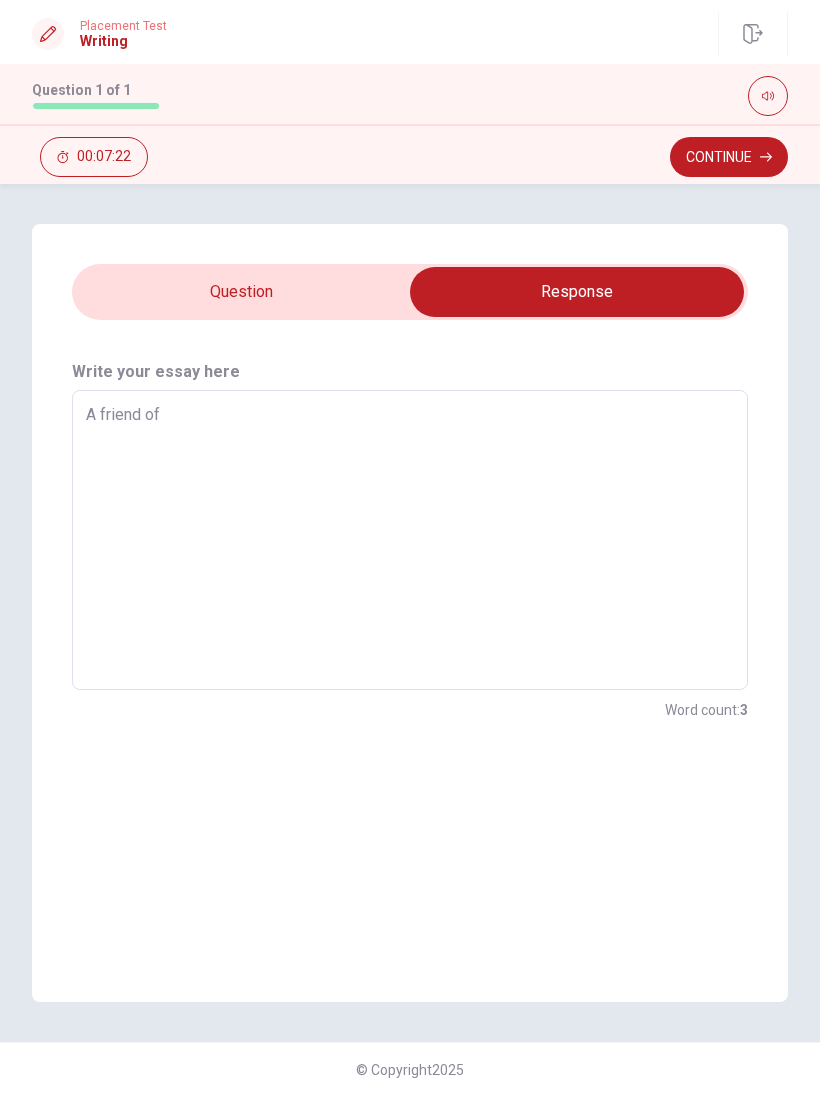 type on "x" 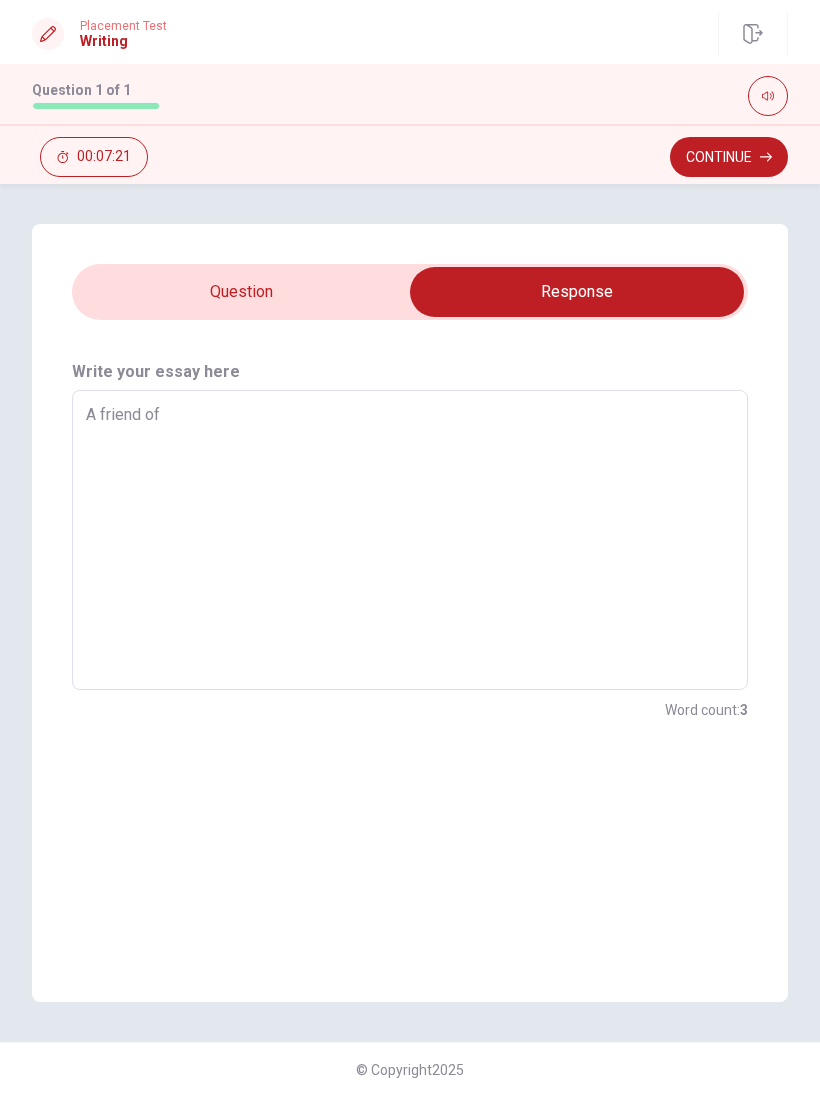 type on "A friend of m" 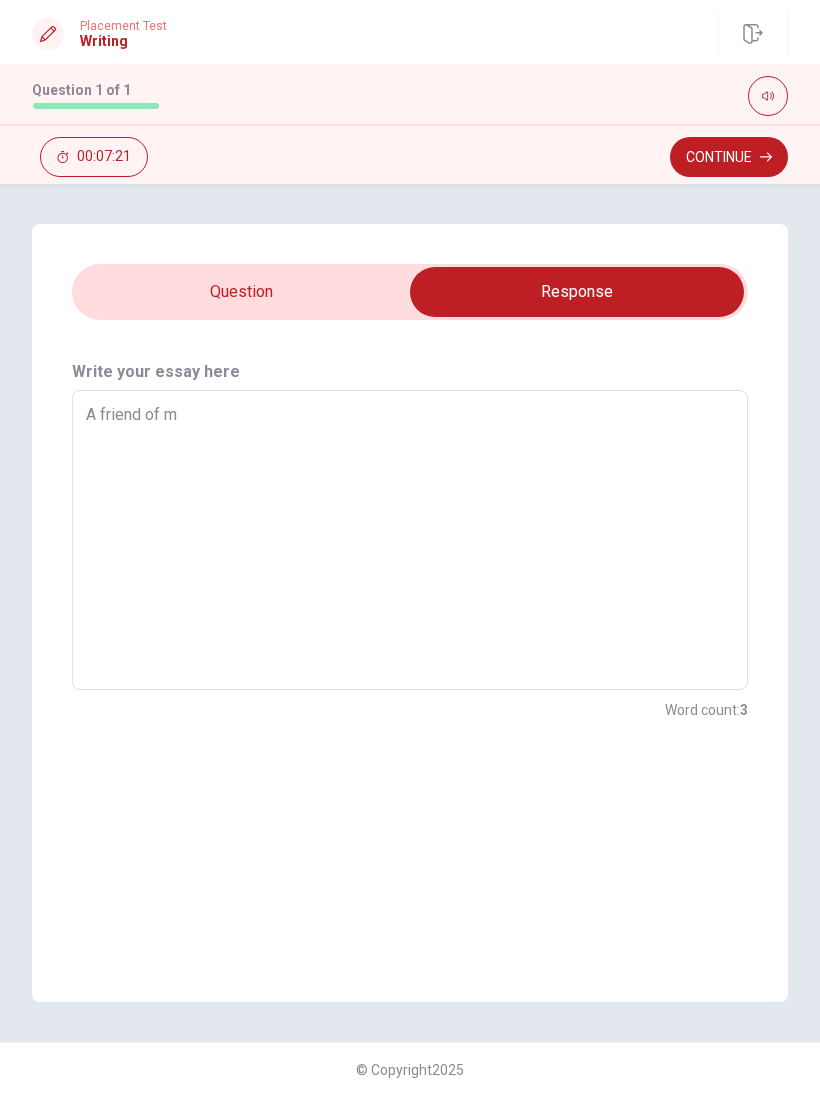 type on "x" 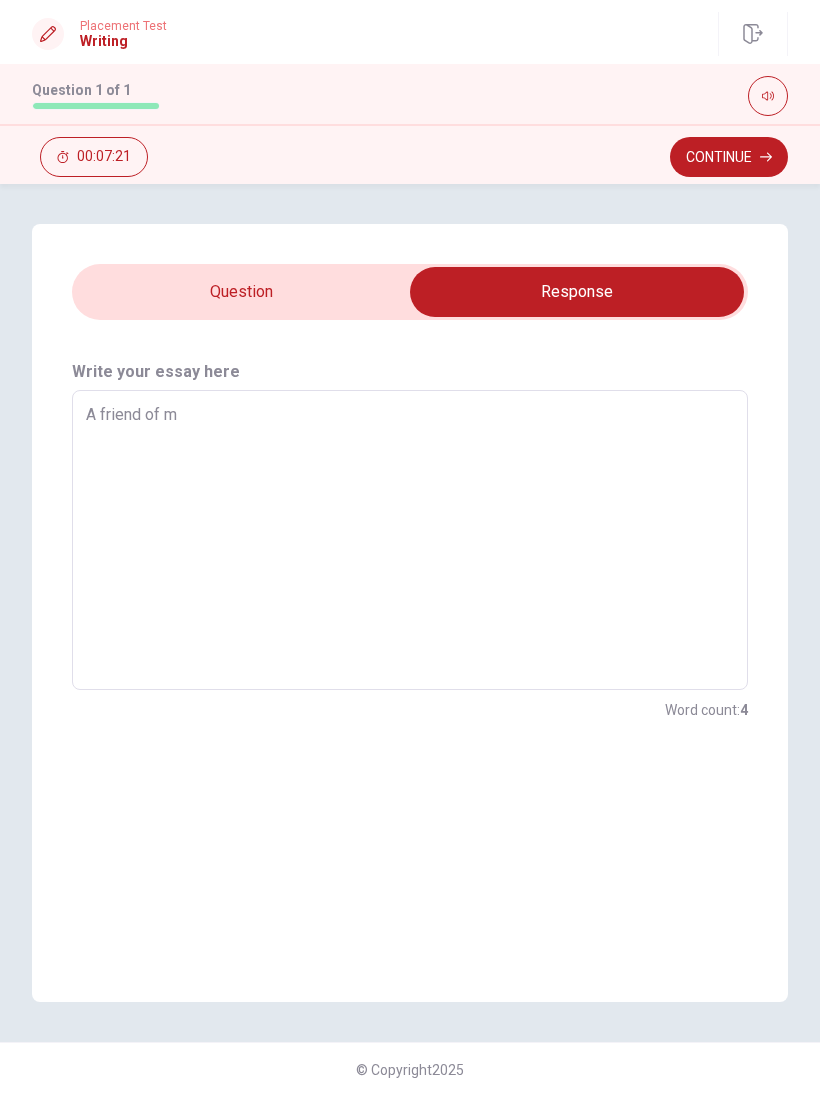 type on "A friend of mi" 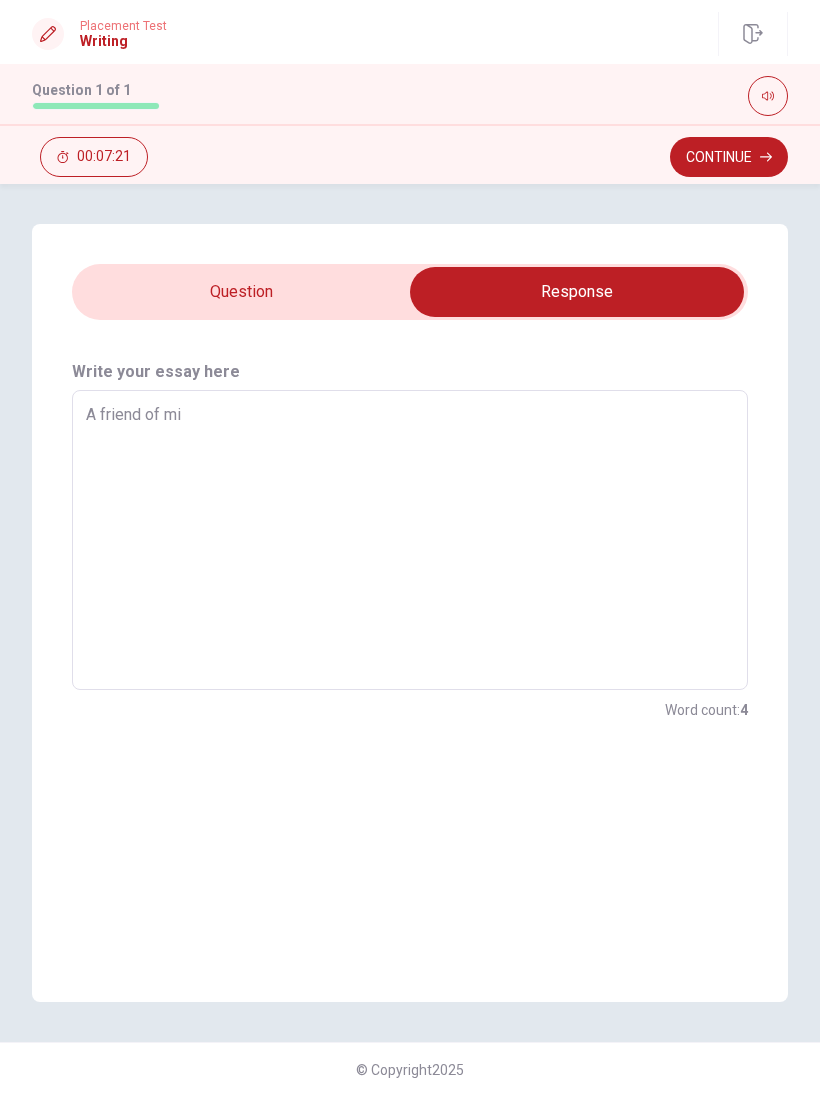 type on "x" 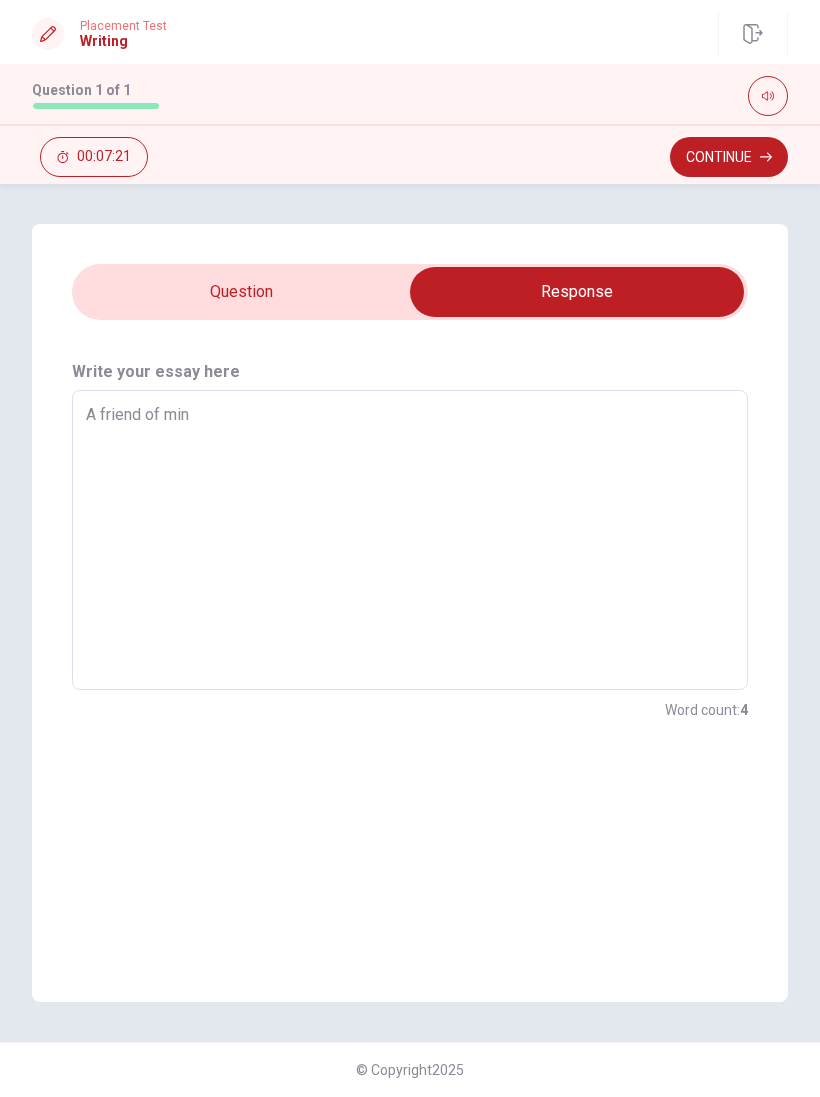 type on "x" 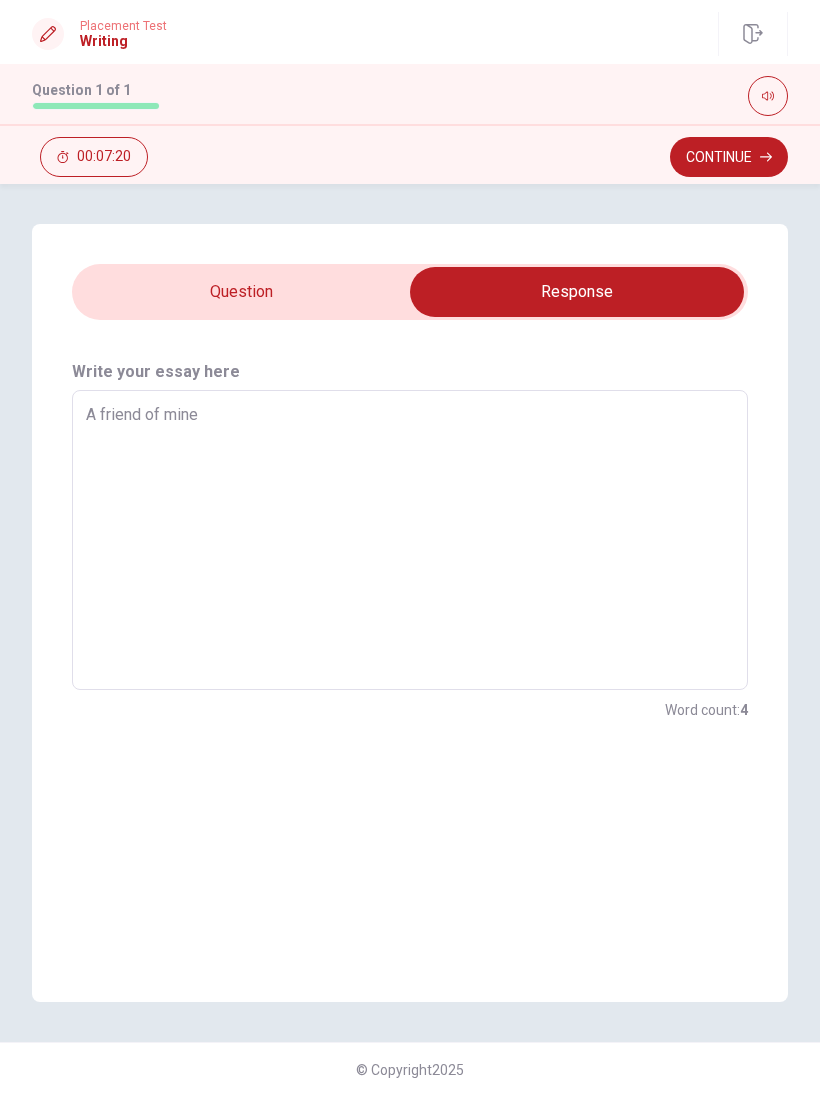 type on "x" 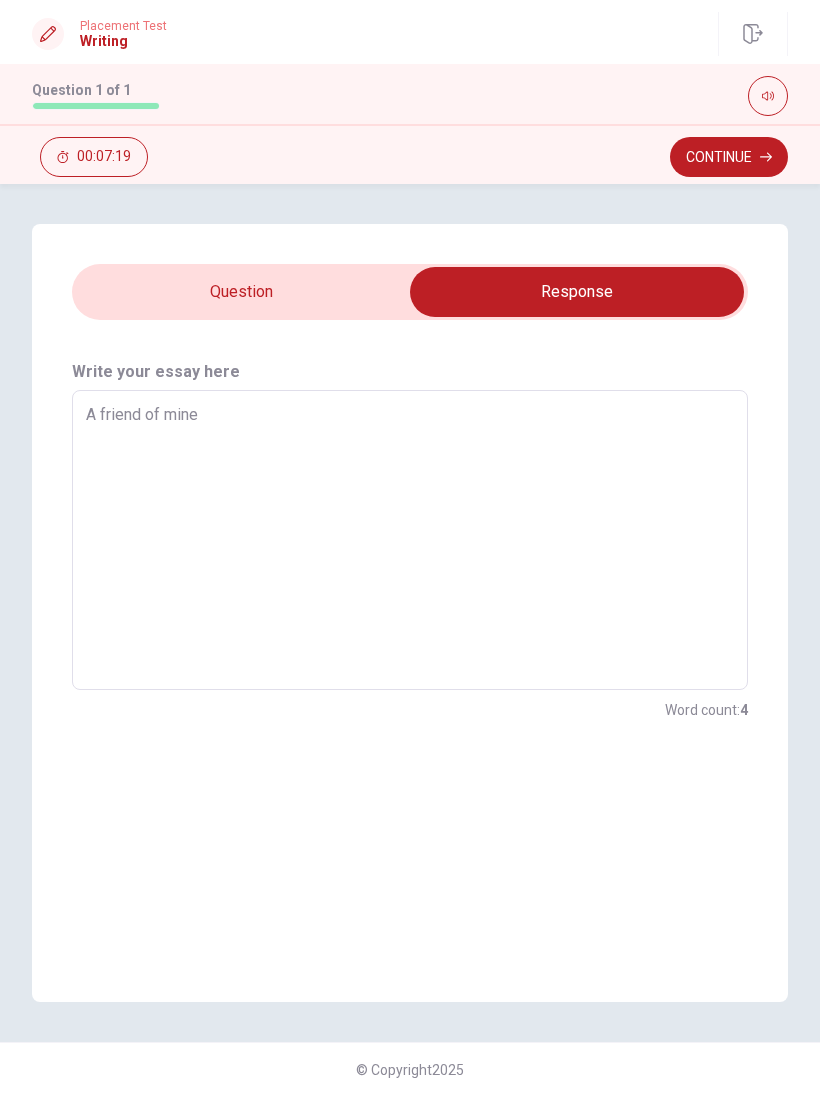 type on "A friend of mine" 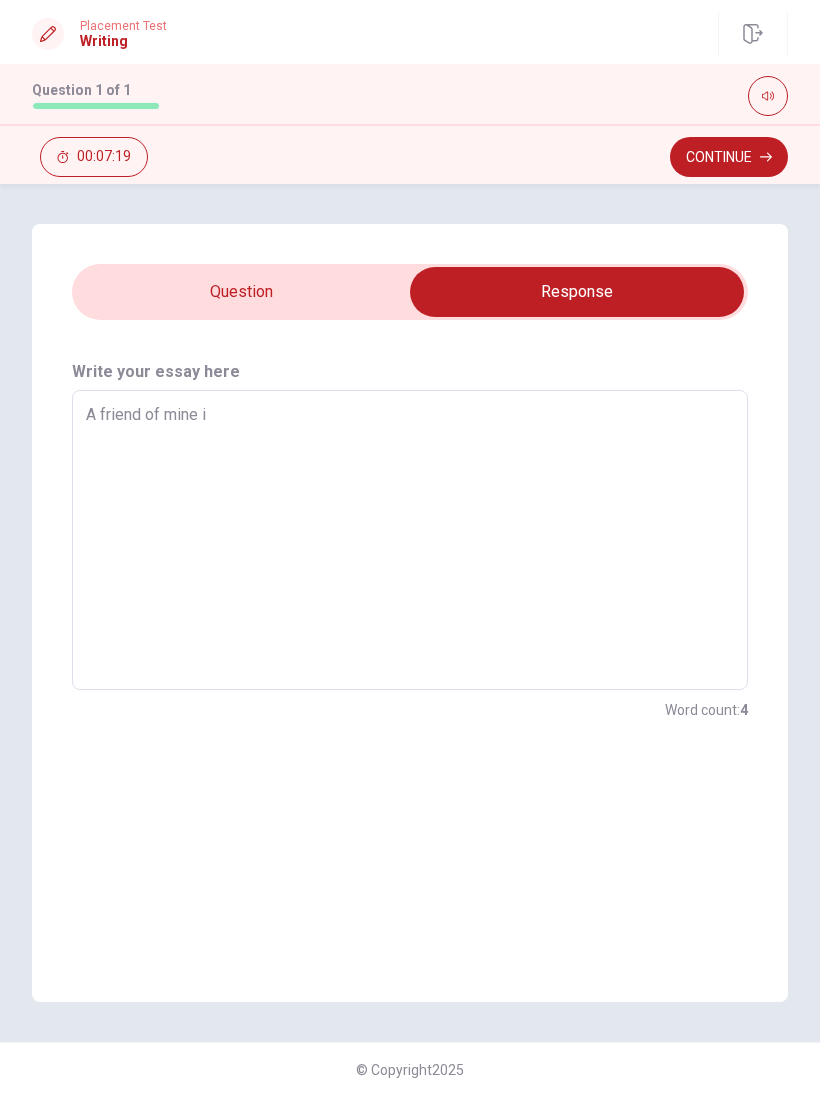 type on "x" 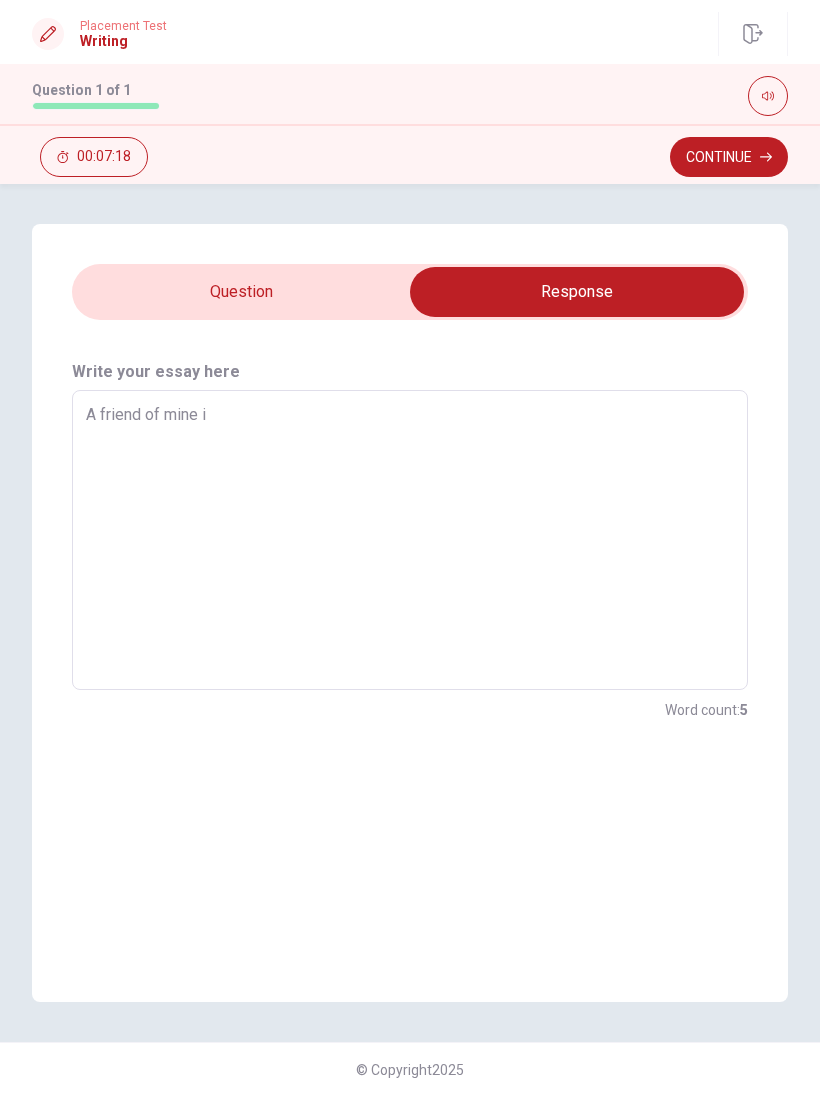 type on "A friend of mine is" 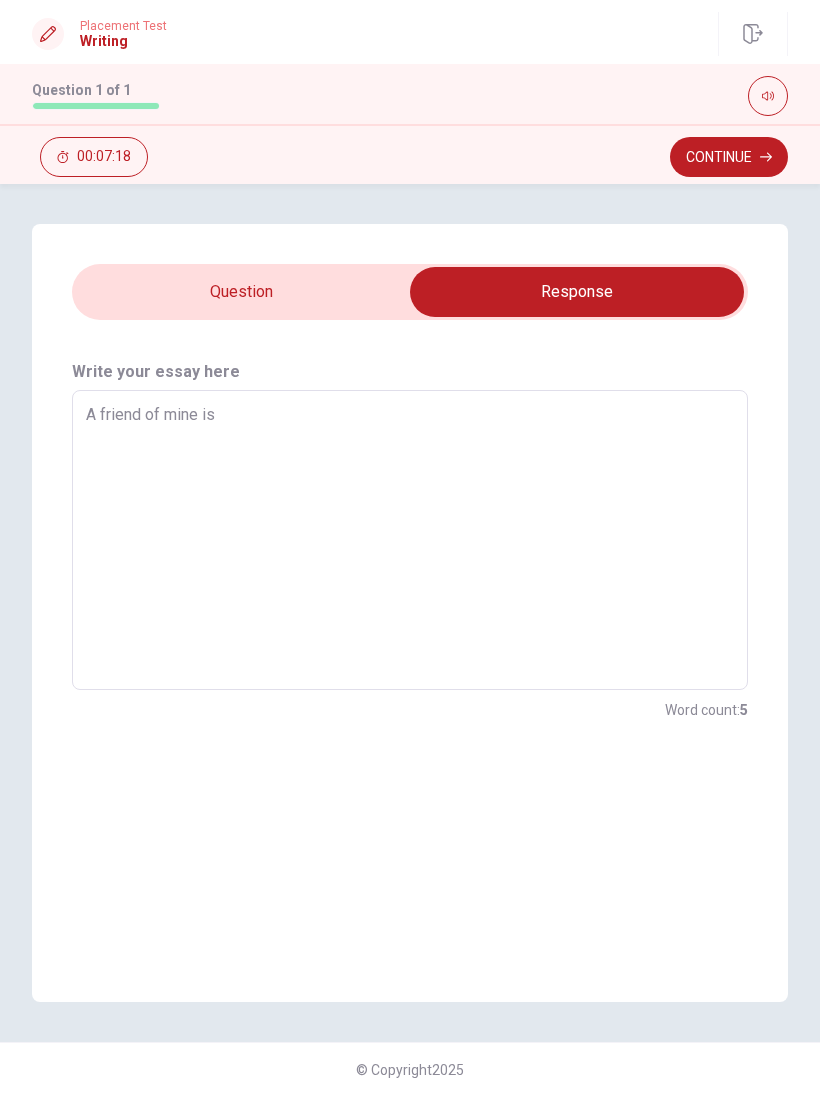 type on "x" 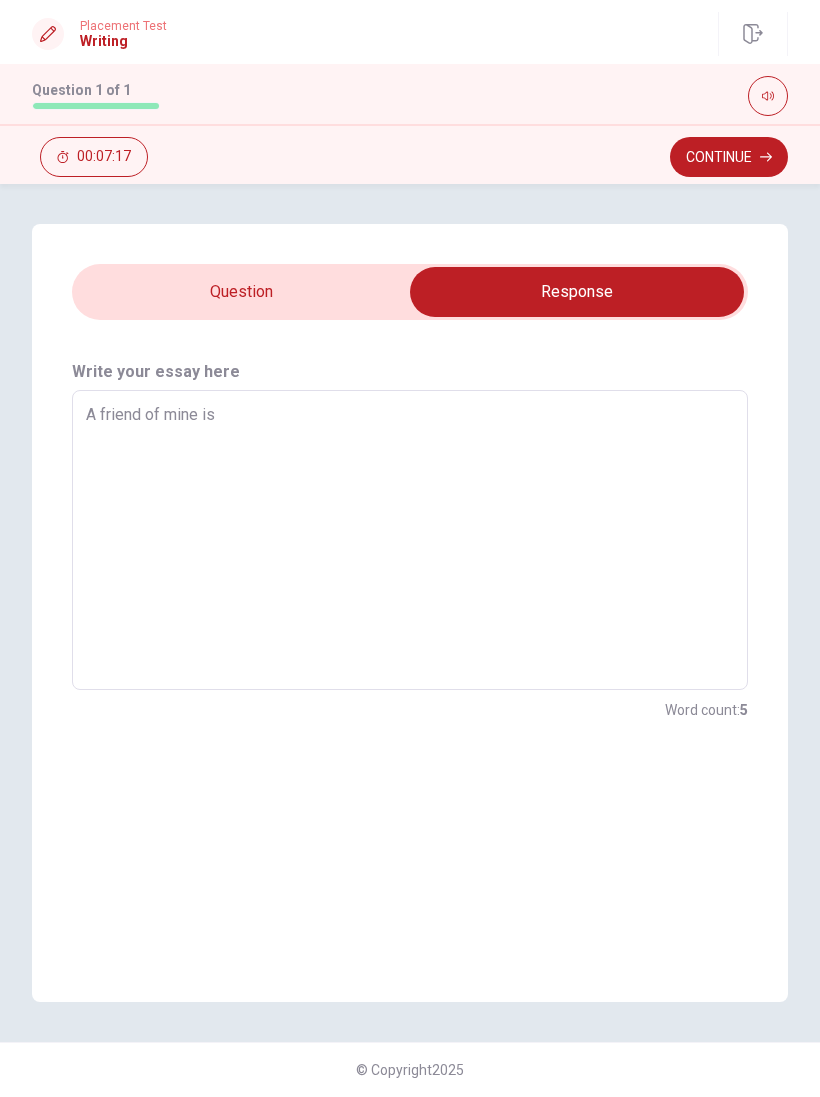 type on "A friend of mine i" 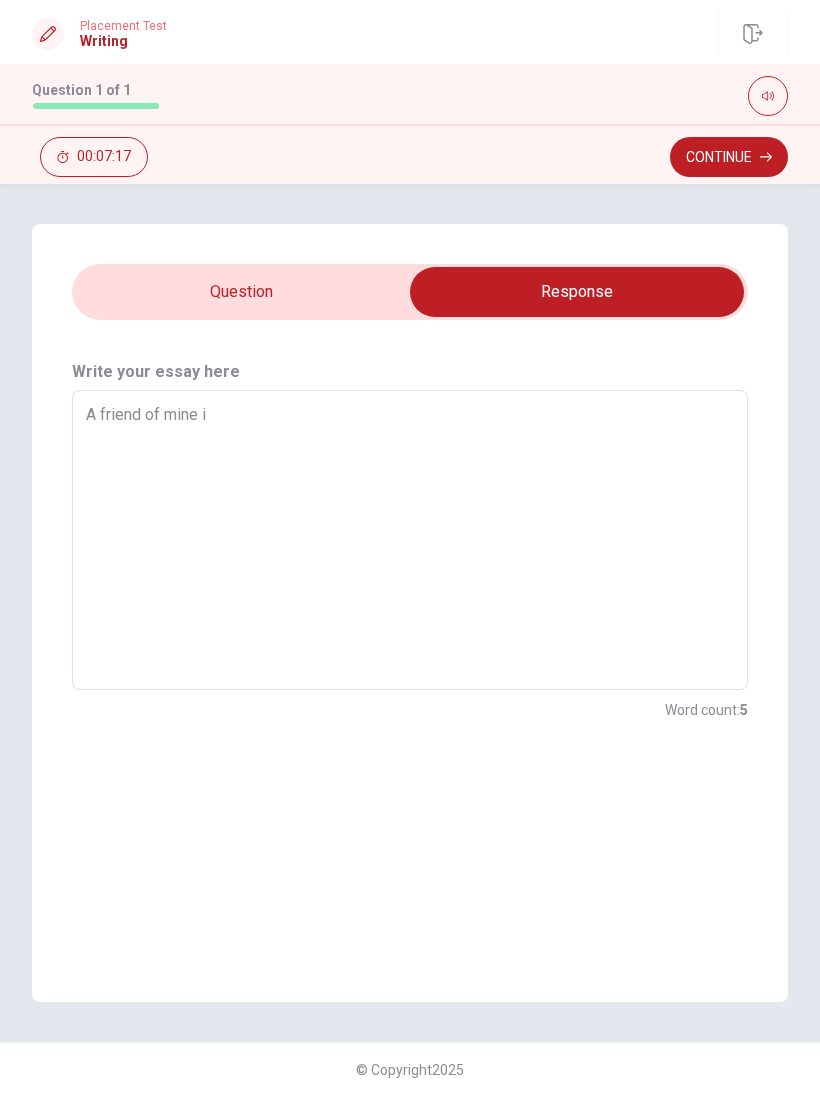 type on "x" 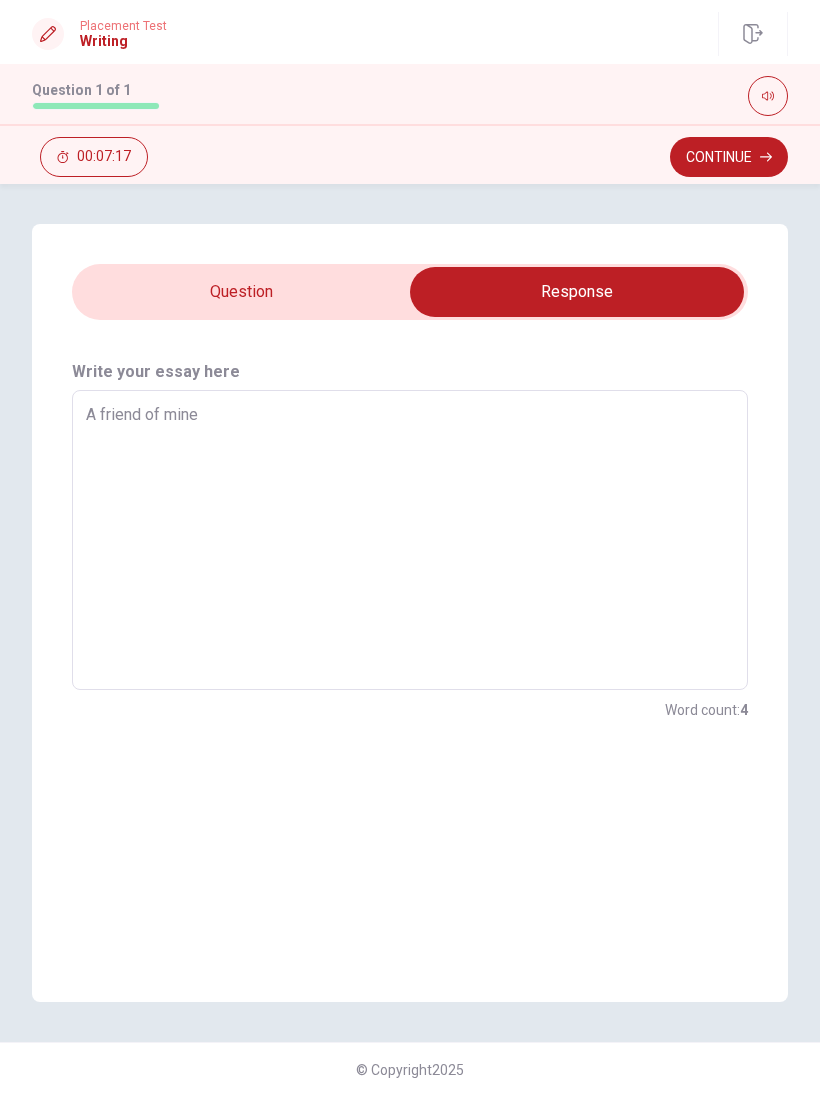 type on "x" 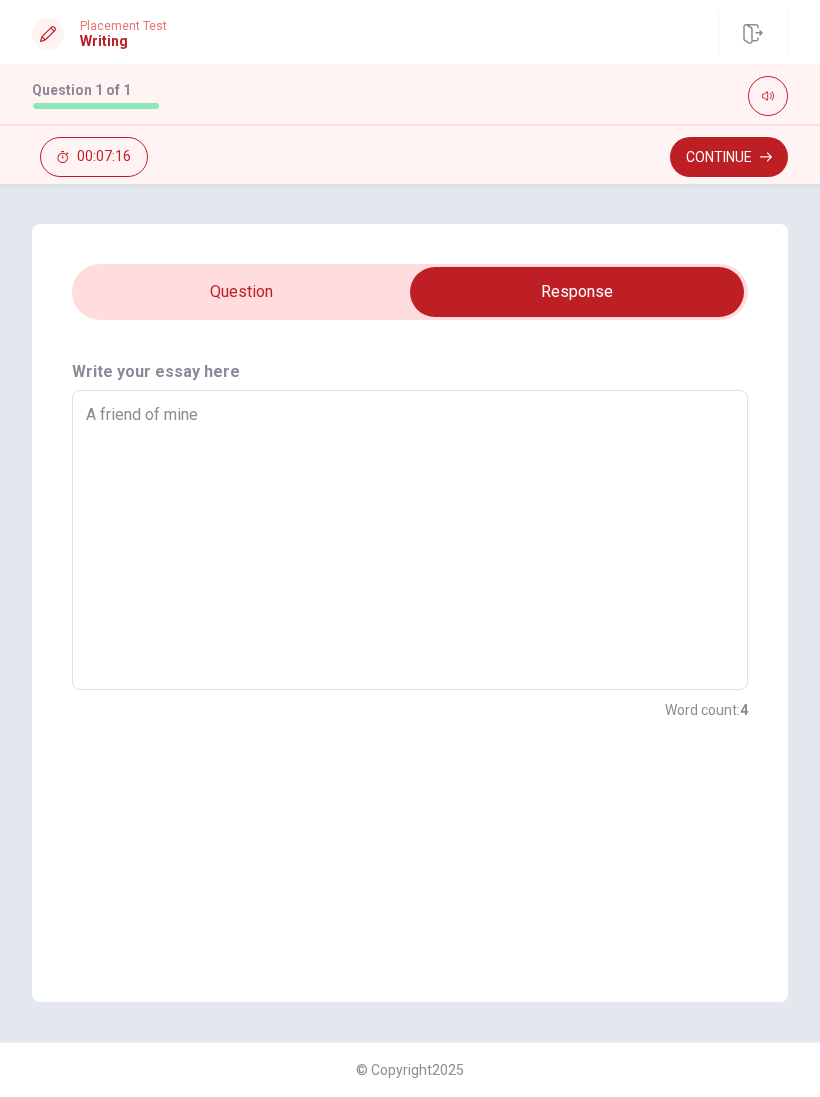 type on "A friend of mine h" 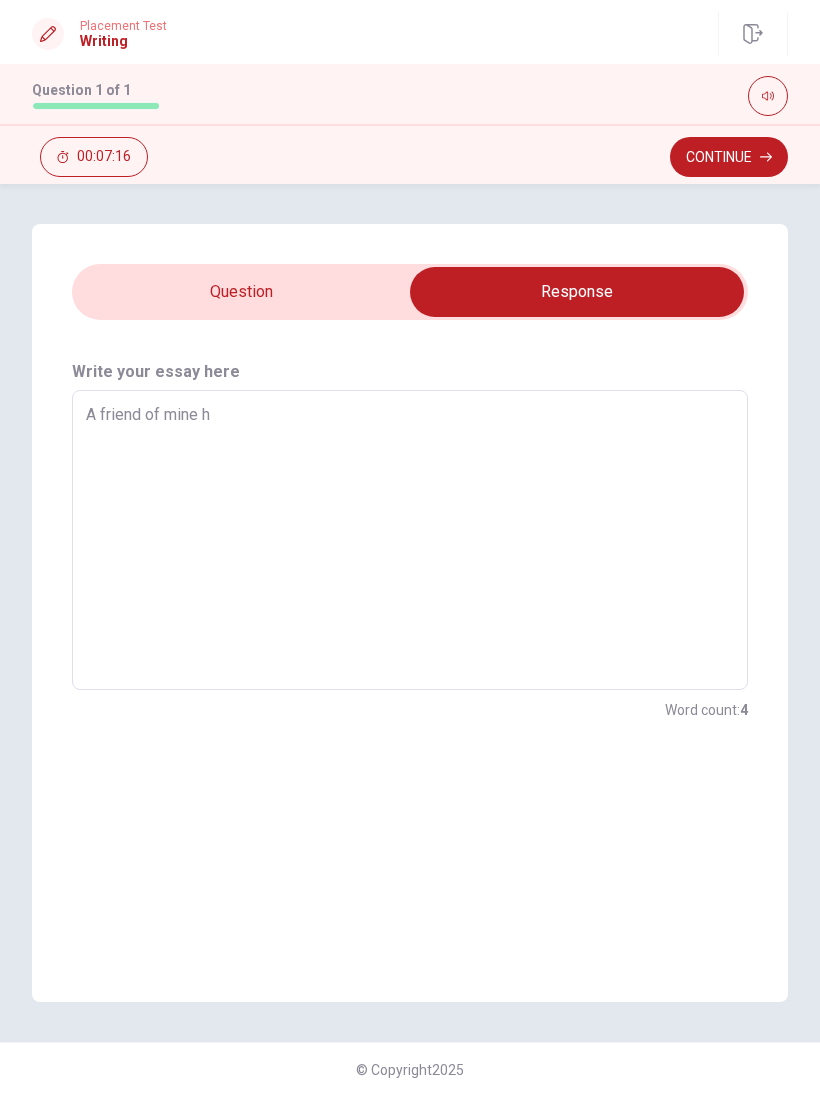 type on "x" 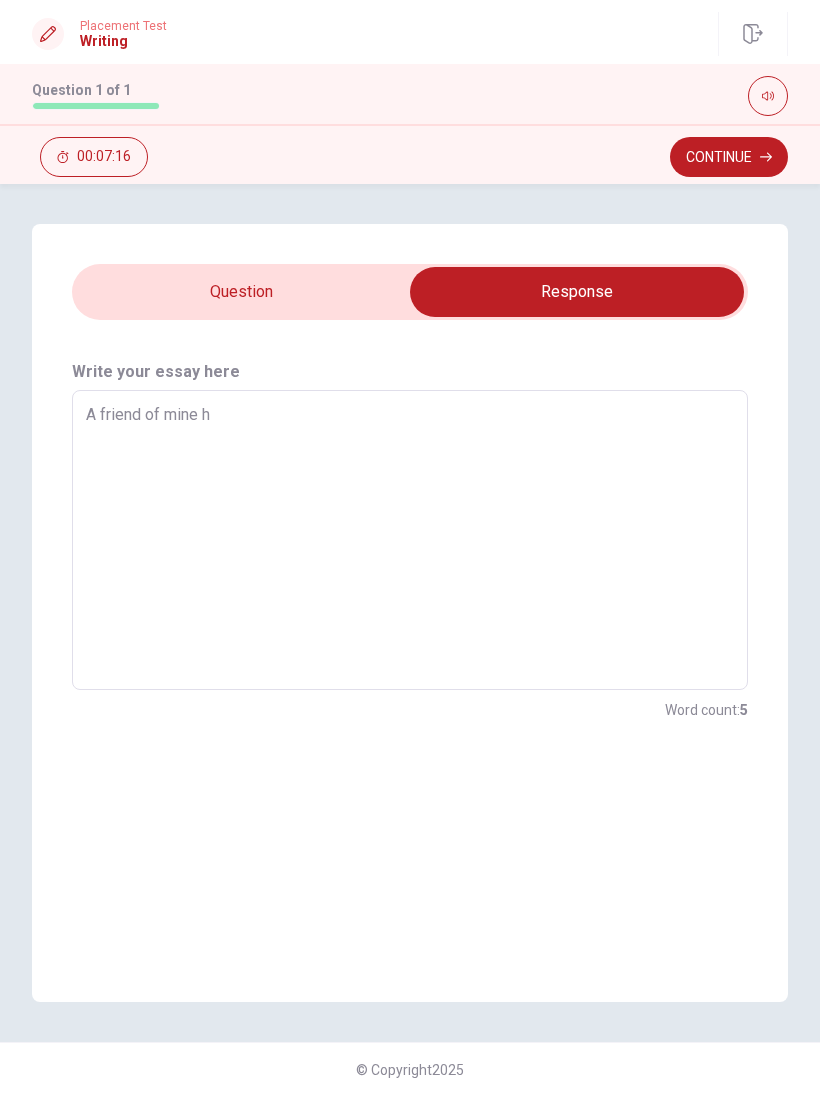 type on "A friend of mine ha" 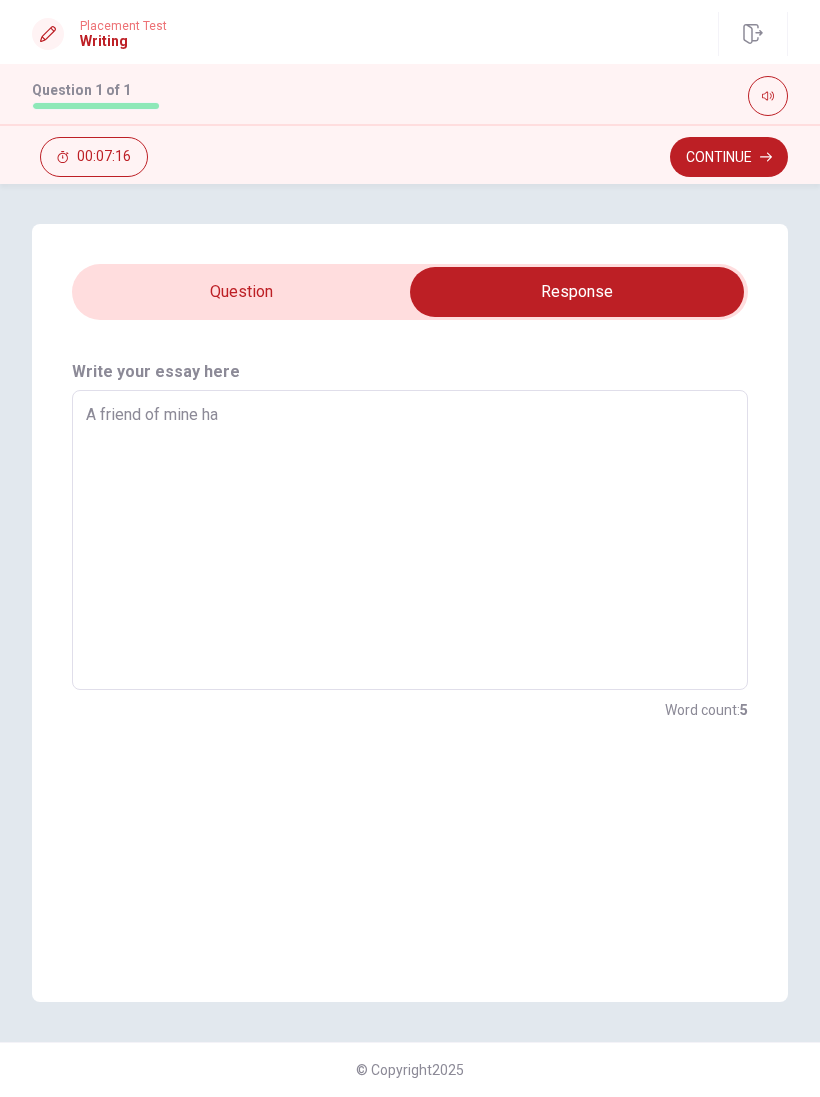 type on "x" 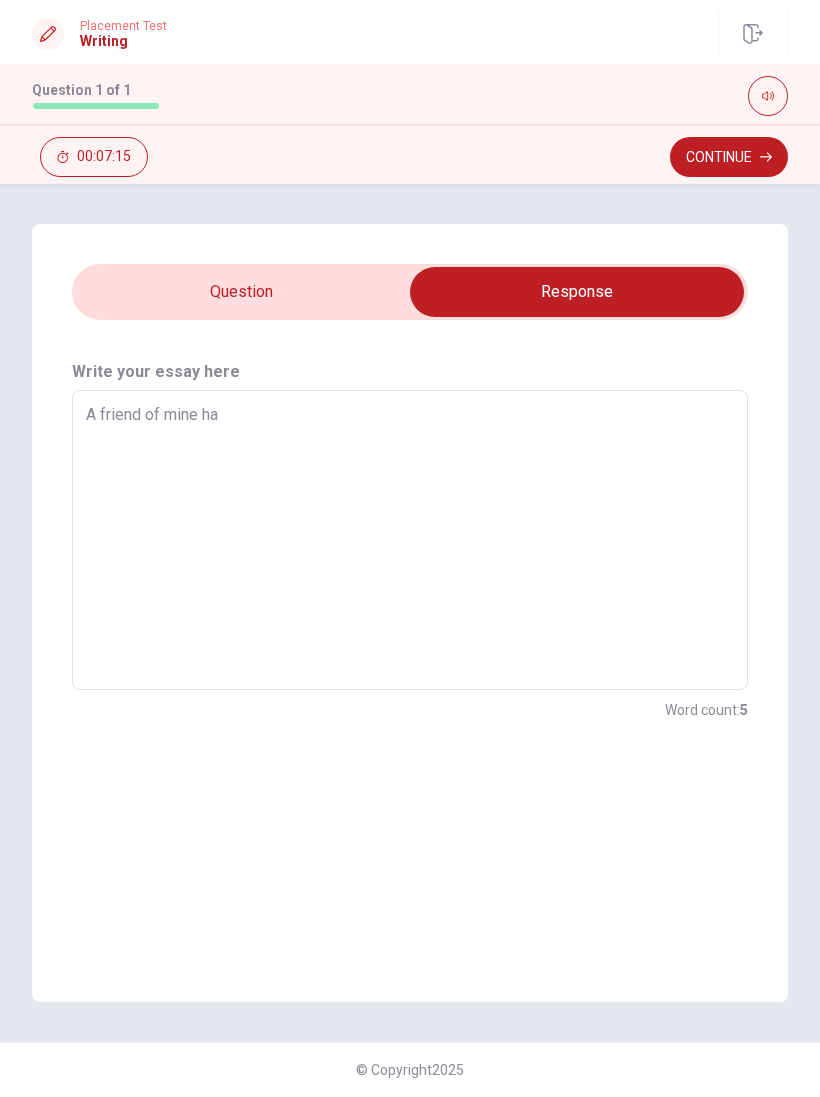 type on "A friend of mine has" 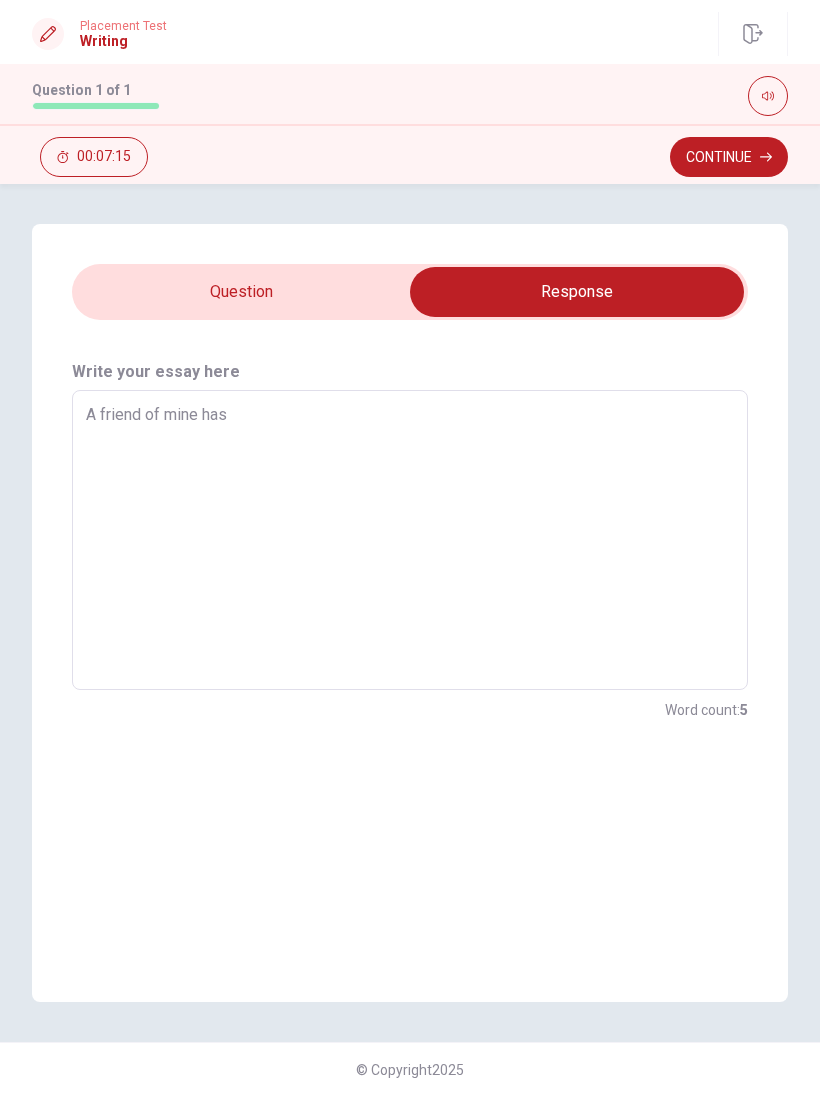 type on "x" 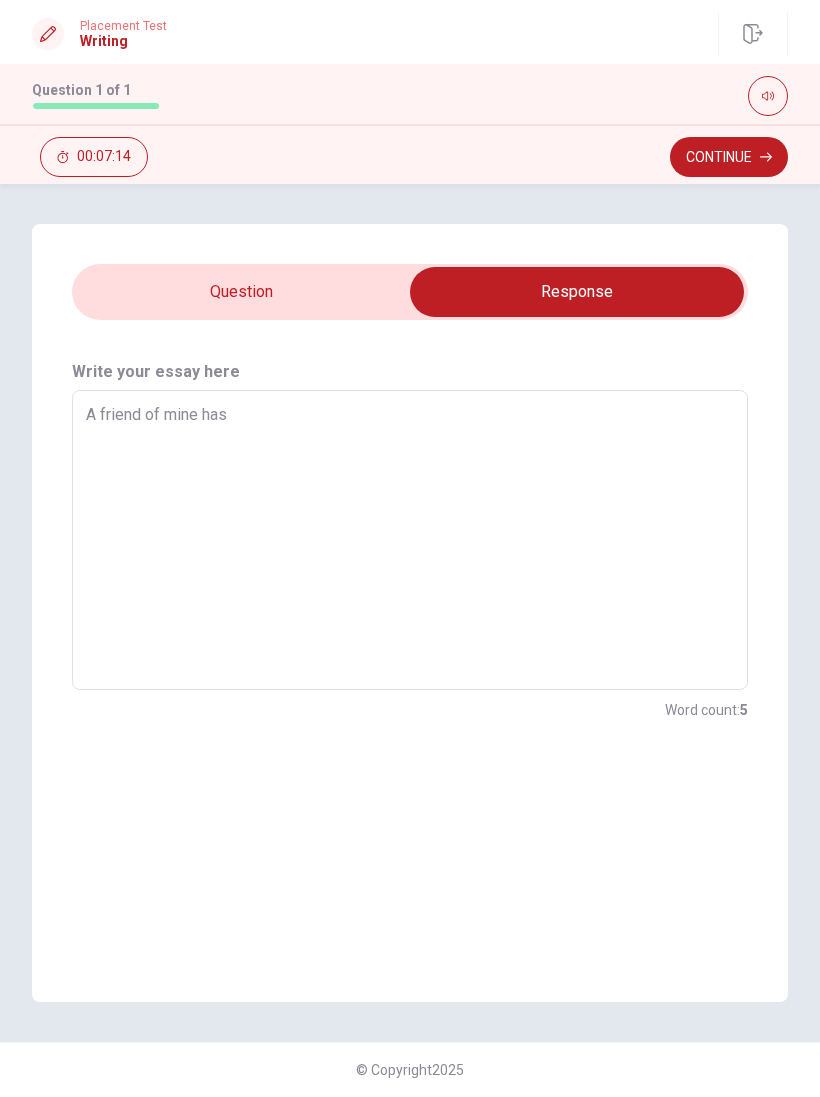 type on "A friend of mine has n" 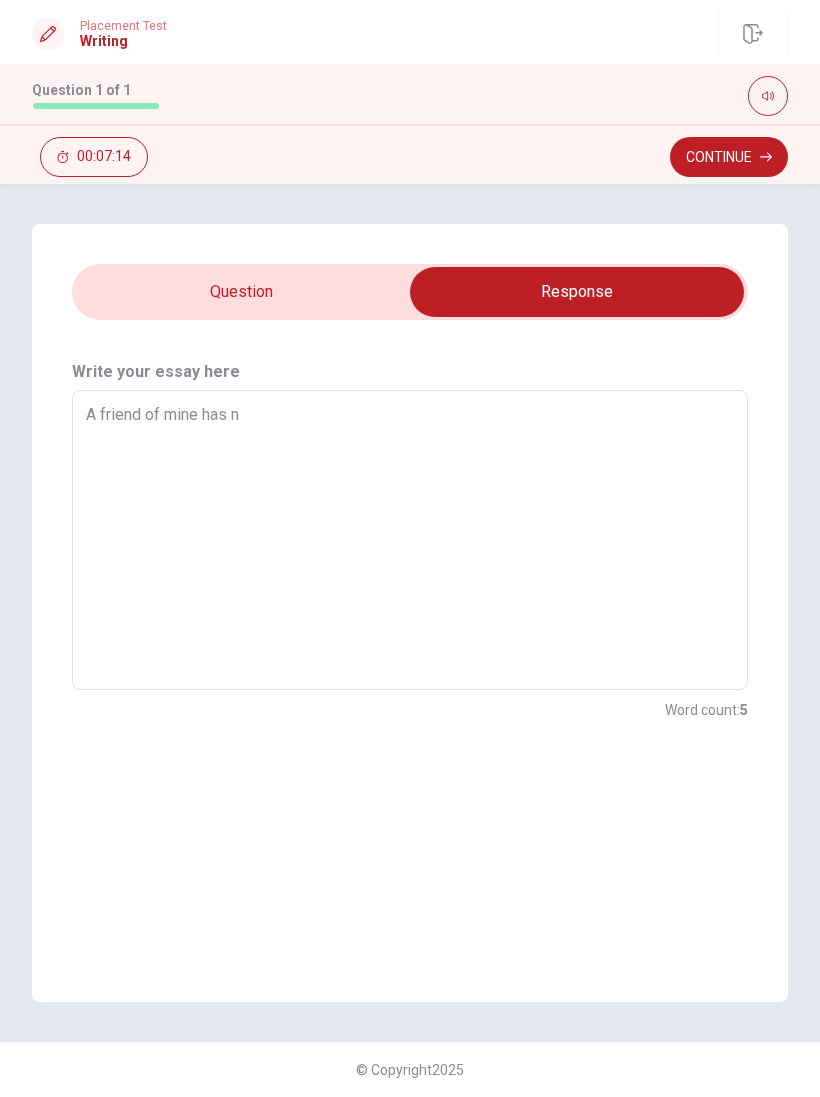 type on "x" 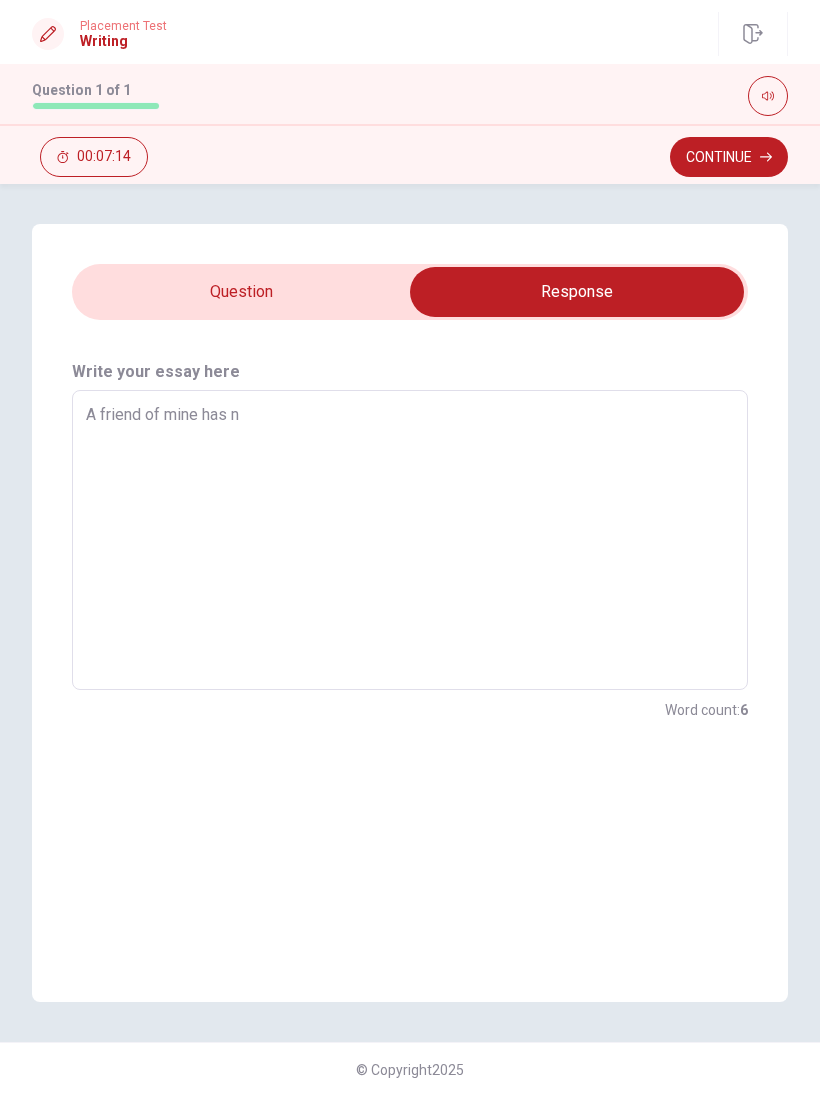 type on "A friend of mine has ne" 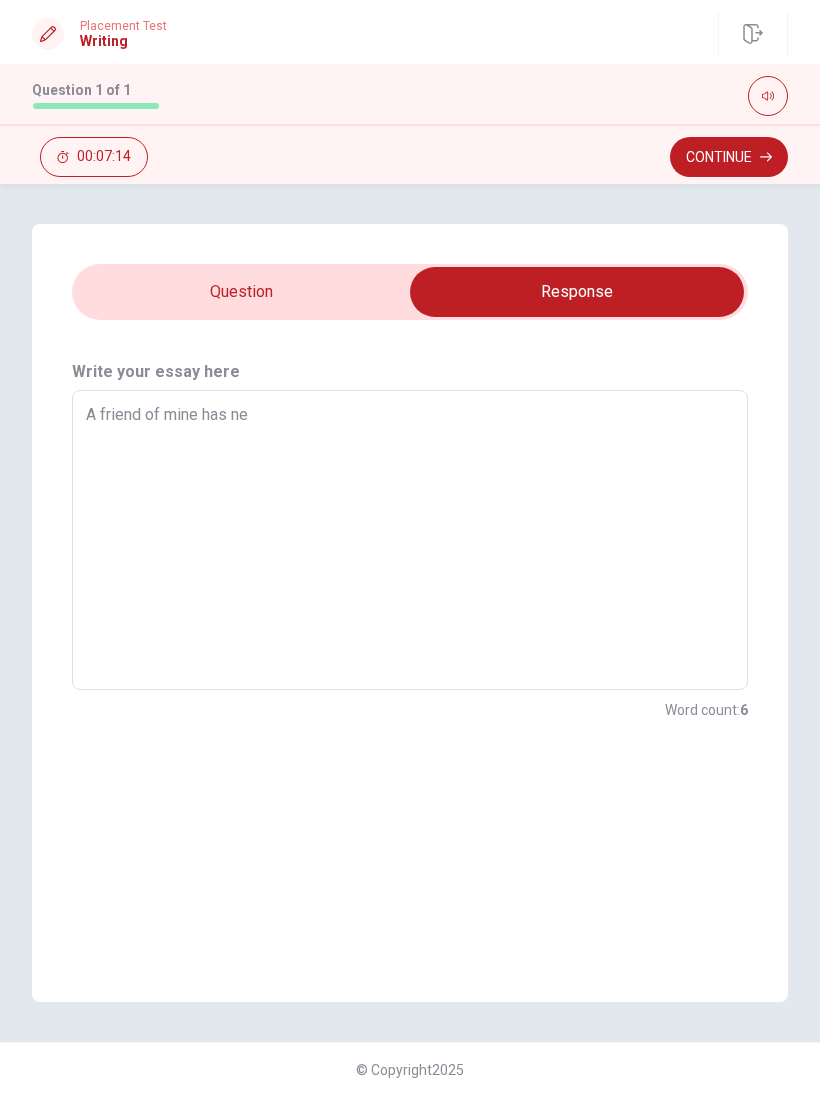 type on "x" 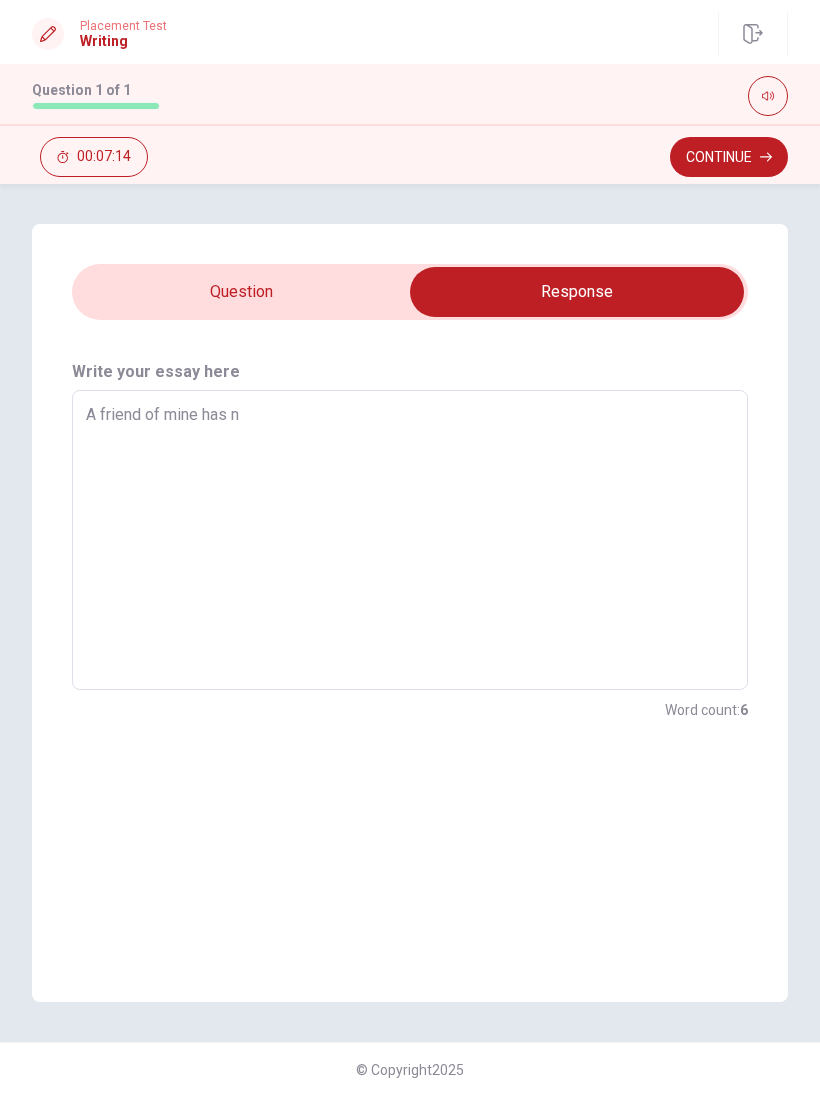 type on "x" 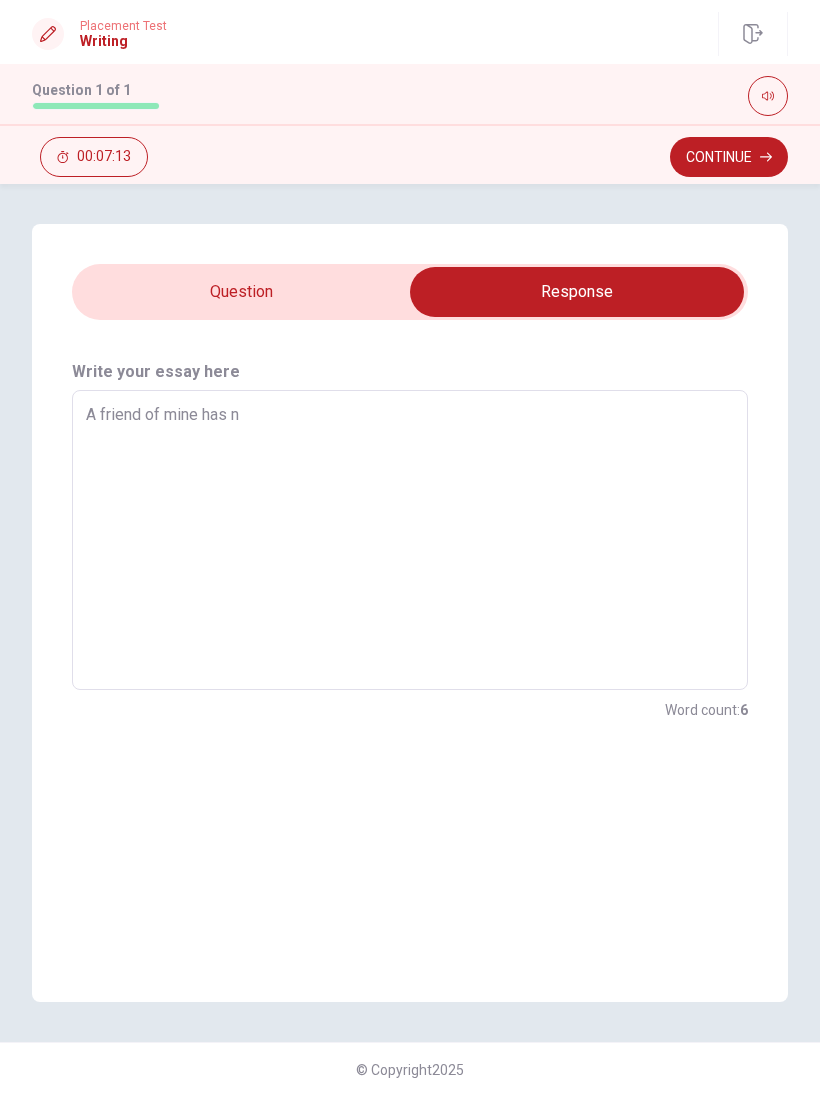 type on "A friend of mine has" 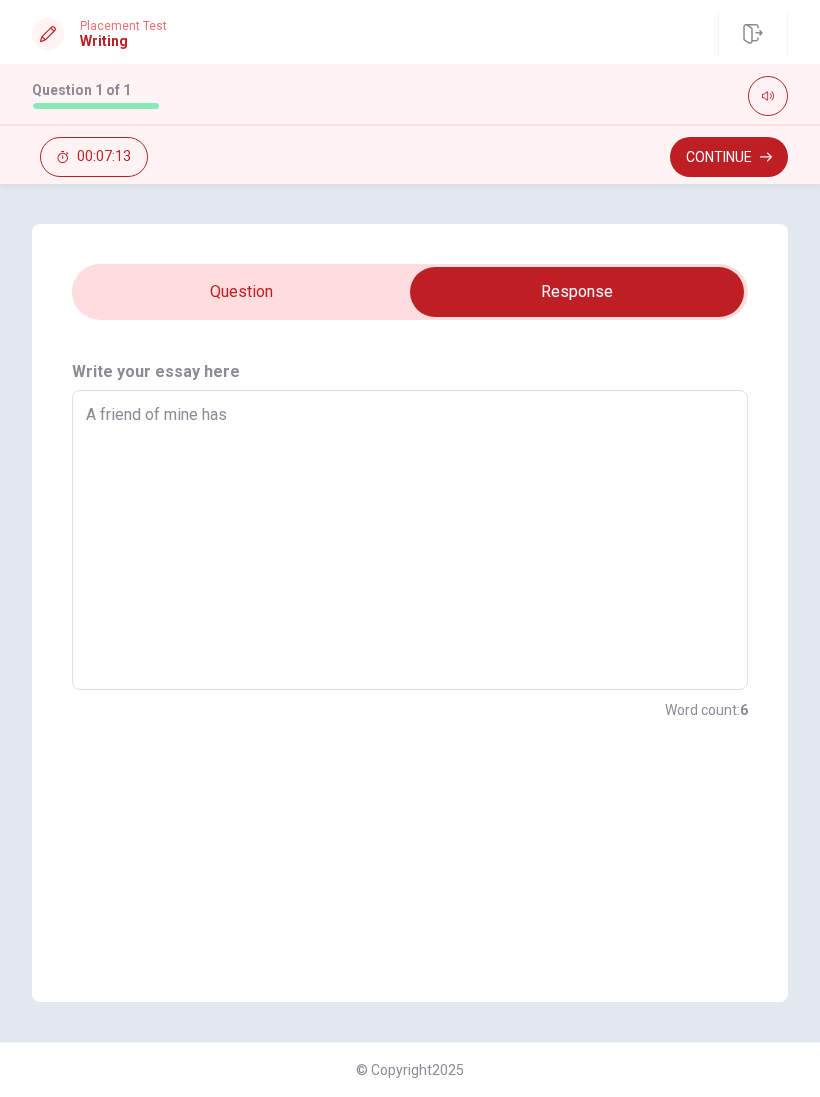 type on "x" 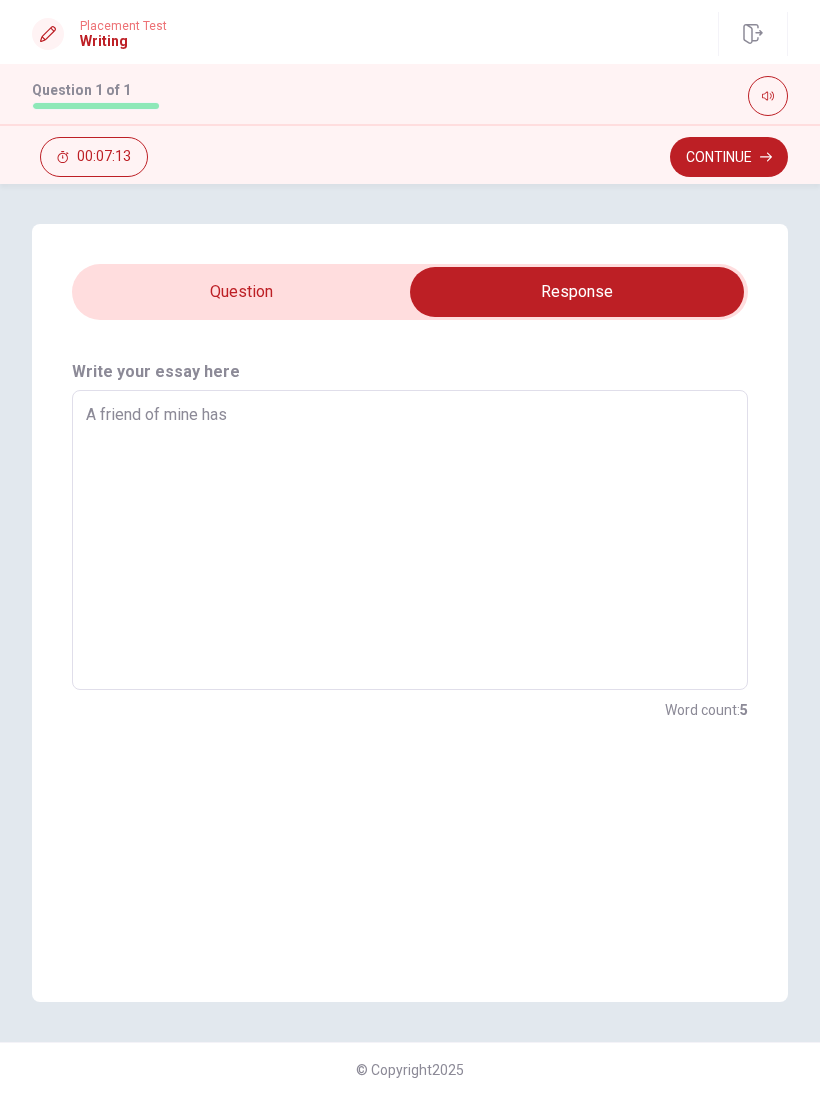 type on "A friend of mine ha" 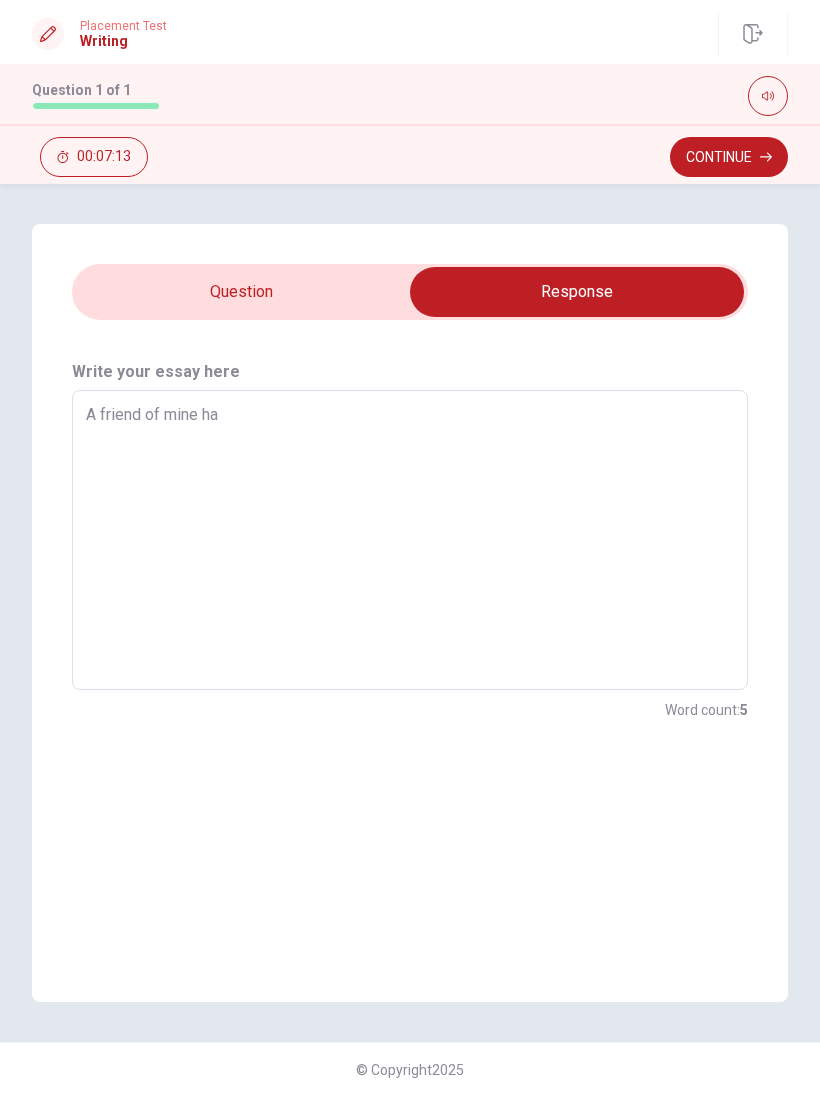 type on "x" 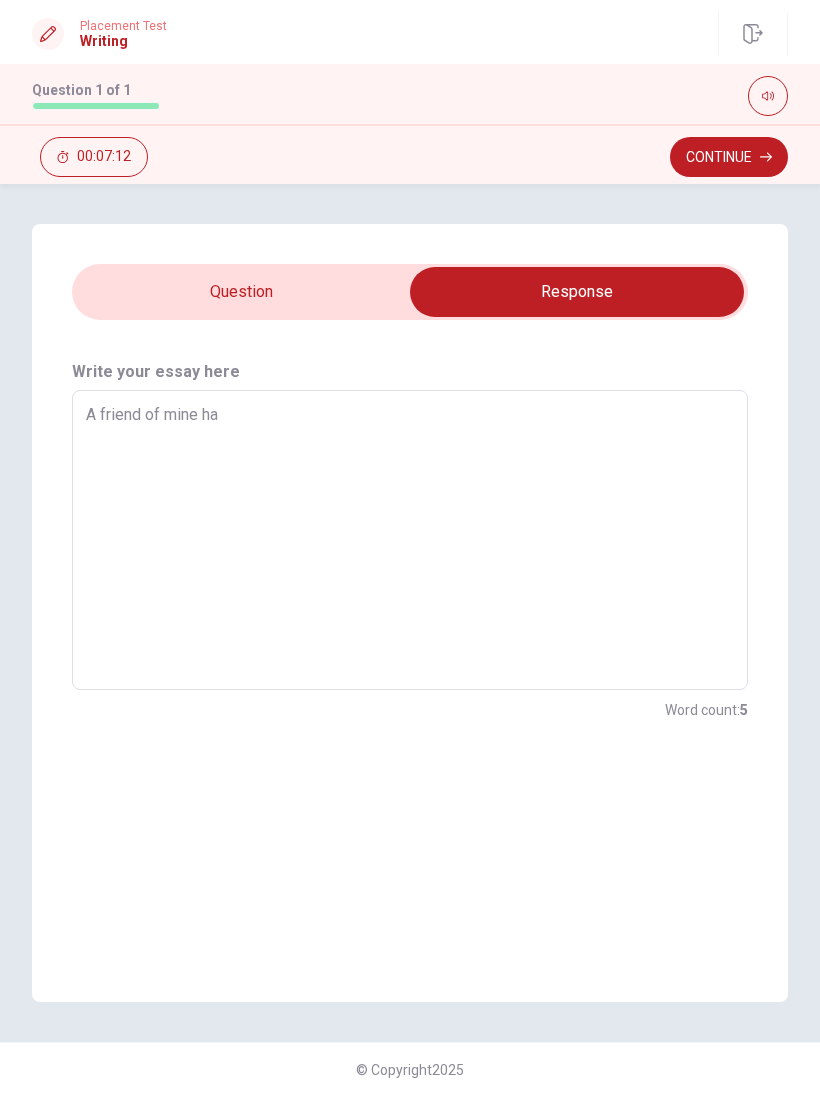 type on "A friend of mine had" 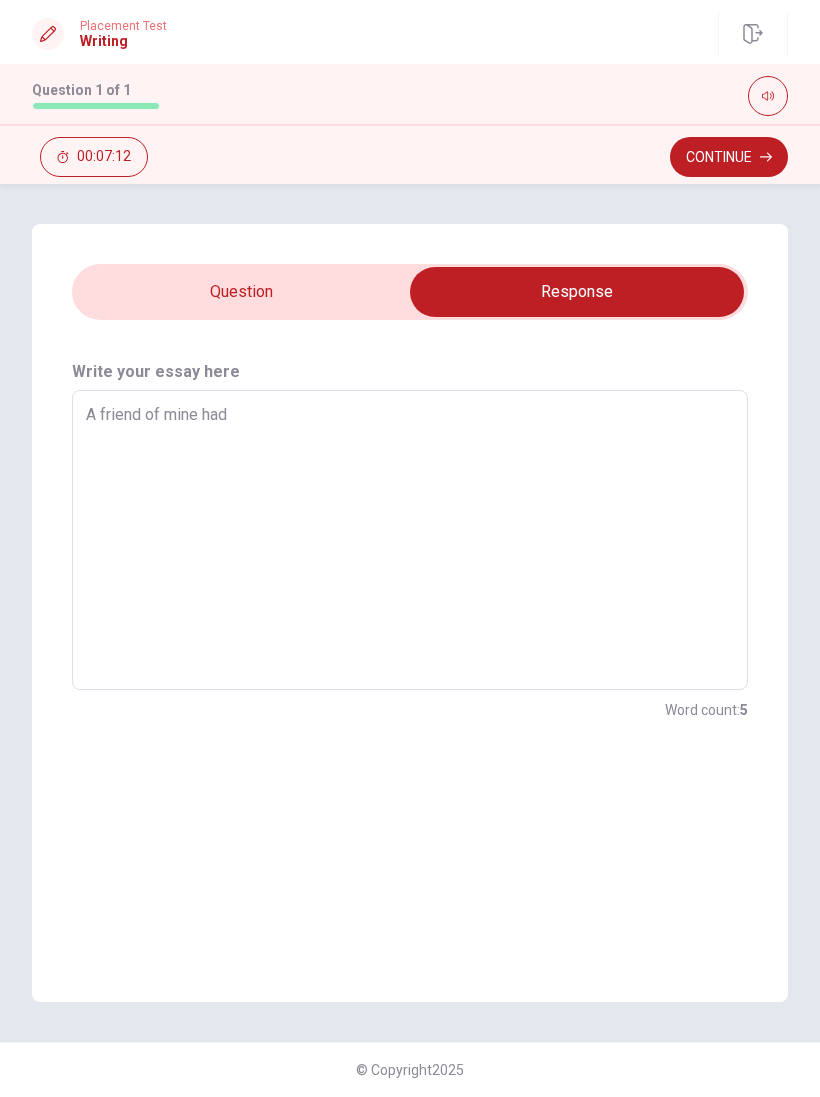 type on "x" 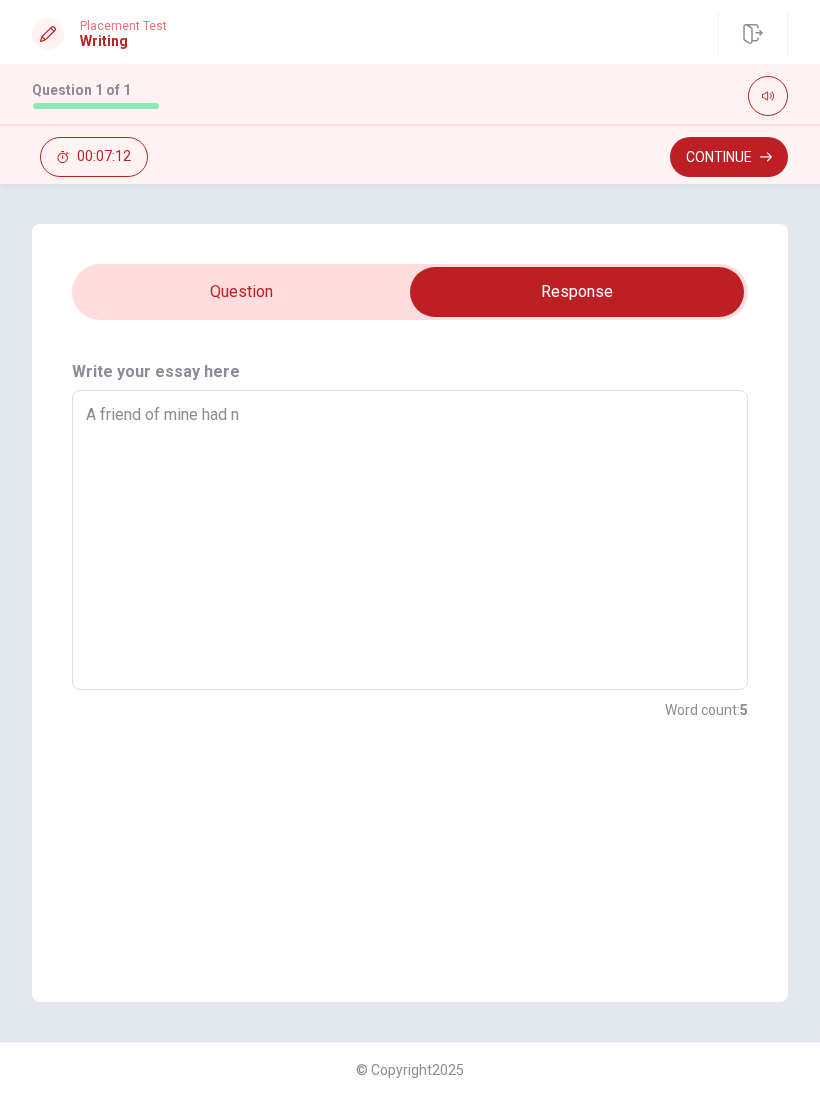 type on "x" 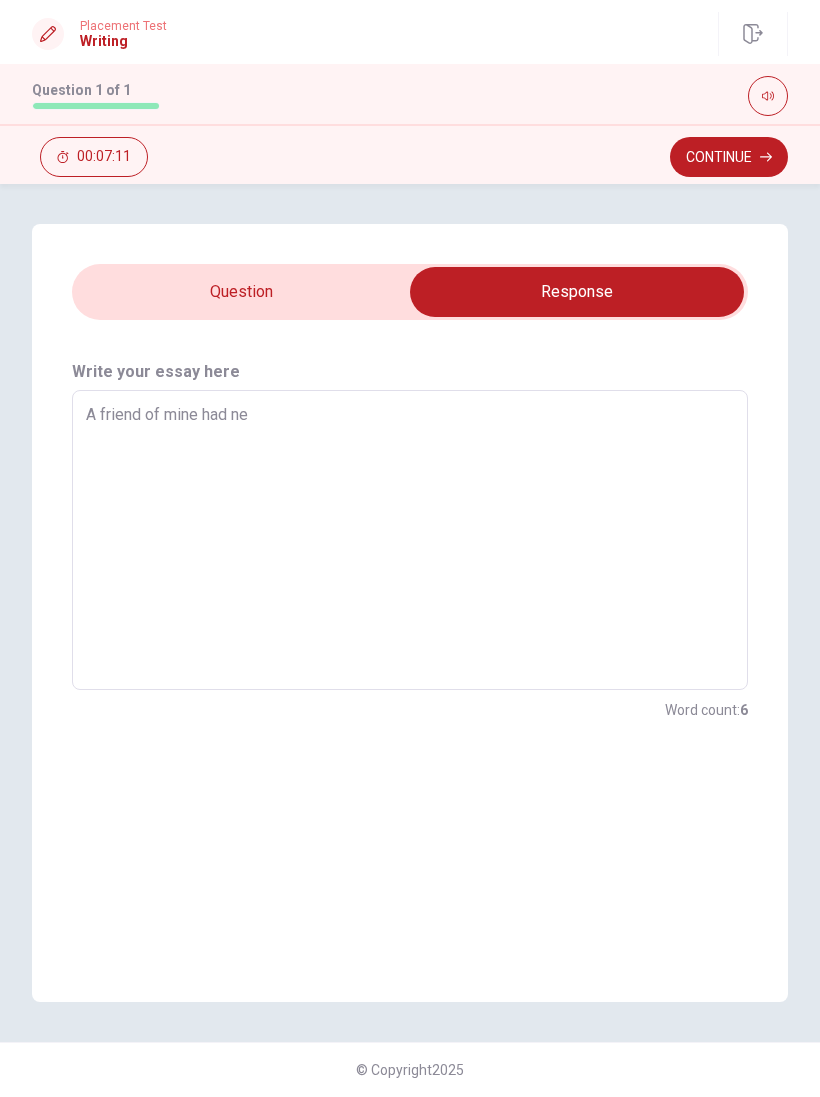 type on "x" 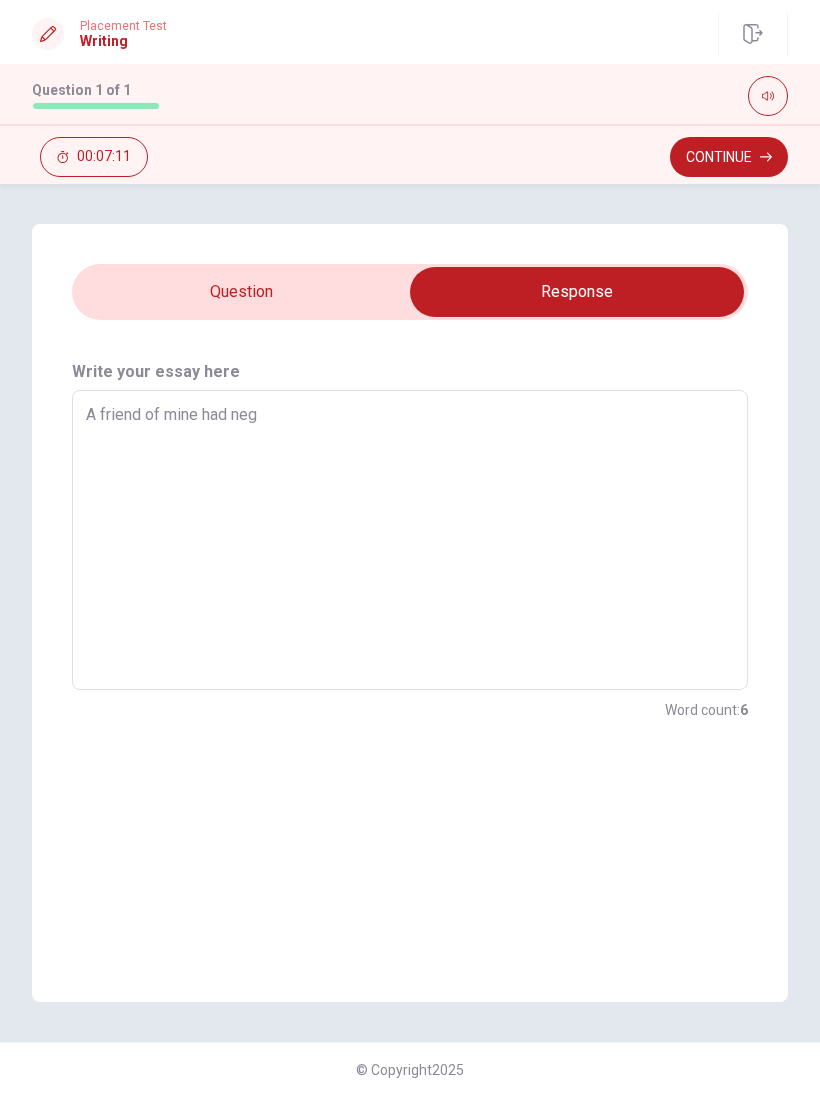 type on "x" 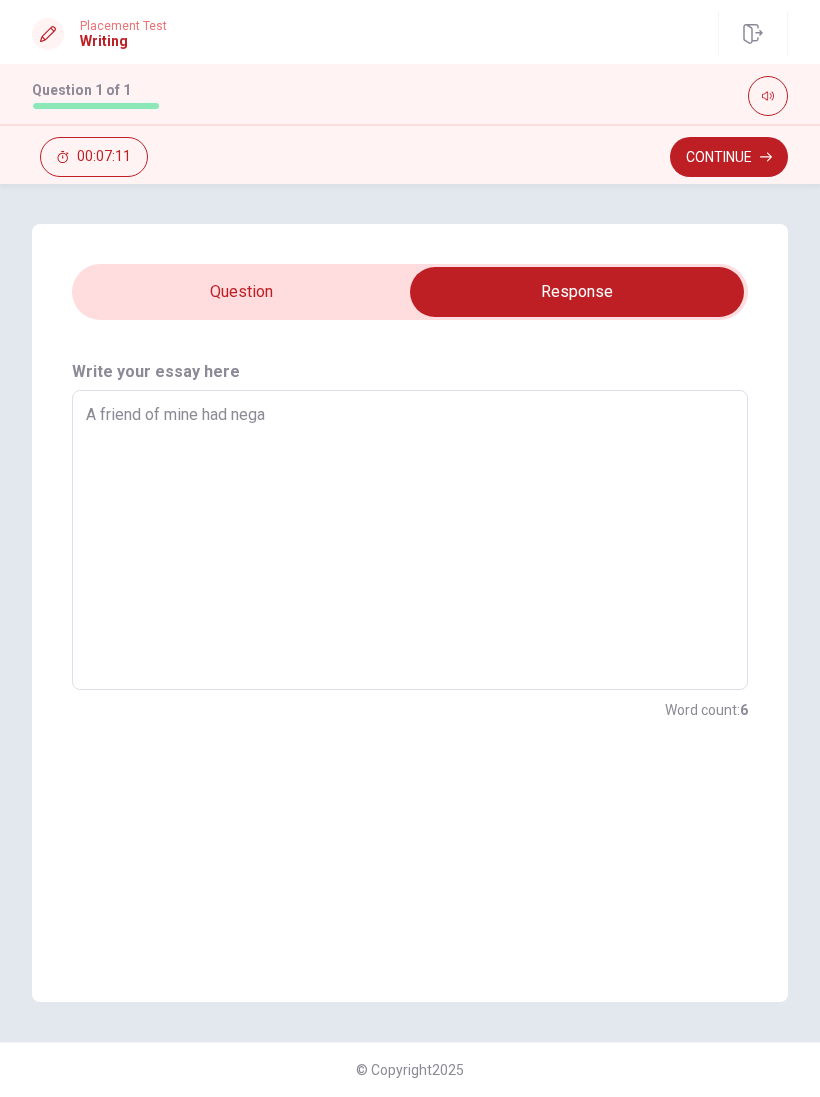 type on "x" 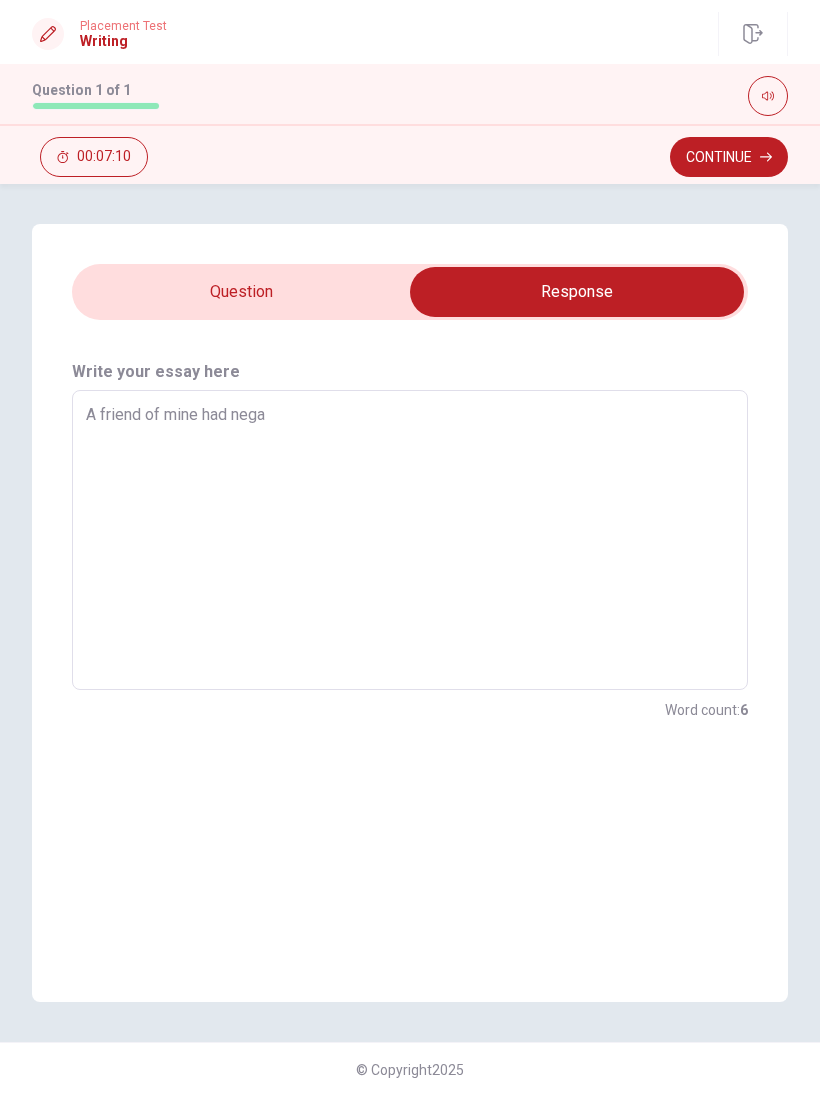 type on "A friend of mine had negat" 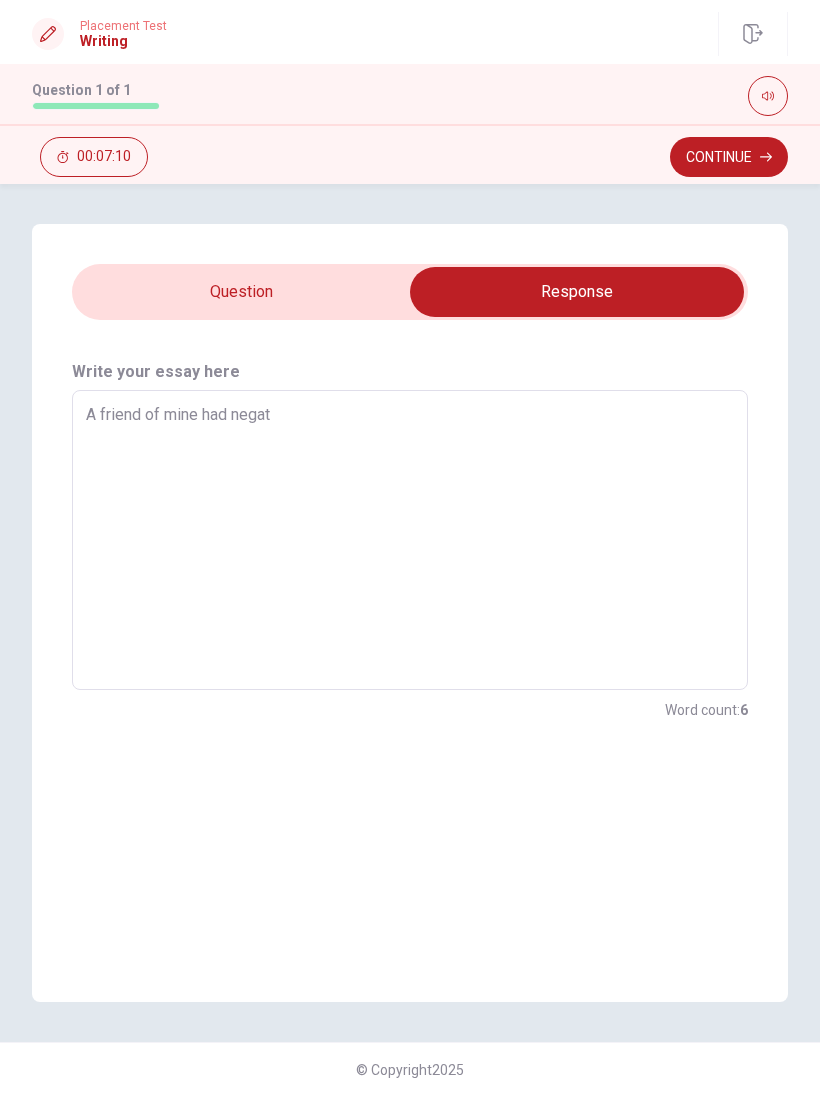 type on "x" 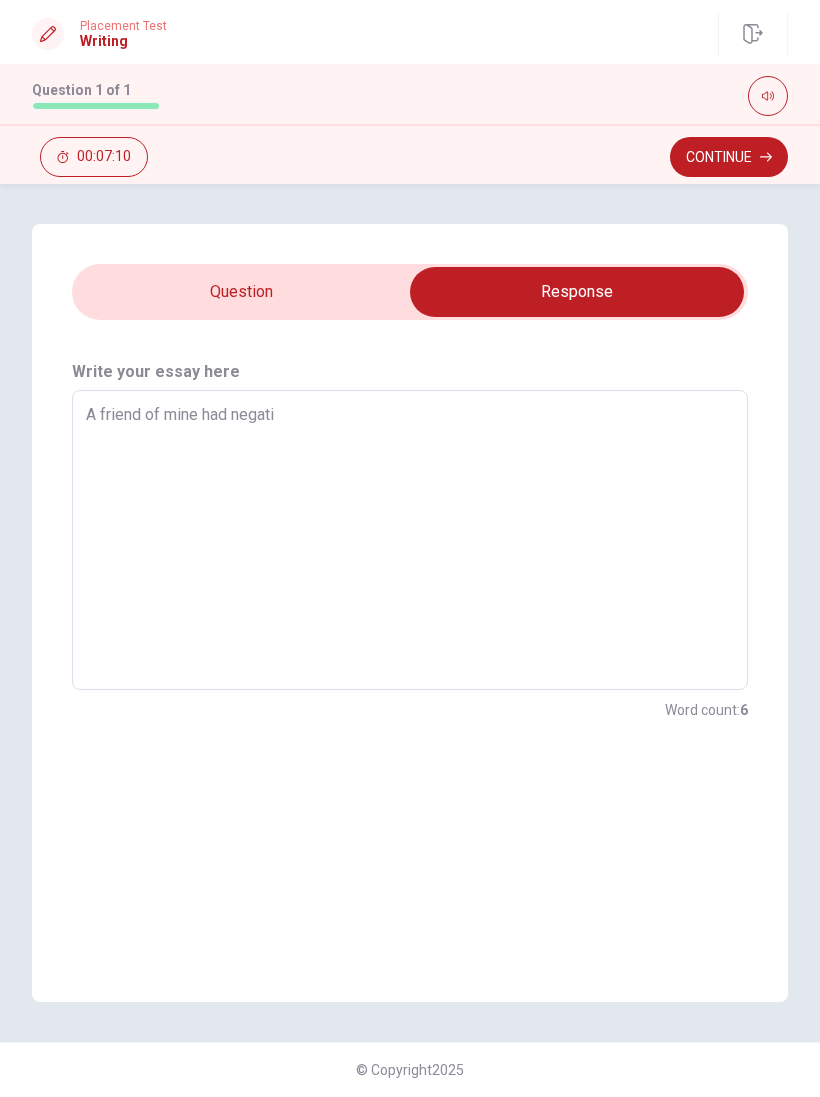 type on "x" 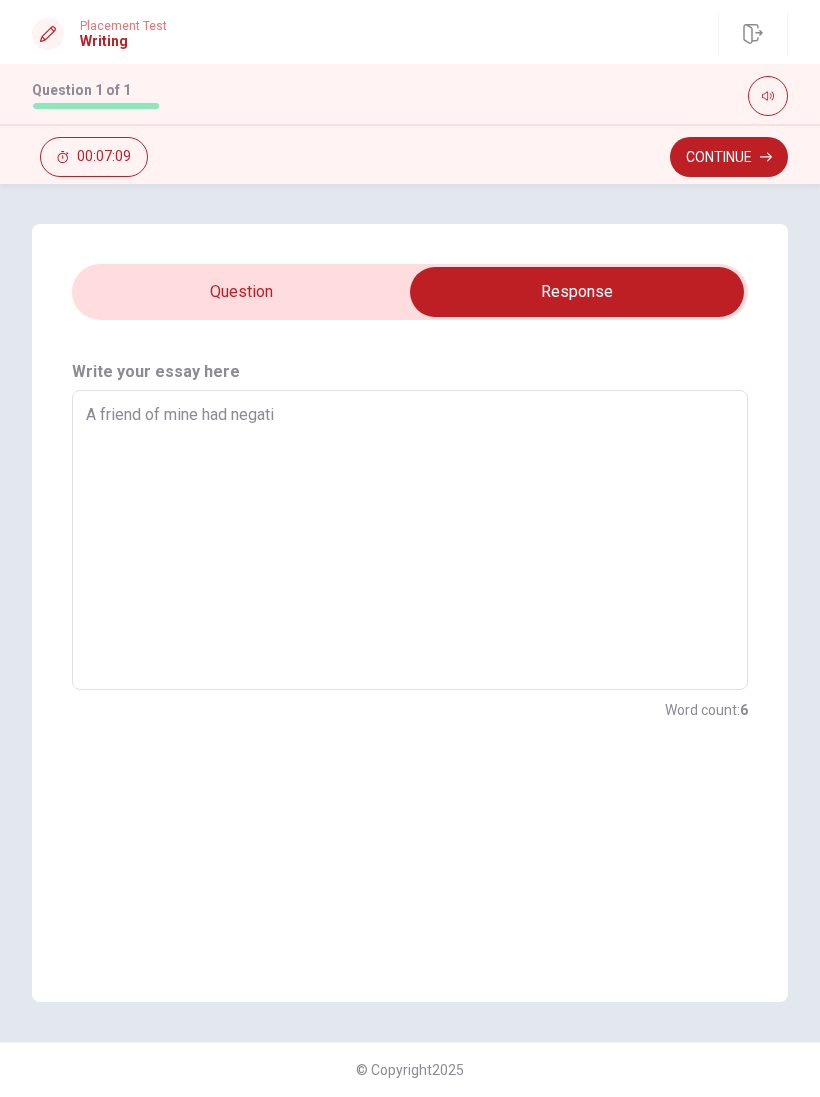 type on "A friend of mine had negativ" 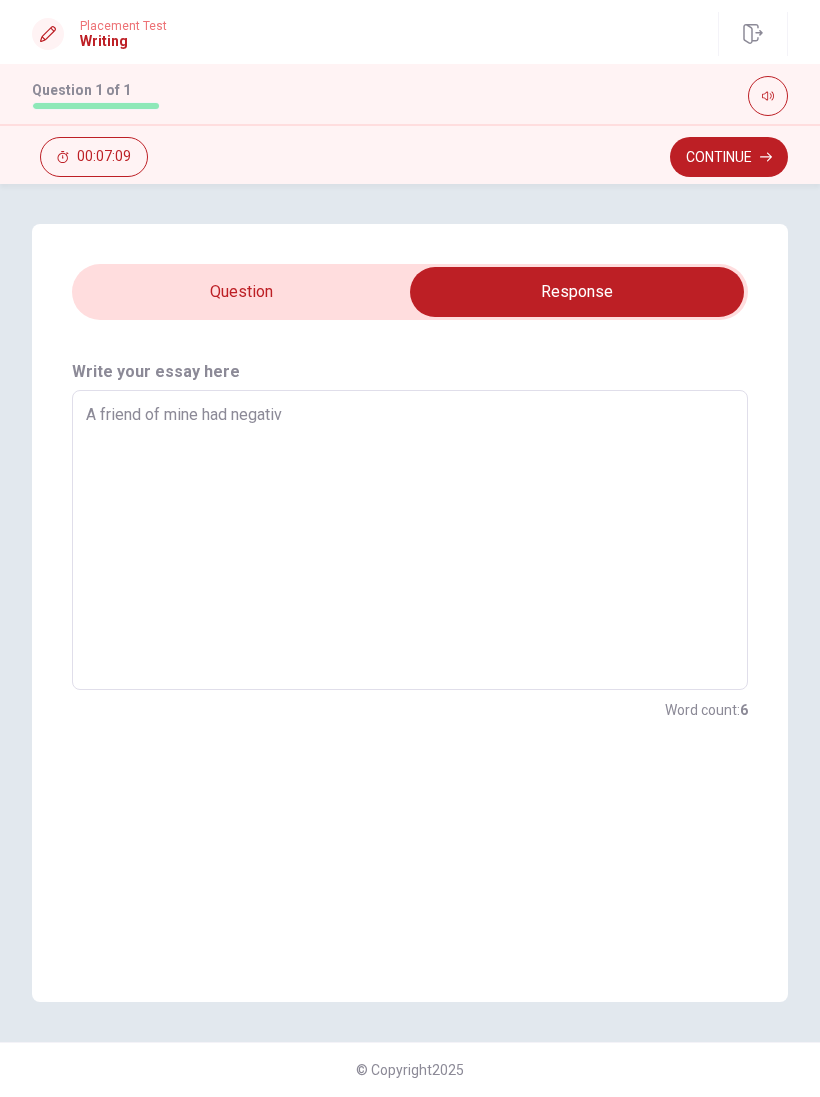type on "x" 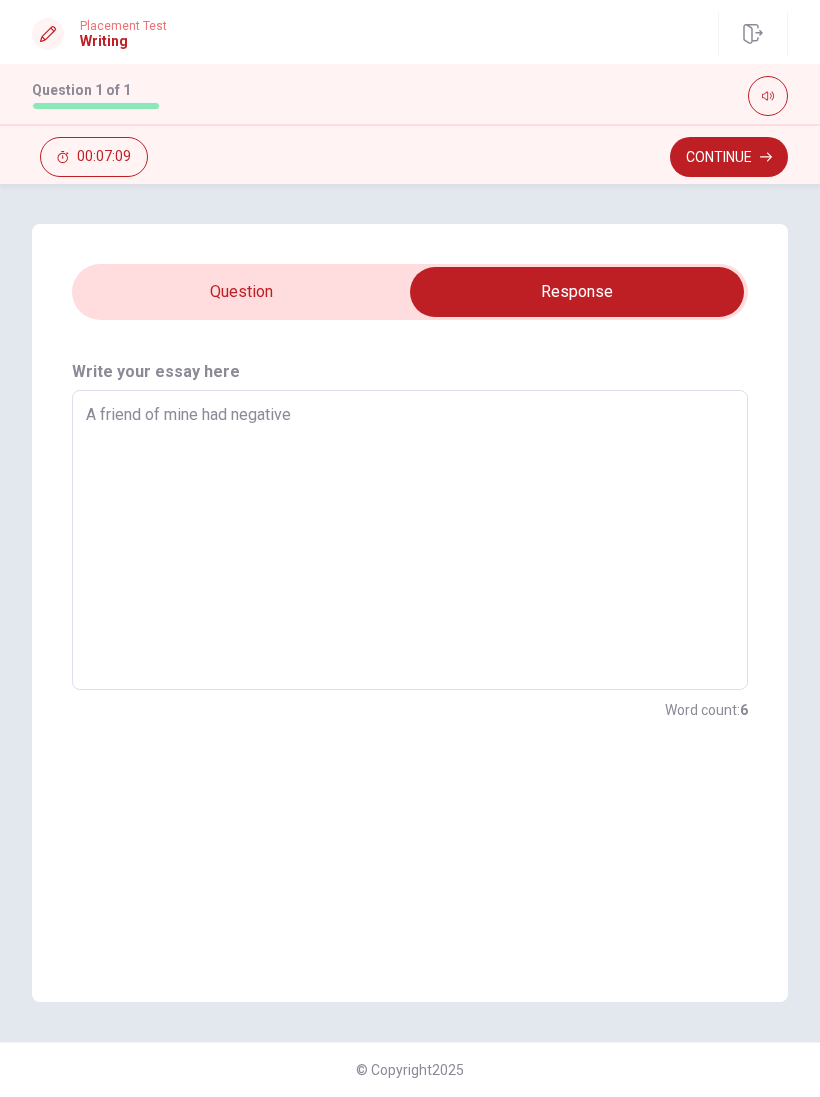 type on "x" 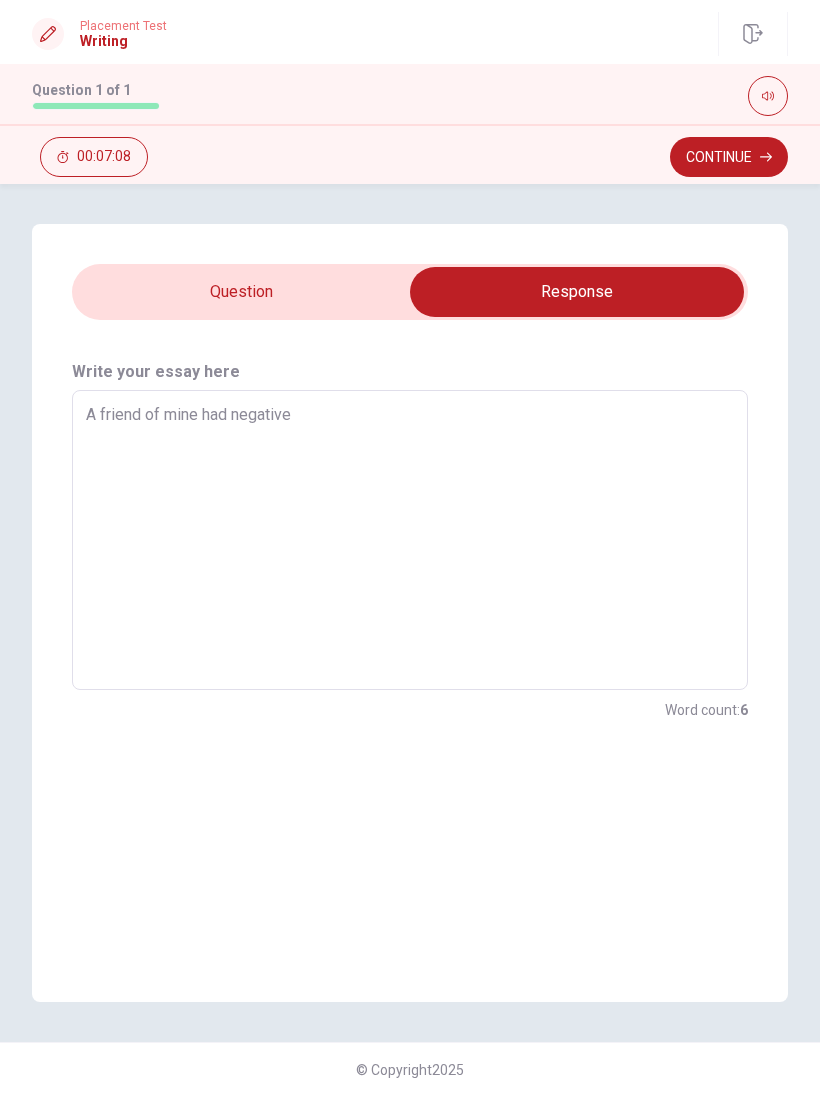 type on "A friend of mine had negative" 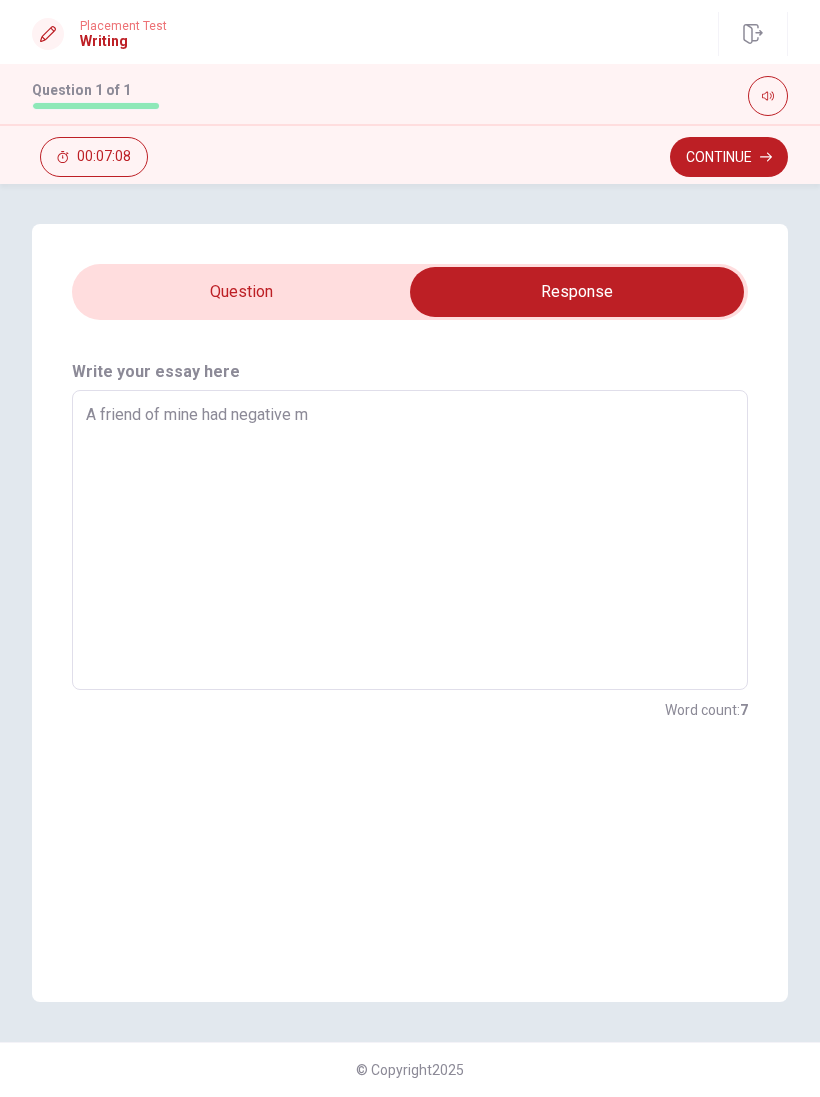 type on "x" 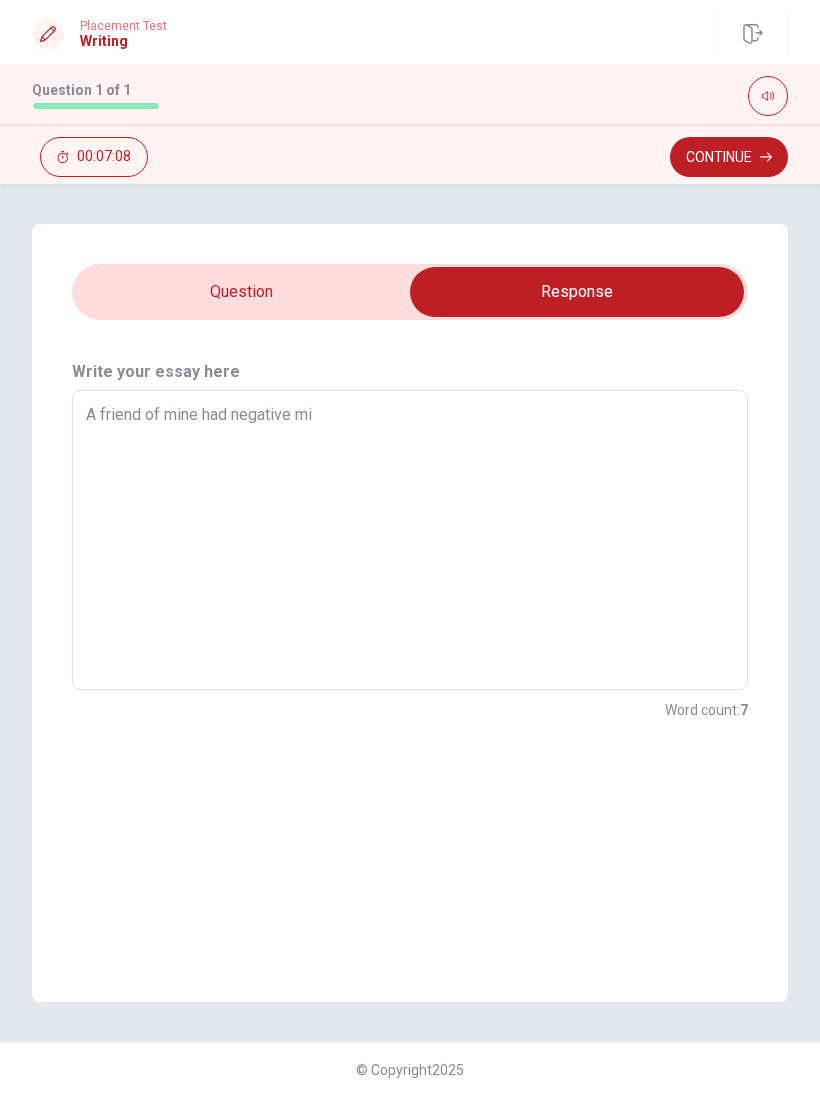 type on "x" 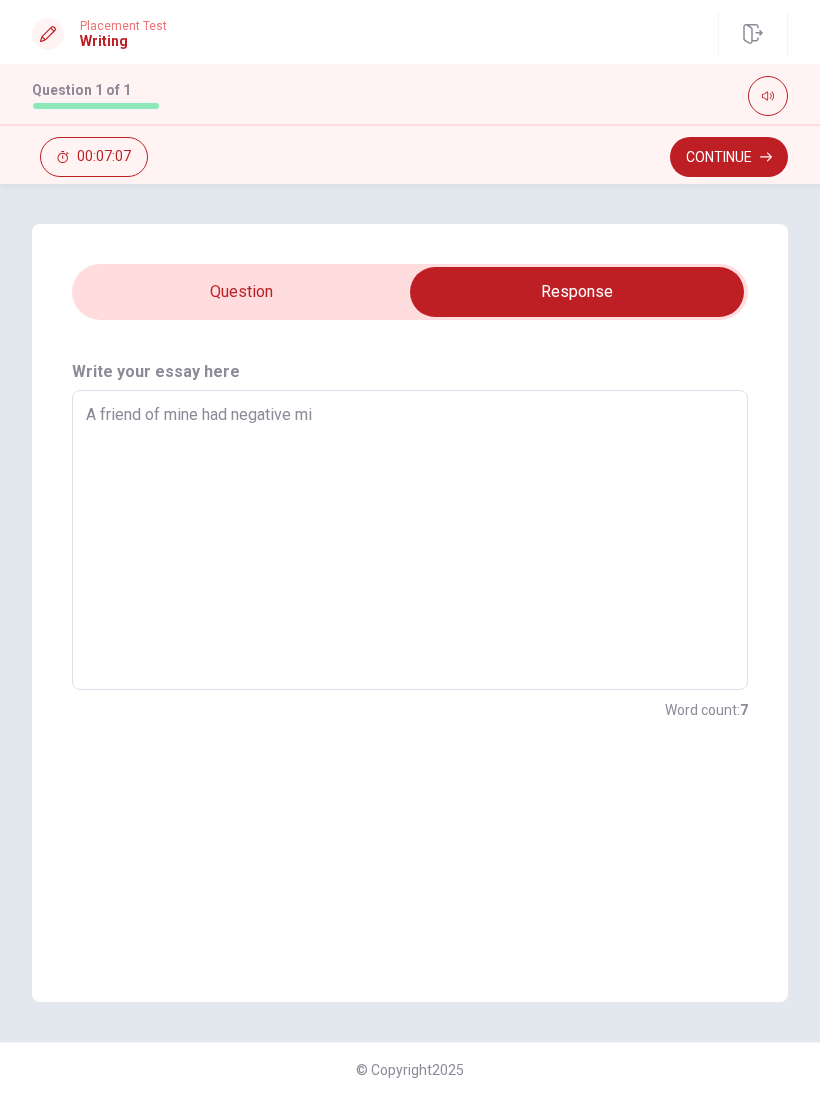 type on "A friend of mine had negative min" 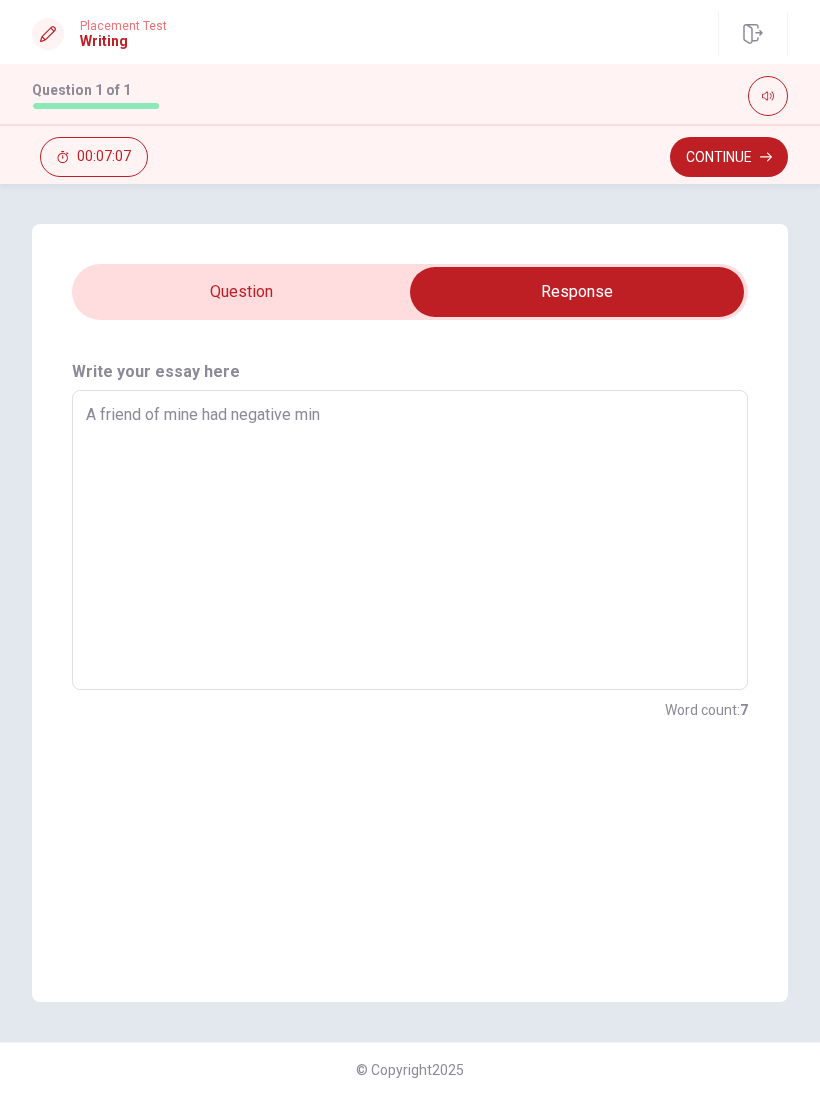 type on "x" 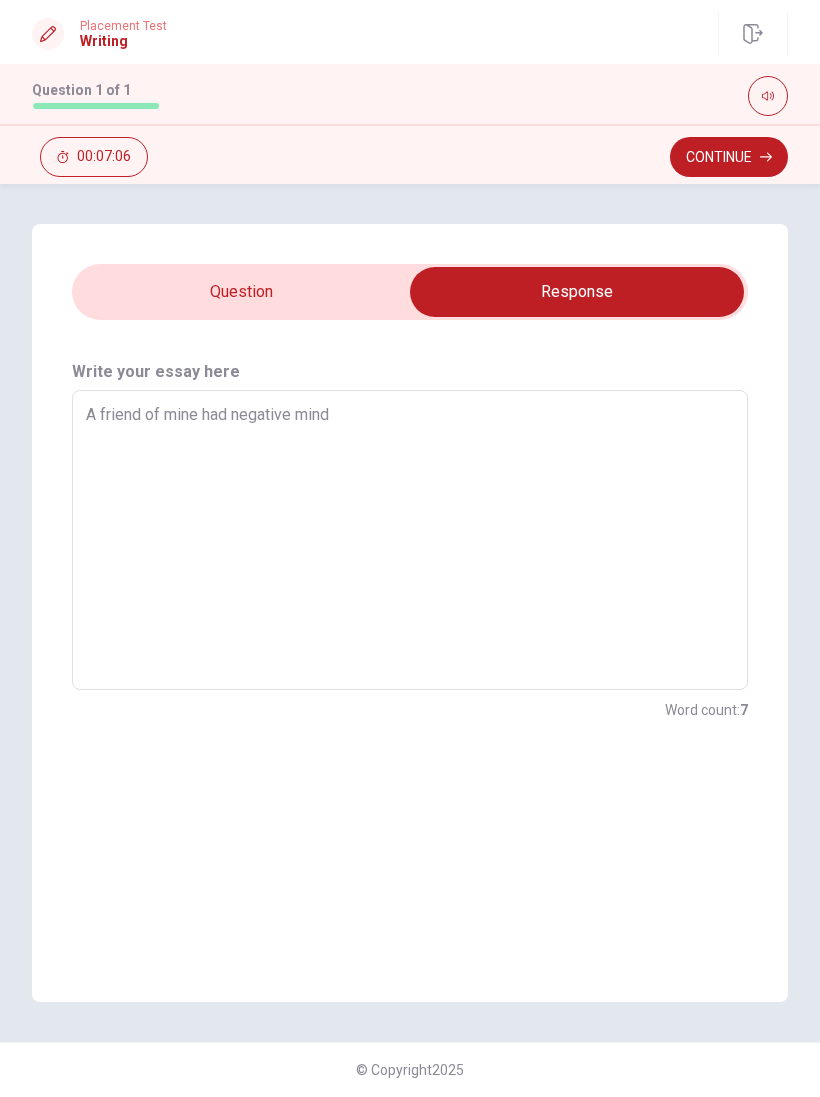 type on "x" 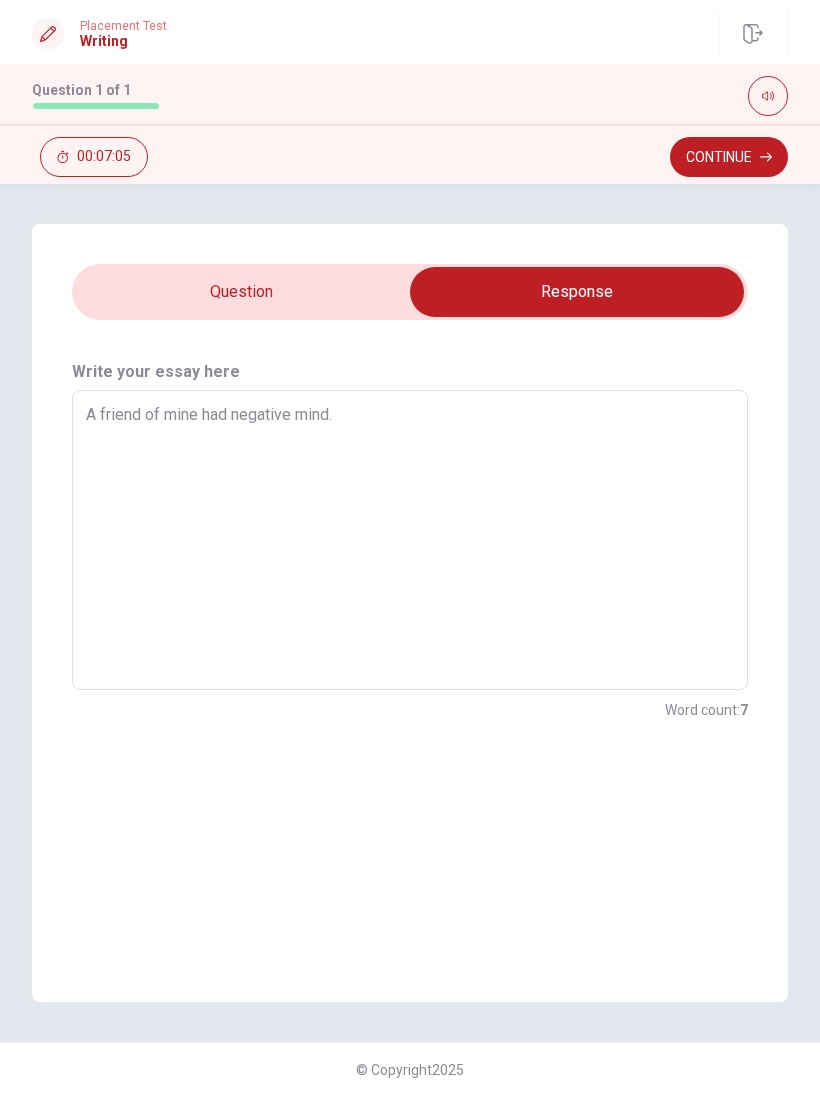 type on "x" 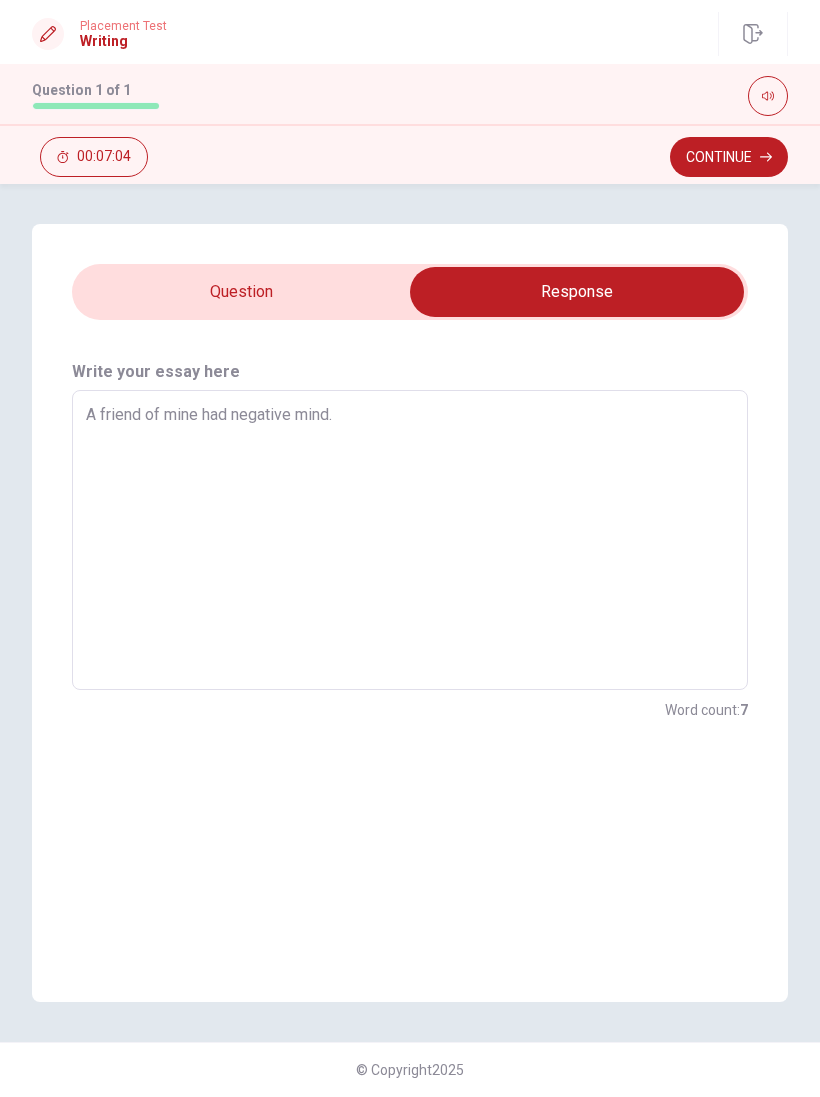 click at bounding box center (577, 292) 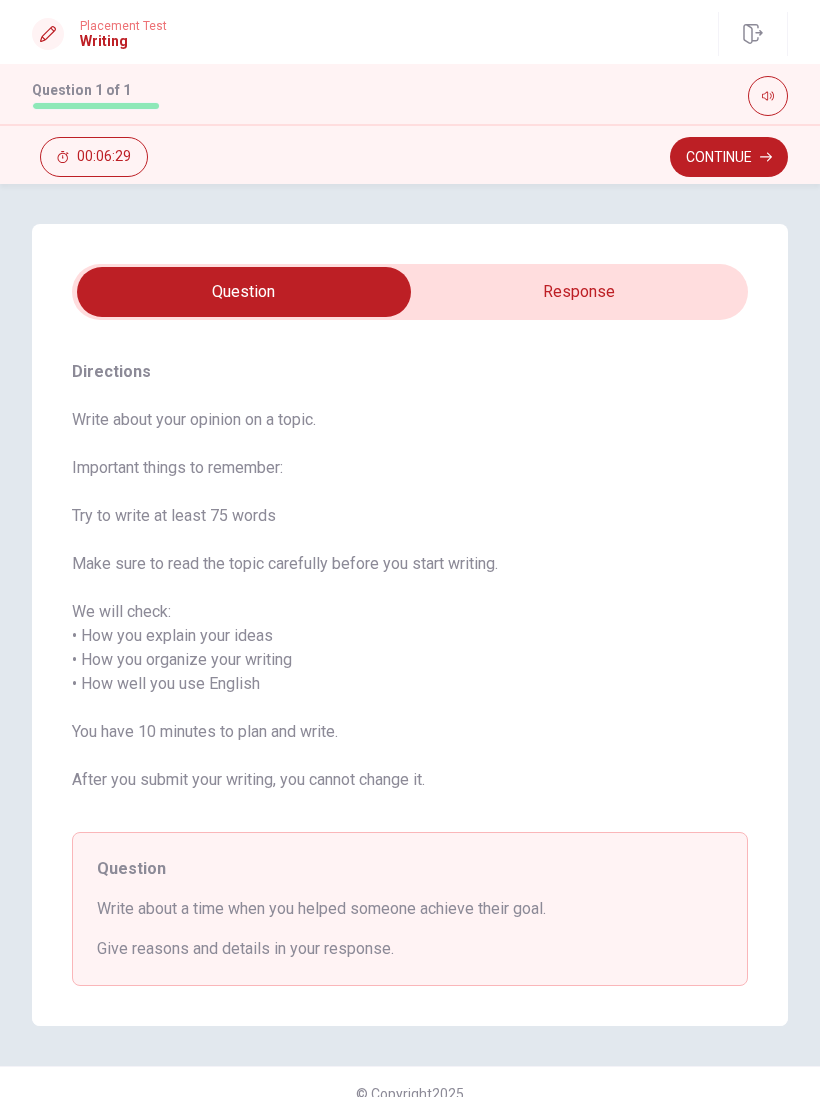 type on "x" 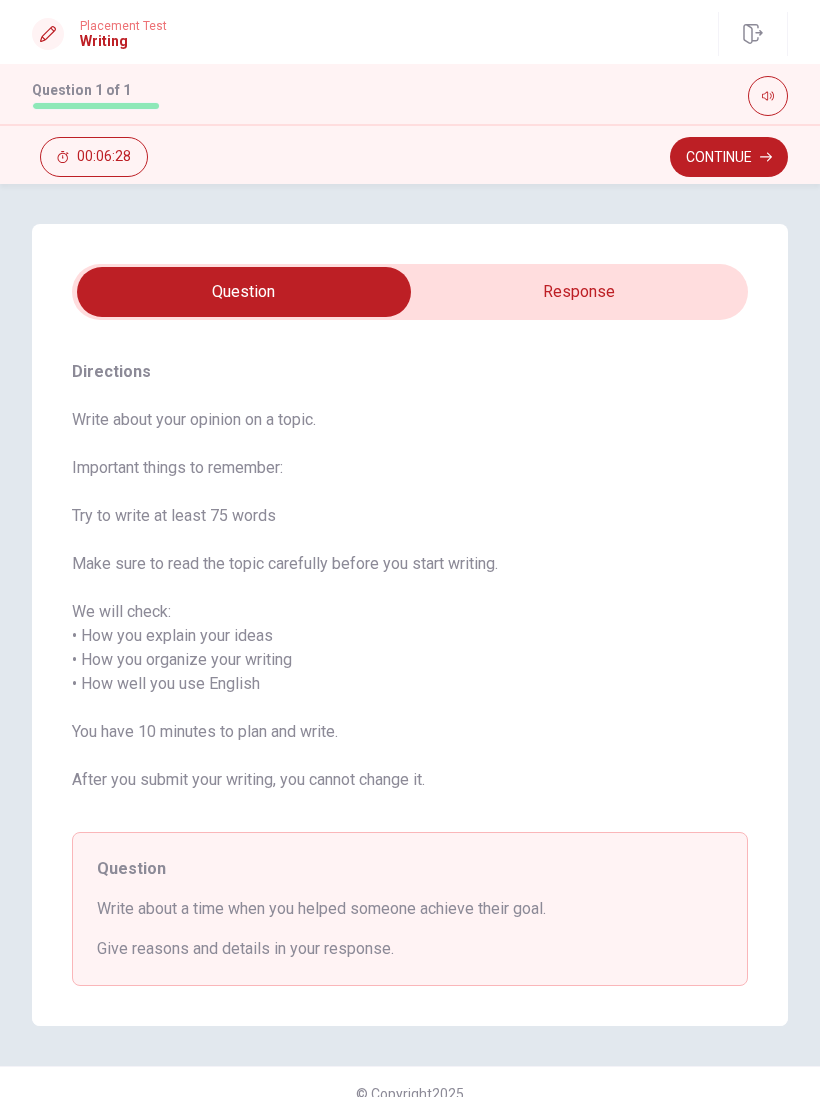 click at bounding box center (244, 292) 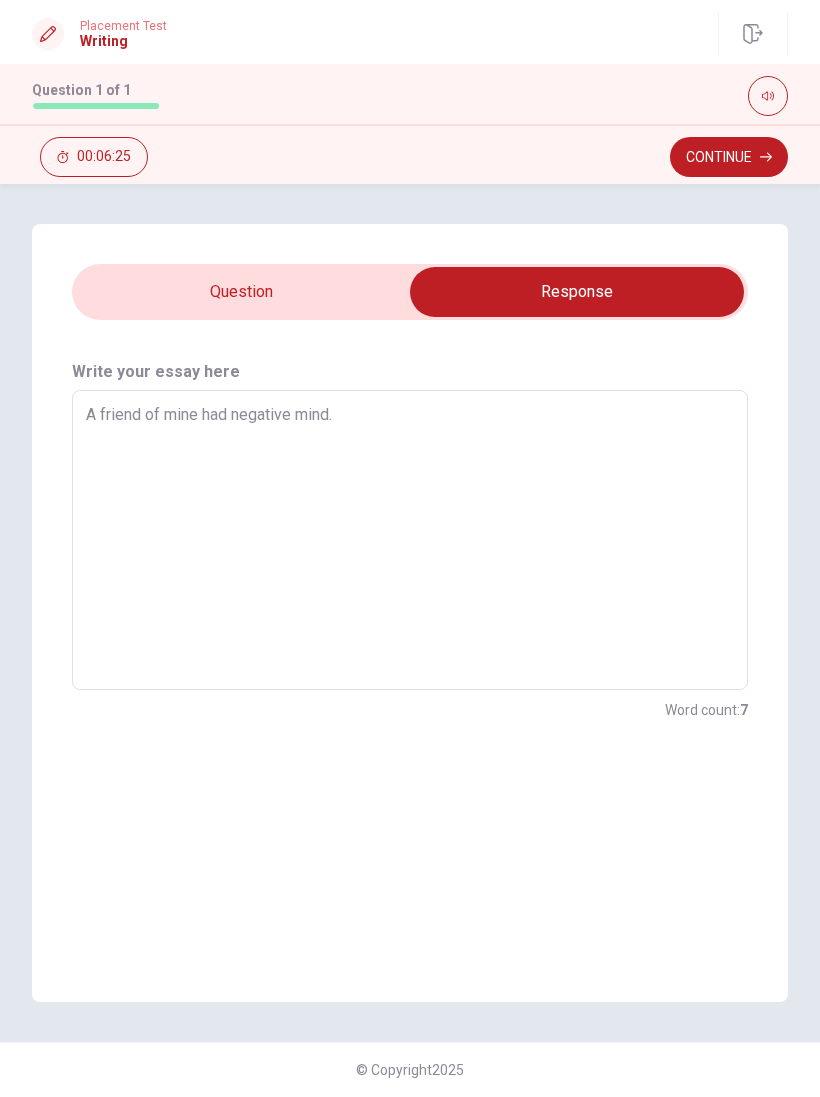 click on "A friend of mine had negative mind." at bounding box center (410, 540) 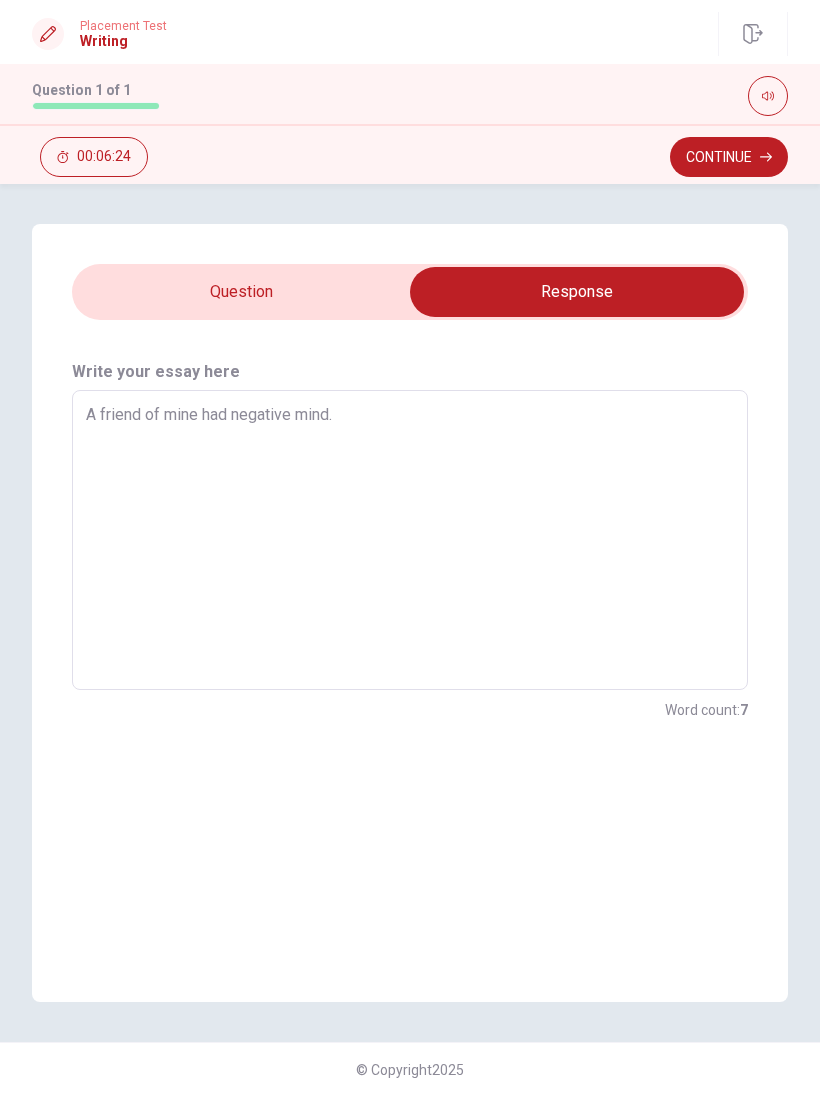 type on "x" 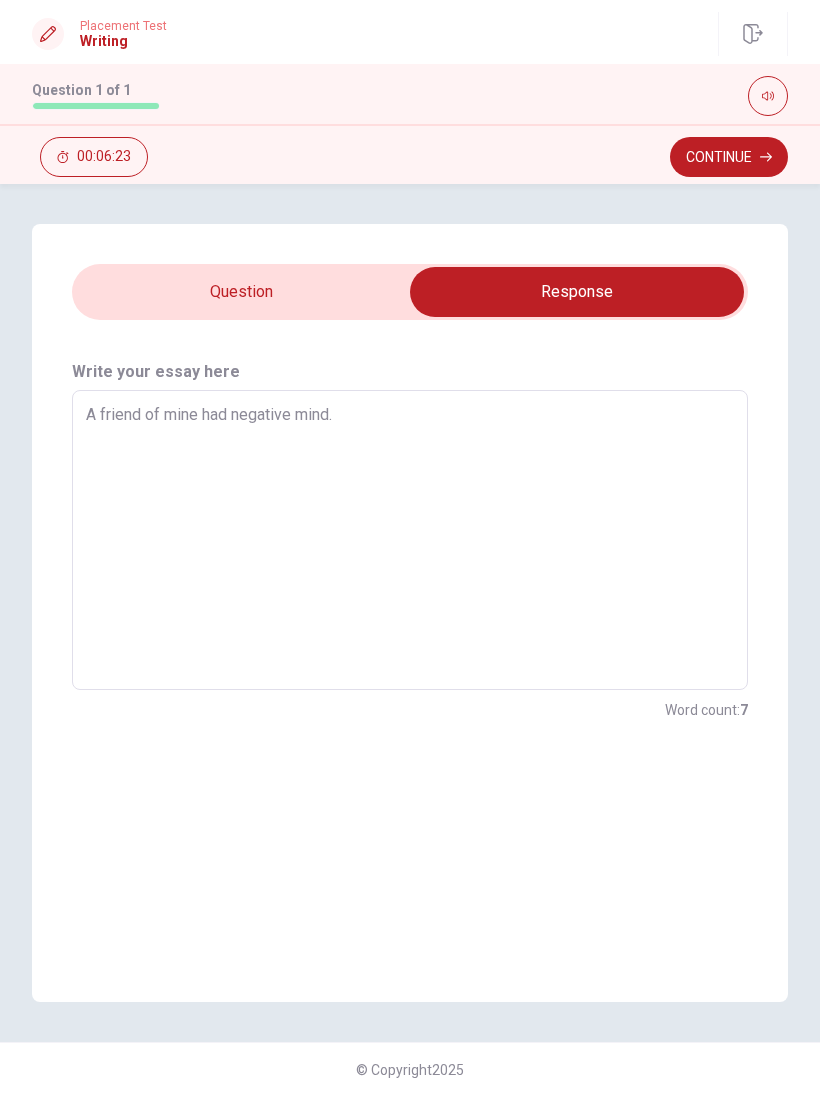 type on "A friend of mine had negative mind." 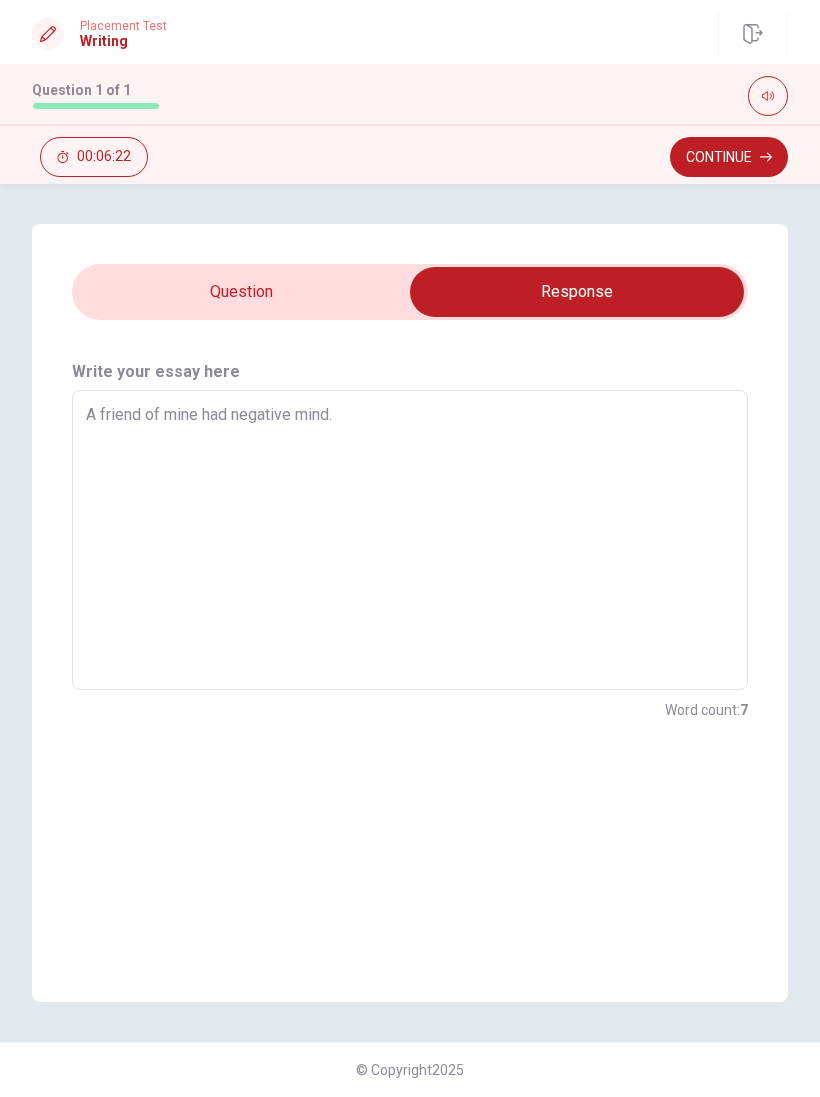 type on "A friend of mine had negative mind. S" 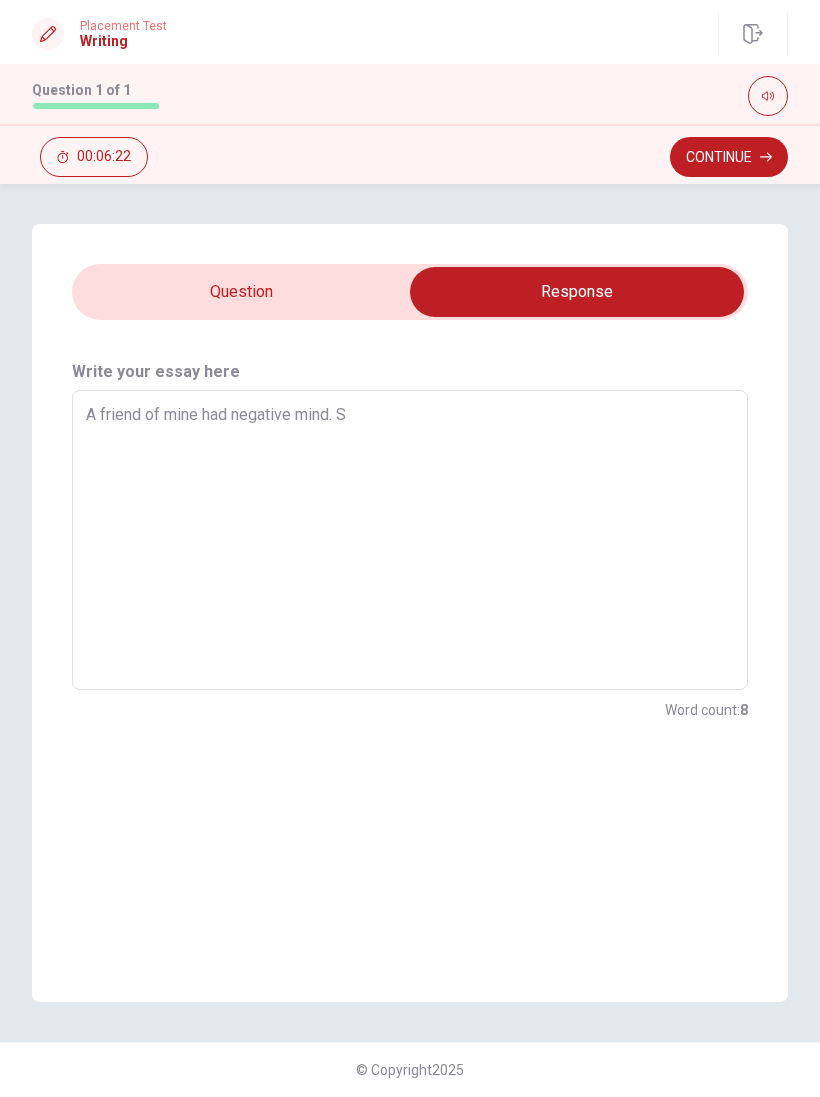 type on "x" 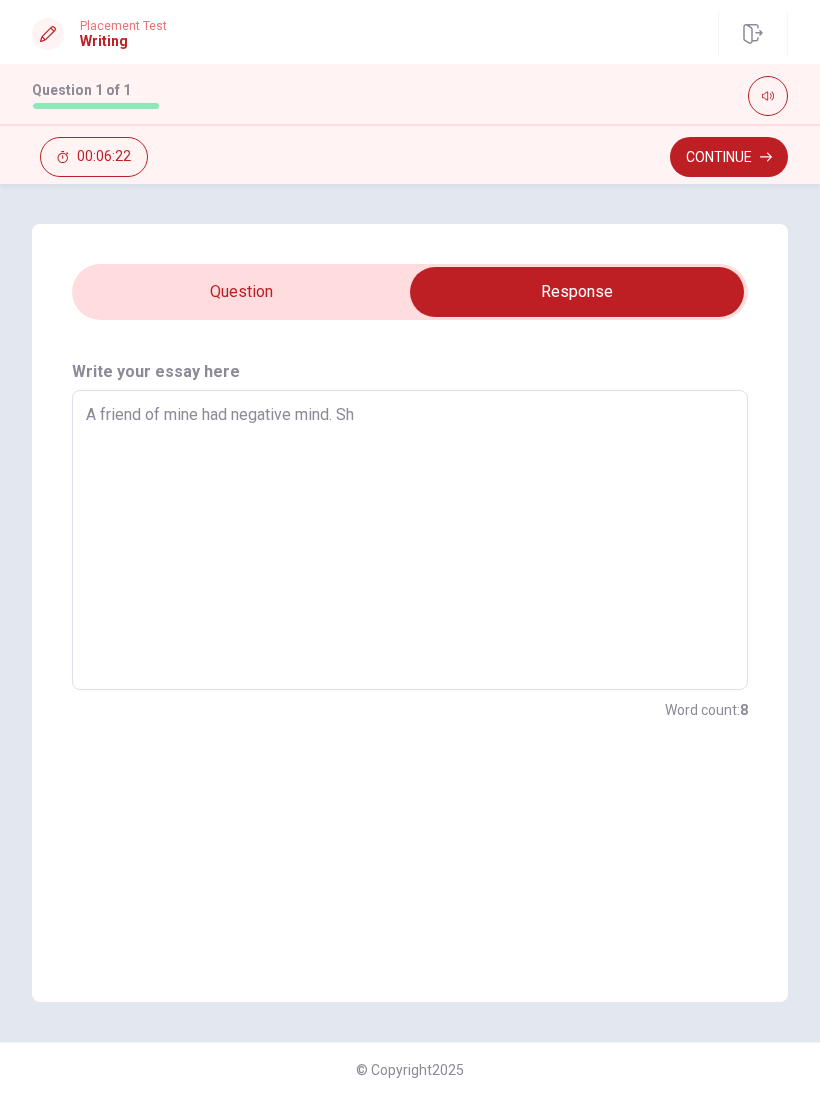 type on "x" 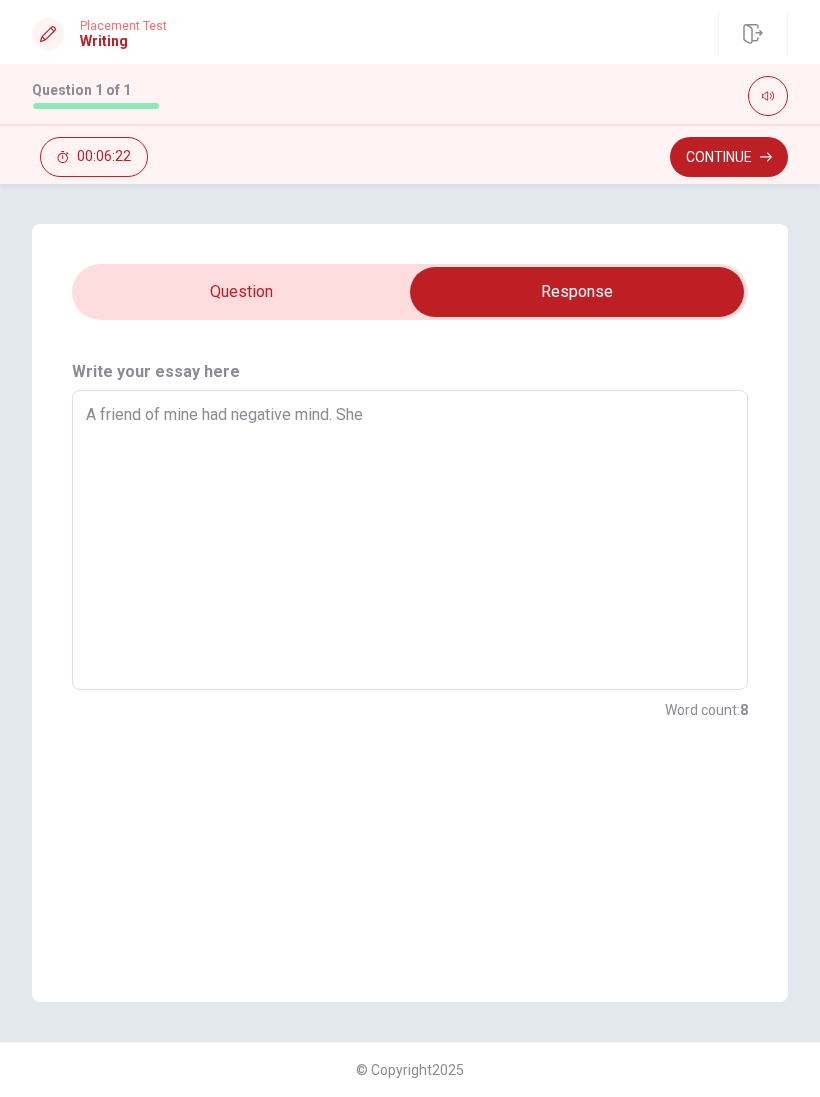 type on "x" 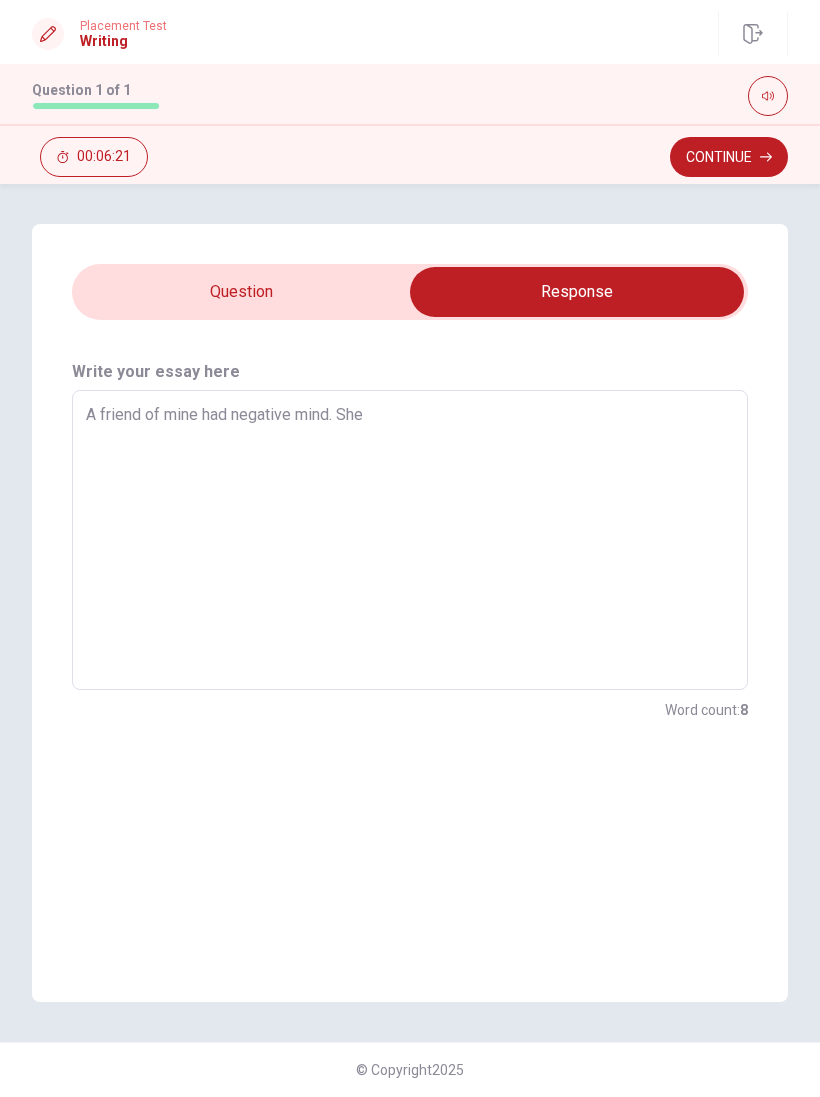 type on "A friend of mine had negative mind. She" 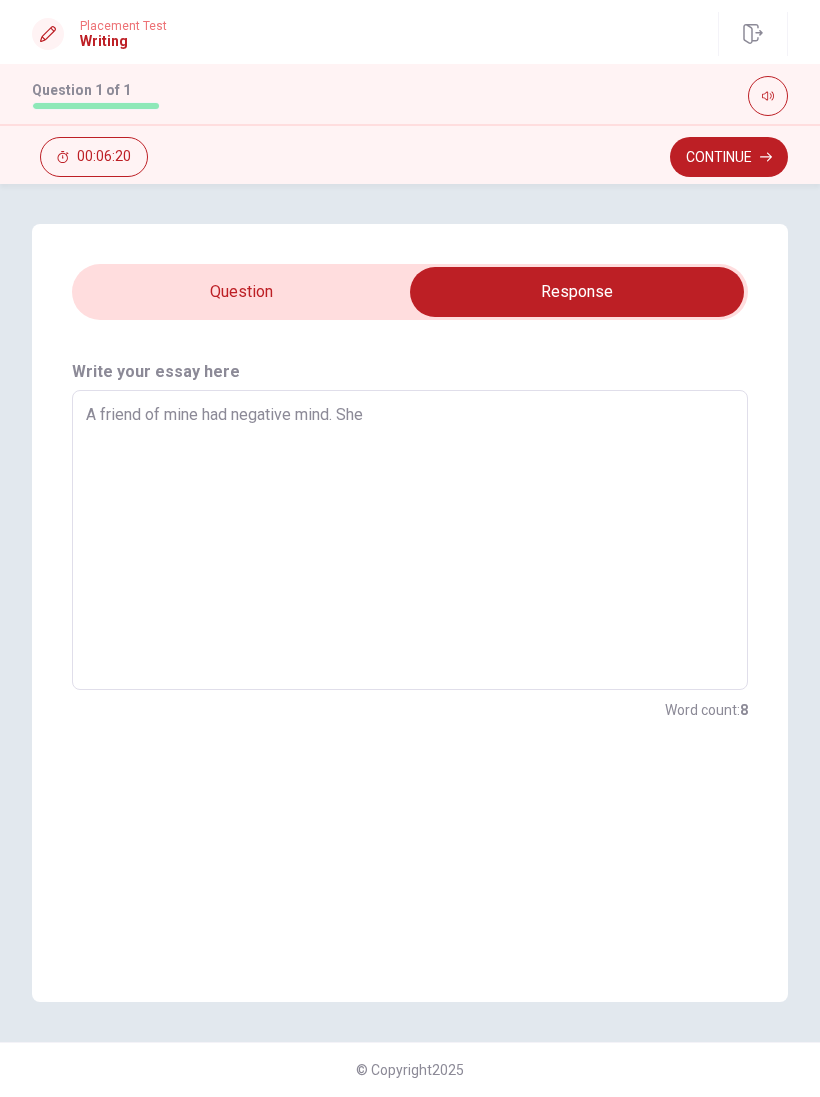 type on "x" 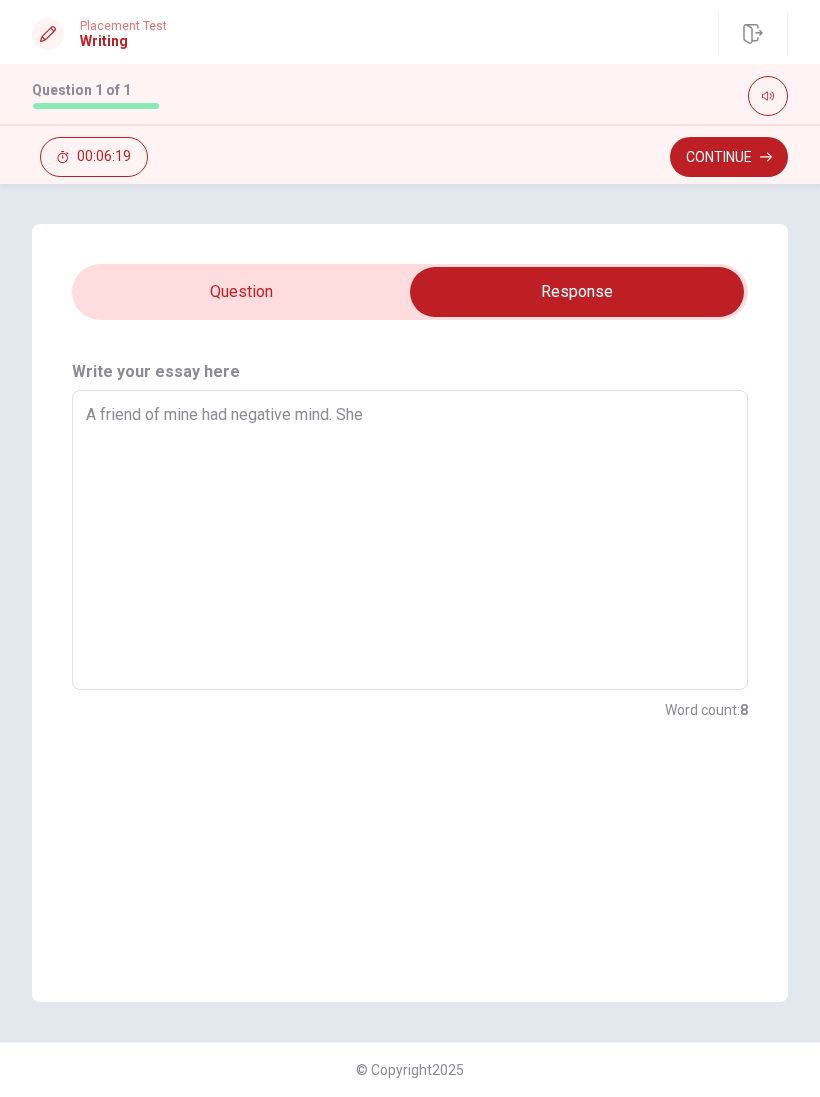 type on "A friend of mine had negative mind. She h" 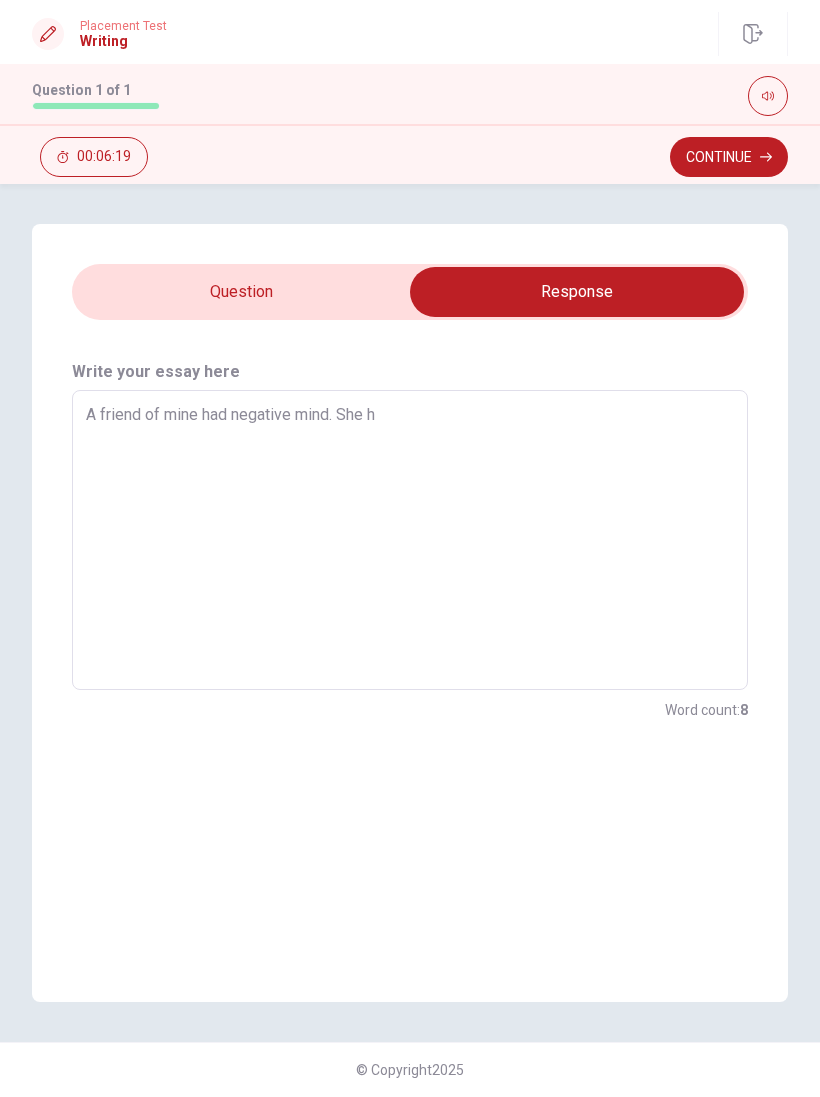 type on "x" 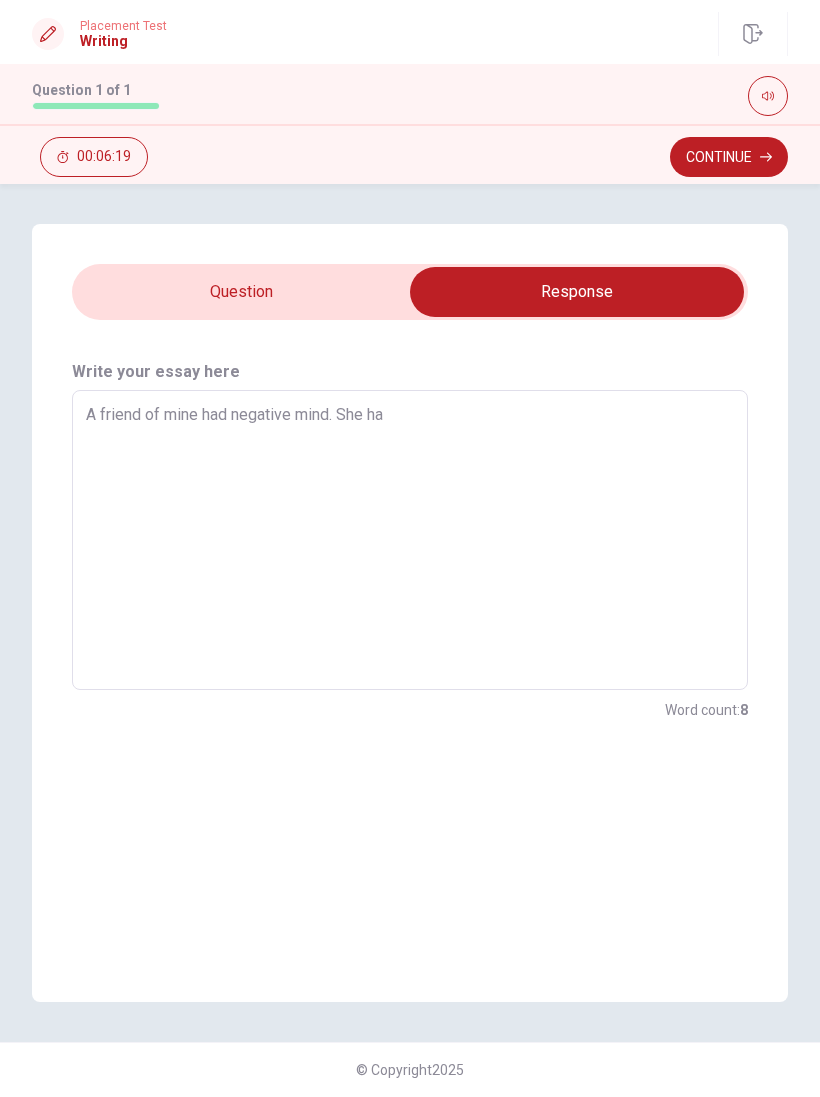 type on "x" 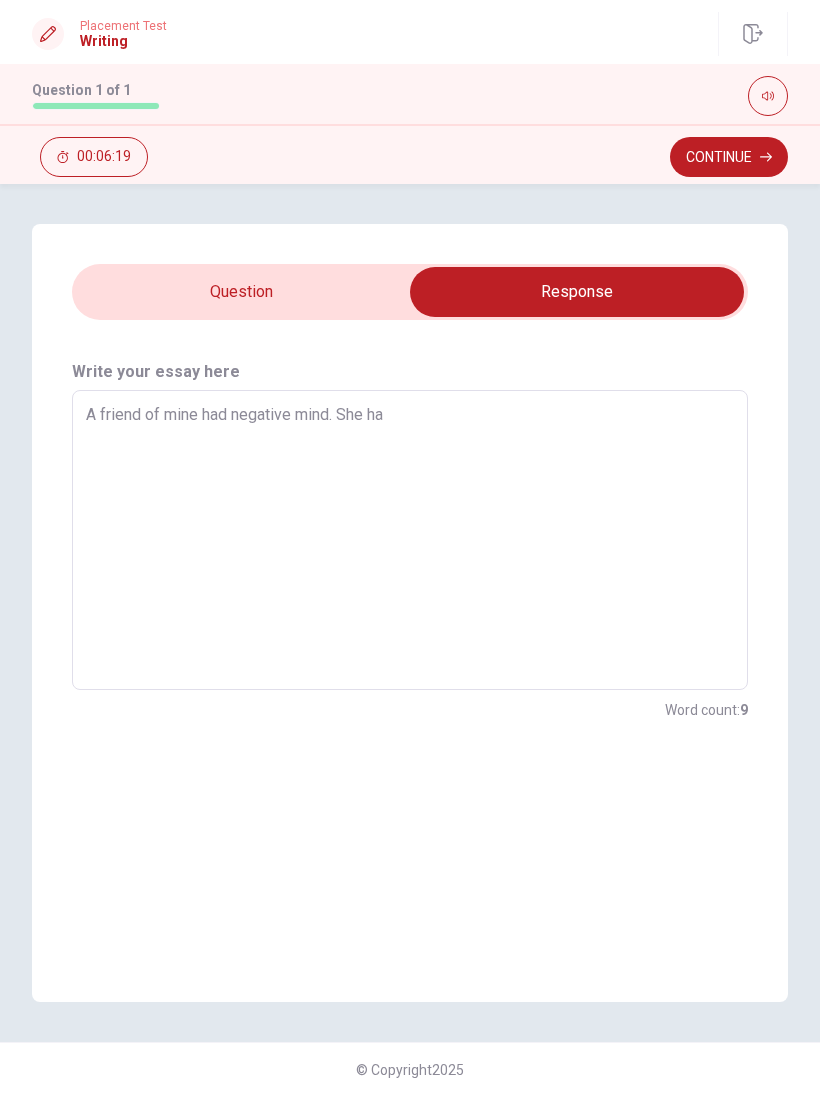 type on "A friend of mine had negative mind. She hav" 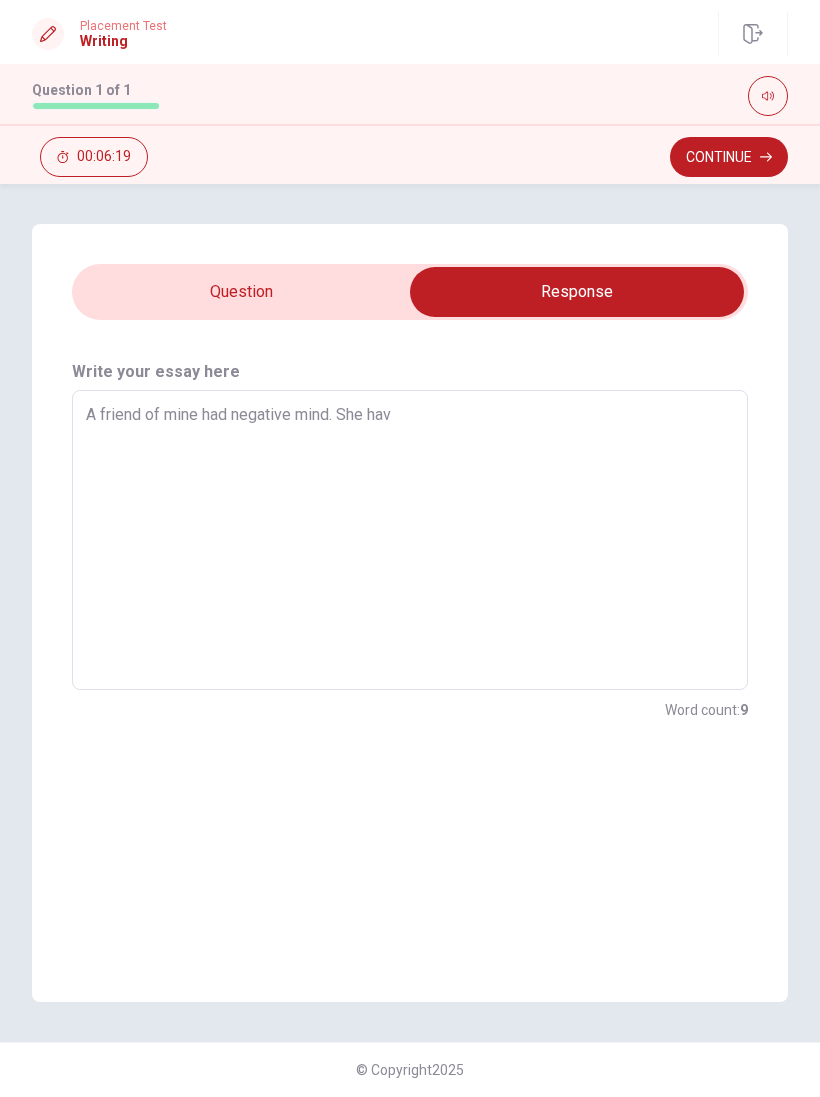 type on "x" 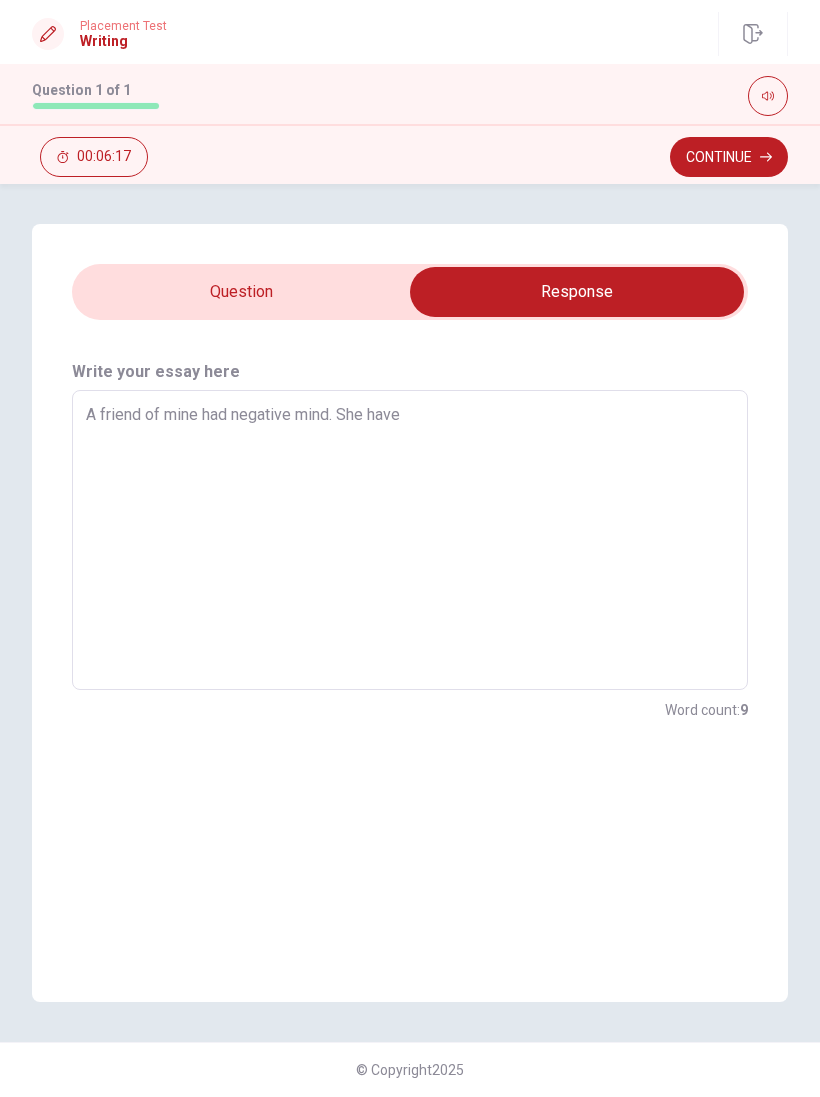 type on "x" 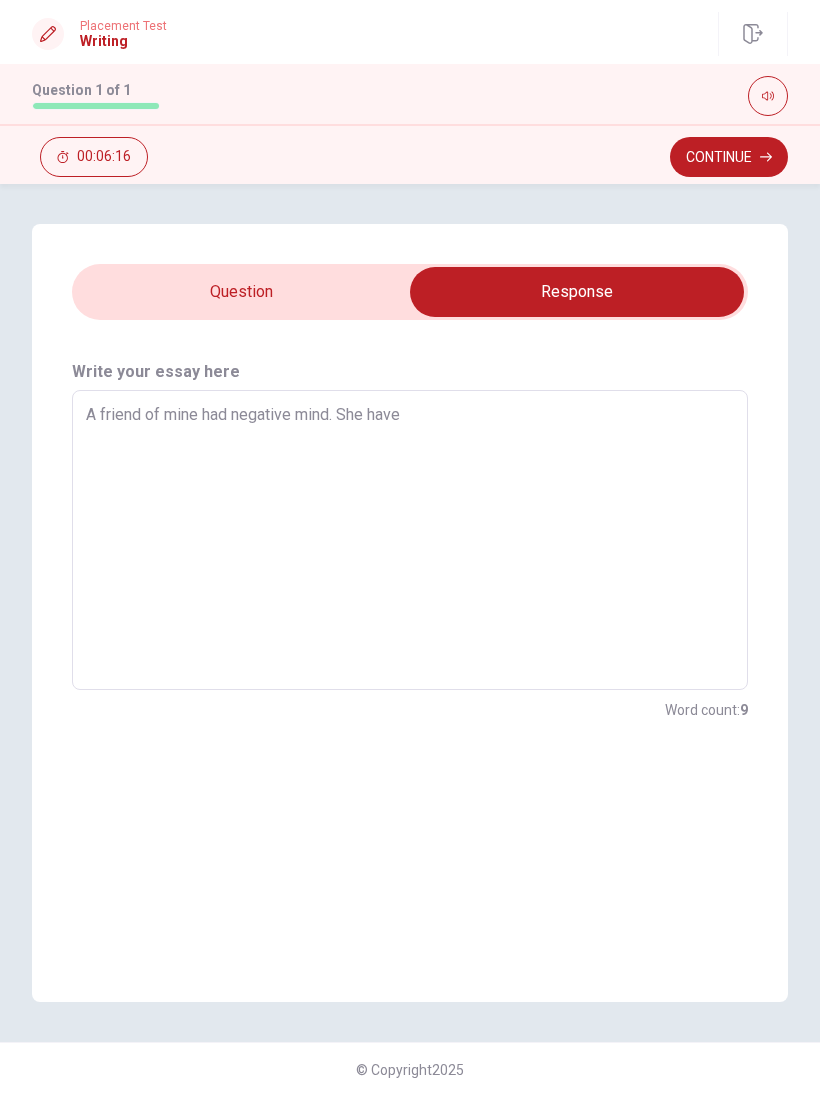 type on "A friend of mine had negative mind. She hav" 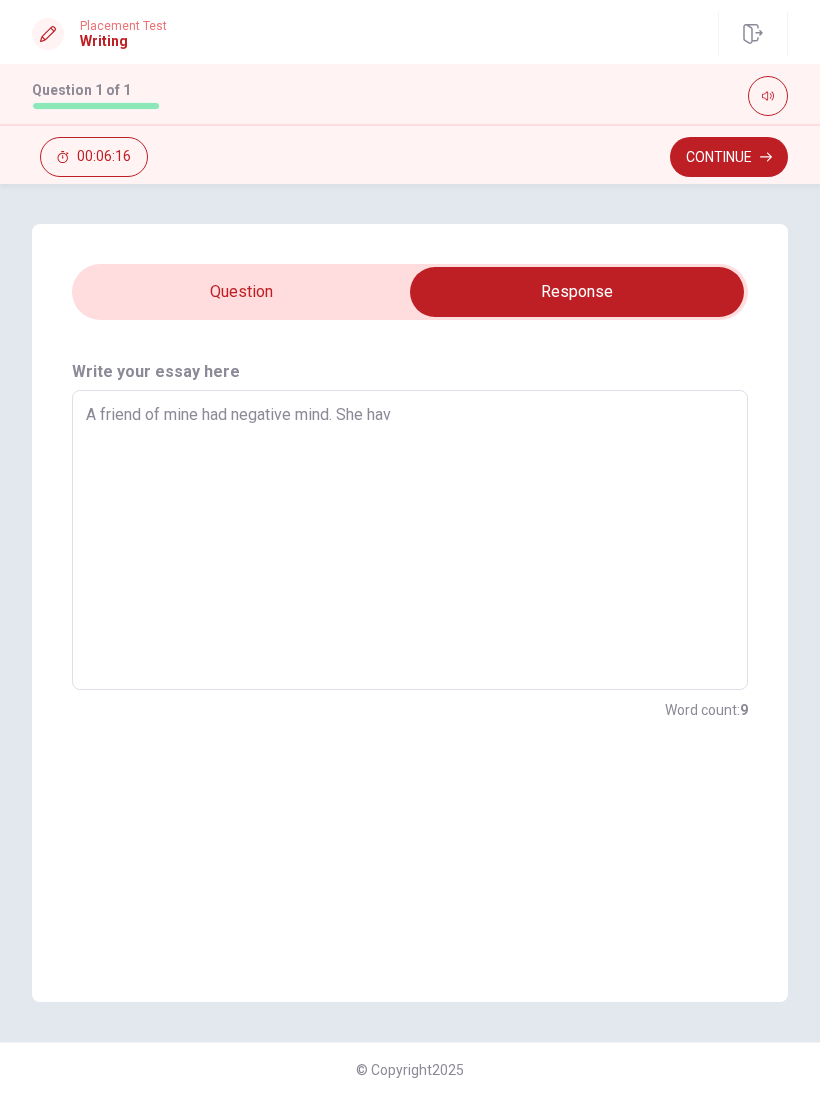 type on "x" 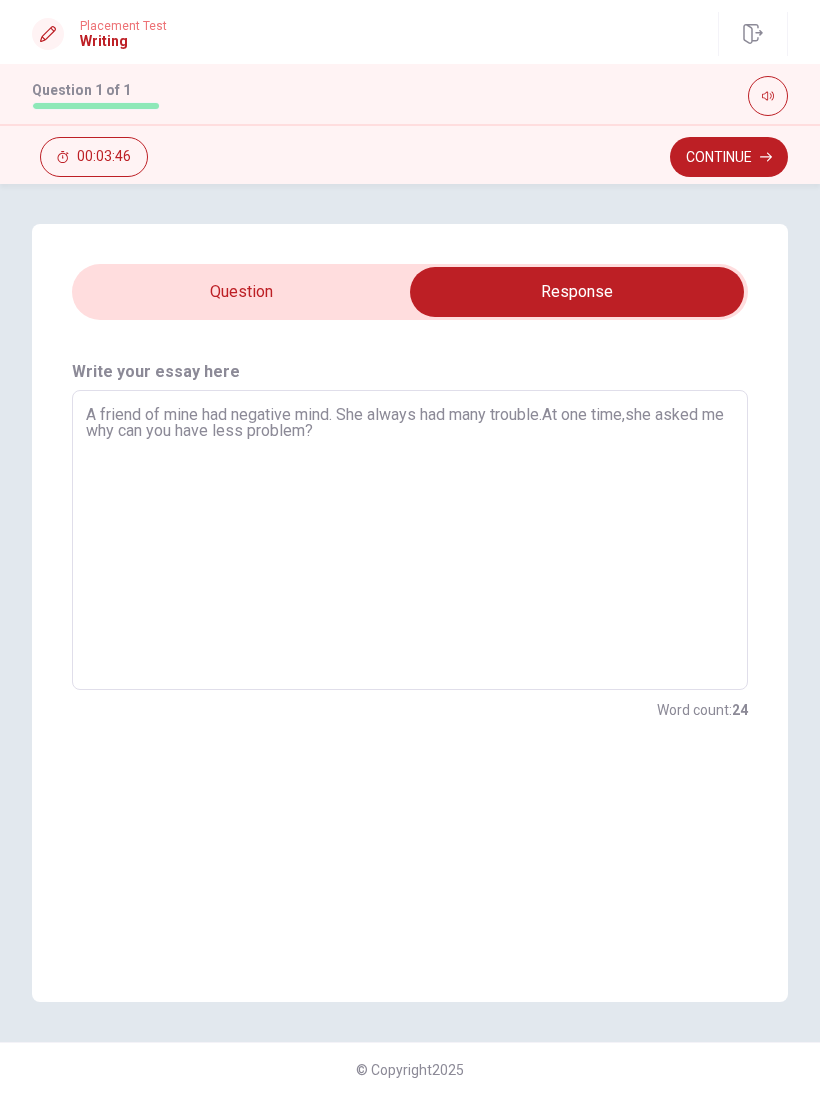 click on "A friend of mine had negative mind. She always had many trouble.At one time,she asked me why can you have less problem?" at bounding box center [410, 540] 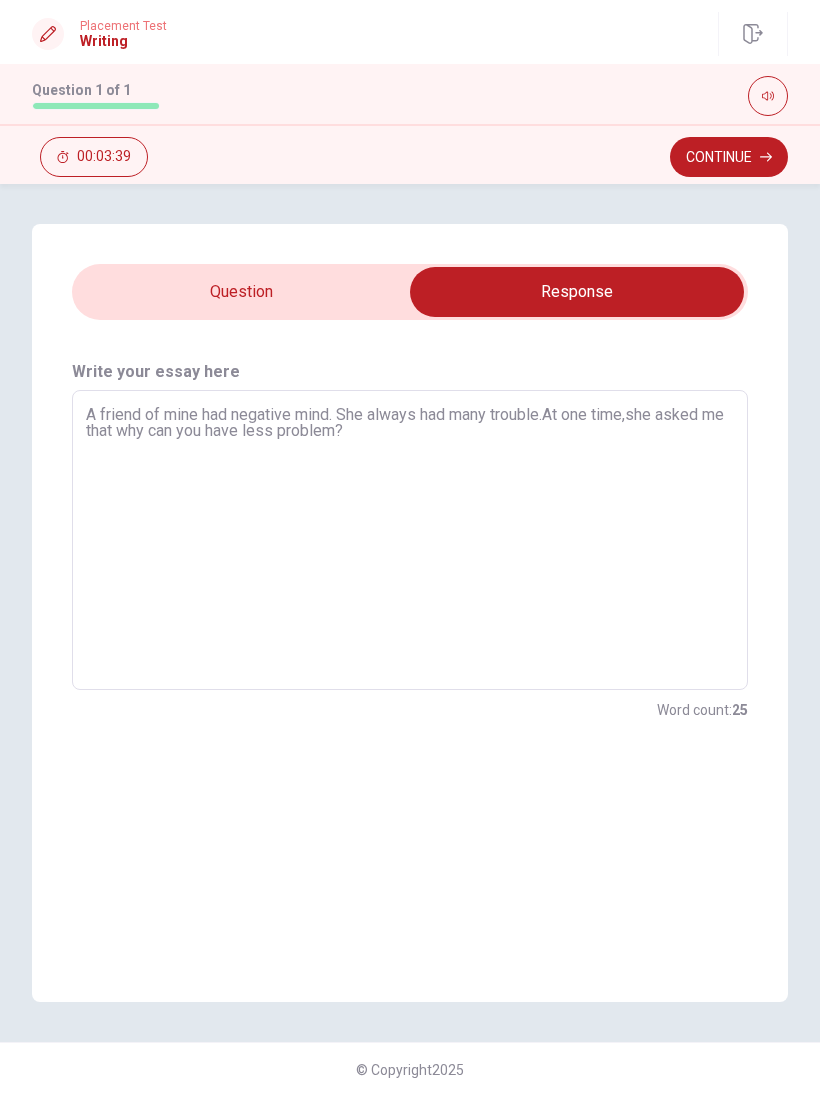click on "A friend of mine had negative mind. She always had many trouble.At one time,she asked me that why can you have less problem?" at bounding box center [410, 540] 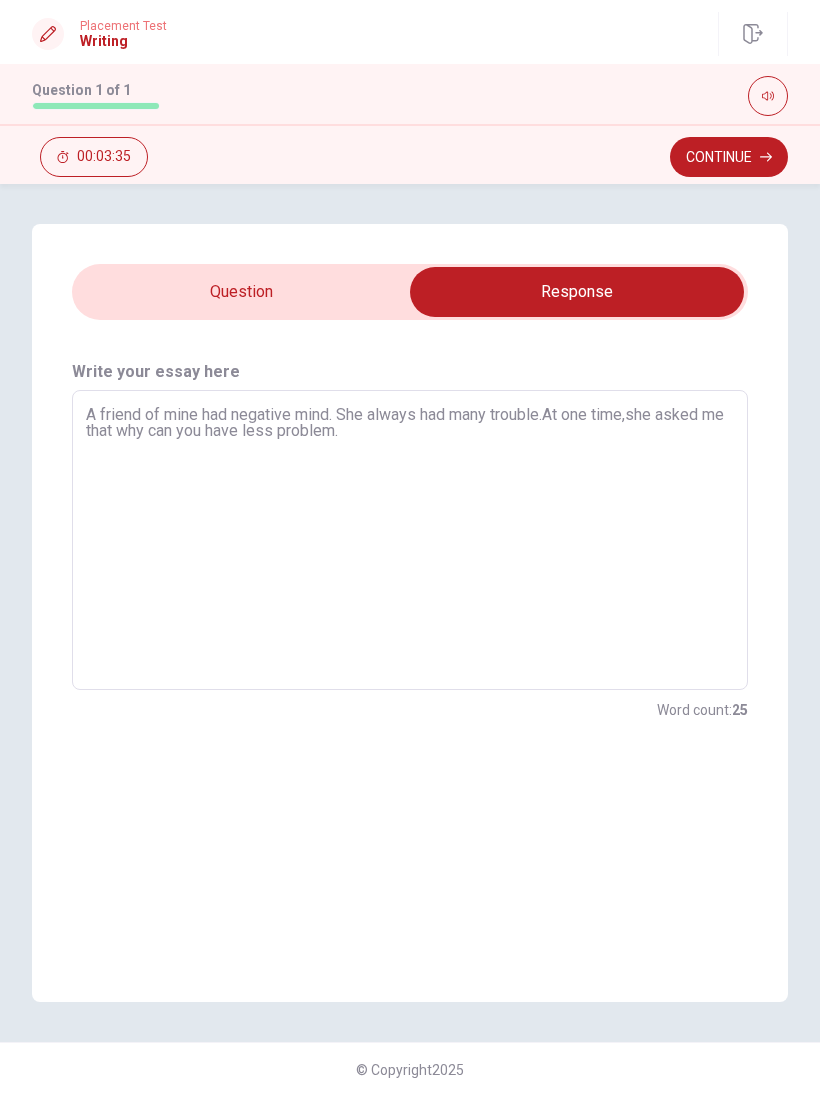 click on "A friend of mine had negative mind. She always had many trouble.At one time,she asked me that why can you have less problem." at bounding box center (410, 540) 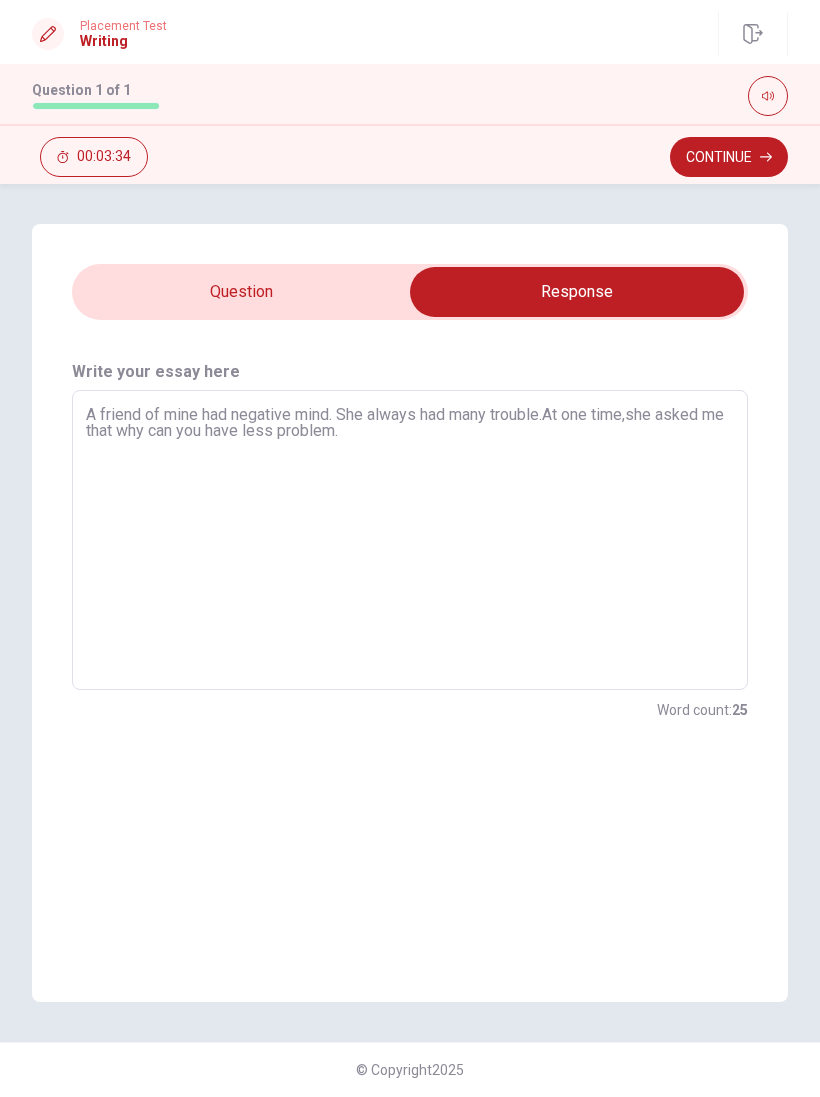 click on "A friend of mine had negative mind. She always had many trouble.At one time,she asked me that why can you have less problem." at bounding box center (410, 540) 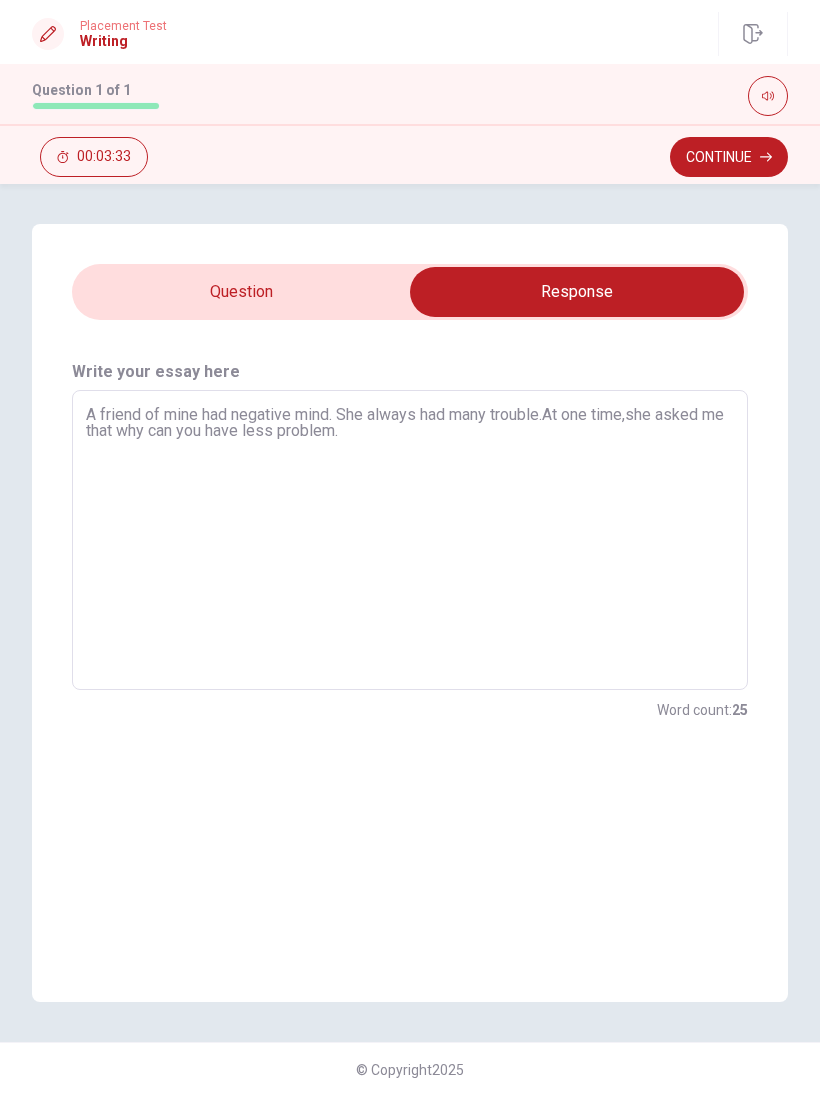 click on "A friend of mine had negative mind. She always had many trouble.At one time,she asked me that why can you have less problem." at bounding box center [410, 540] 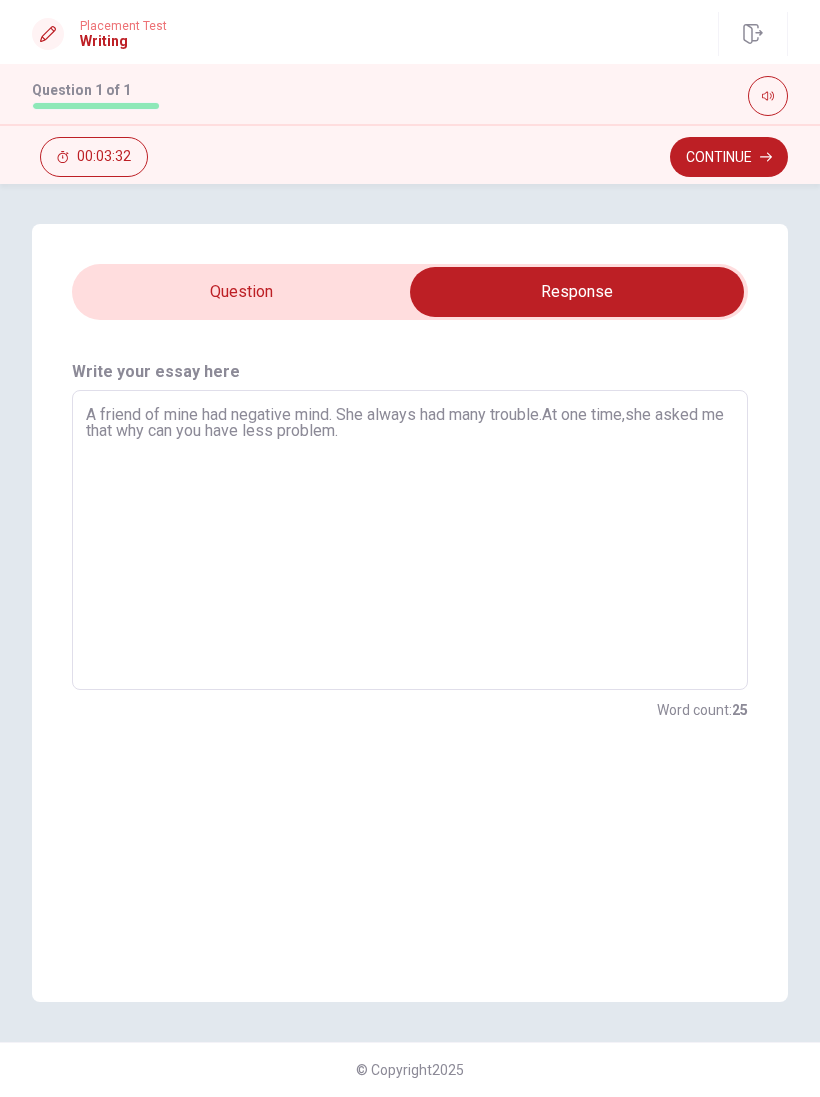 click on "A friend of mine had negative mind. She always had many trouble.At one time,she asked me that why can you have less problem." at bounding box center [410, 540] 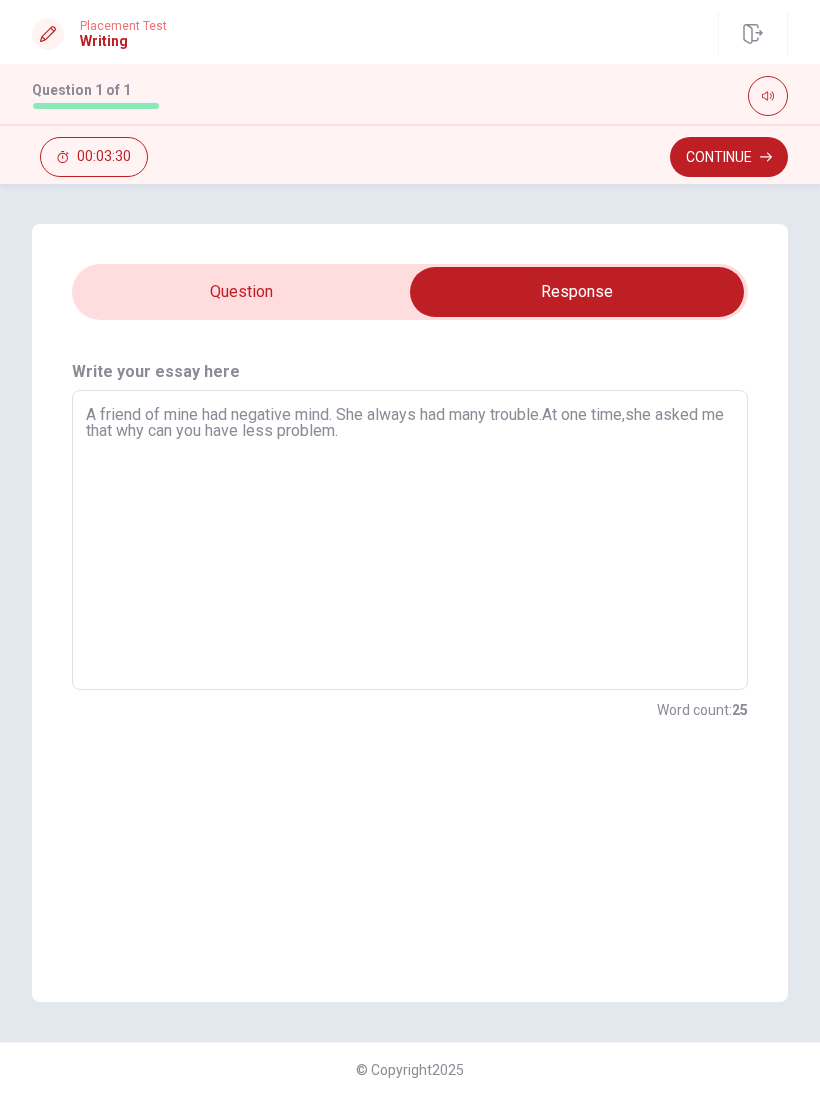 click on "A friend of mine had negative mind. She always had many trouble.At one time,she asked me that why can you have less problem." at bounding box center [410, 540] 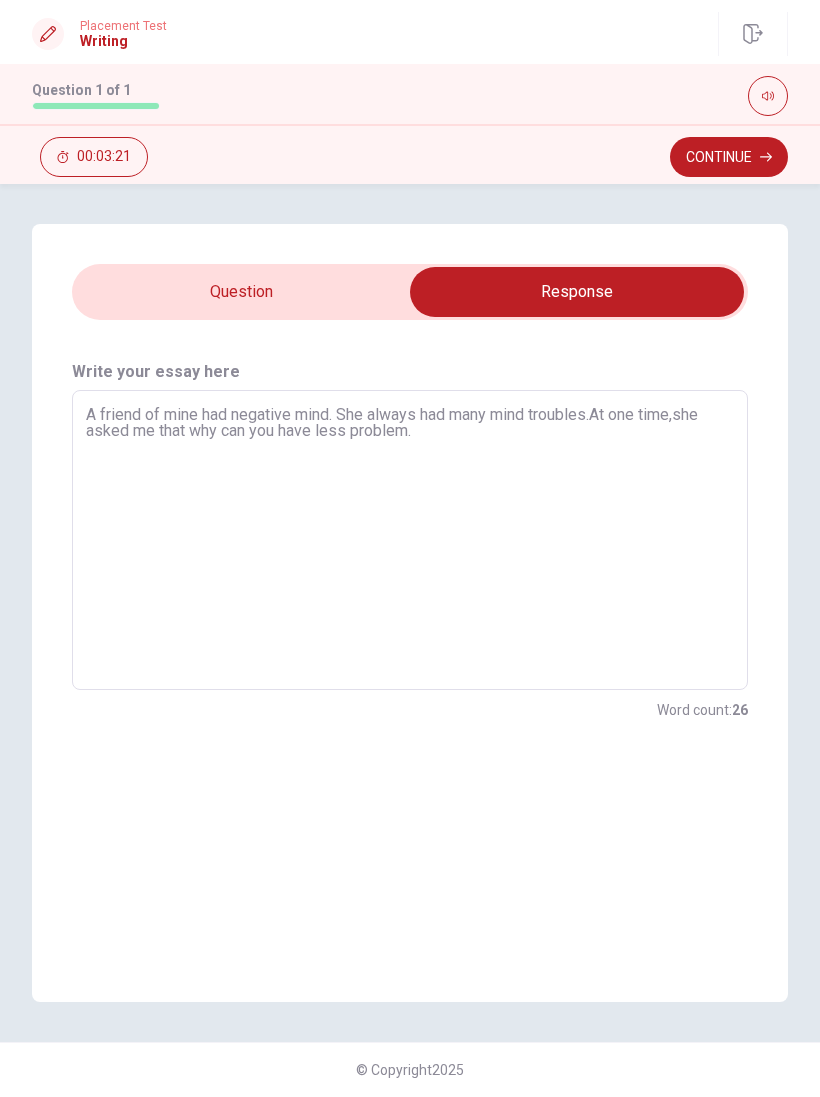 click on "A friend of mine had negative mind. She always had many mind troubles.At one time,she asked me that why can you have less problem." at bounding box center (410, 540) 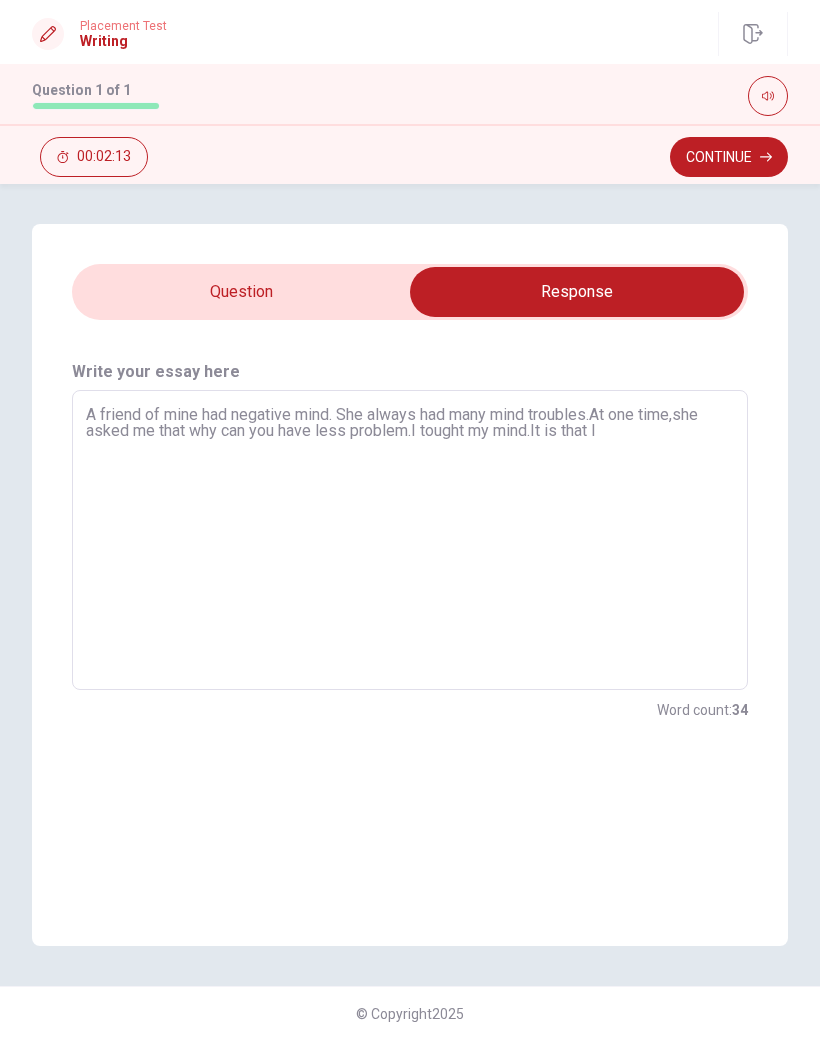 click on "A friend of mine had negative mind. She always had many mind troubles.At one time,she asked me that why can you have less problem.I tought my mind.It is that I" at bounding box center [410, 540] 